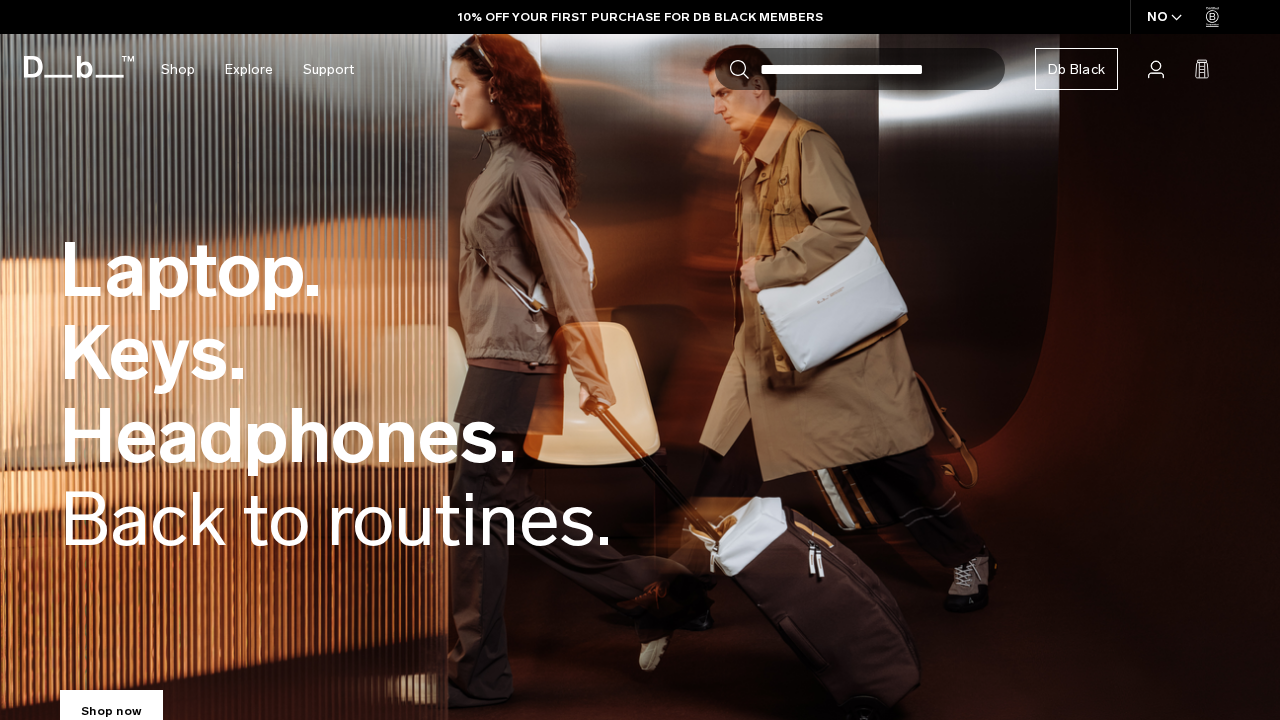 scroll, scrollTop: 44, scrollLeft: 0, axis: vertical 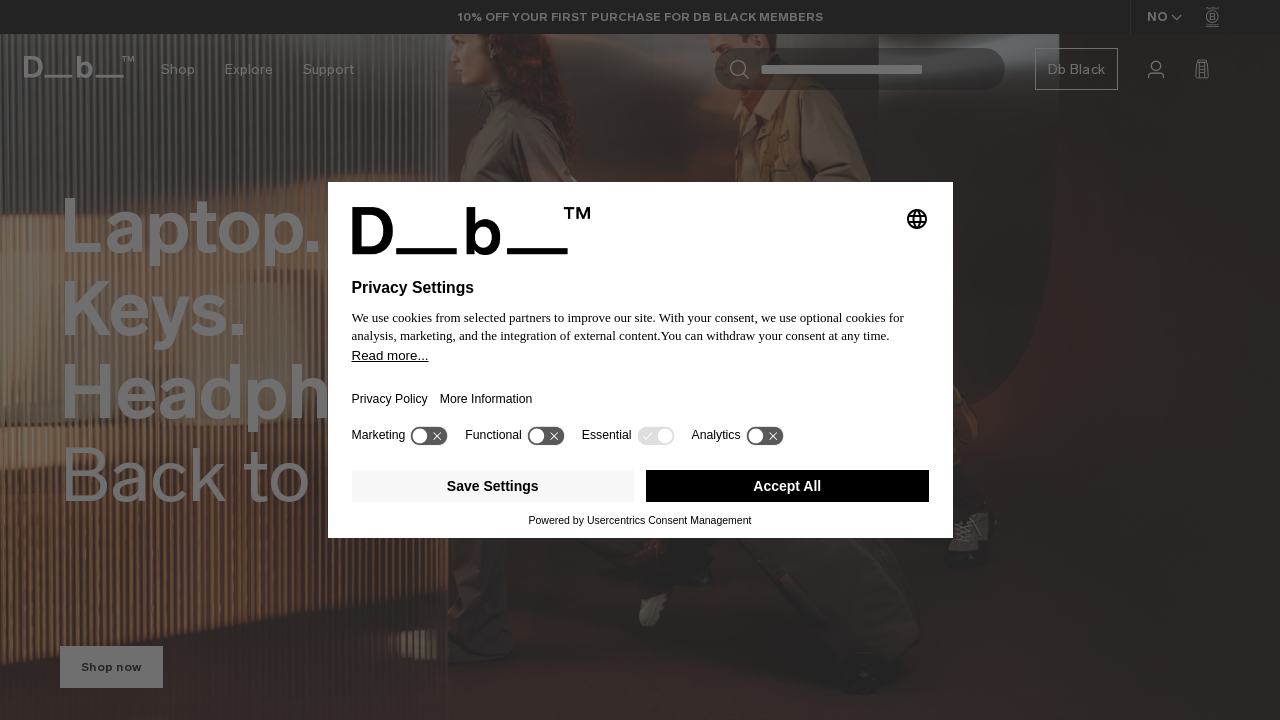 click on "Accept All" at bounding box center (787, 486) 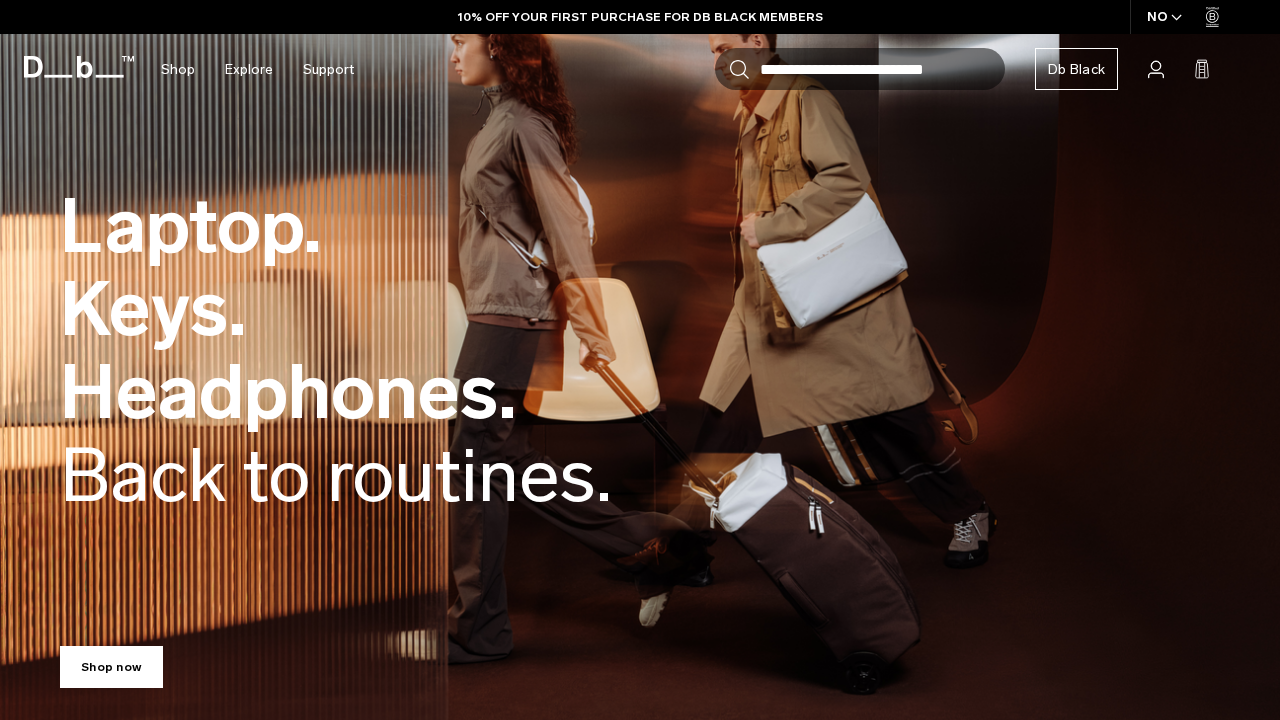 scroll, scrollTop: 0, scrollLeft: 0, axis: both 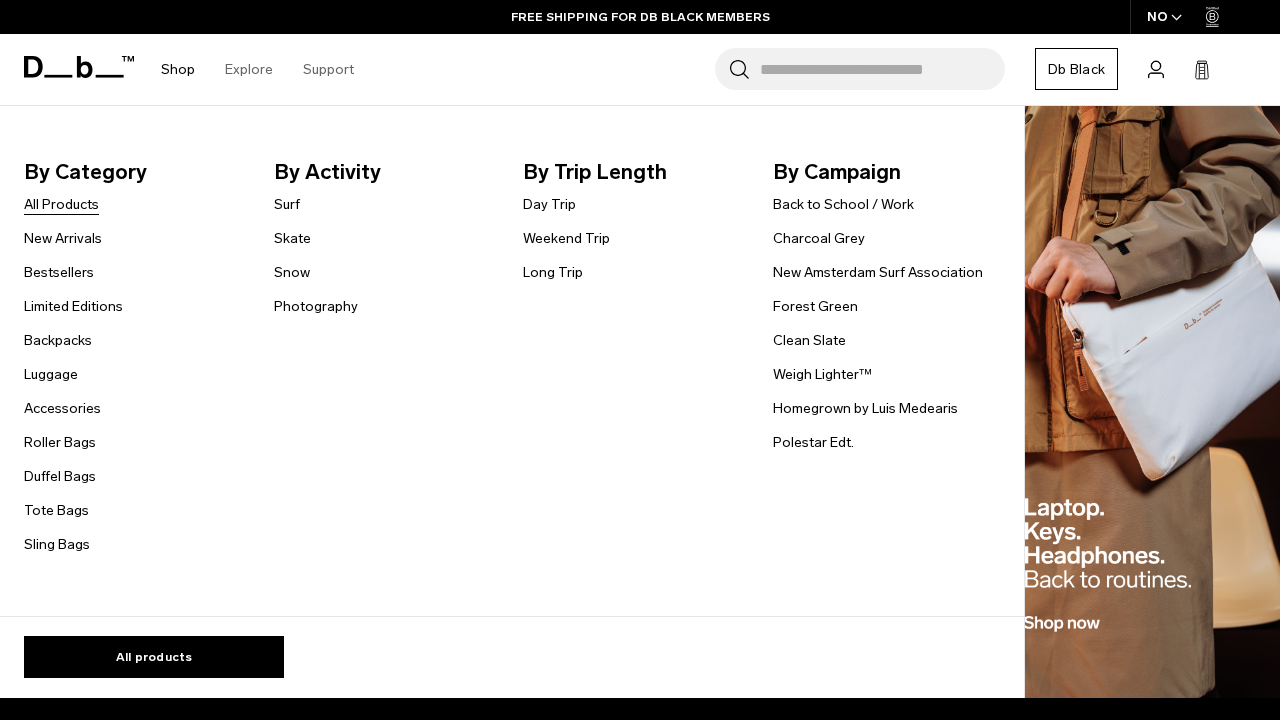click on "All Products" at bounding box center [61, 204] 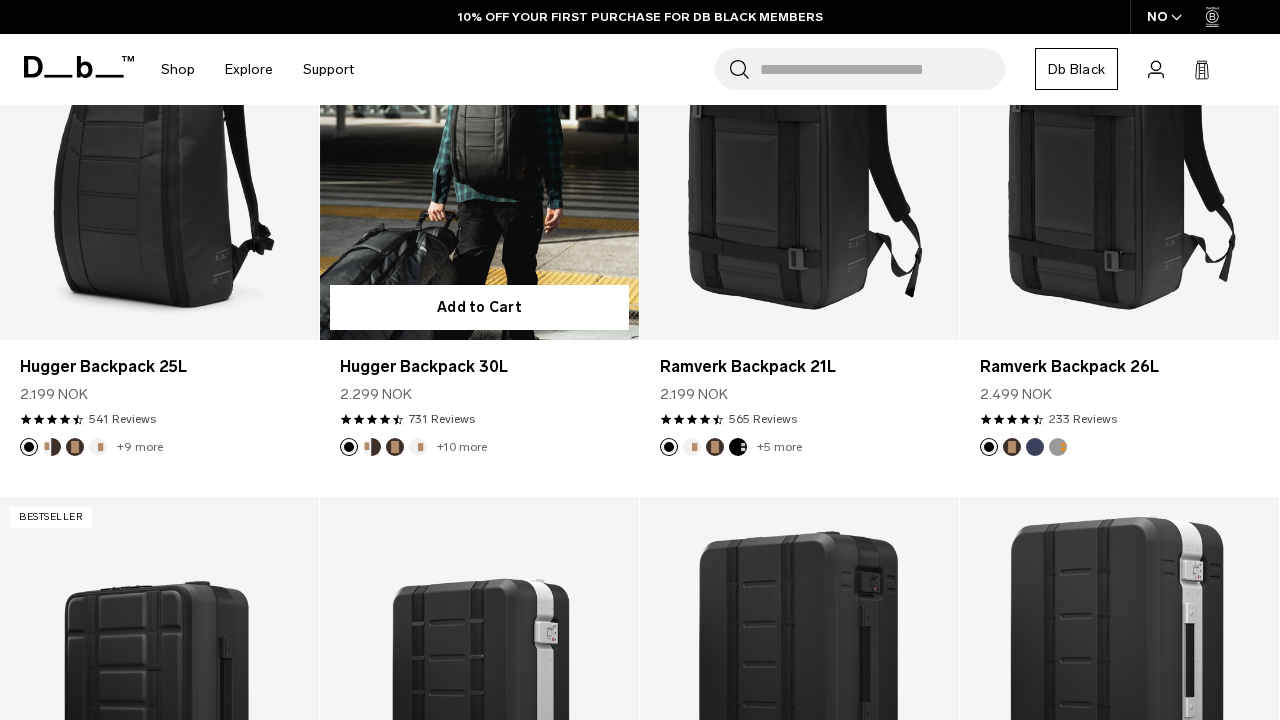 scroll, scrollTop: 0, scrollLeft: 0, axis: both 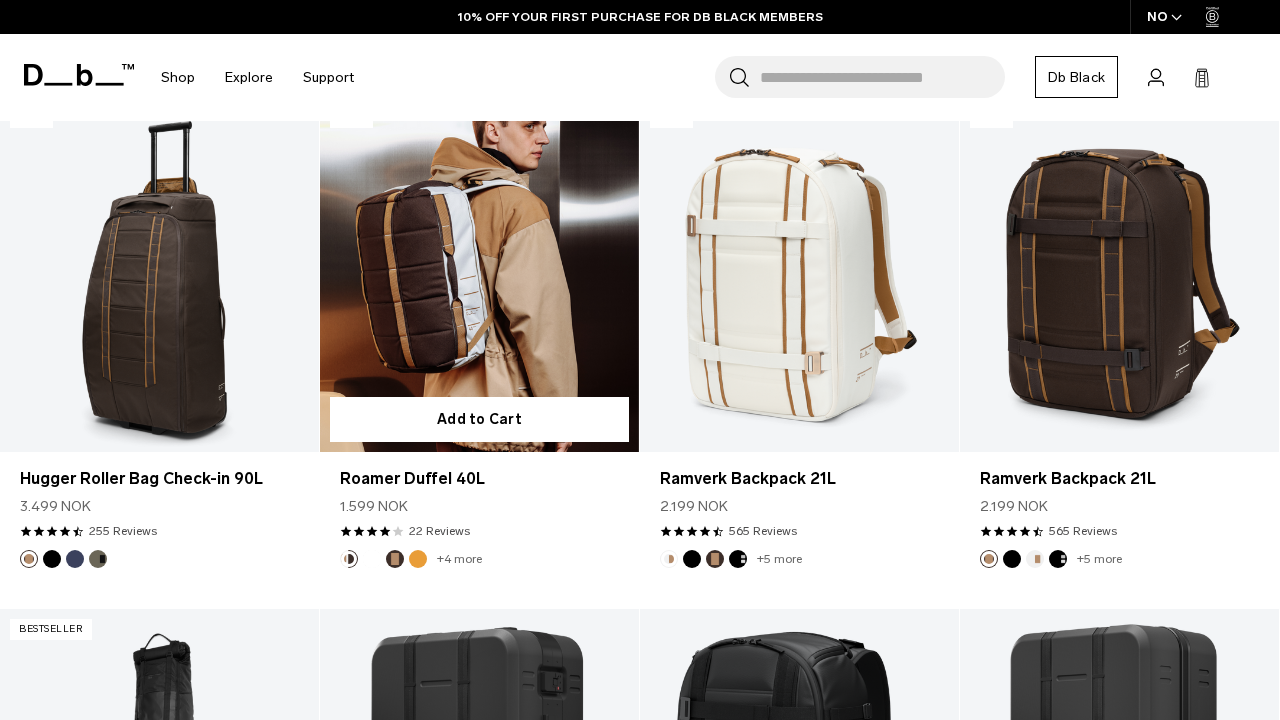 click at bounding box center [479, 274] 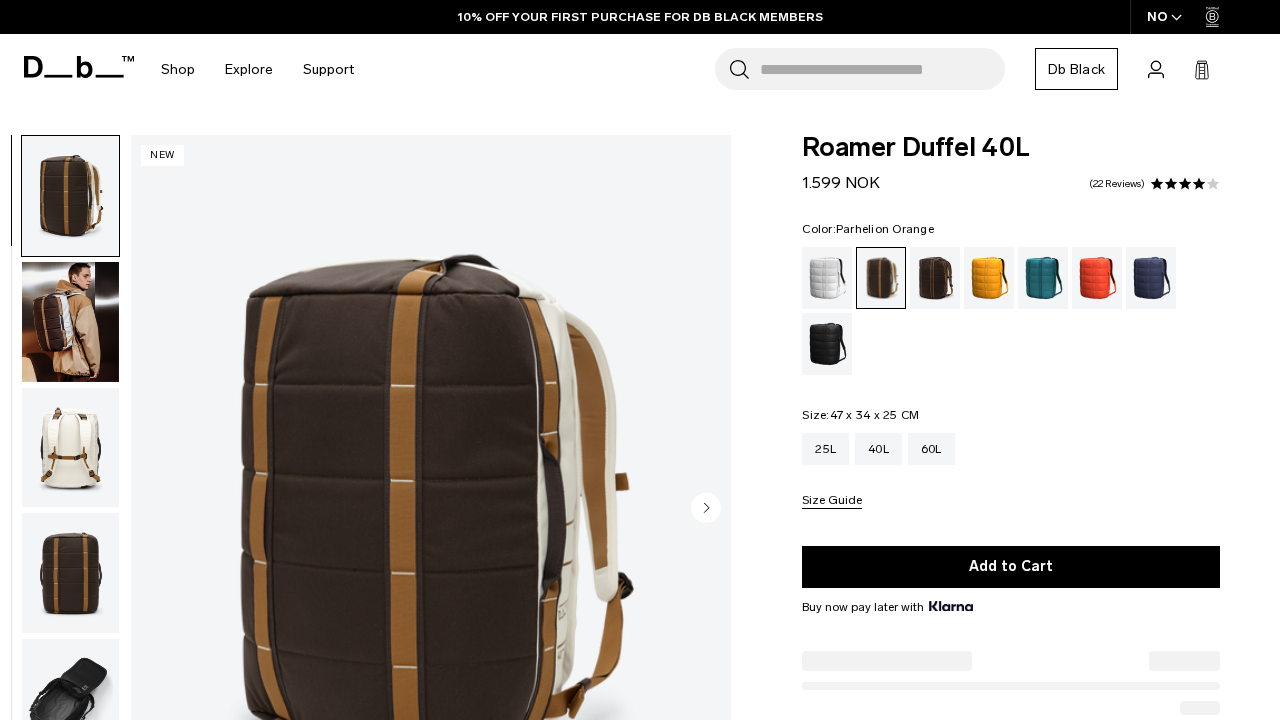 scroll, scrollTop: 0, scrollLeft: 0, axis: both 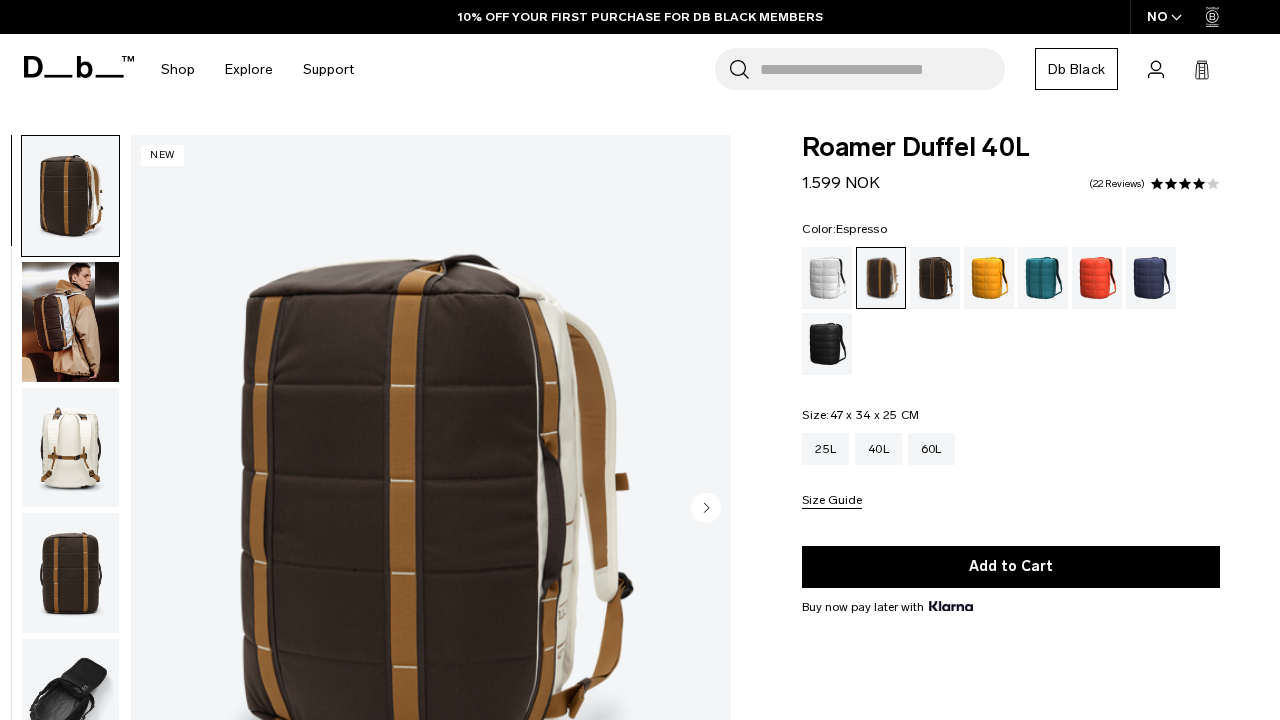 click at bounding box center [935, 278] 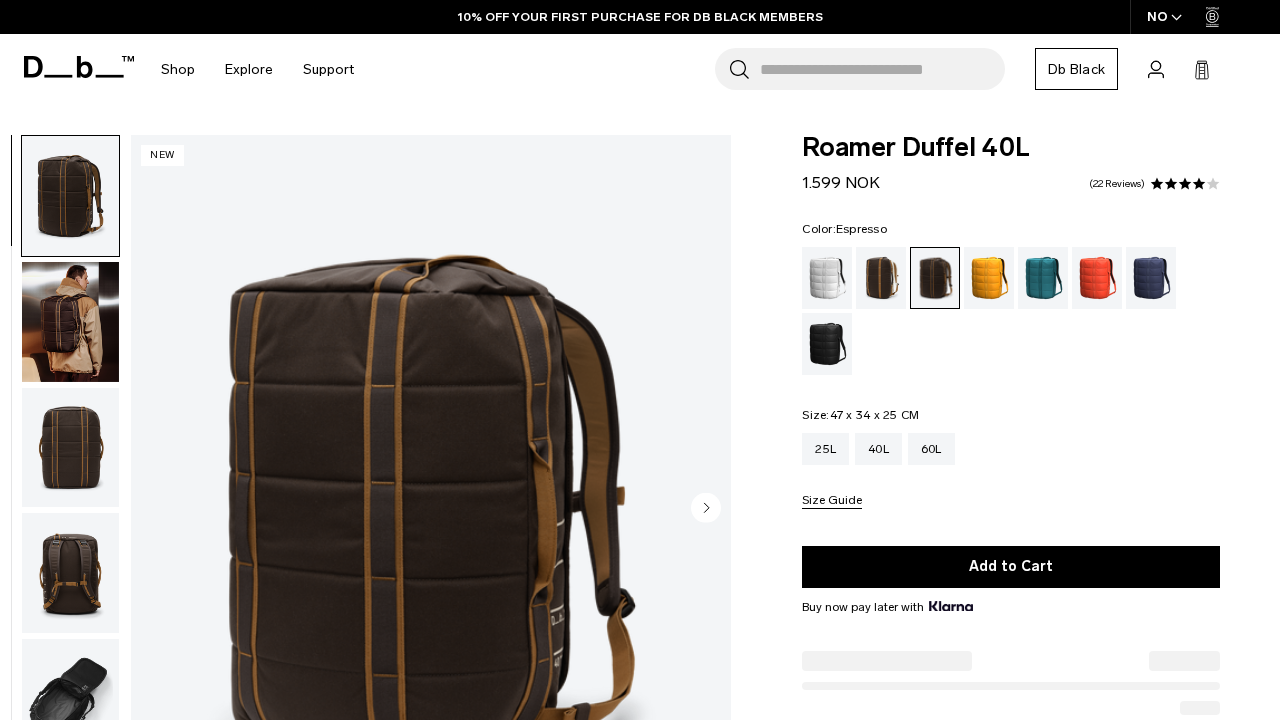scroll, scrollTop: 0, scrollLeft: 0, axis: both 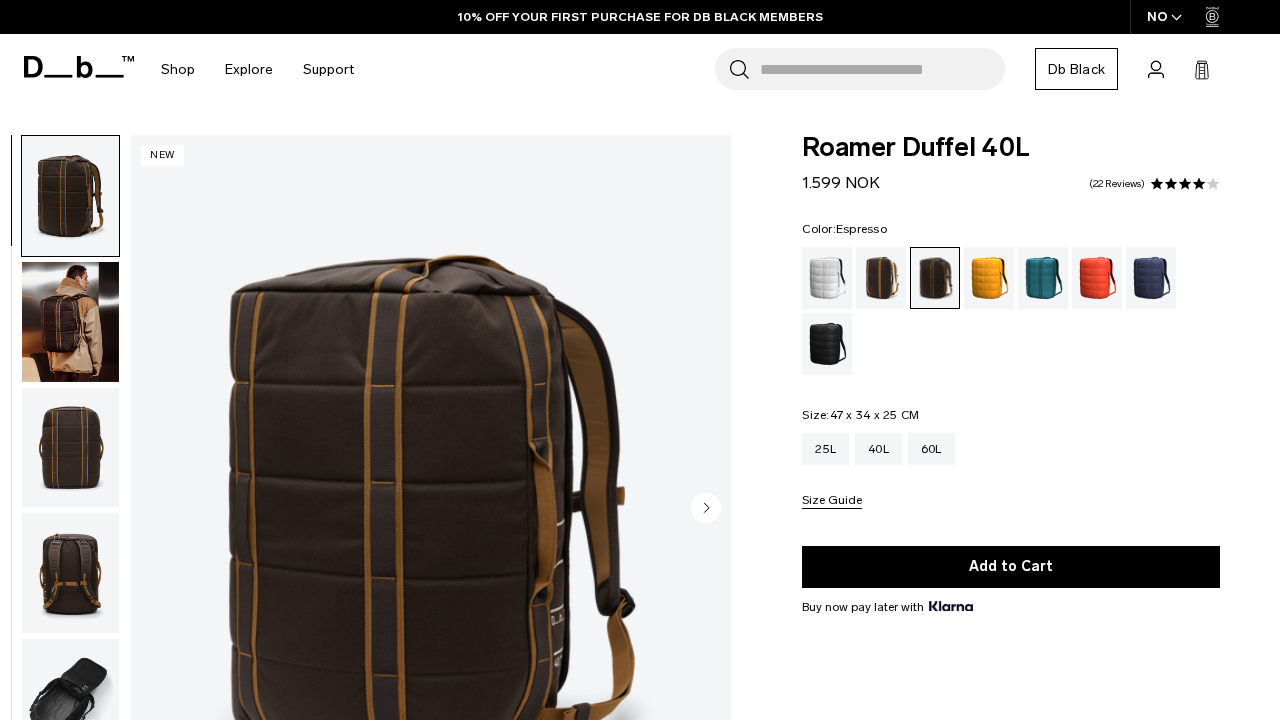 click 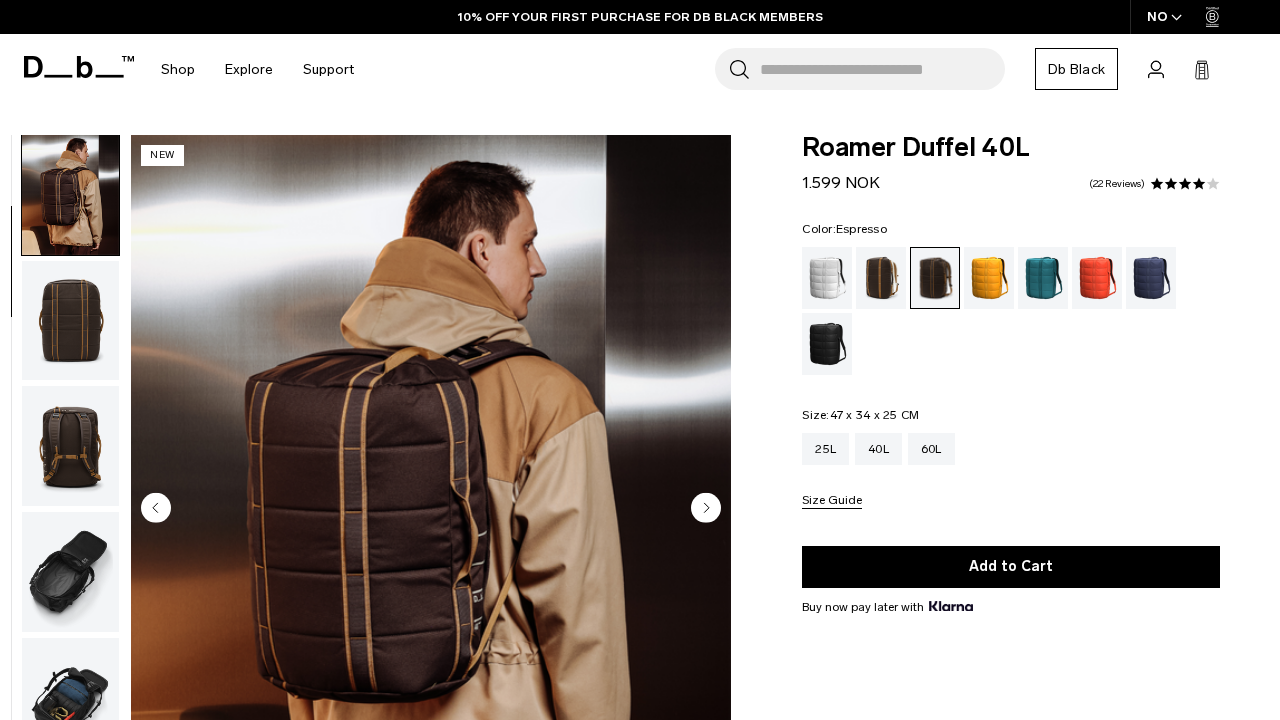 click 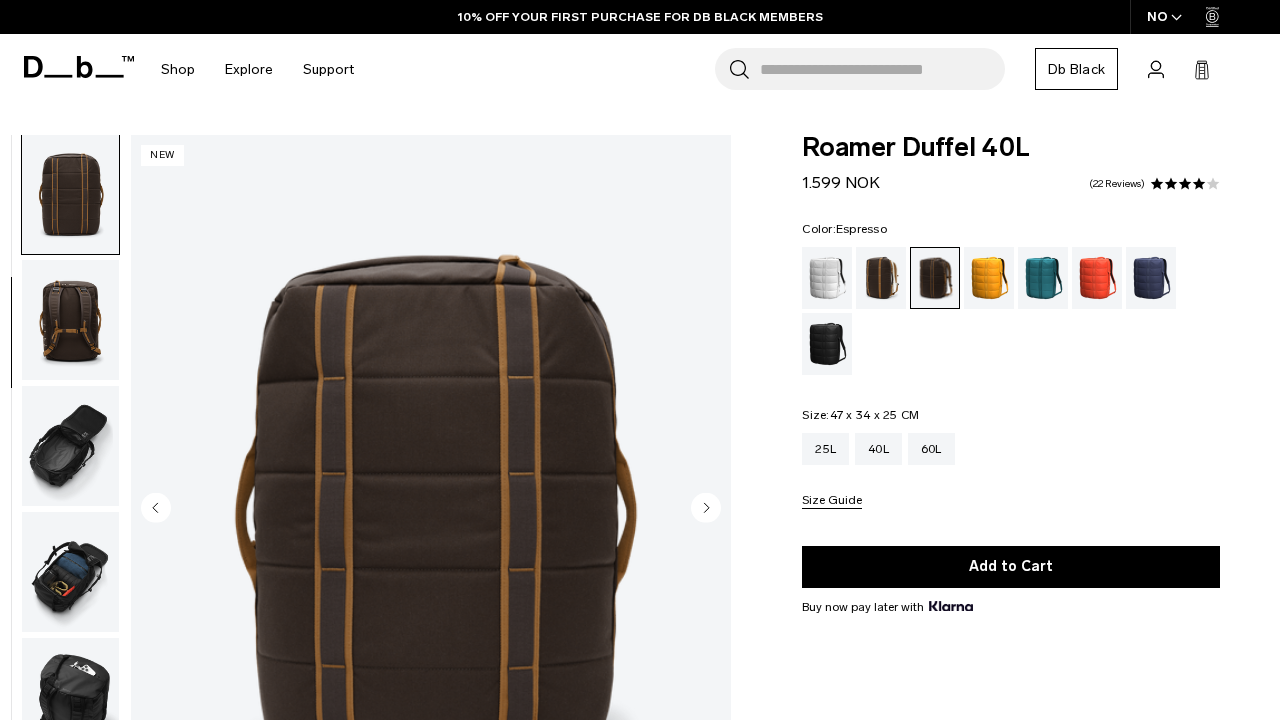 click 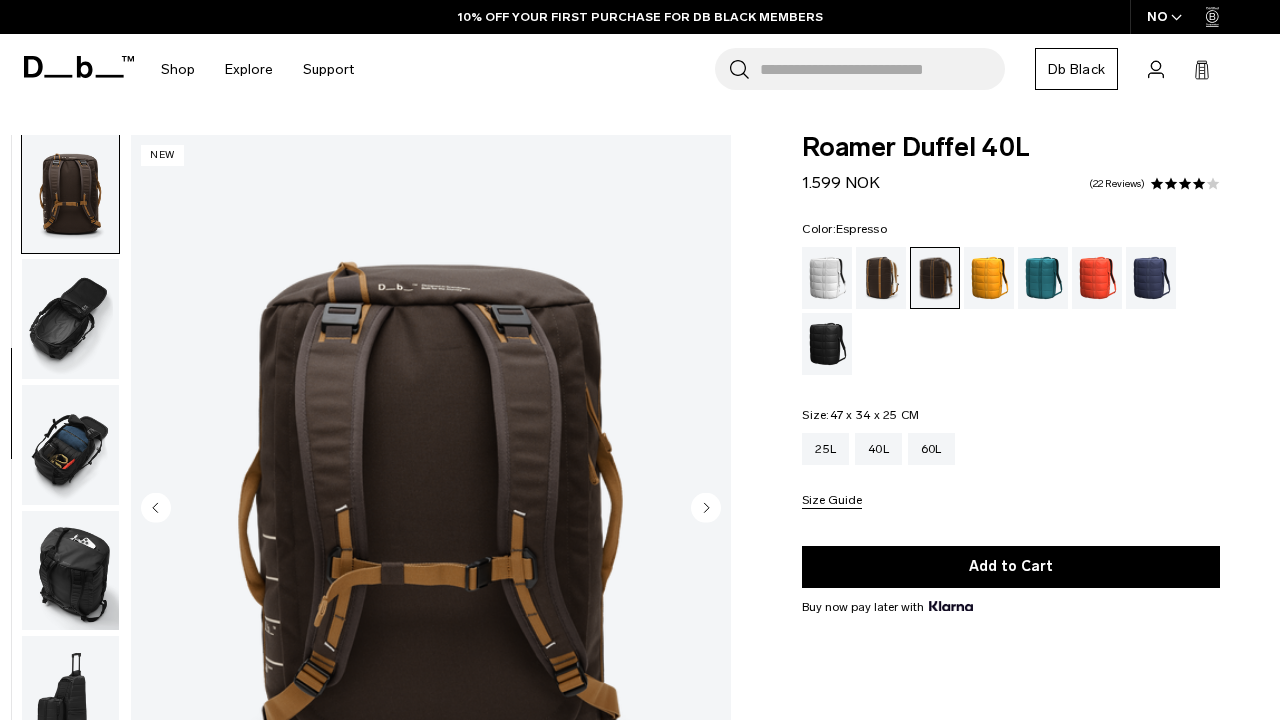 click 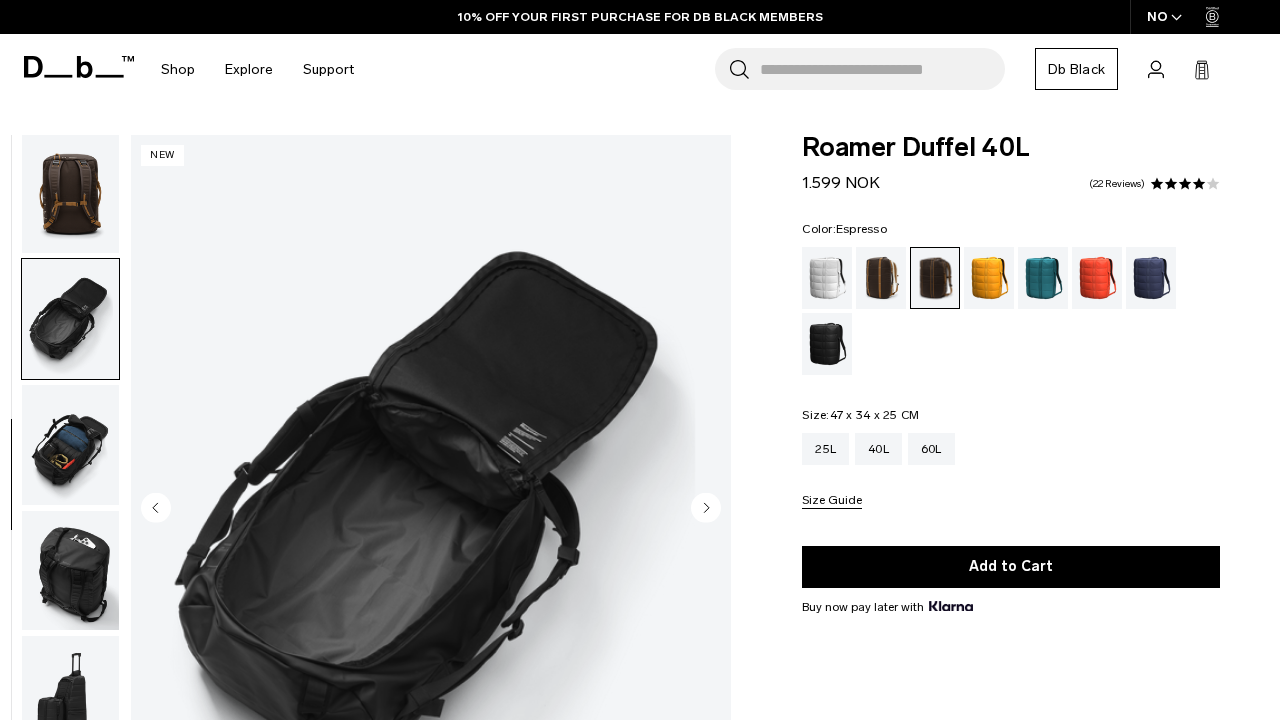 scroll, scrollTop: 507, scrollLeft: 0, axis: vertical 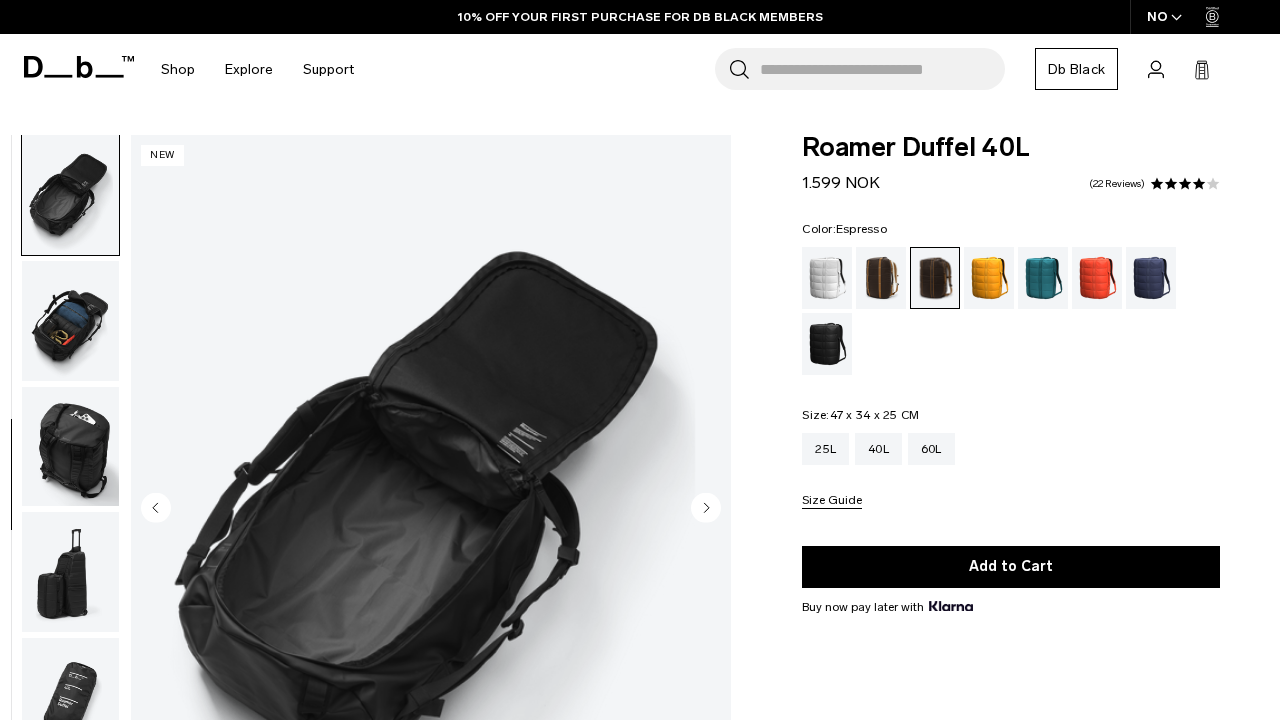 click 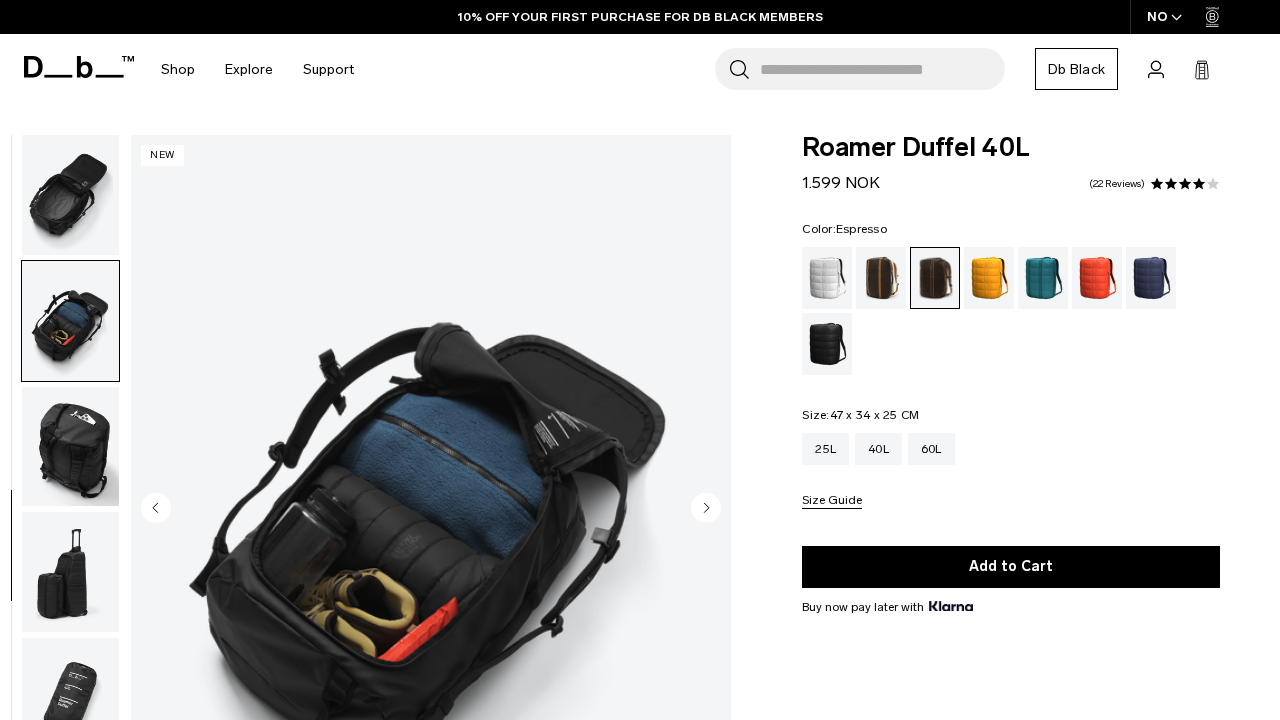 scroll, scrollTop: 513, scrollLeft: 0, axis: vertical 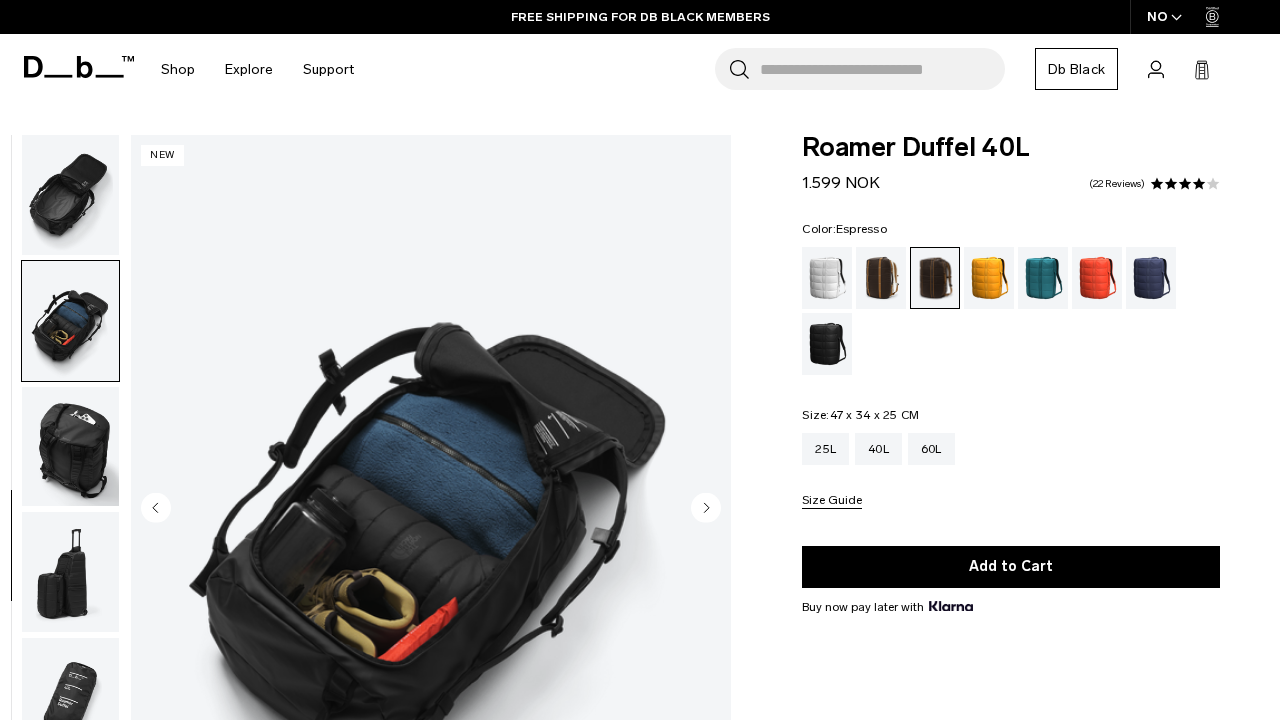 click 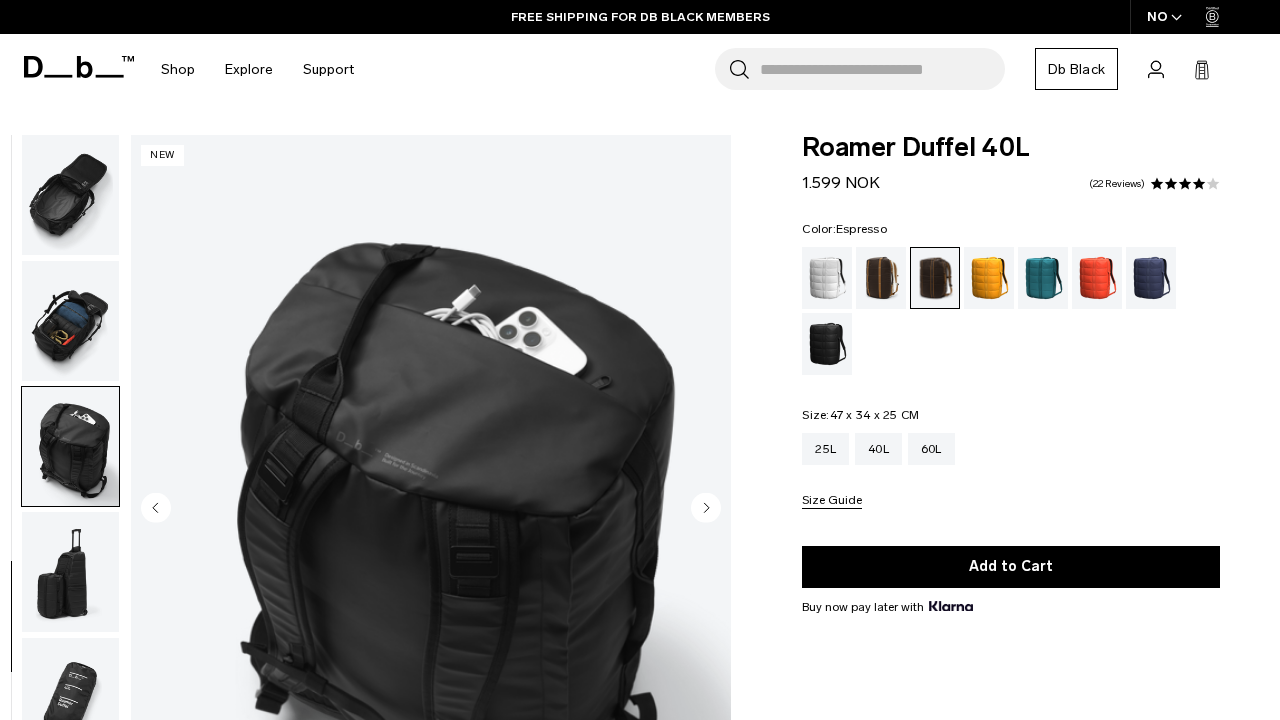 click 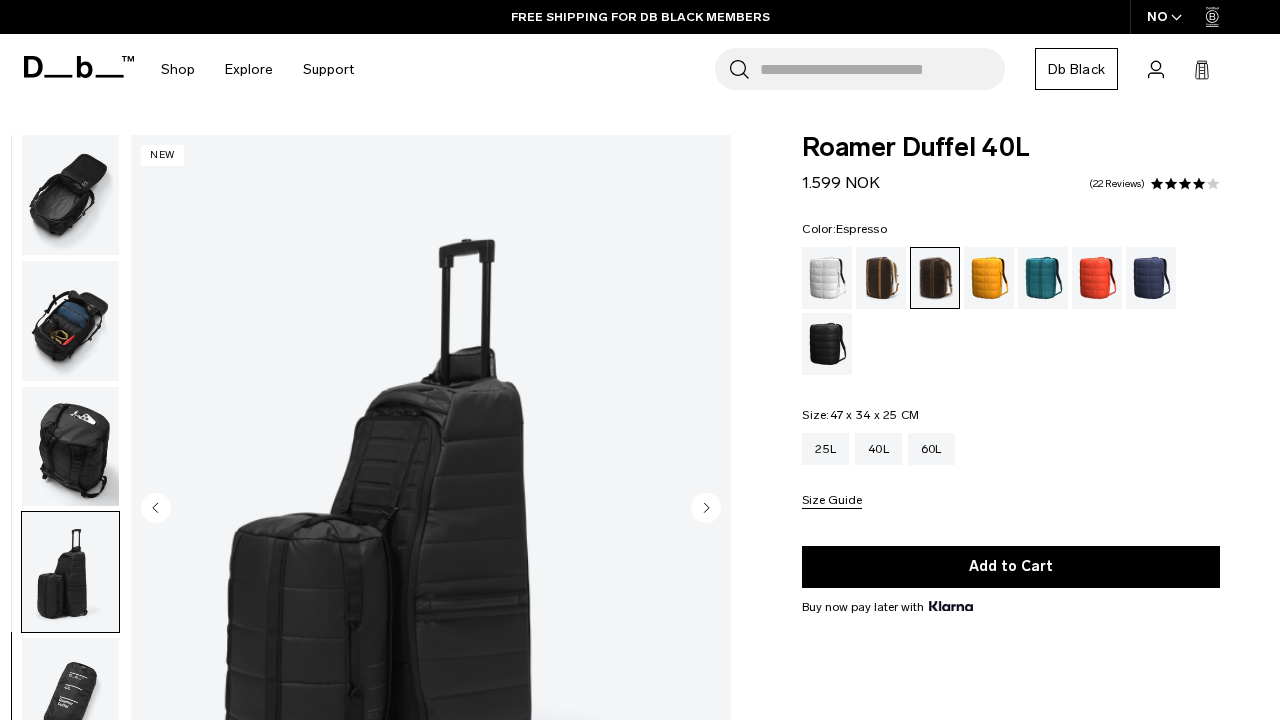 click 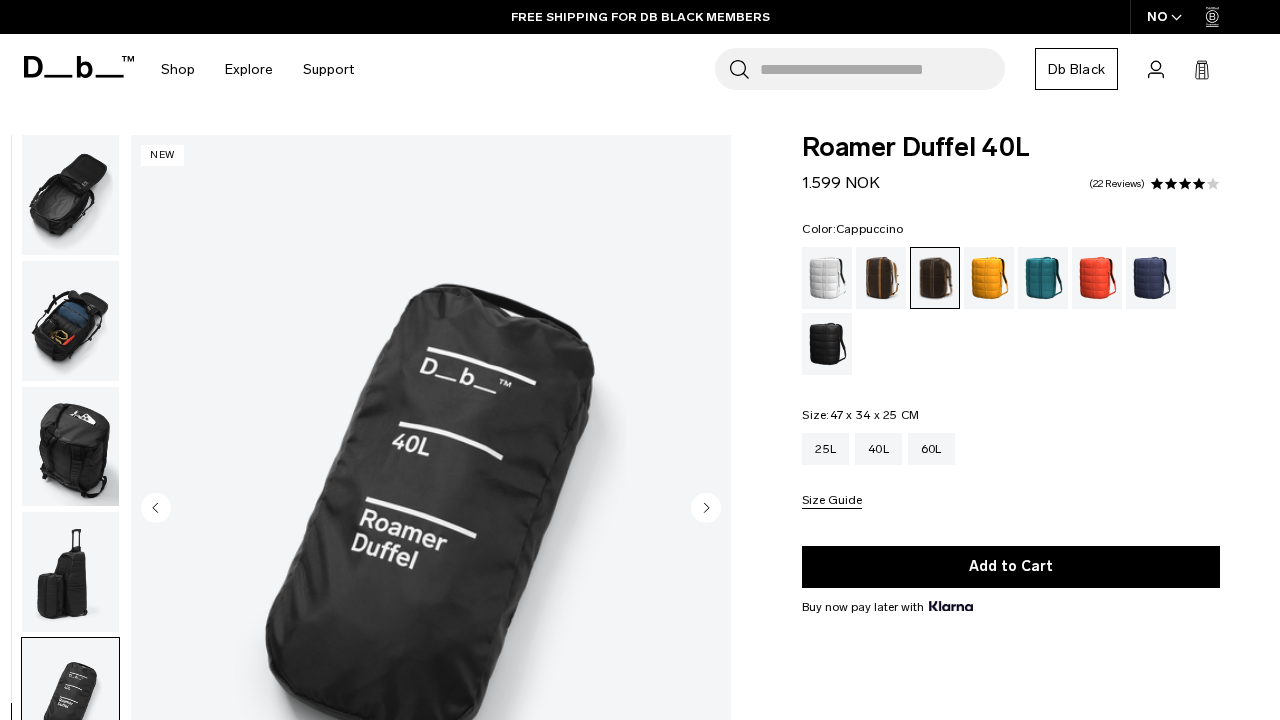 click at bounding box center [881, 278] 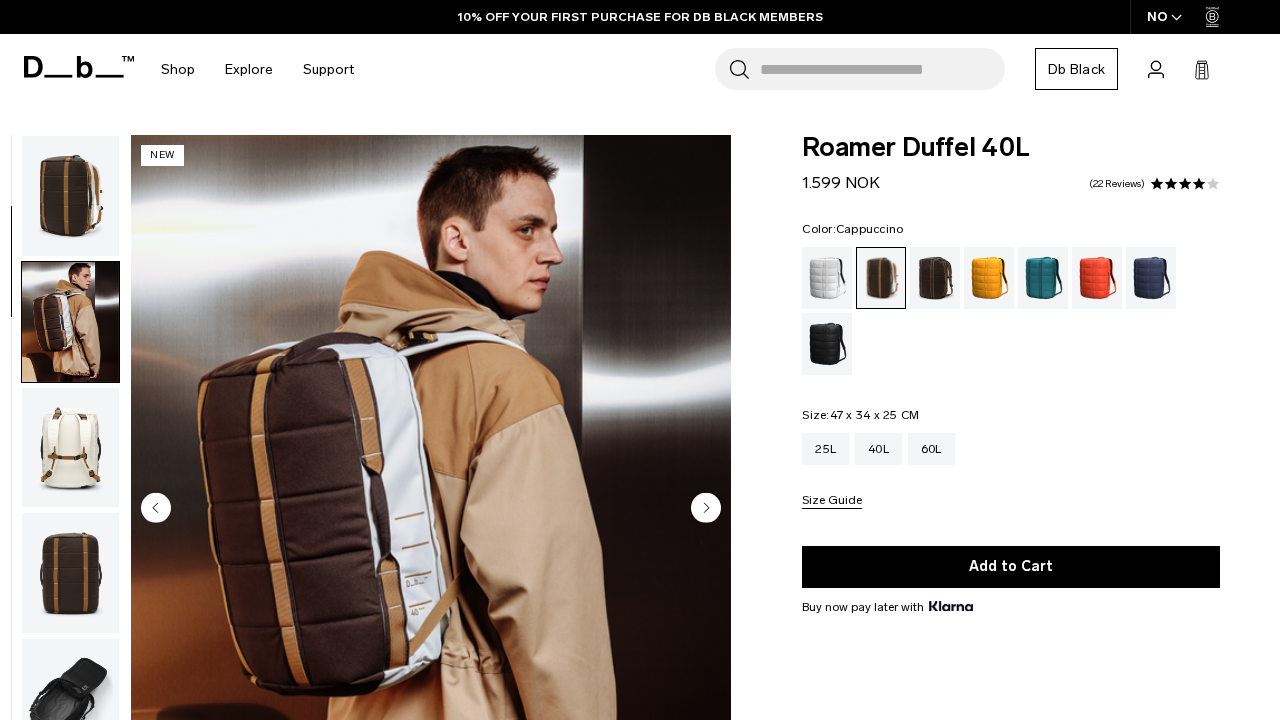 scroll, scrollTop: 0, scrollLeft: 0, axis: both 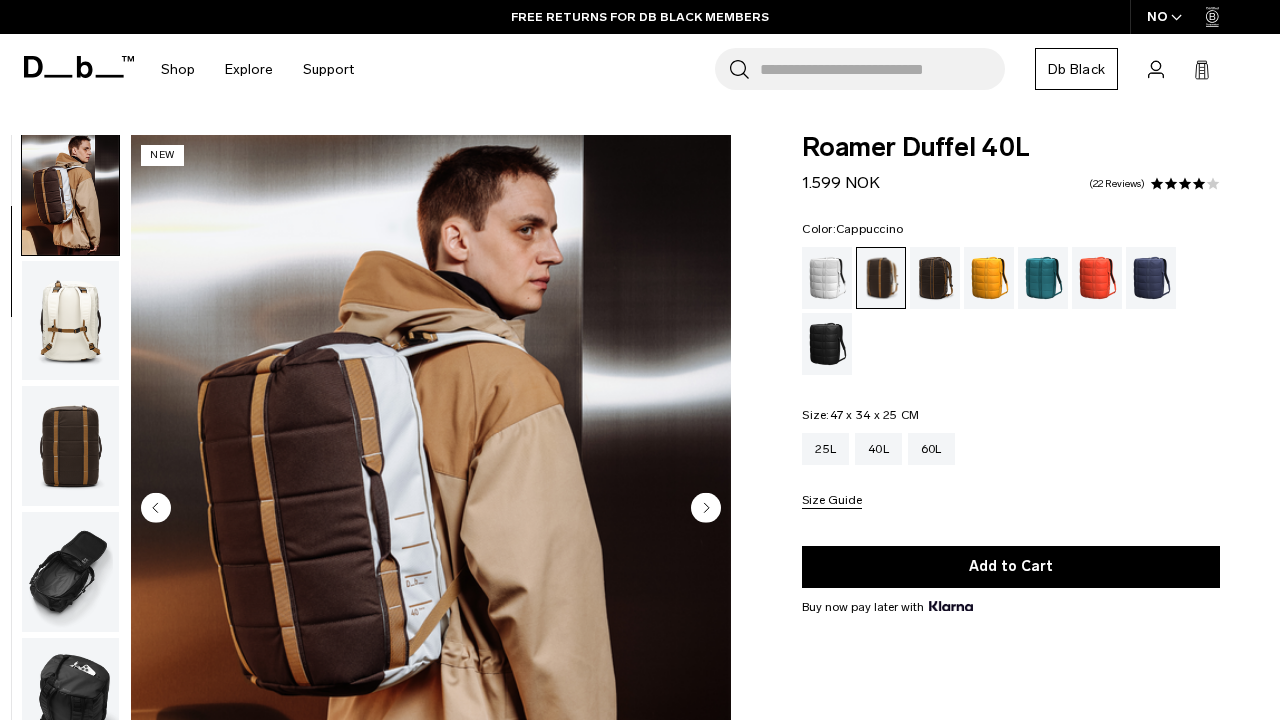 click 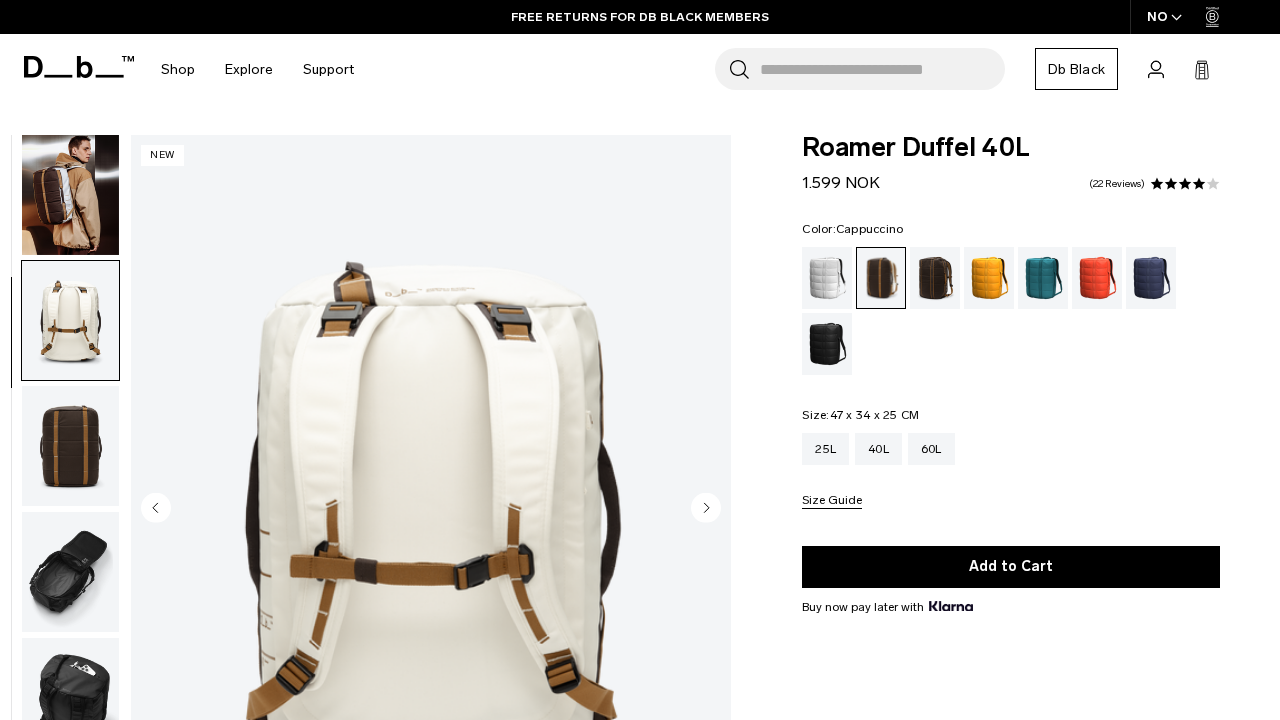 scroll, scrollTop: 253, scrollLeft: 0, axis: vertical 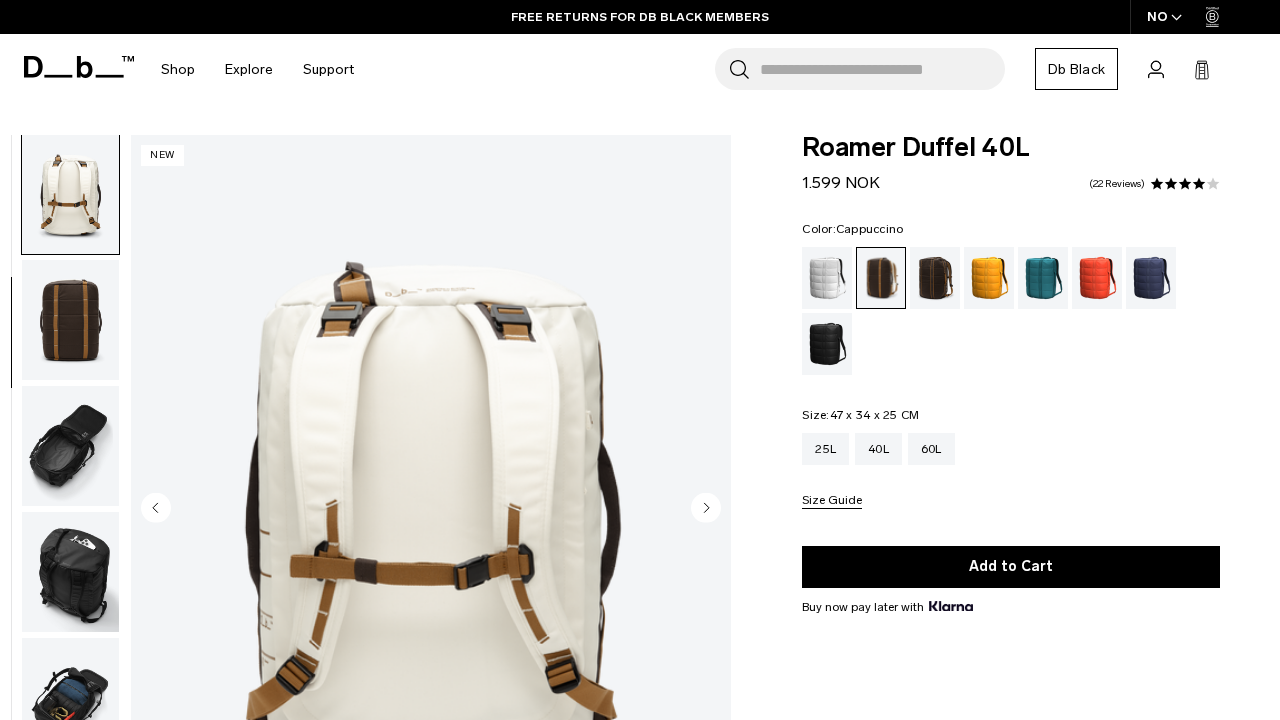 click 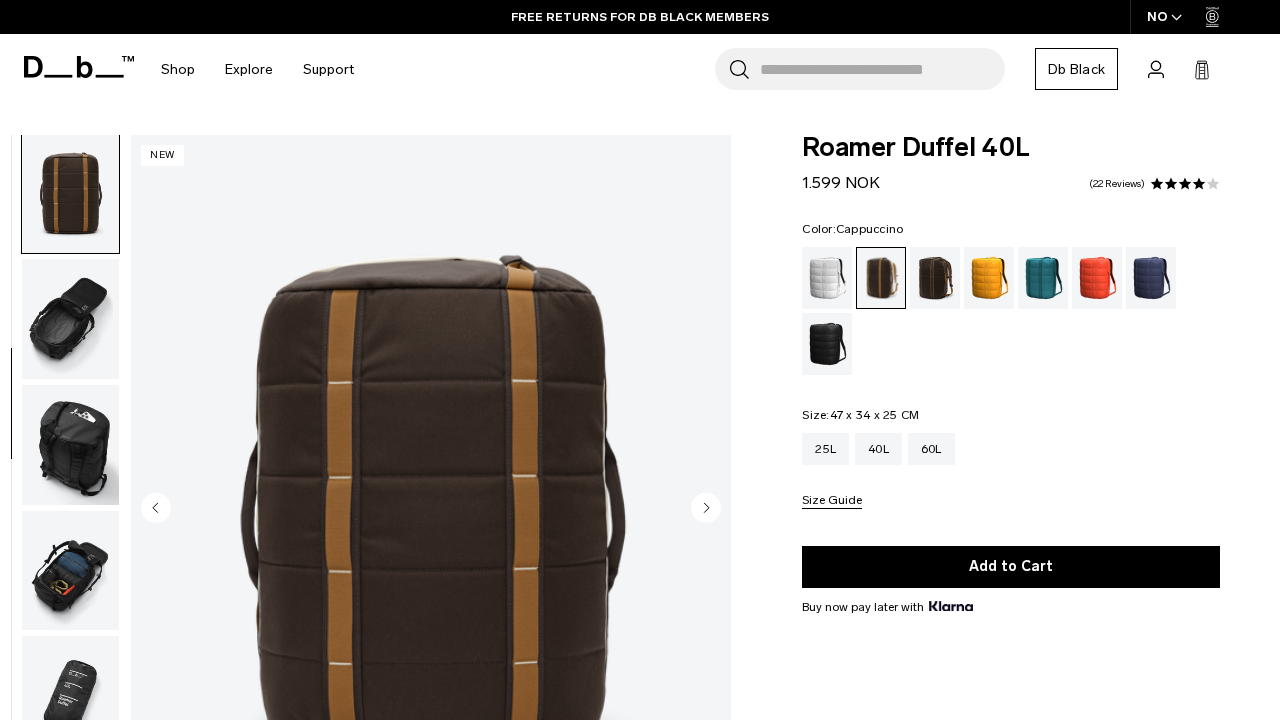 click 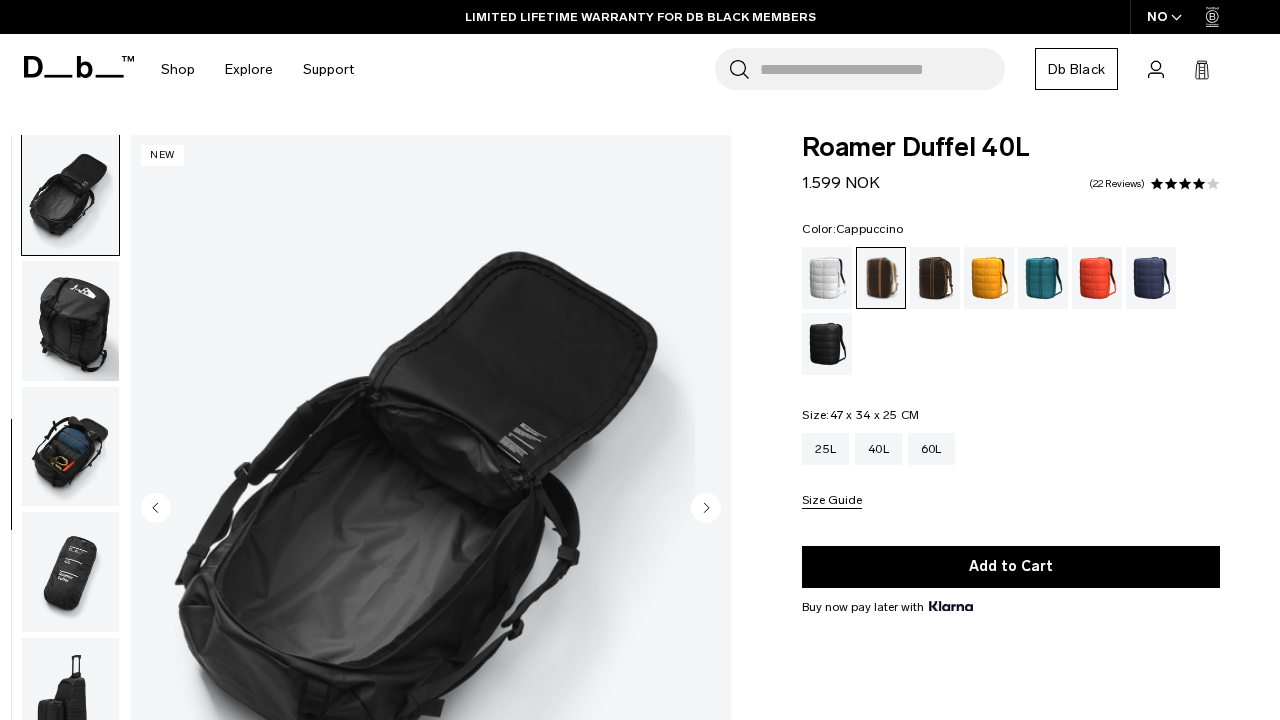 click 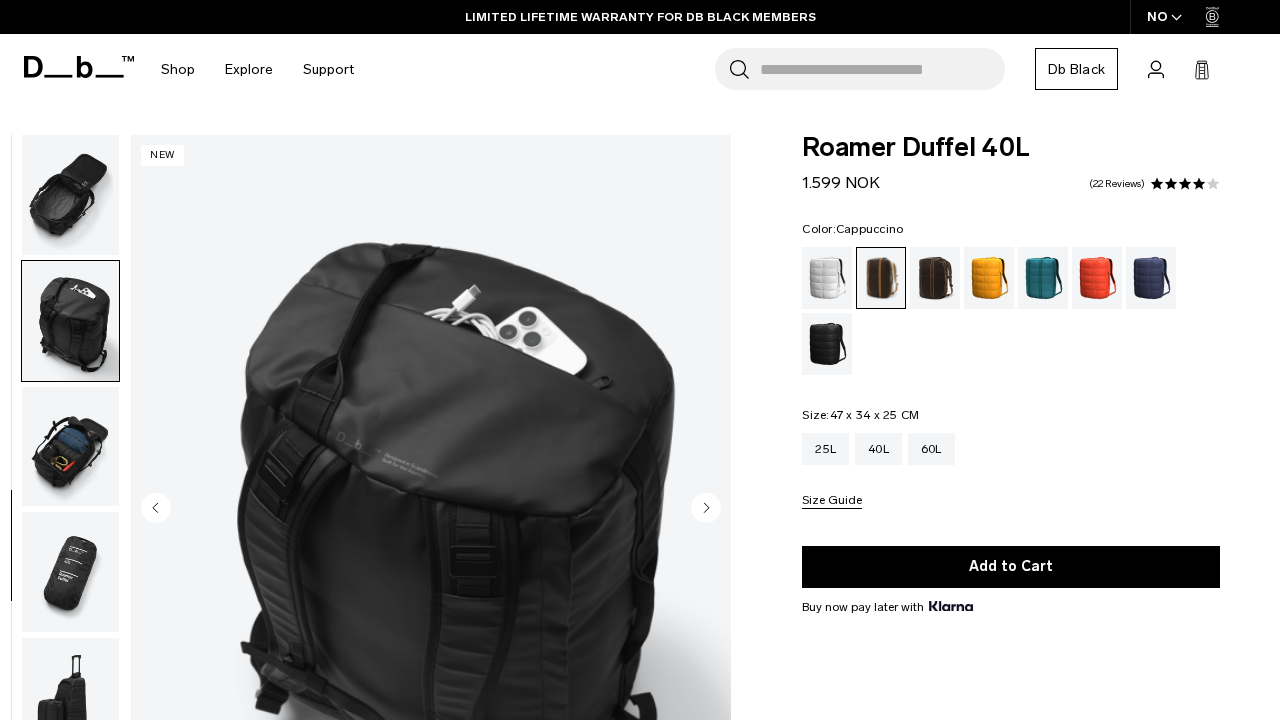 scroll, scrollTop: 513, scrollLeft: 0, axis: vertical 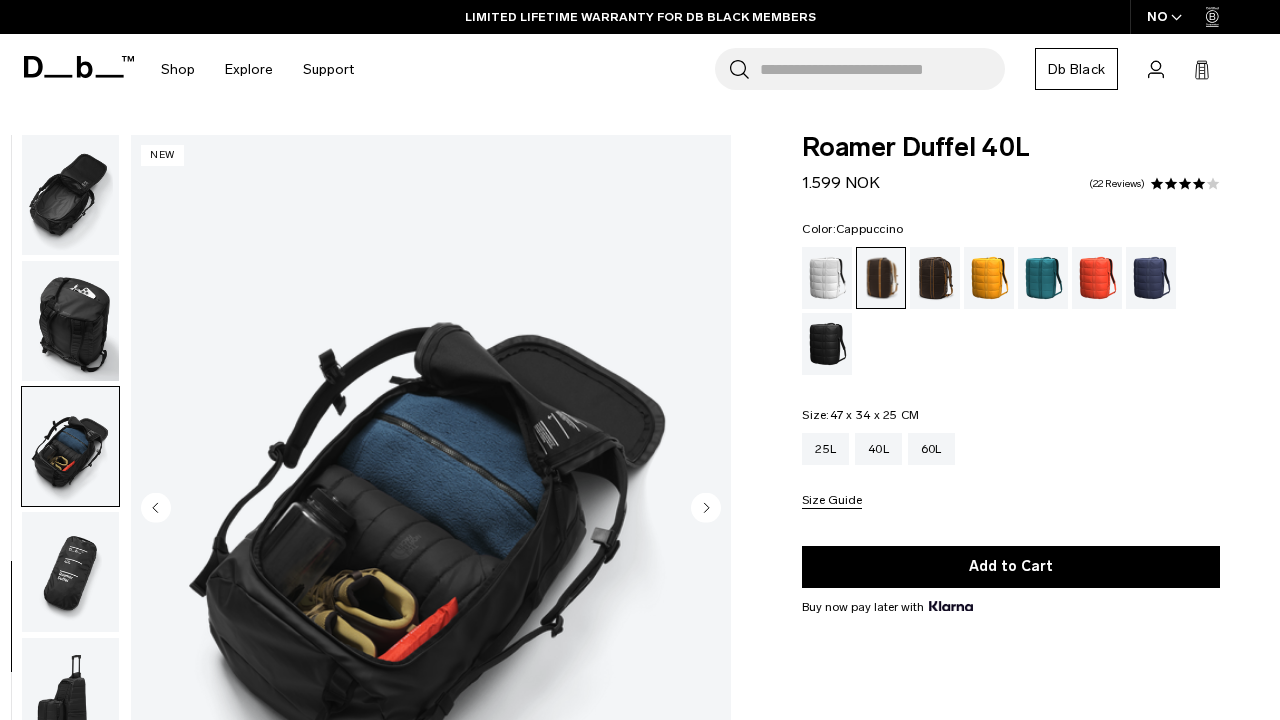 click 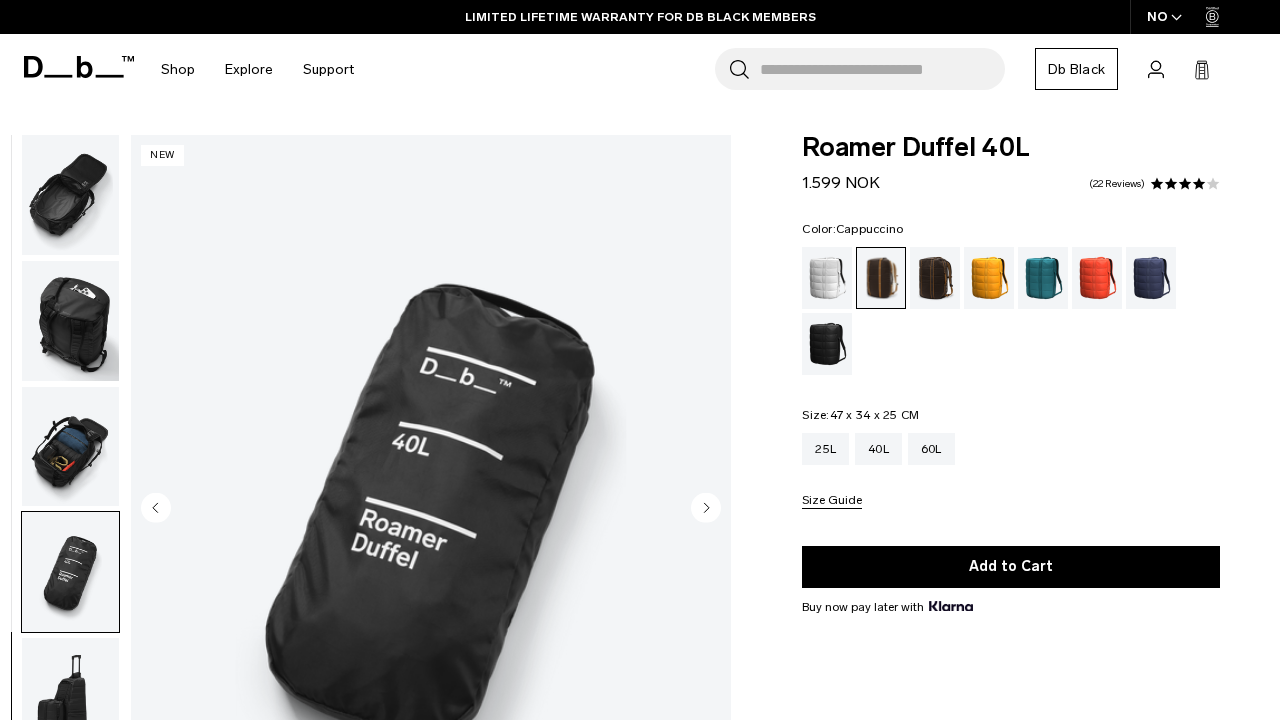 click 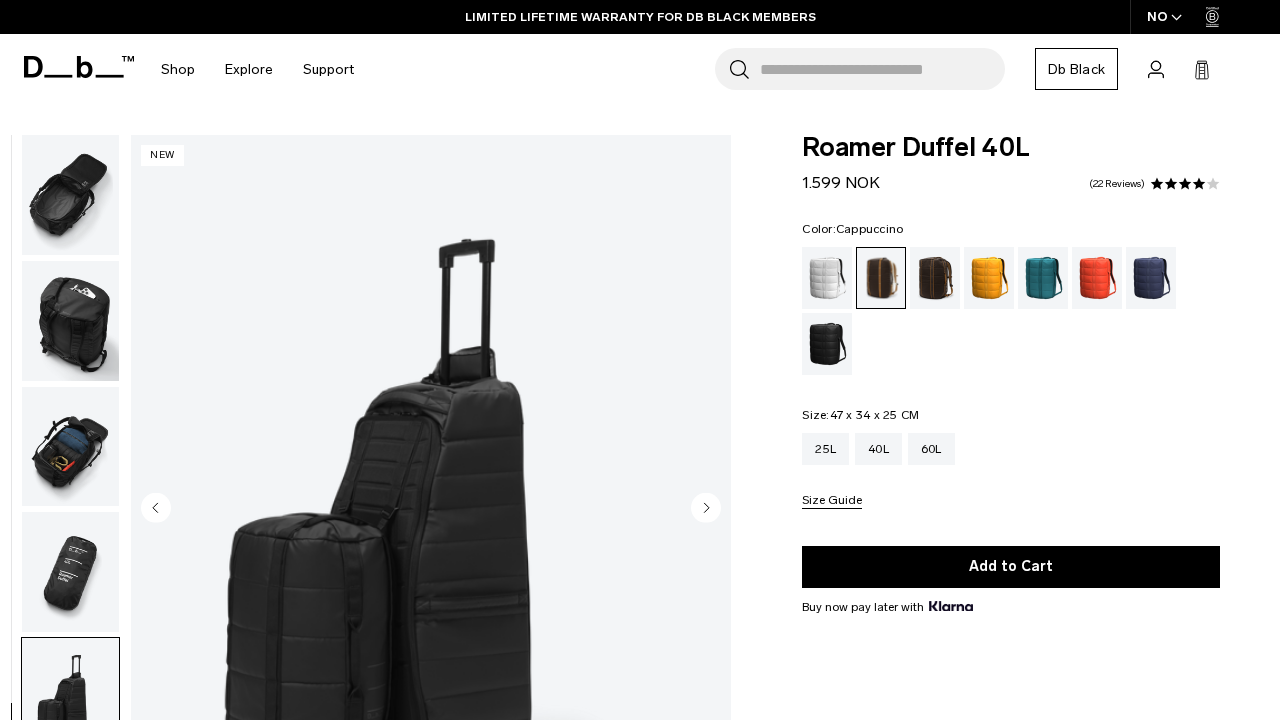 click 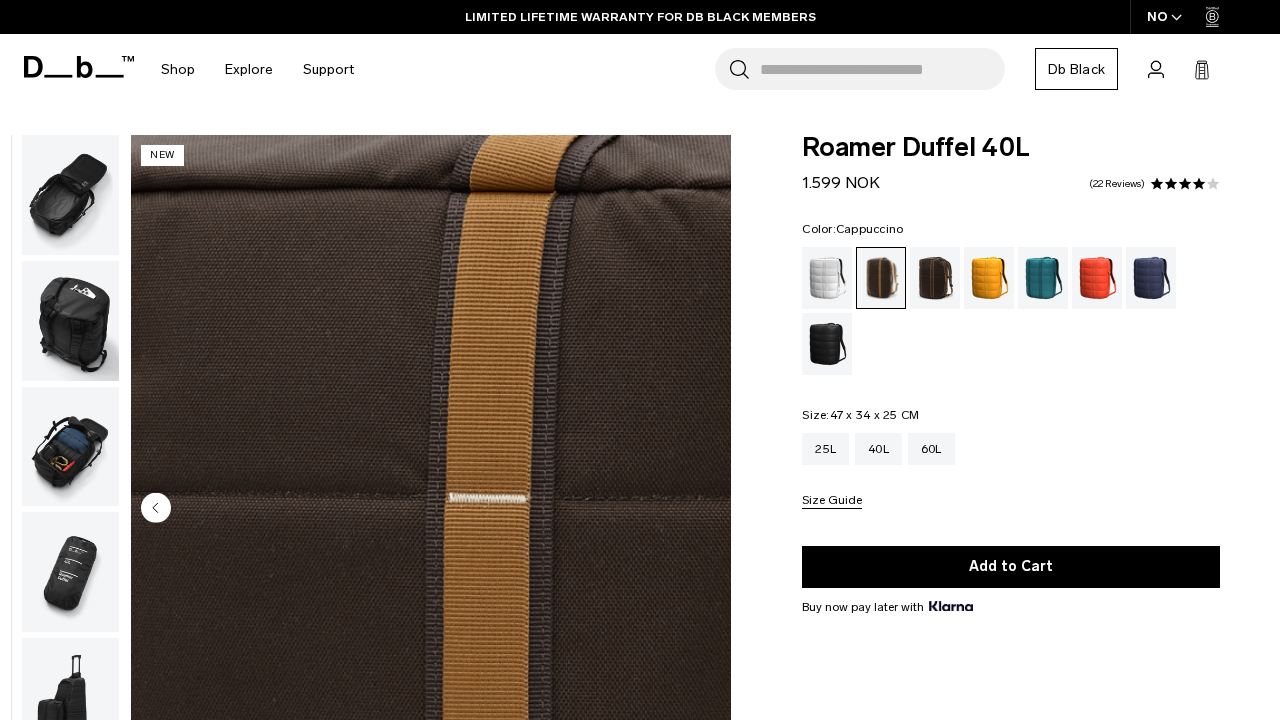 click at bounding box center [431, 509] 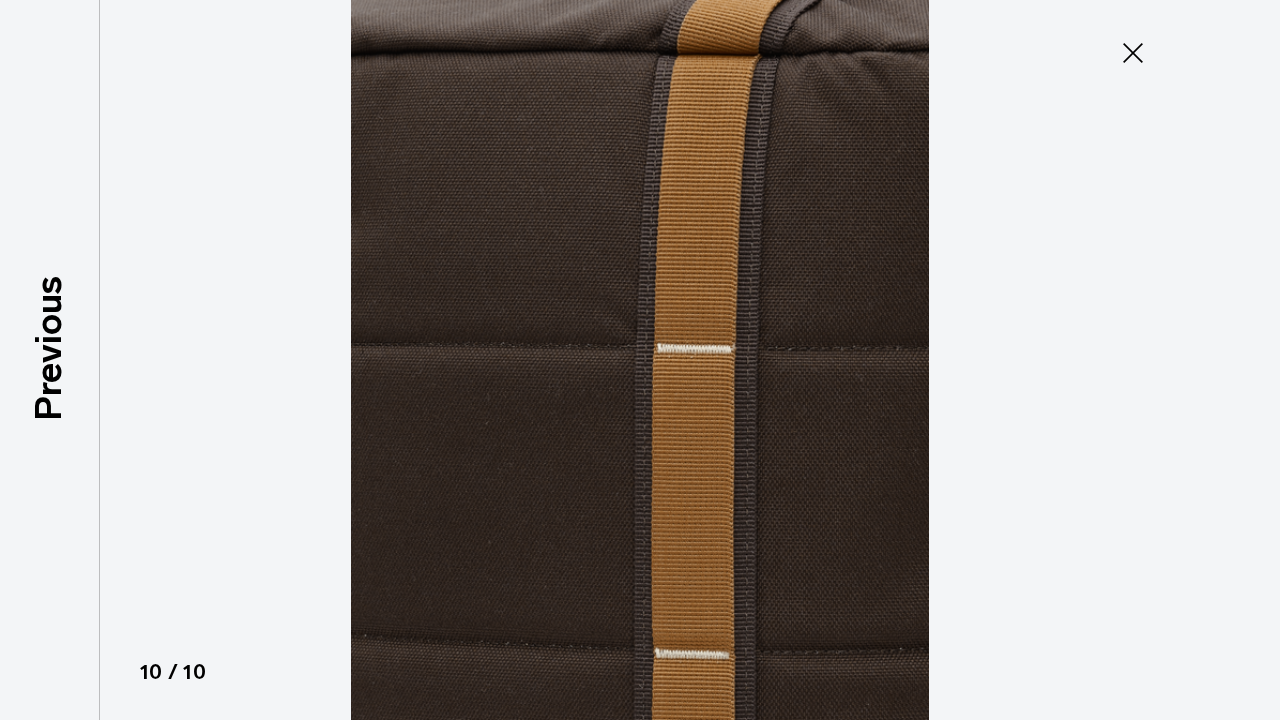 click at bounding box center [640, 360] 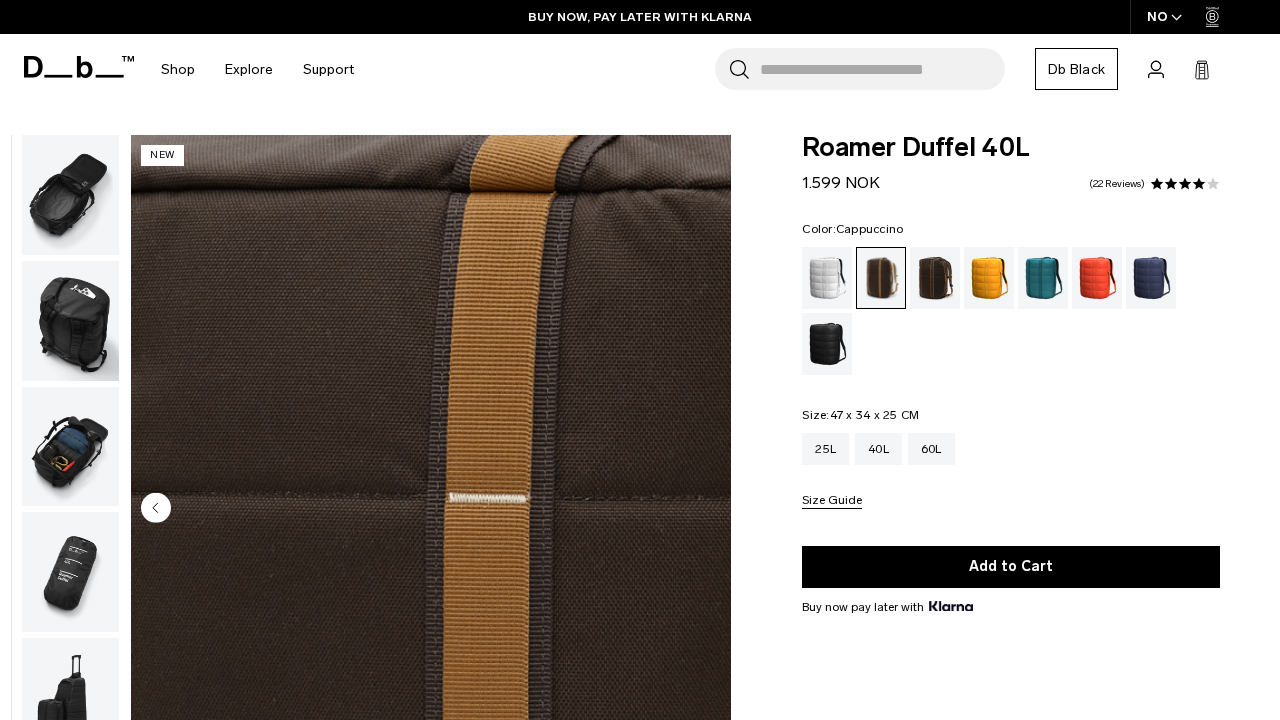 click at bounding box center (70, 447) 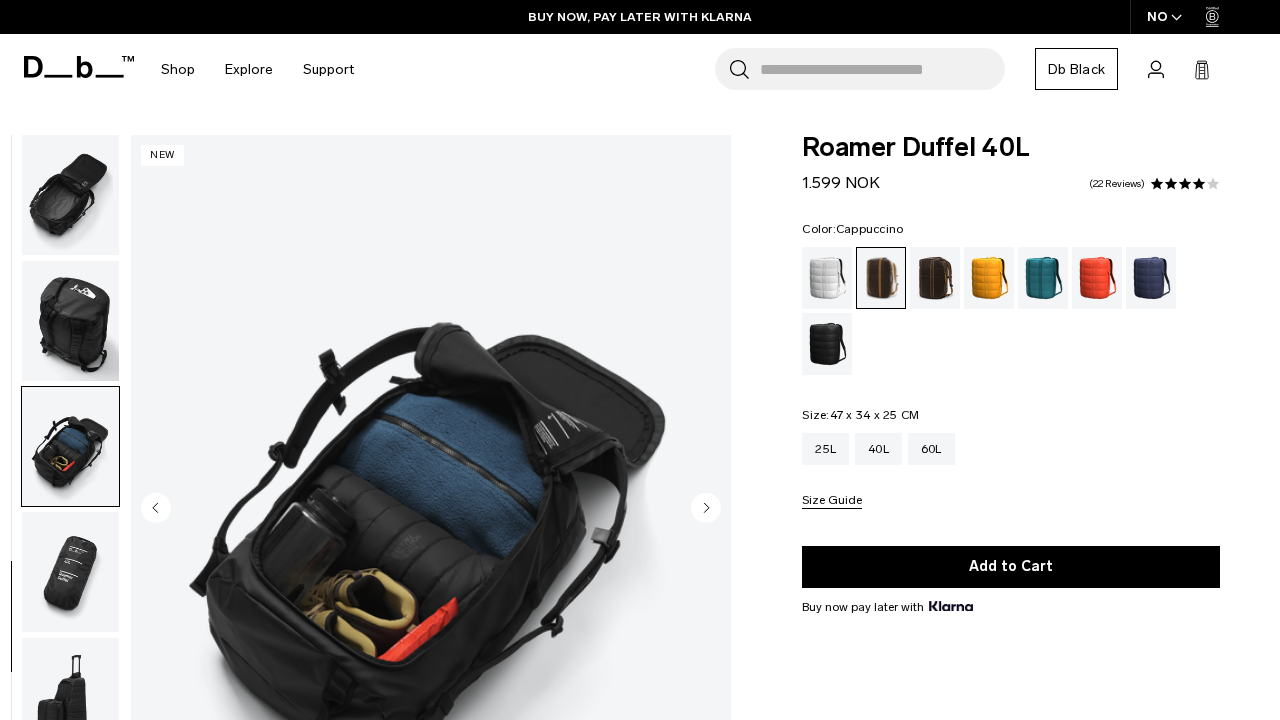click at bounding box center (70, 195) 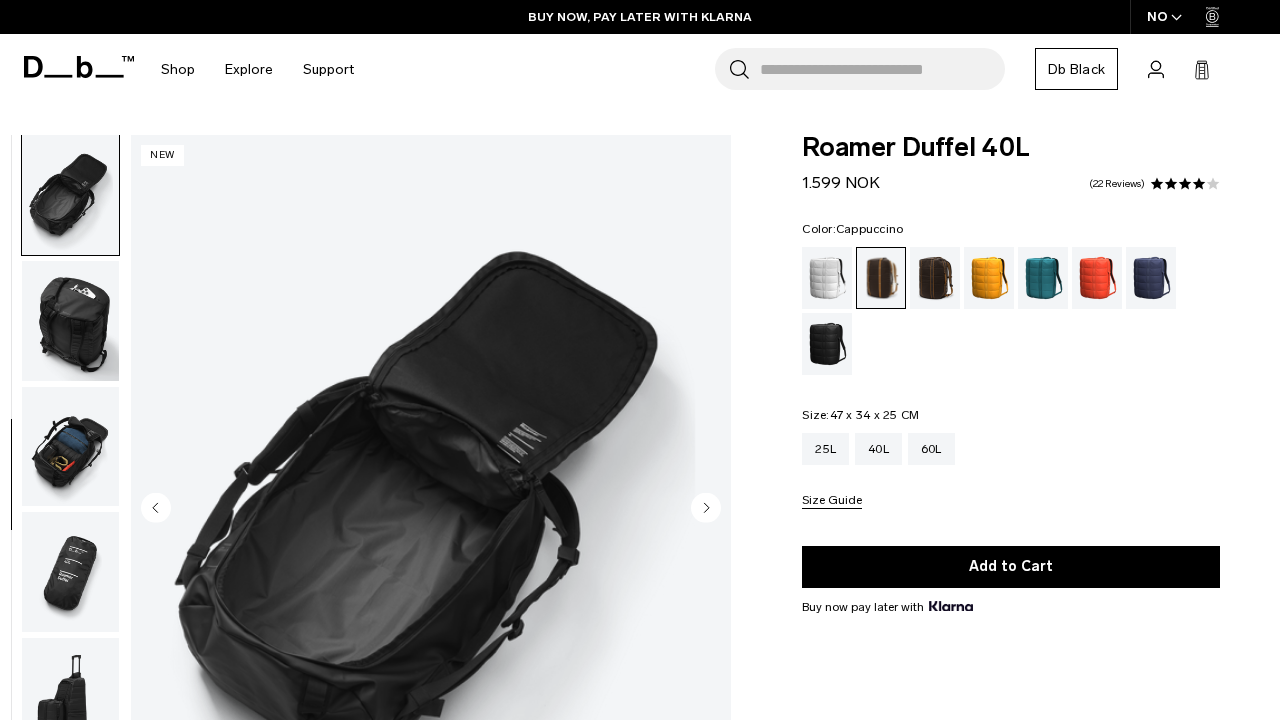 click at bounding box center [70, 321] 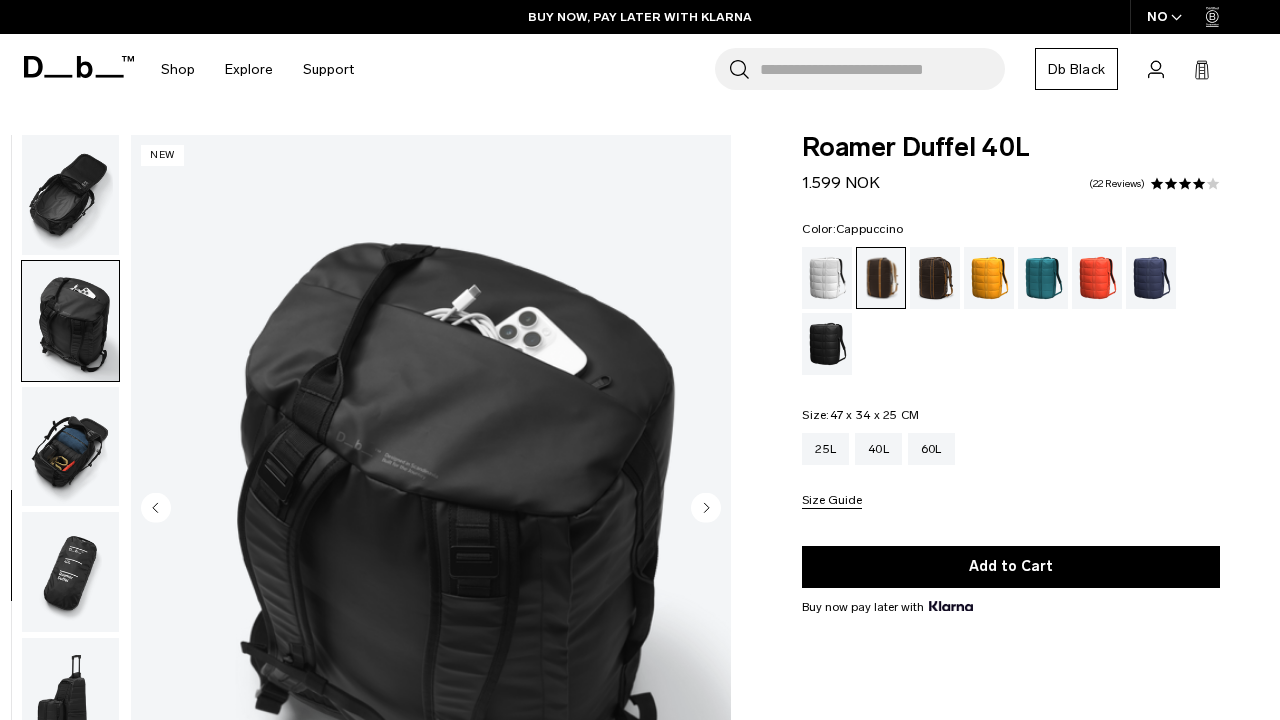 click at bounding box center (70, 321) 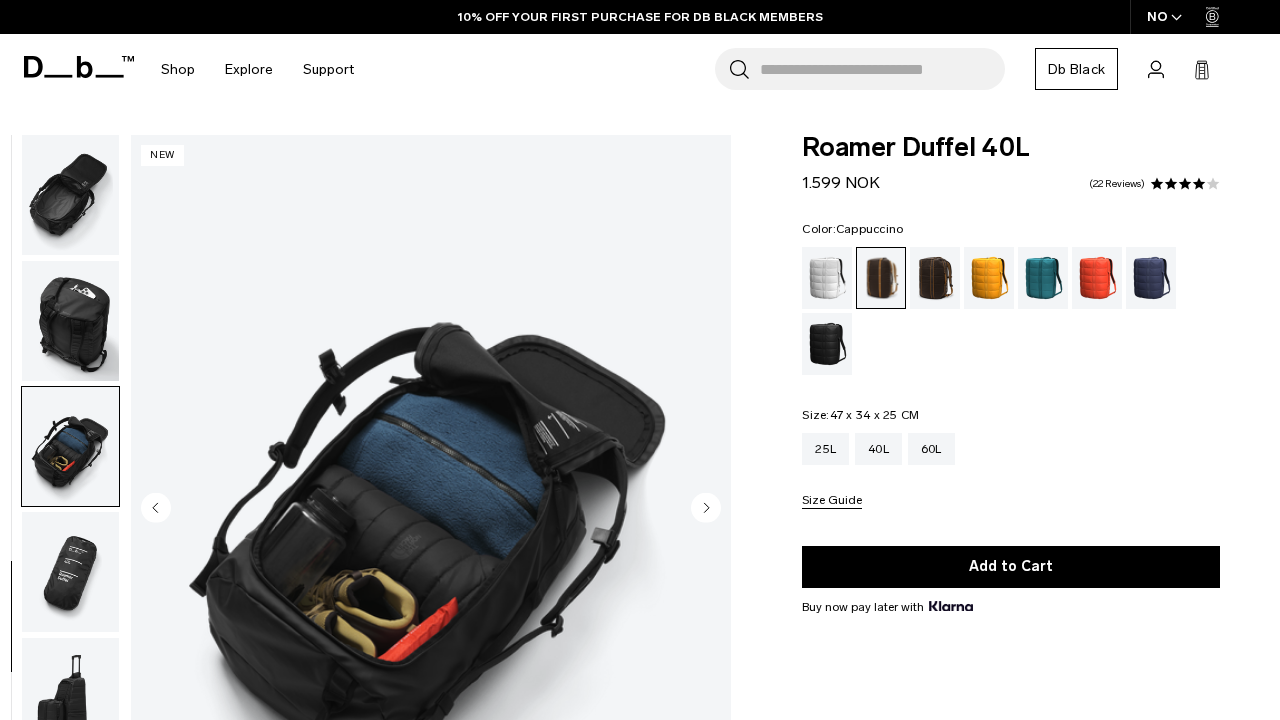 click at bounding box center (70, 447) 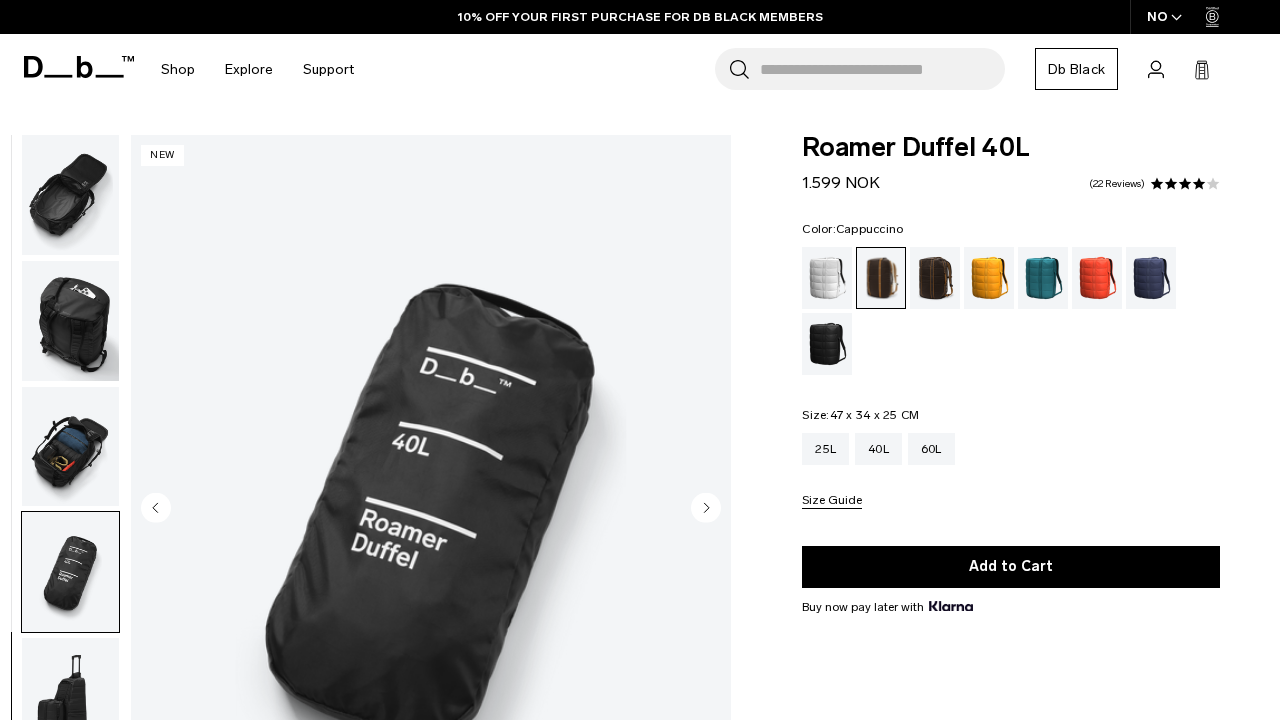 click at bounding box center [70, 572] 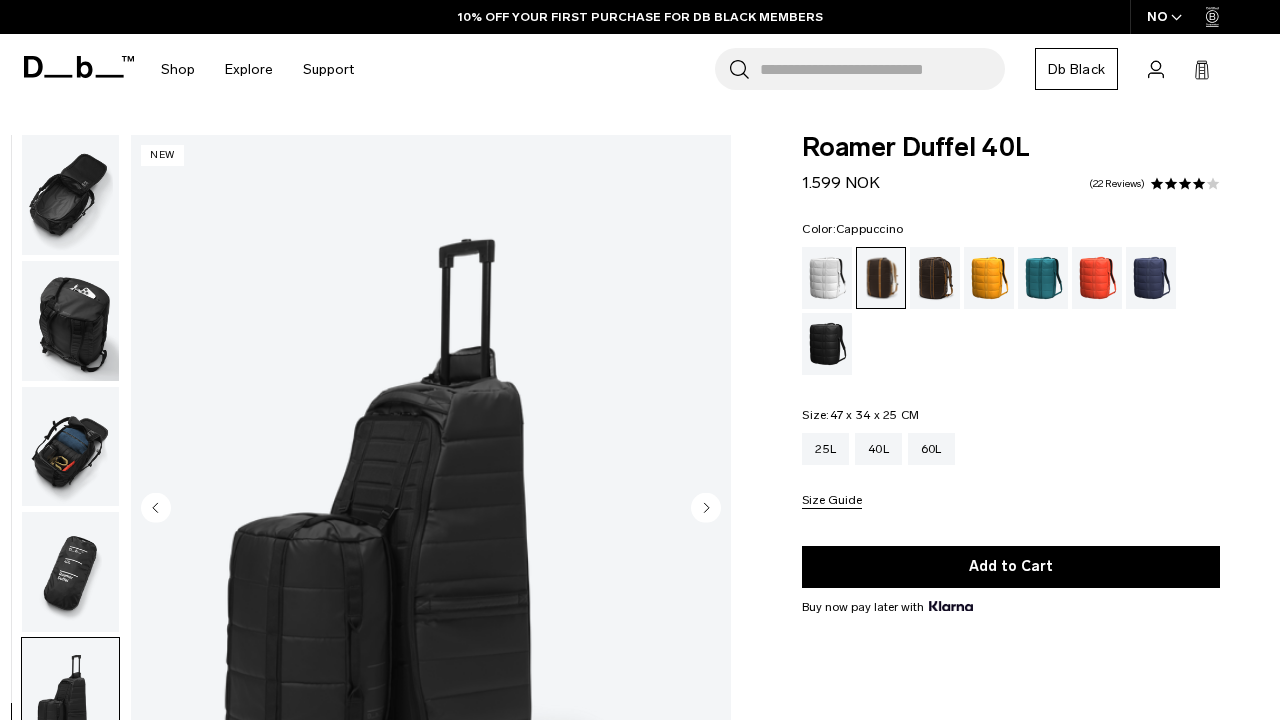 click at bounding box center [70, 447] 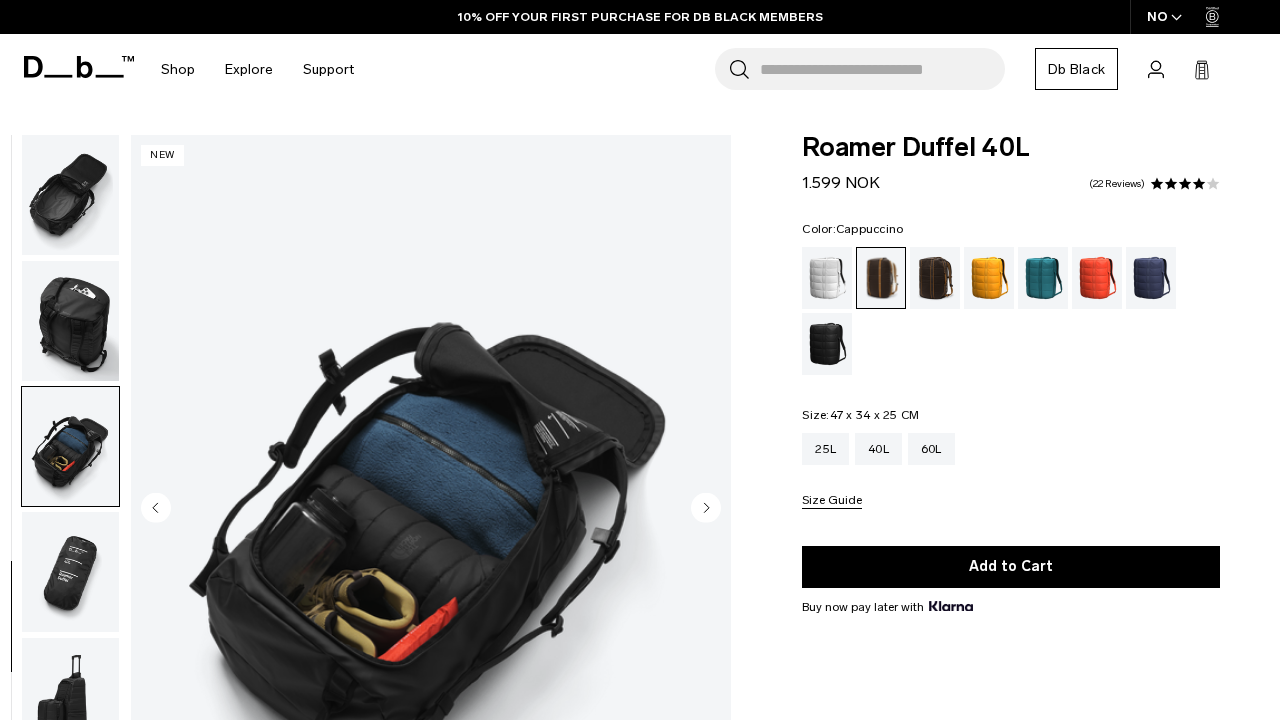 click at bounding box center (70, 321) 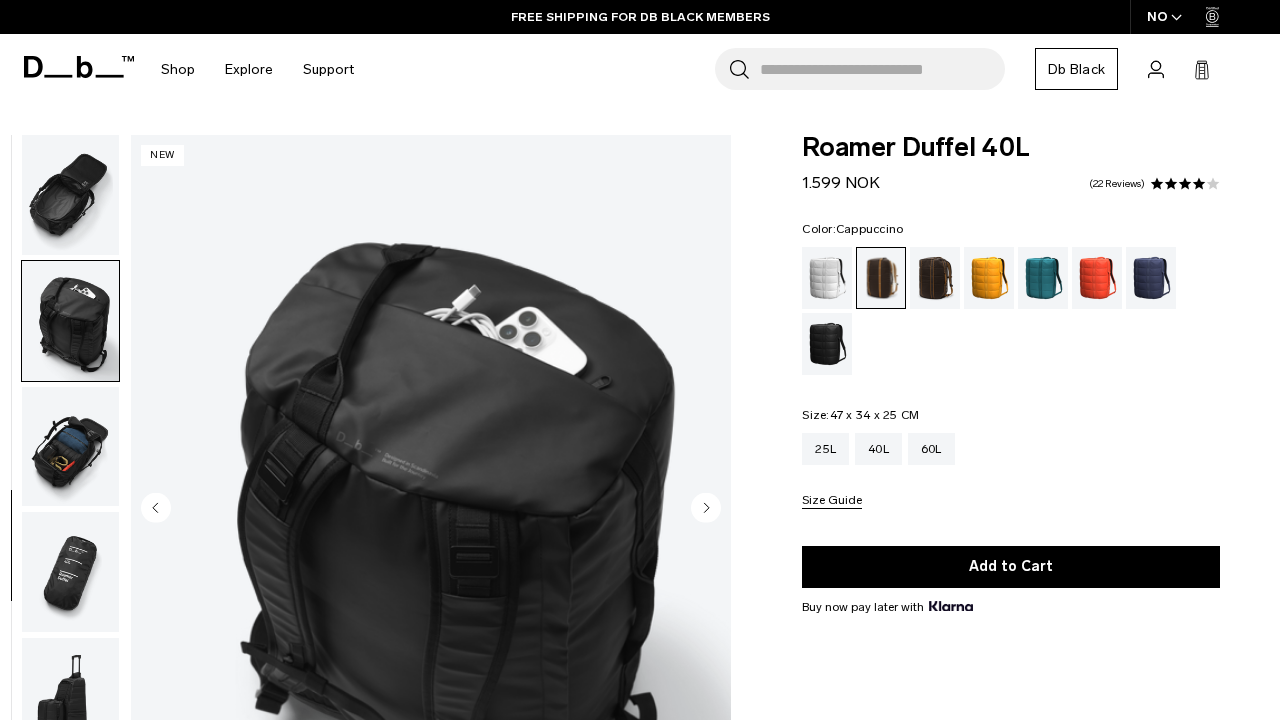 click at bounding box center [70, 195] 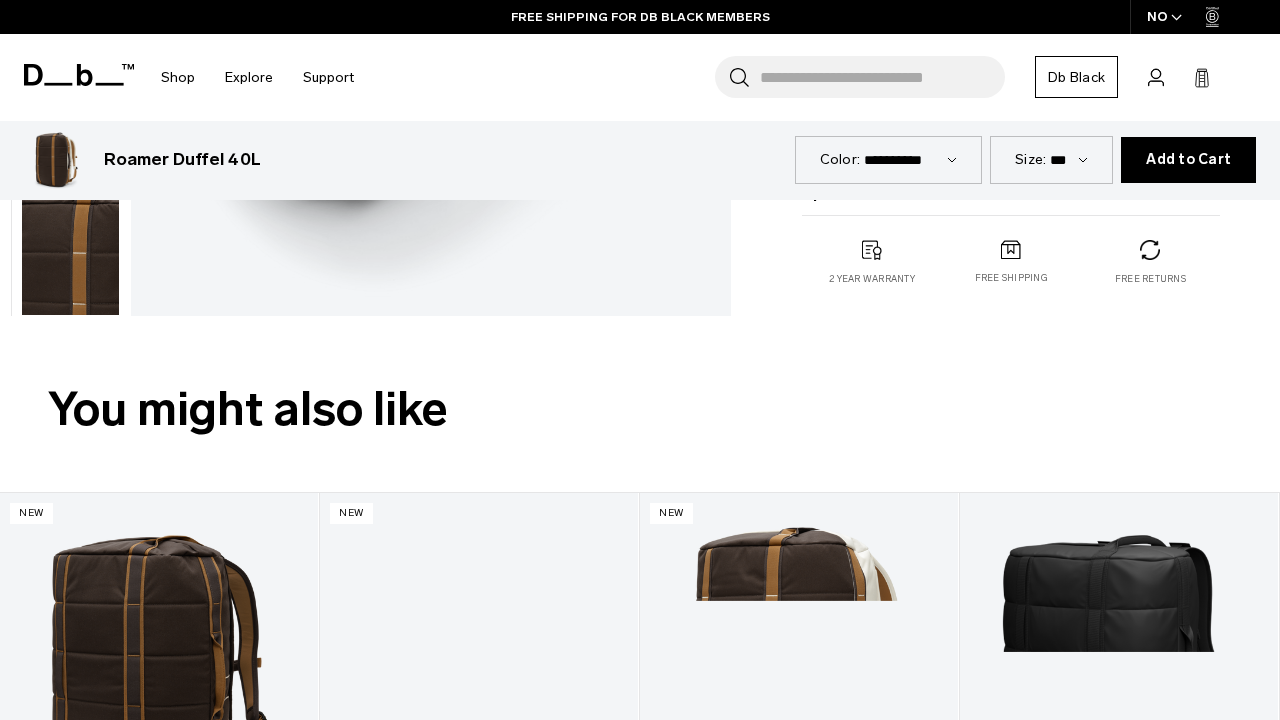 scroll, scrollTop: 274, scrollLeft: 0, axis: vertical 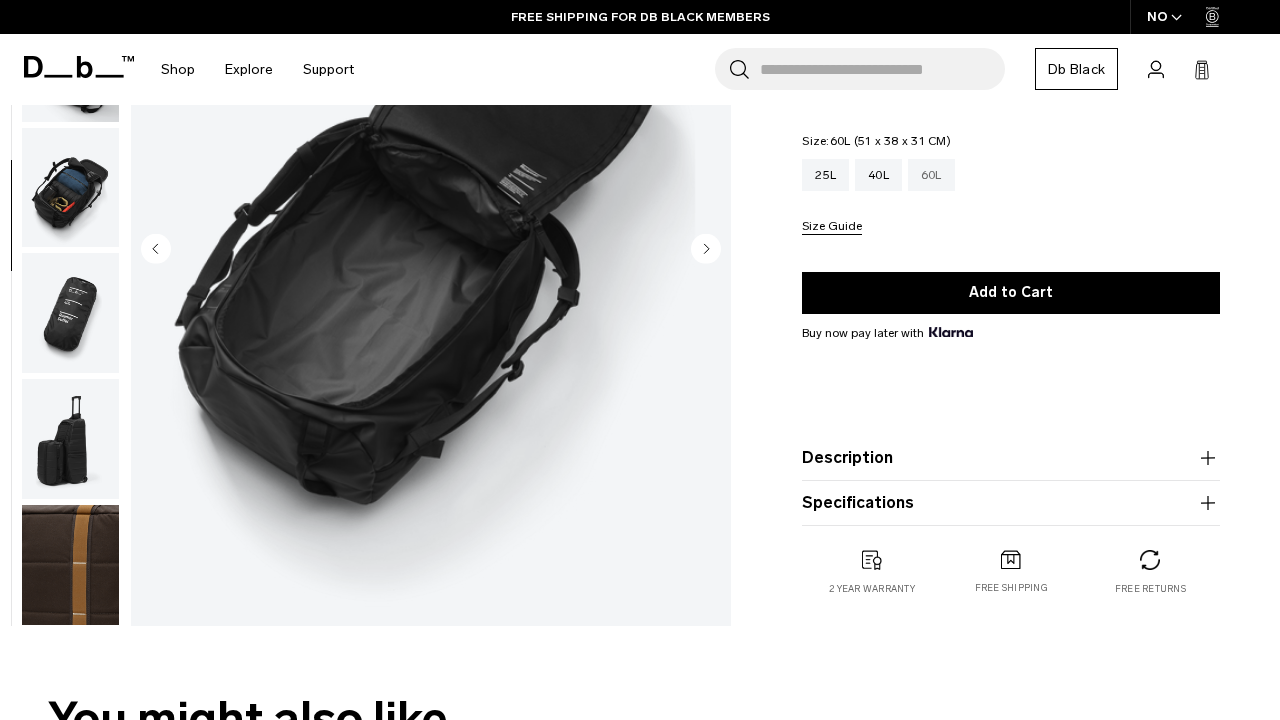 click on "60L" at bounding box center [931, 175] 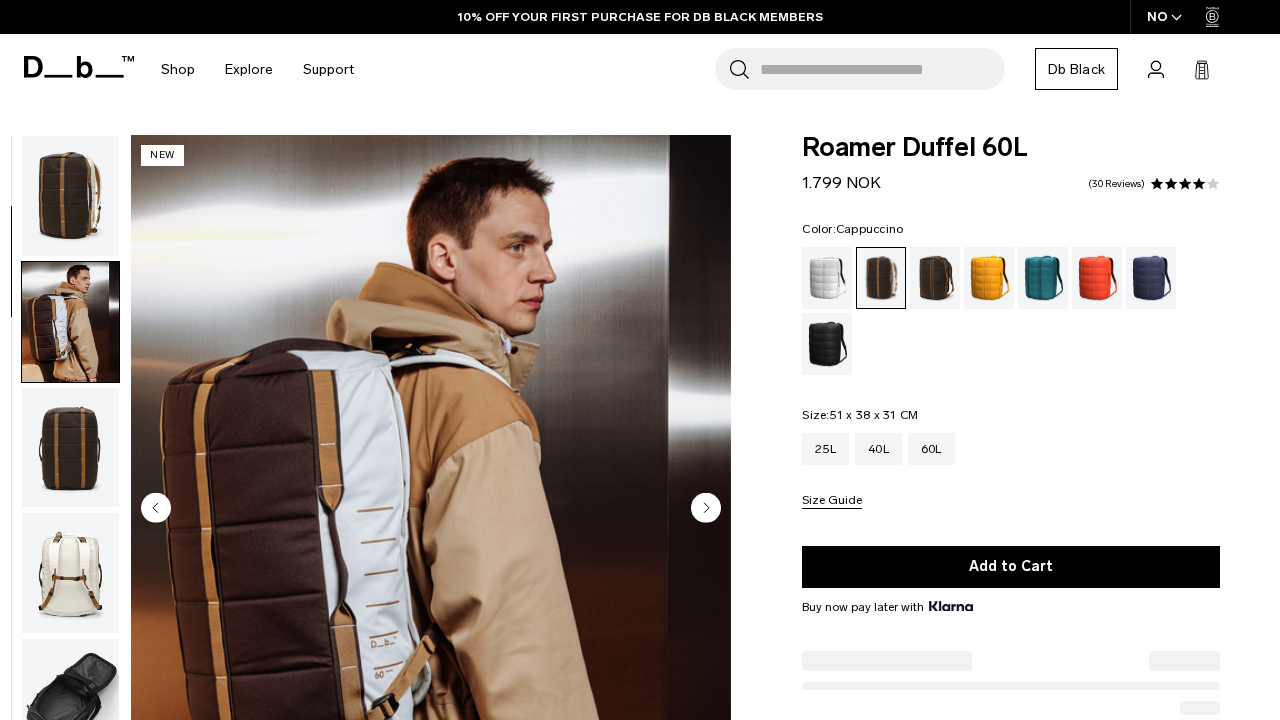 scroll, scrollTop: 0, scrollLeft: 0, axis: both 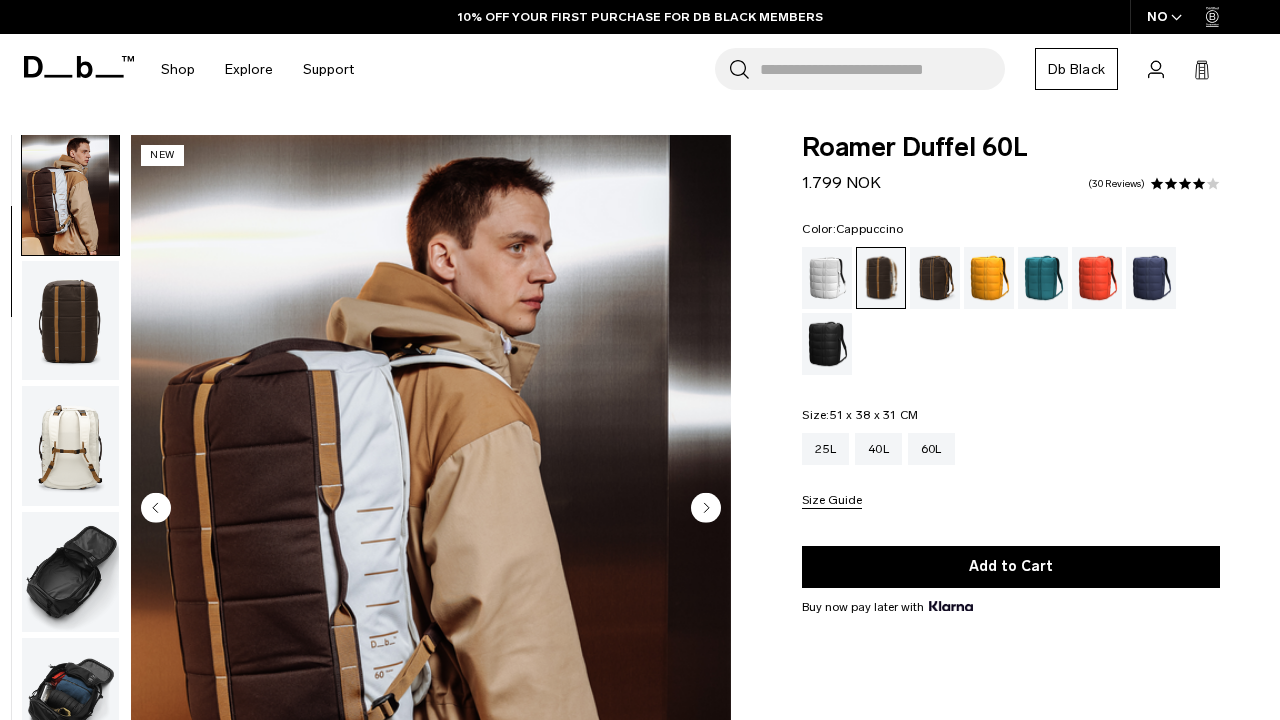 click 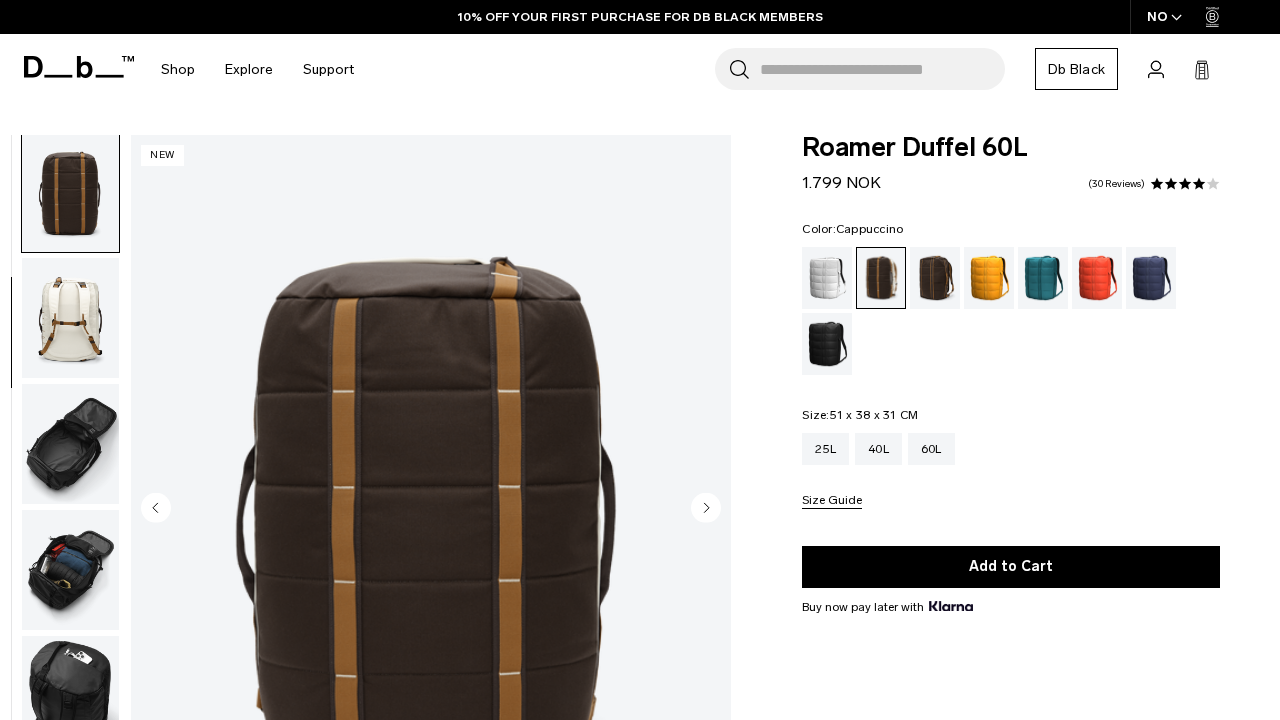 click 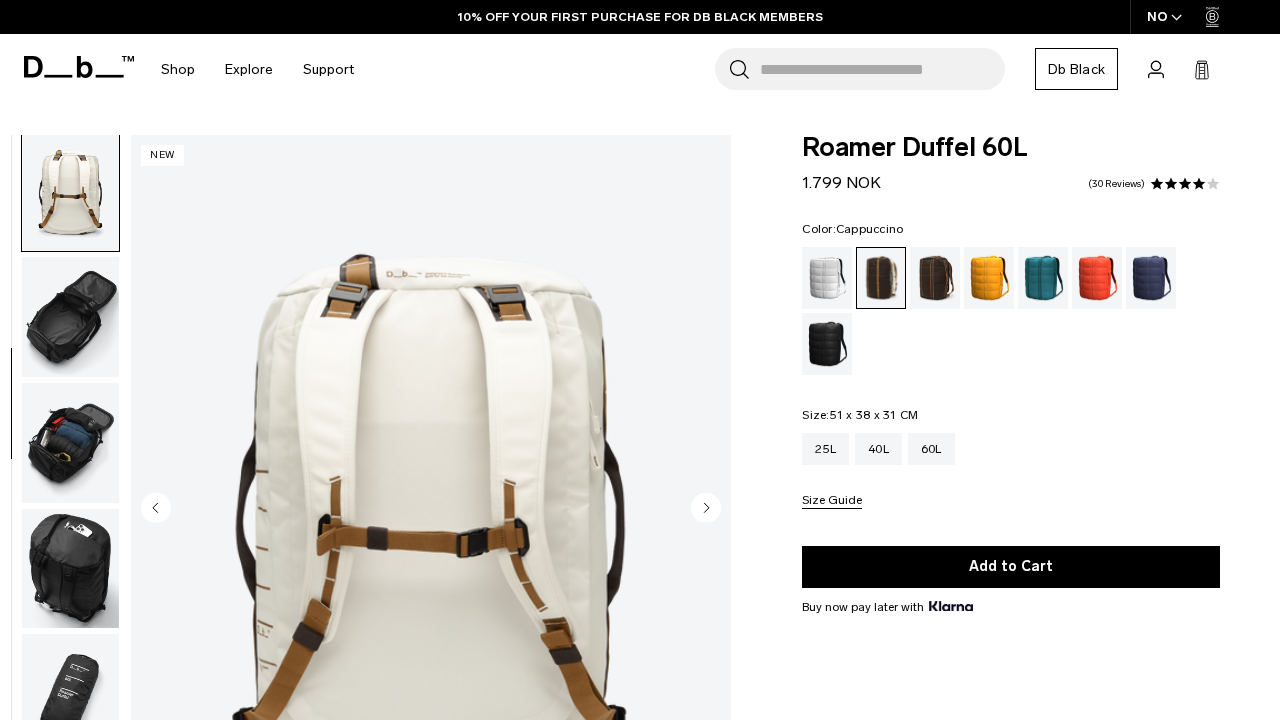 click 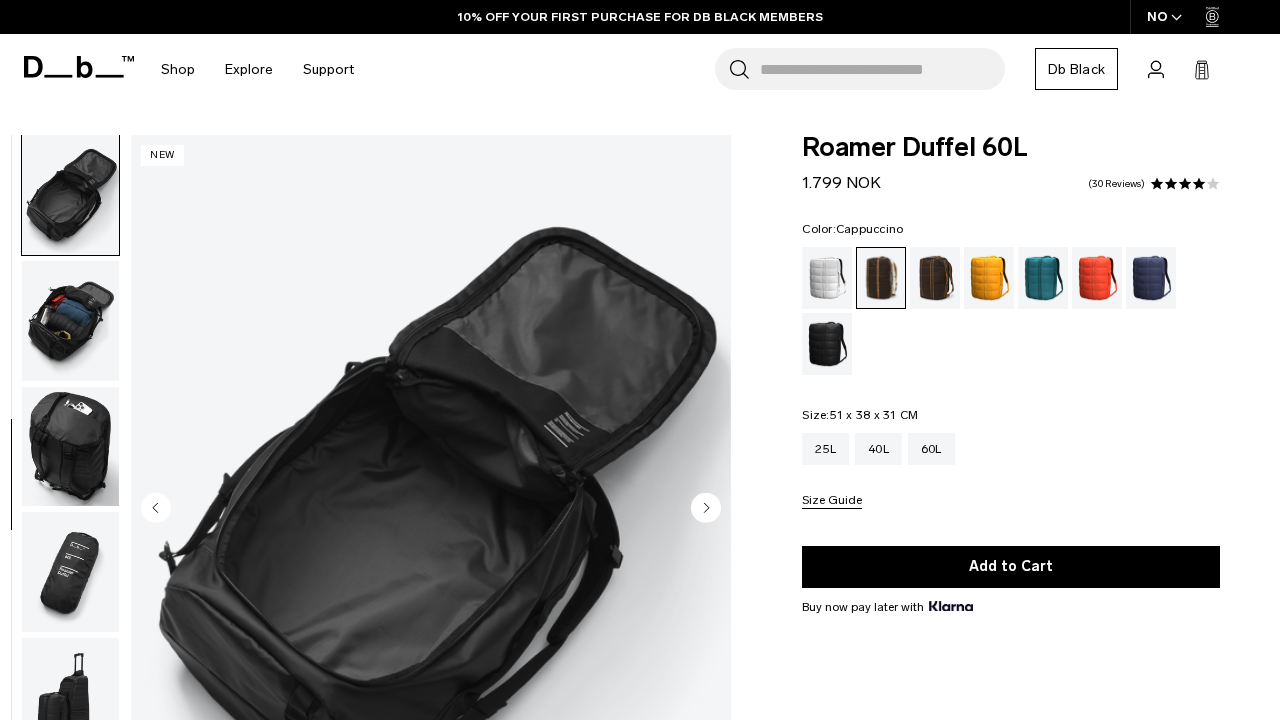 click 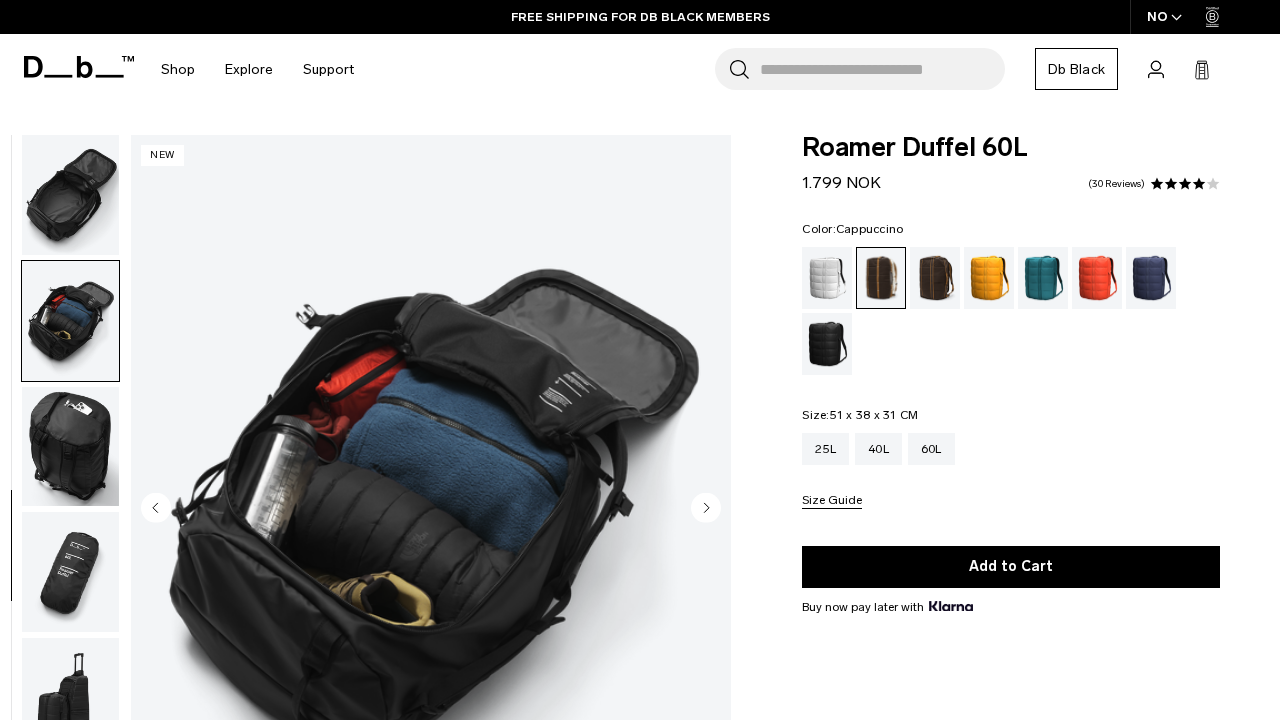 scroll, scrollTop: 518, scrollLeft: 0, axis: vertical 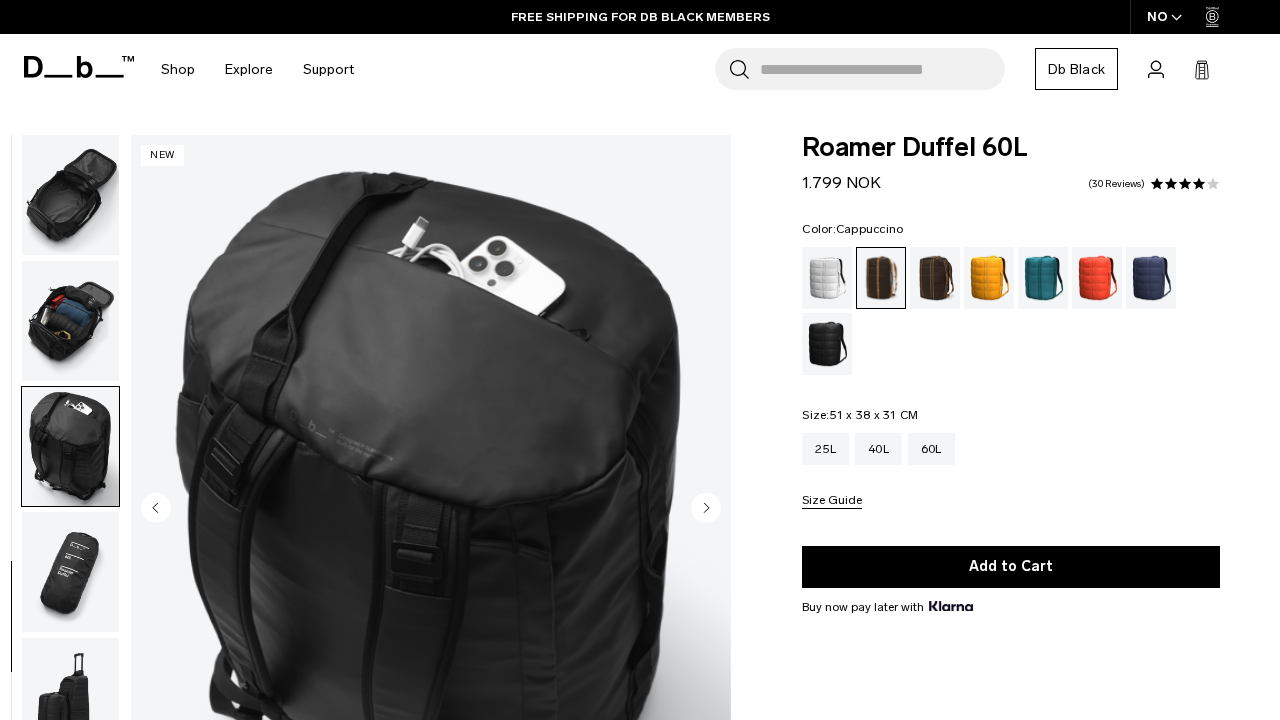 click 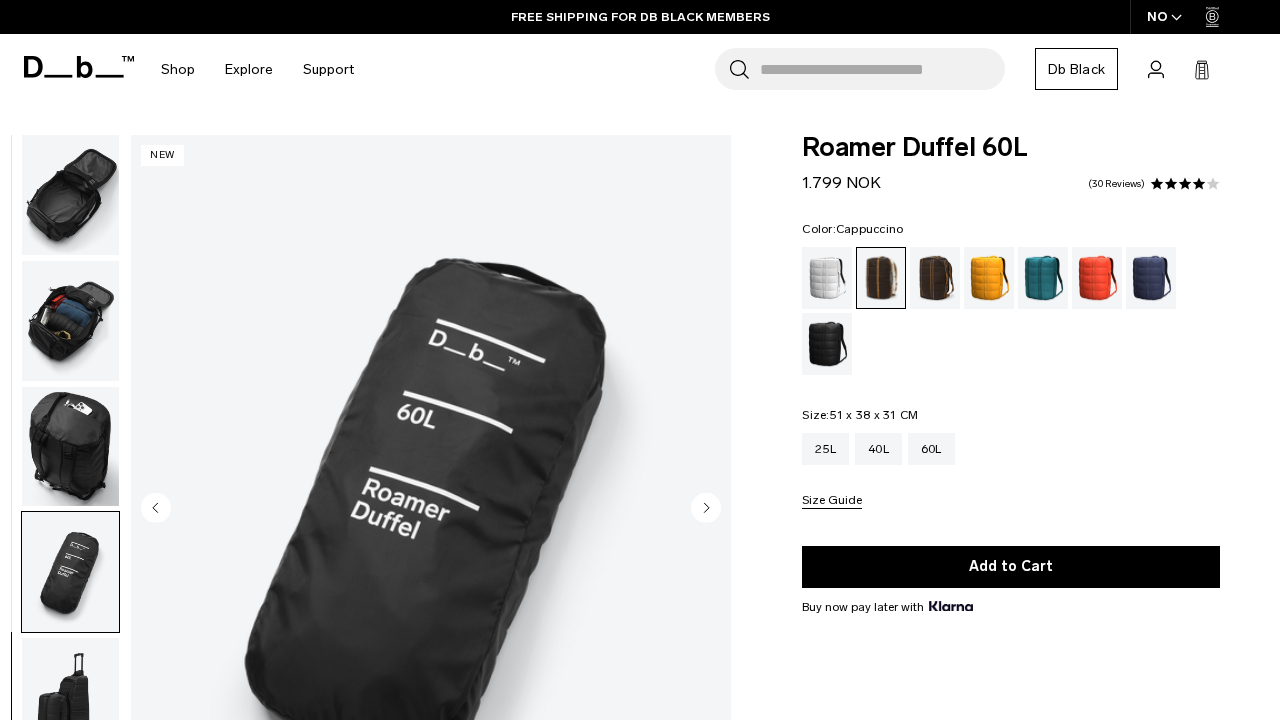 click 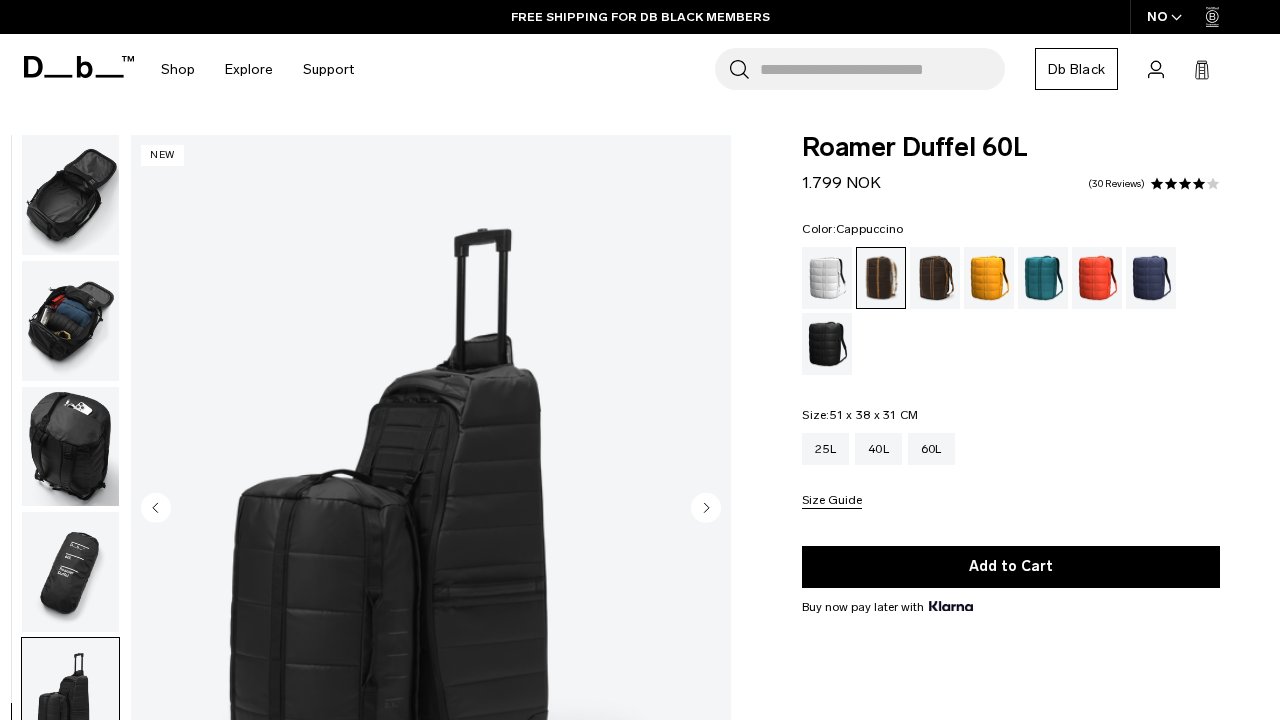 click 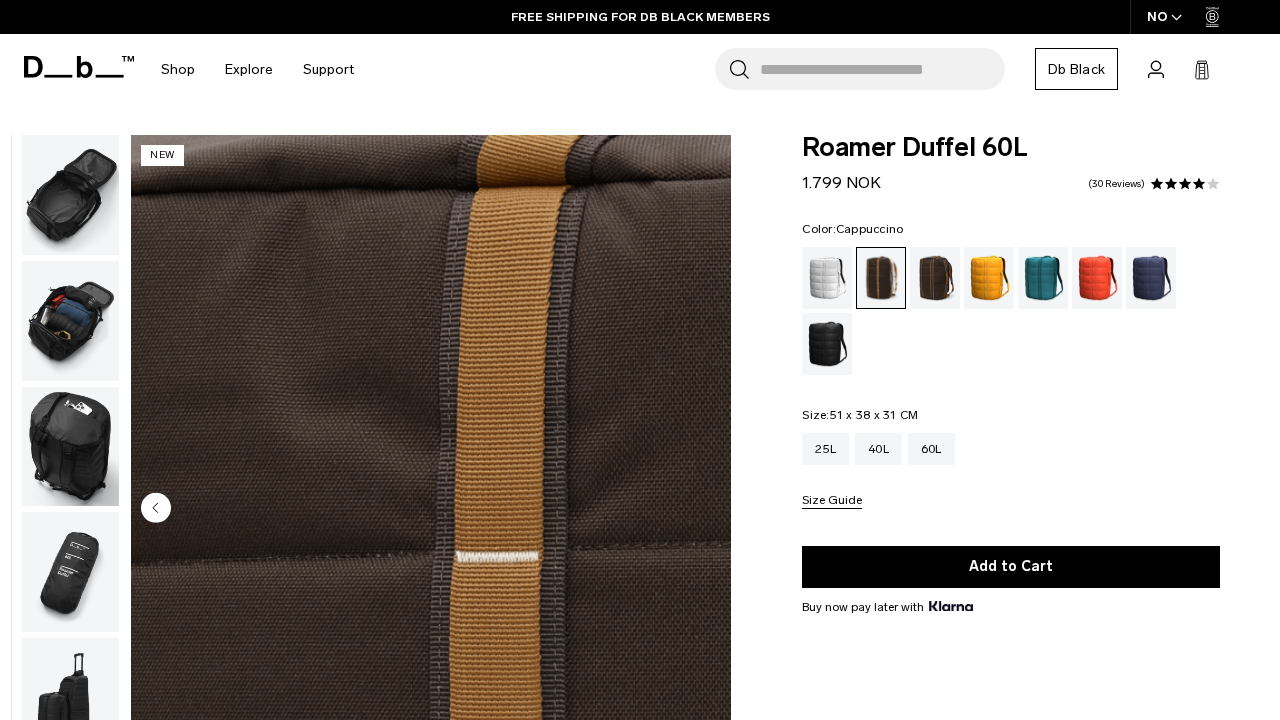 click at bounding box center [431, 509] 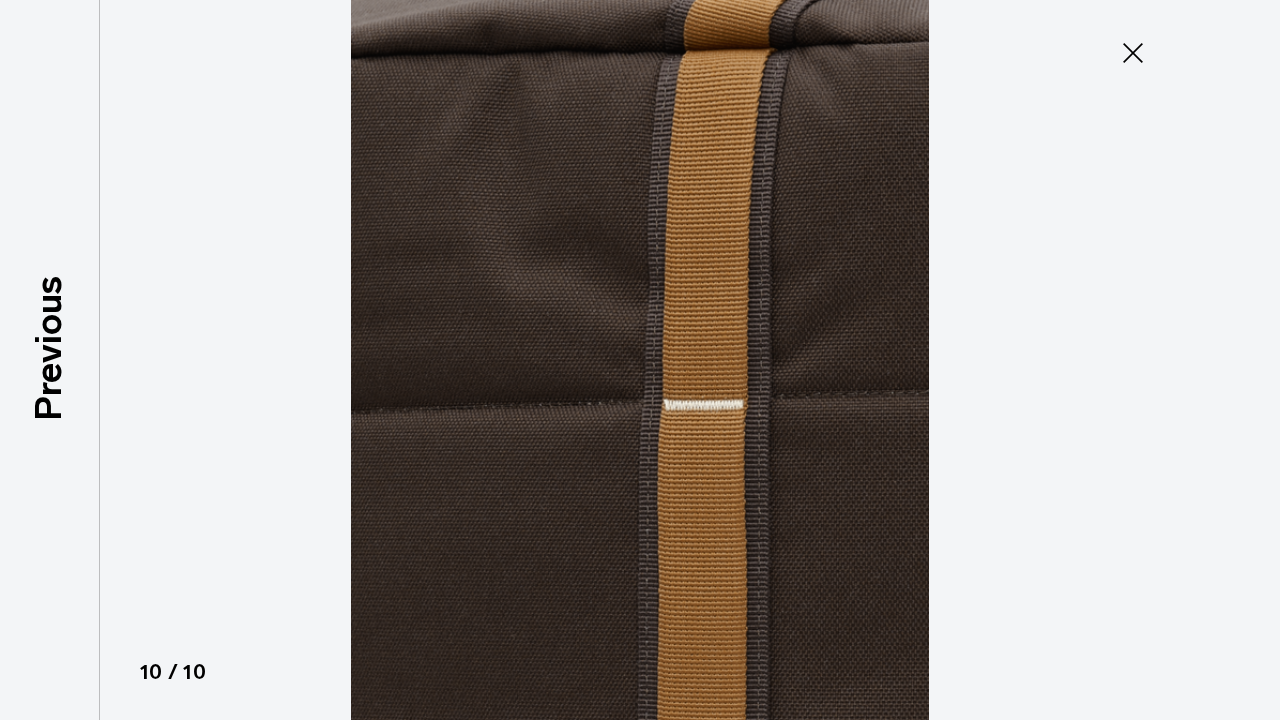 click 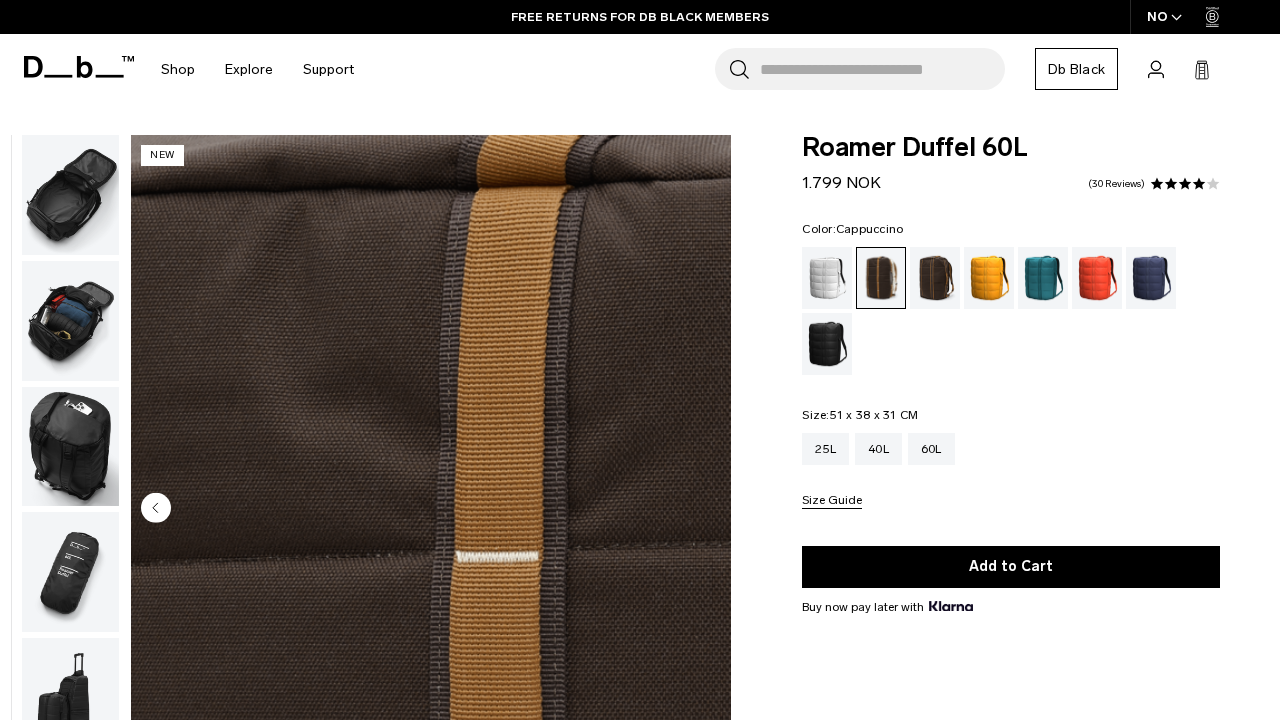 click 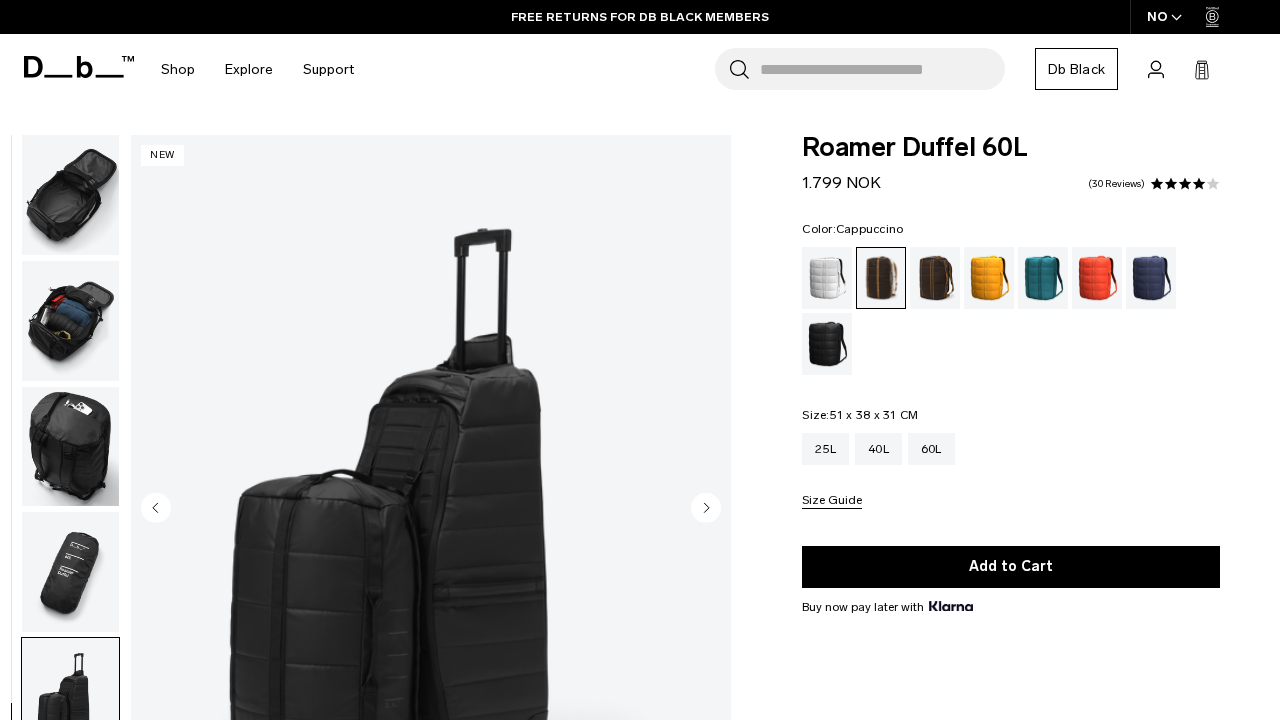 click 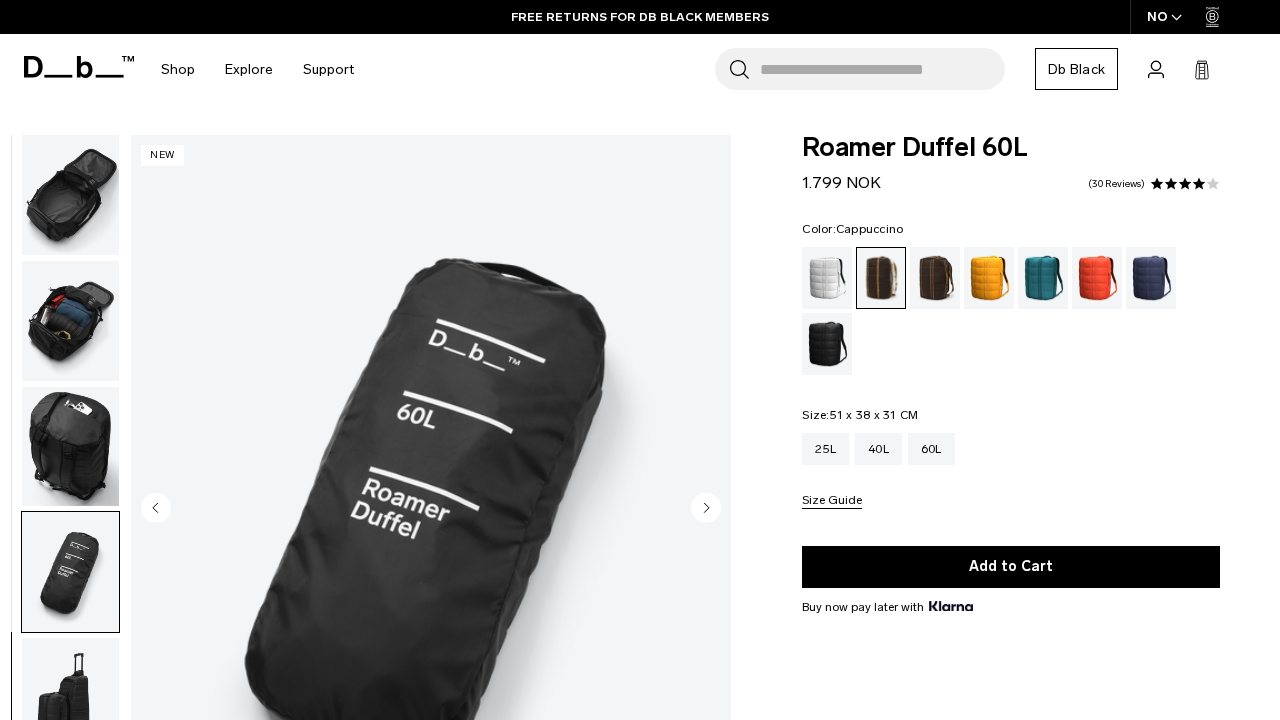 click 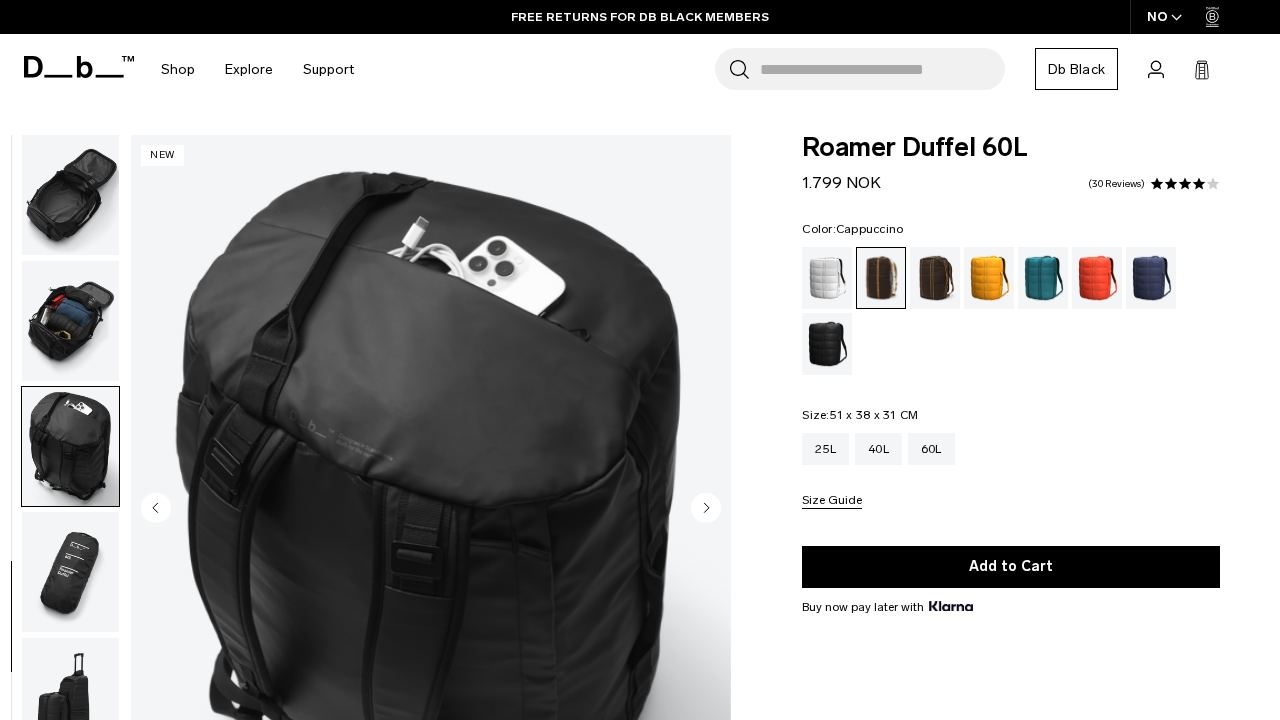click 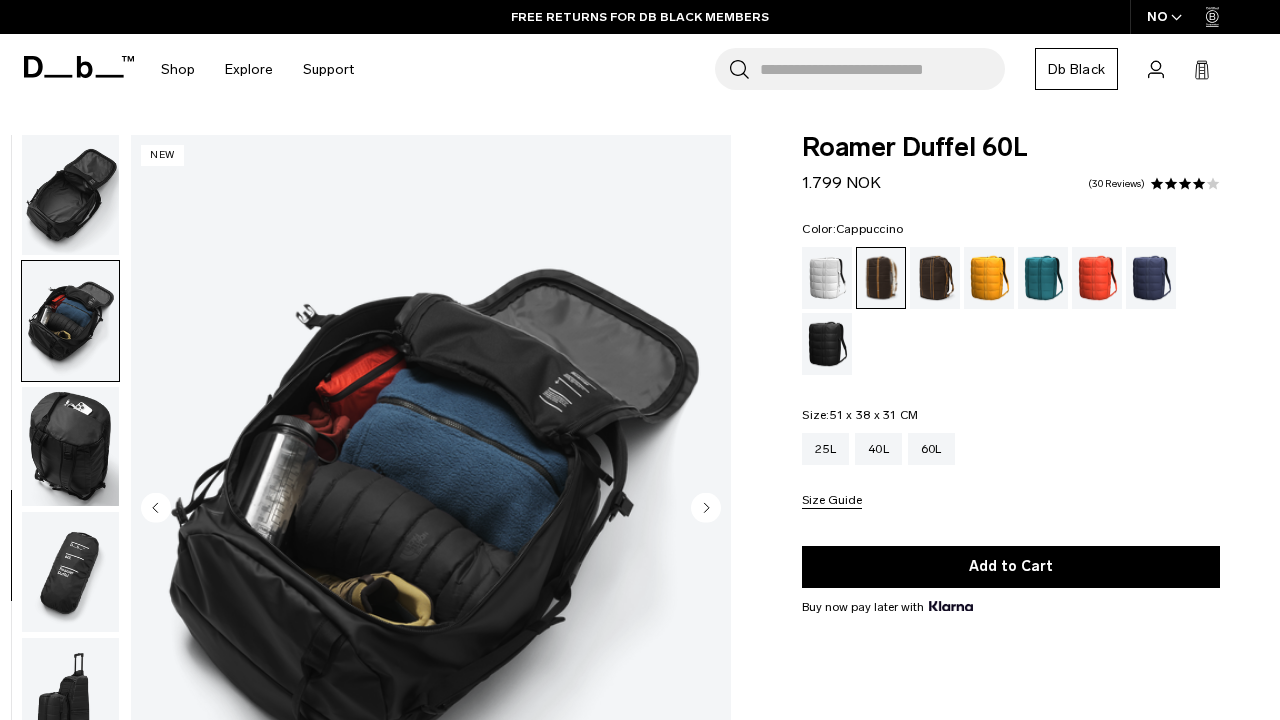 click 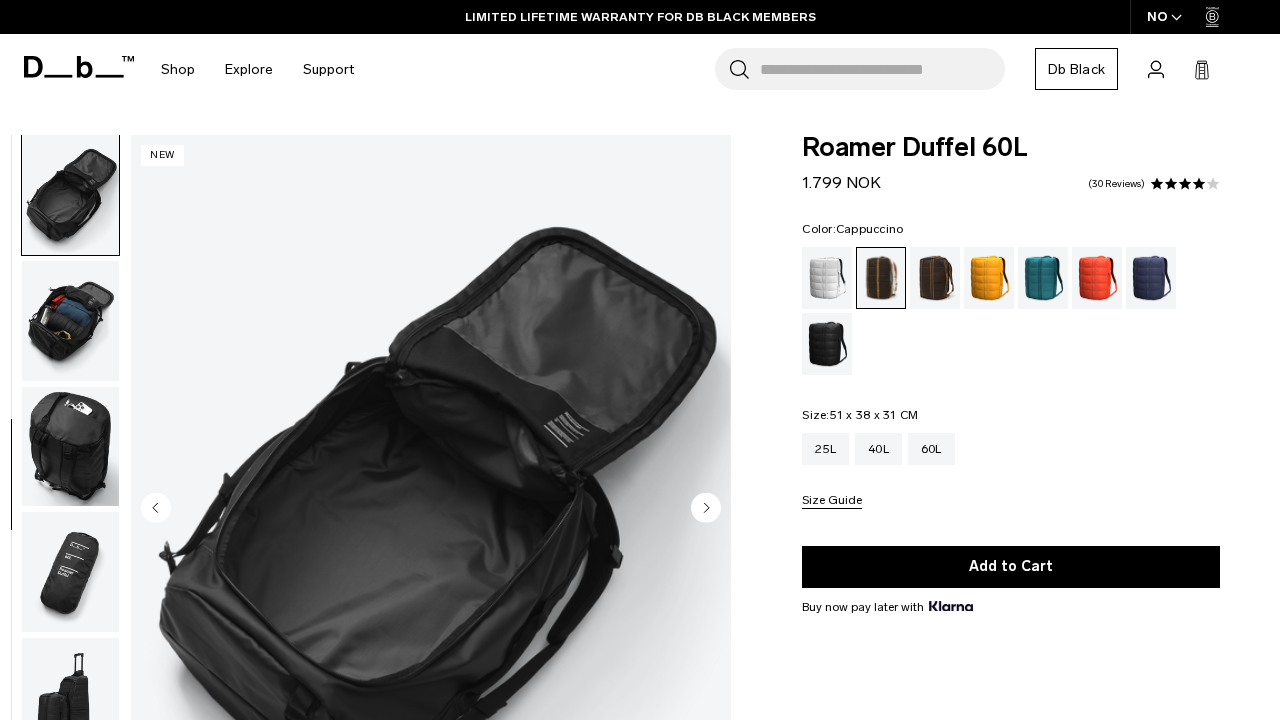 click at bounding box center [70, 447] 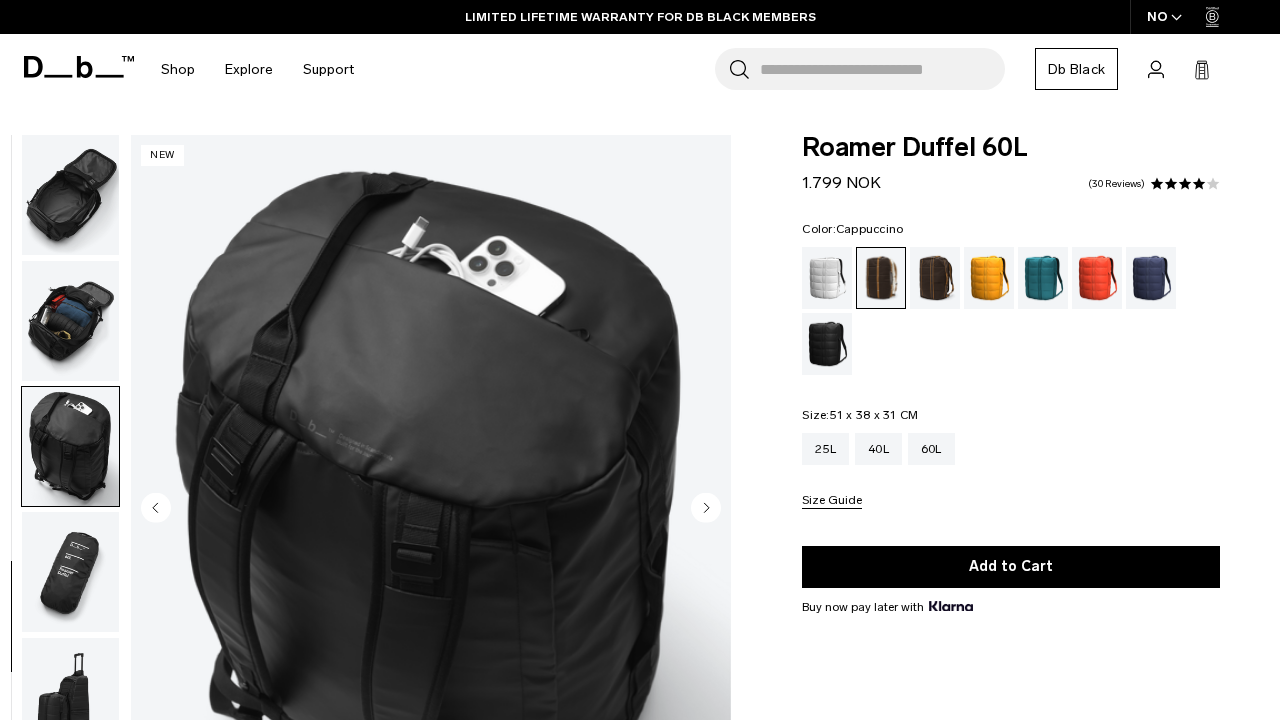 scroll, scrollTop: 518, scrollLeft: 0, axis: vertical 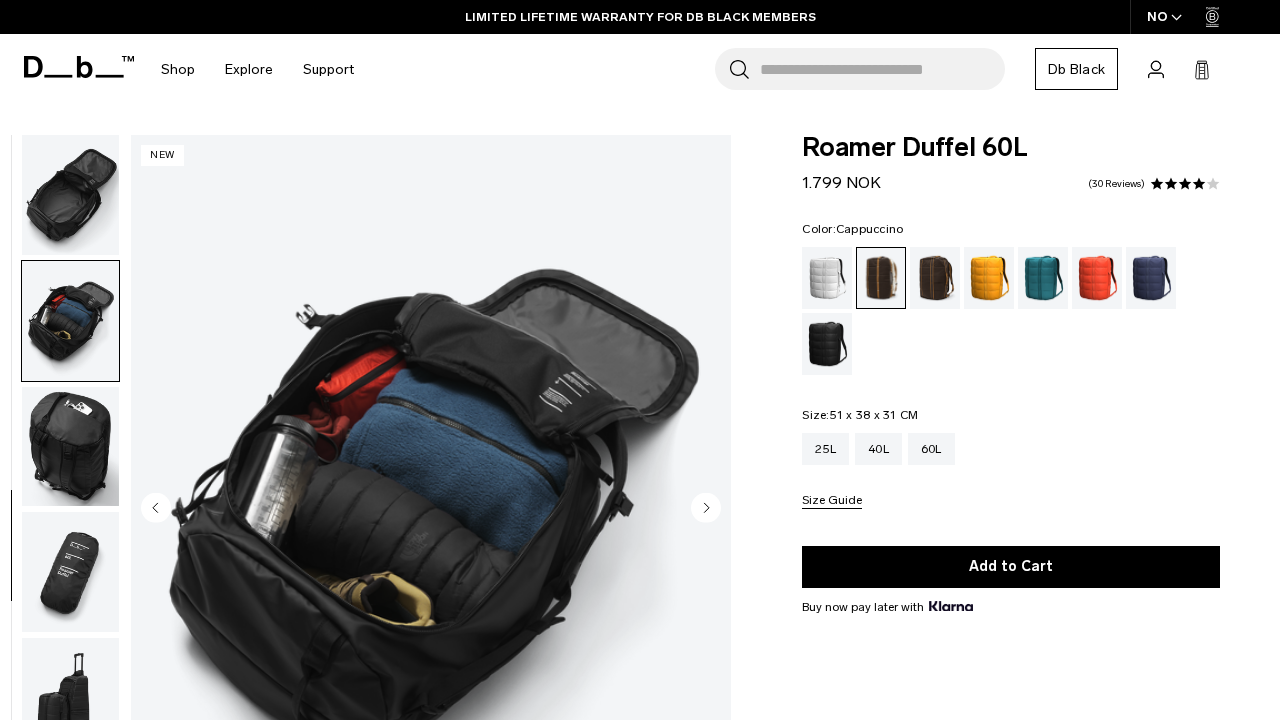 click at bounding box center [70, 195] 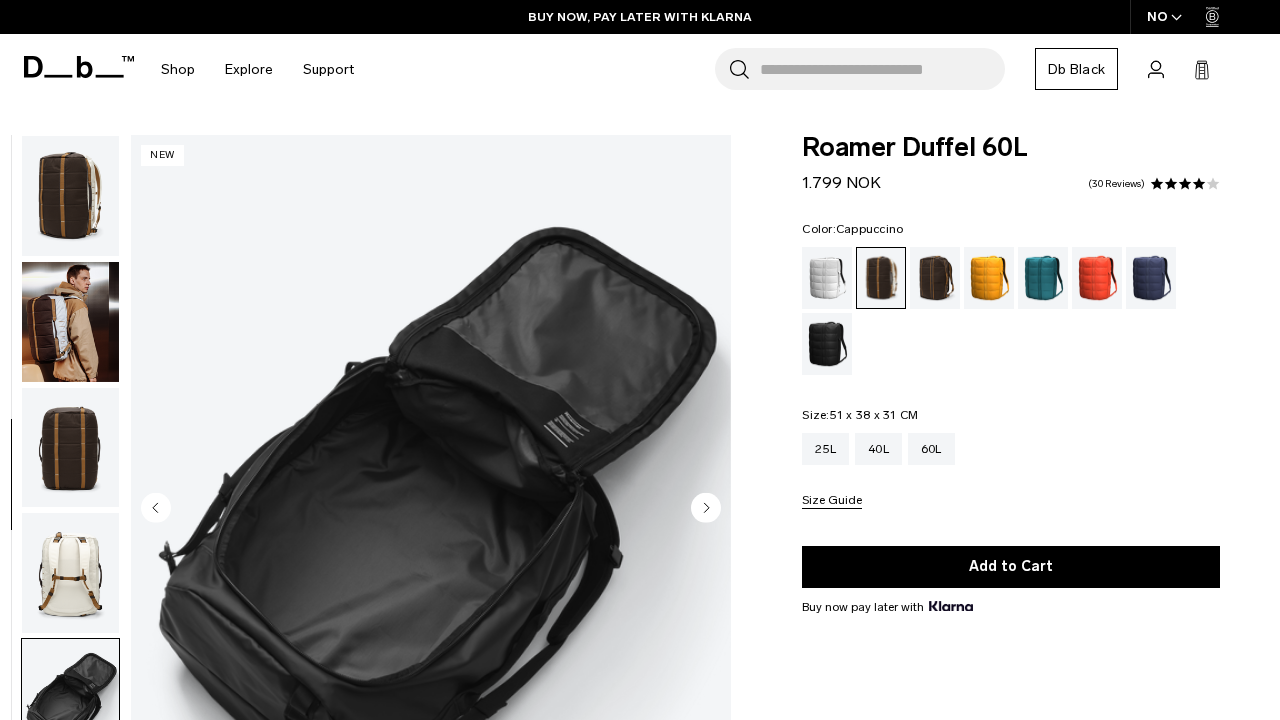 scroll, scrollTop: 0, scrollLeft: 0, axis: both 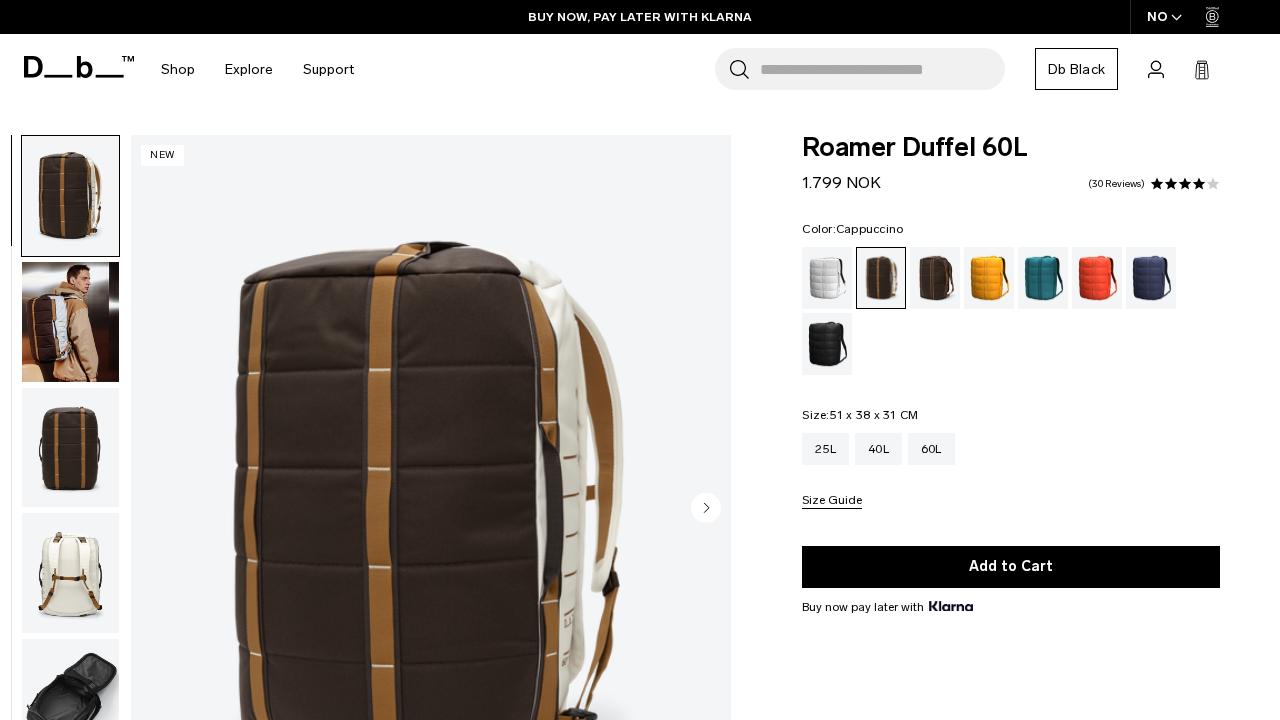click at bounding box center [70, 322] 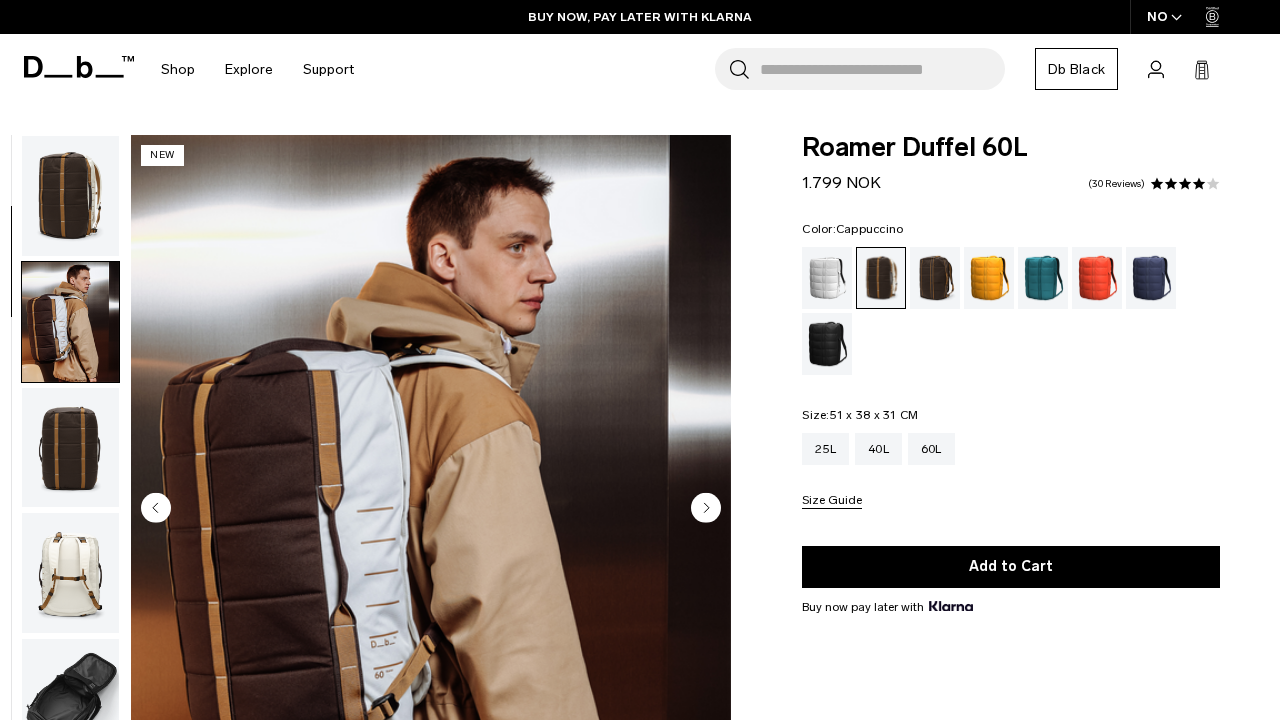 scroll, scrollTop: 127, scrollLeft: 0, axis: vertical 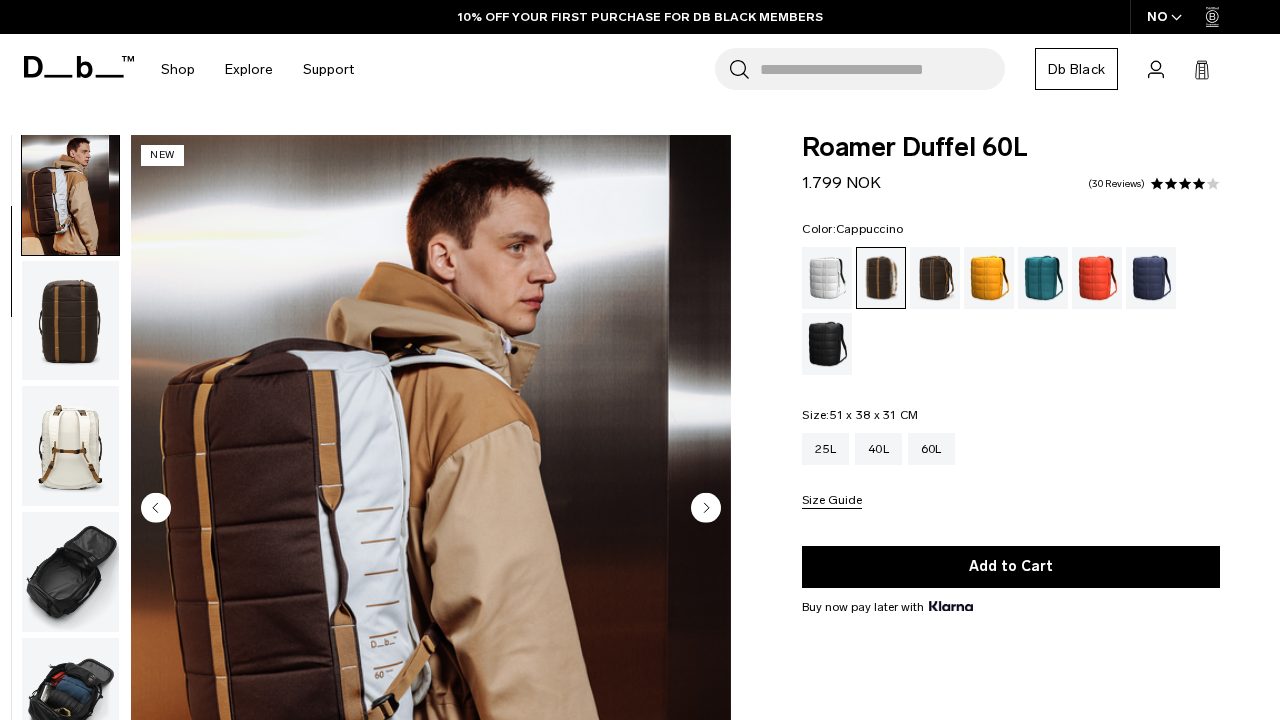 click at bounding box center [431, 509] 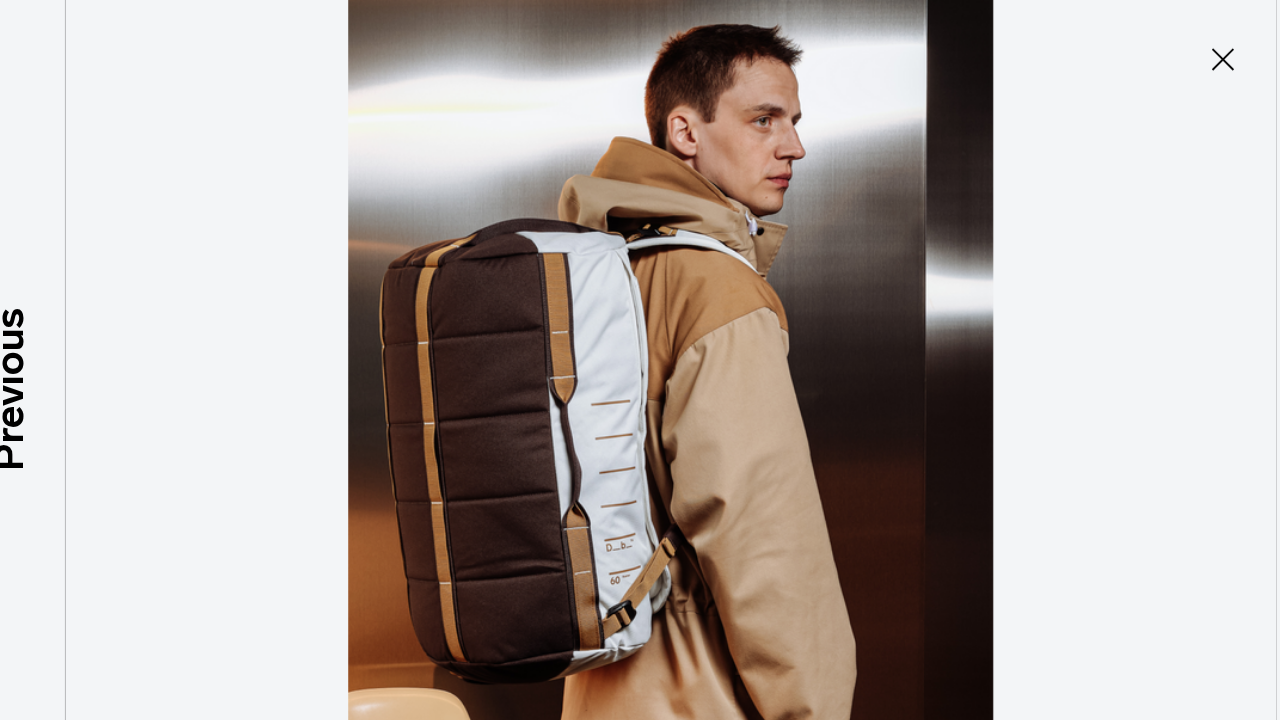 scroll, scrollTop: 0, scrollLeft: 0, axis: both 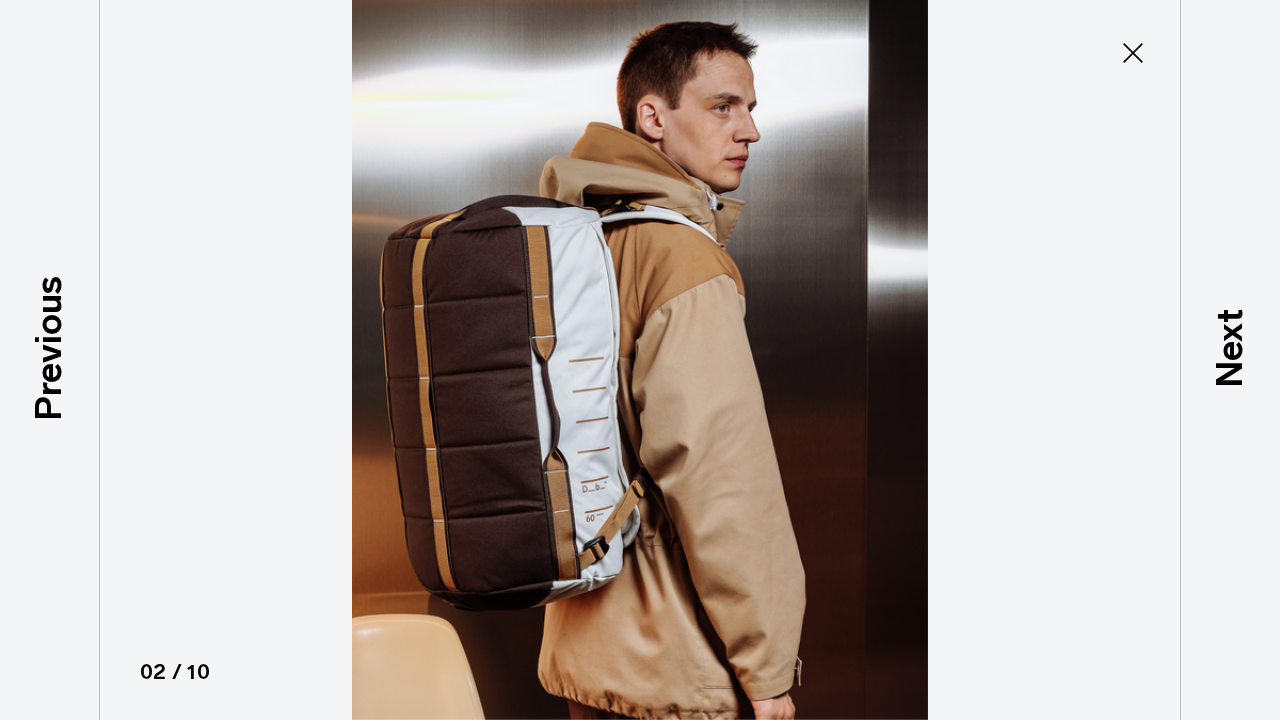 click 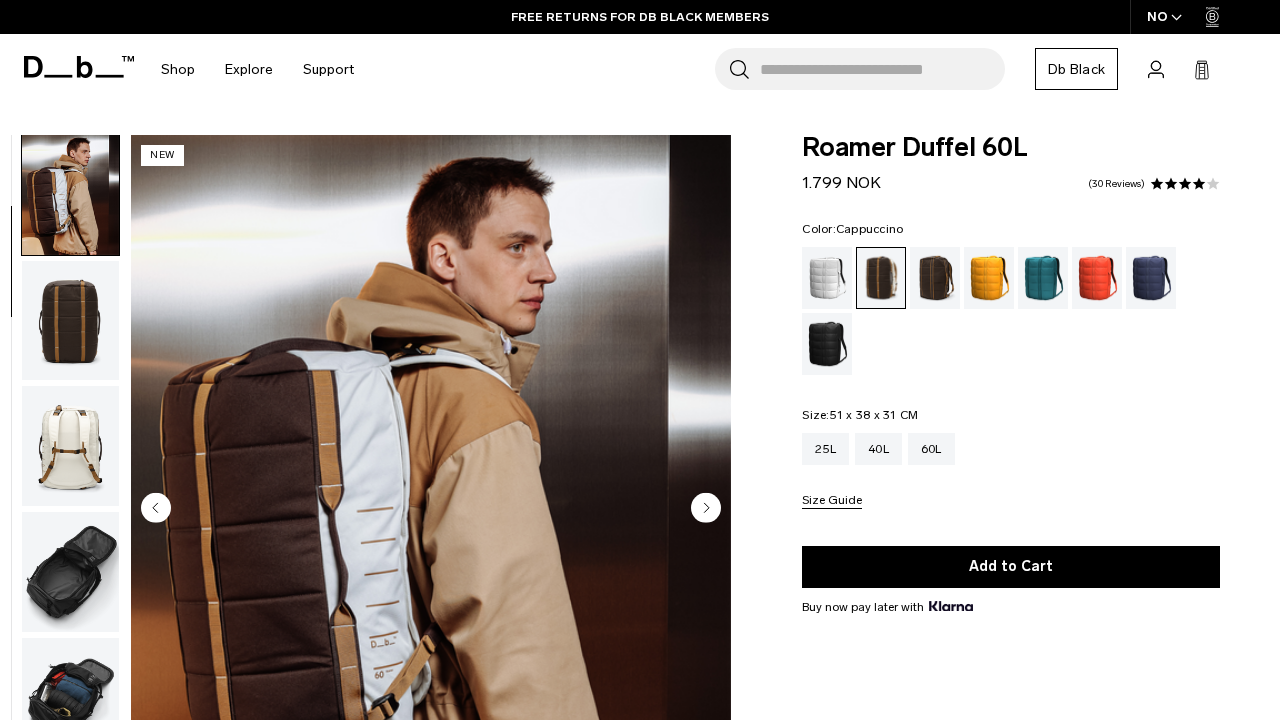 click 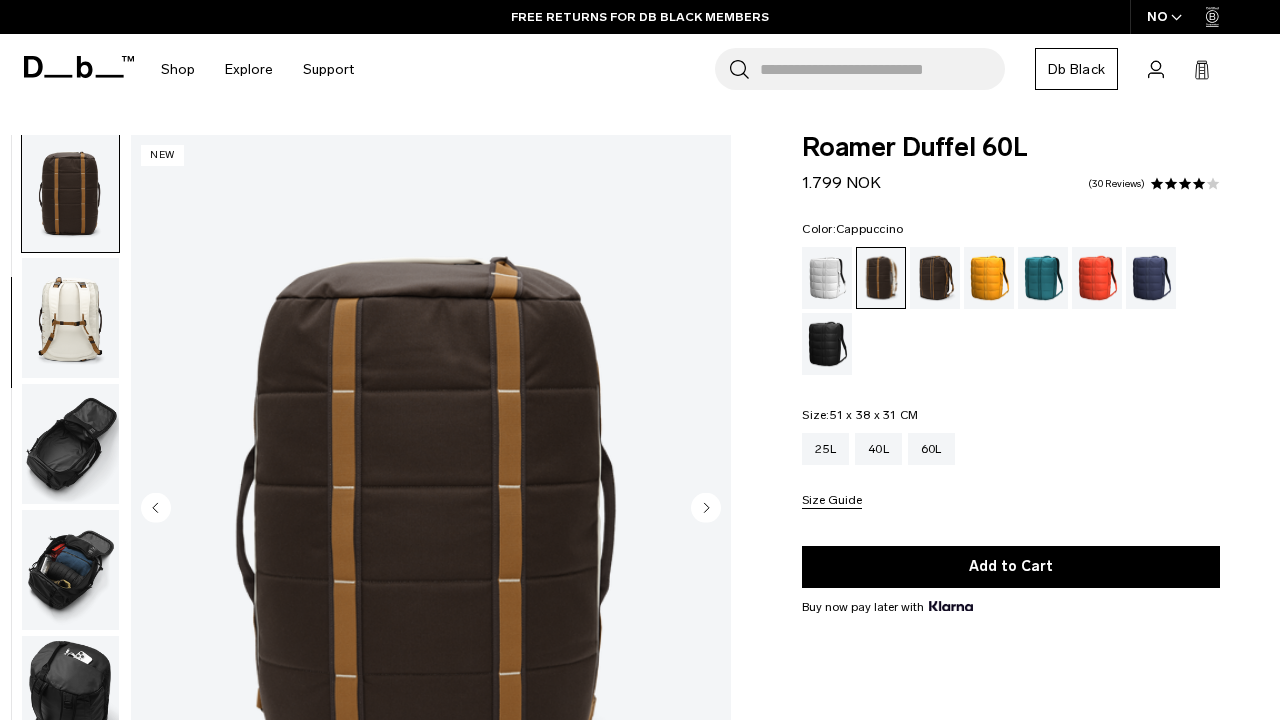 click 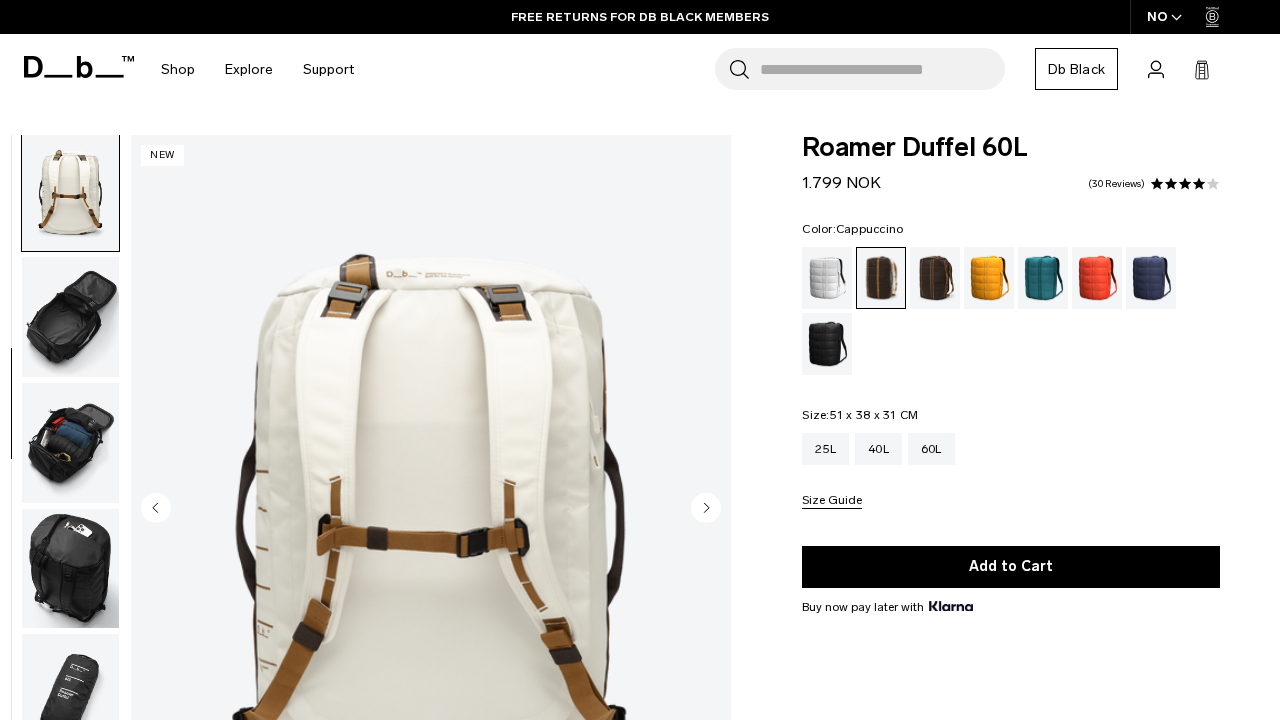 click 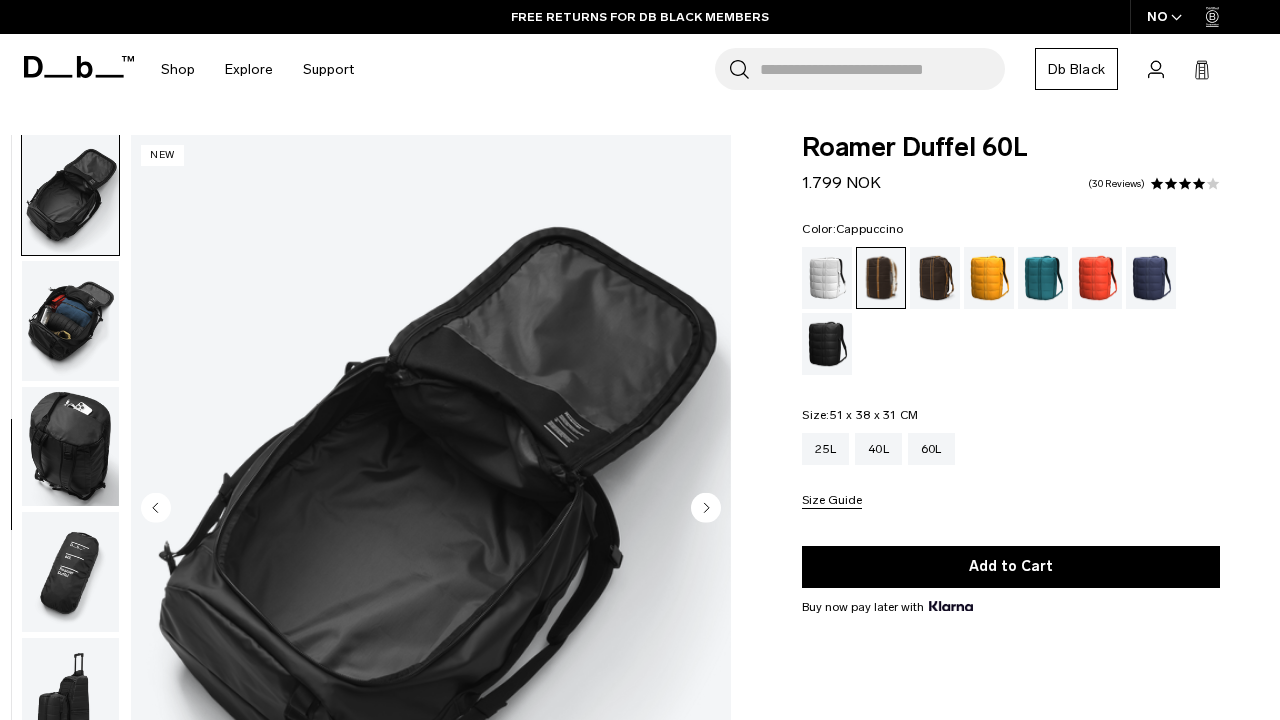 click 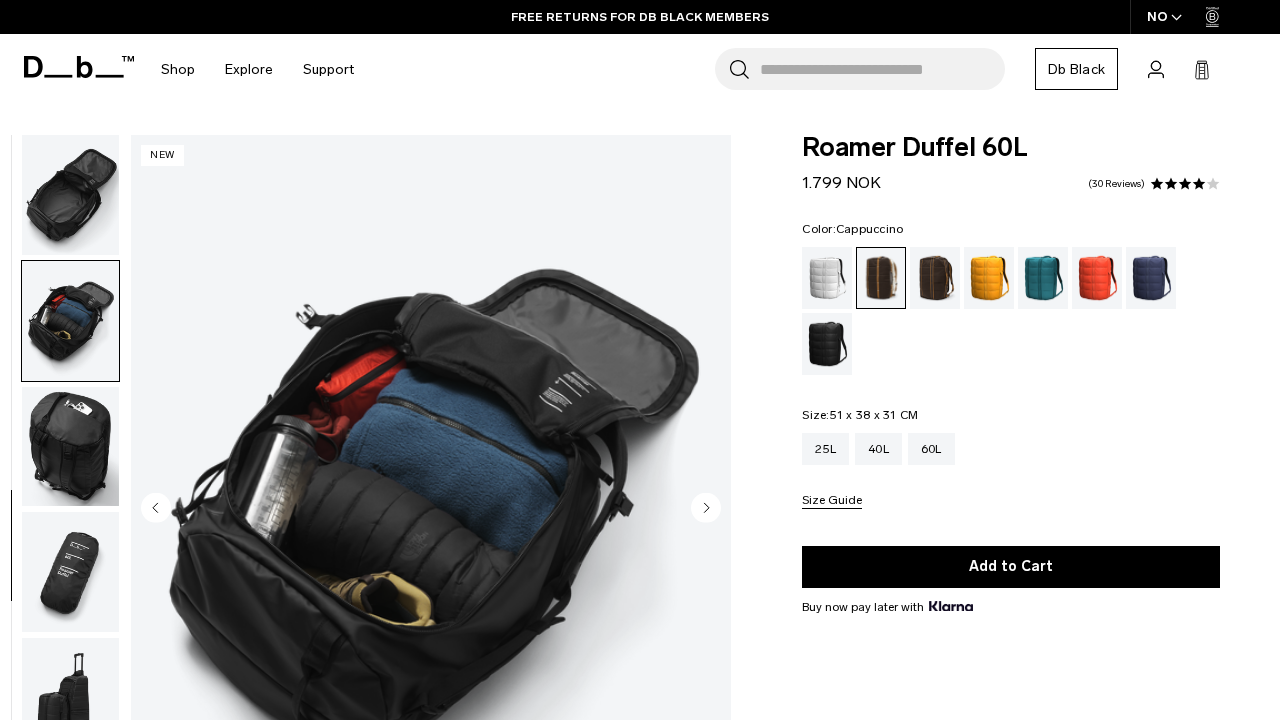 scroll, scrollTop: 518, scrollLeft: 0, axis: vertical 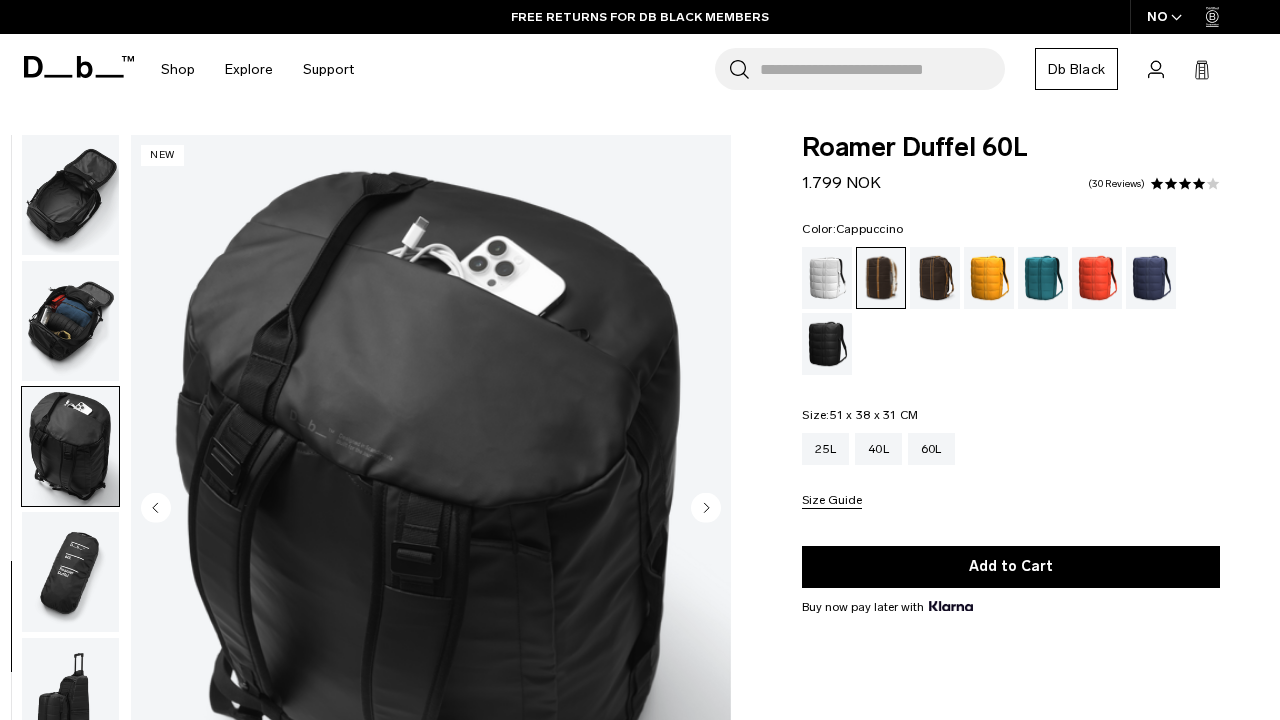 click 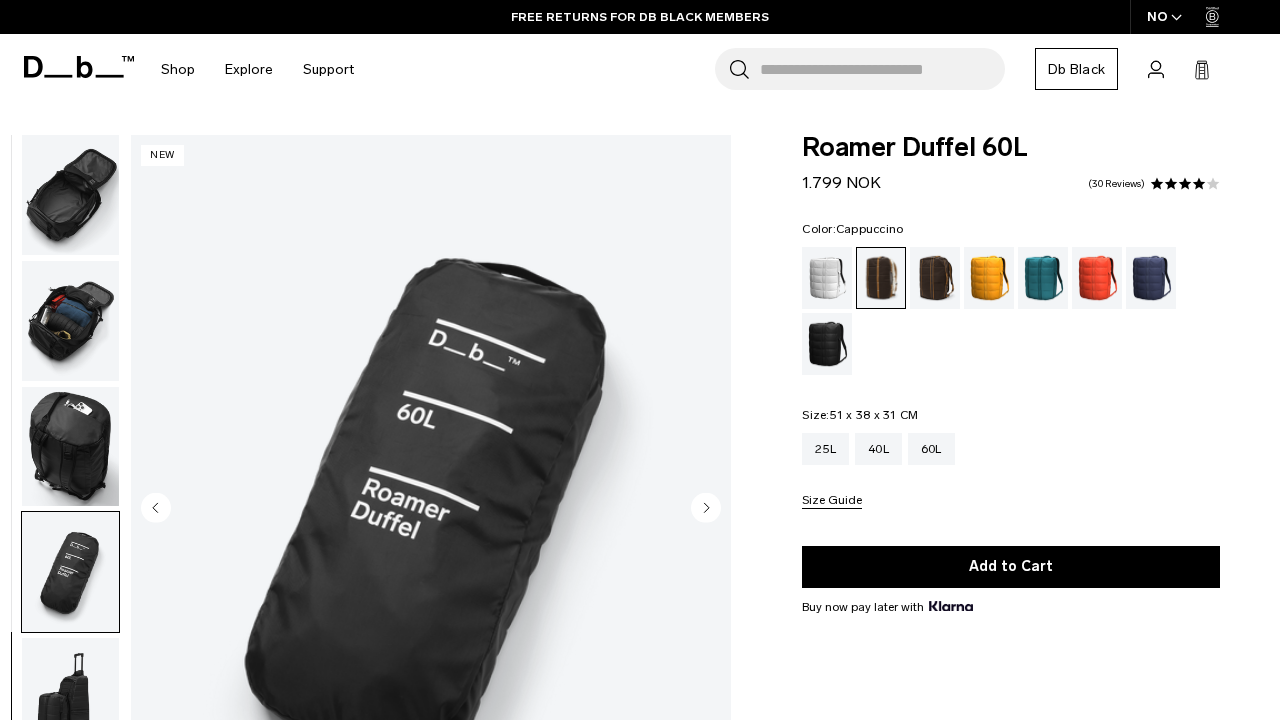 click 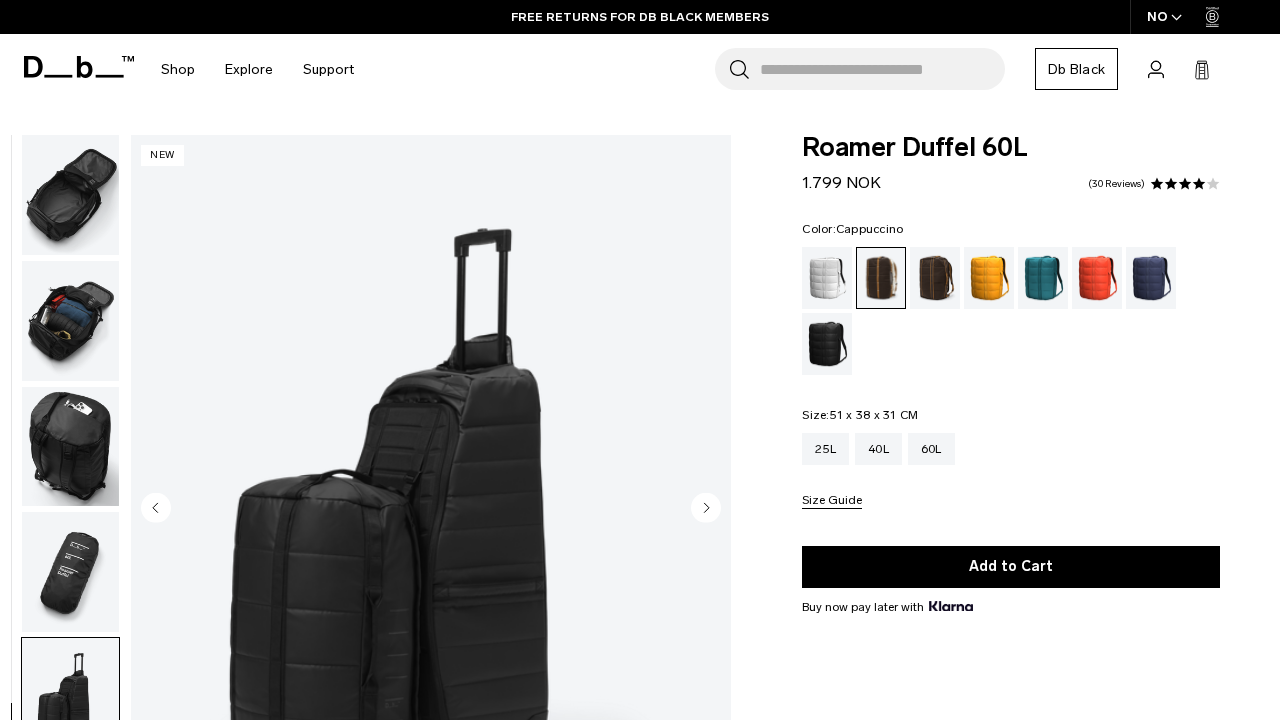 click 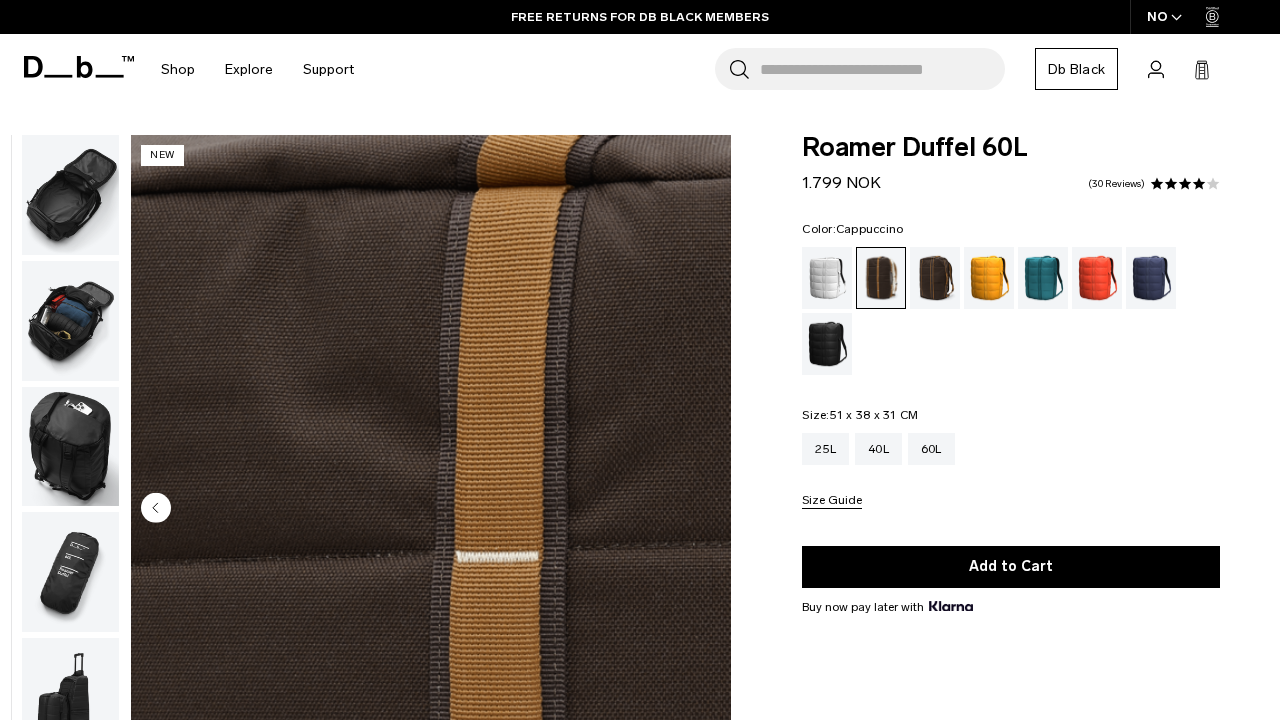 click at bounding box center (431, 509) 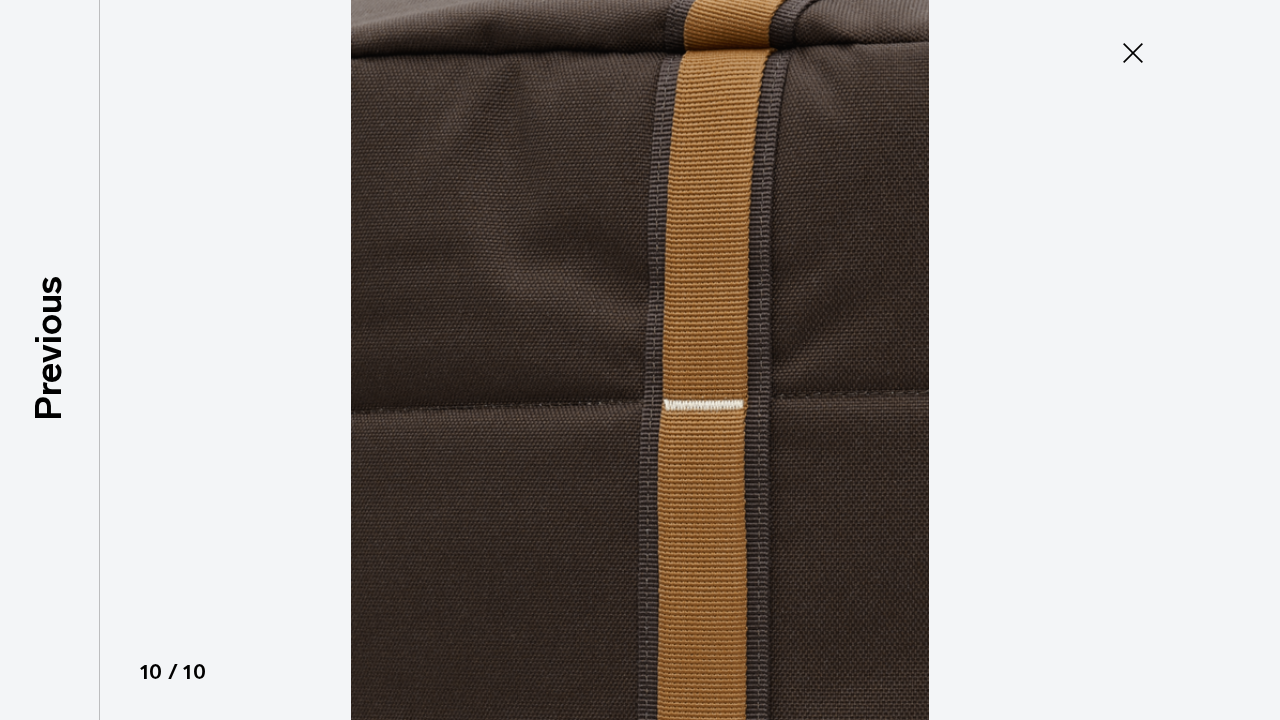 click 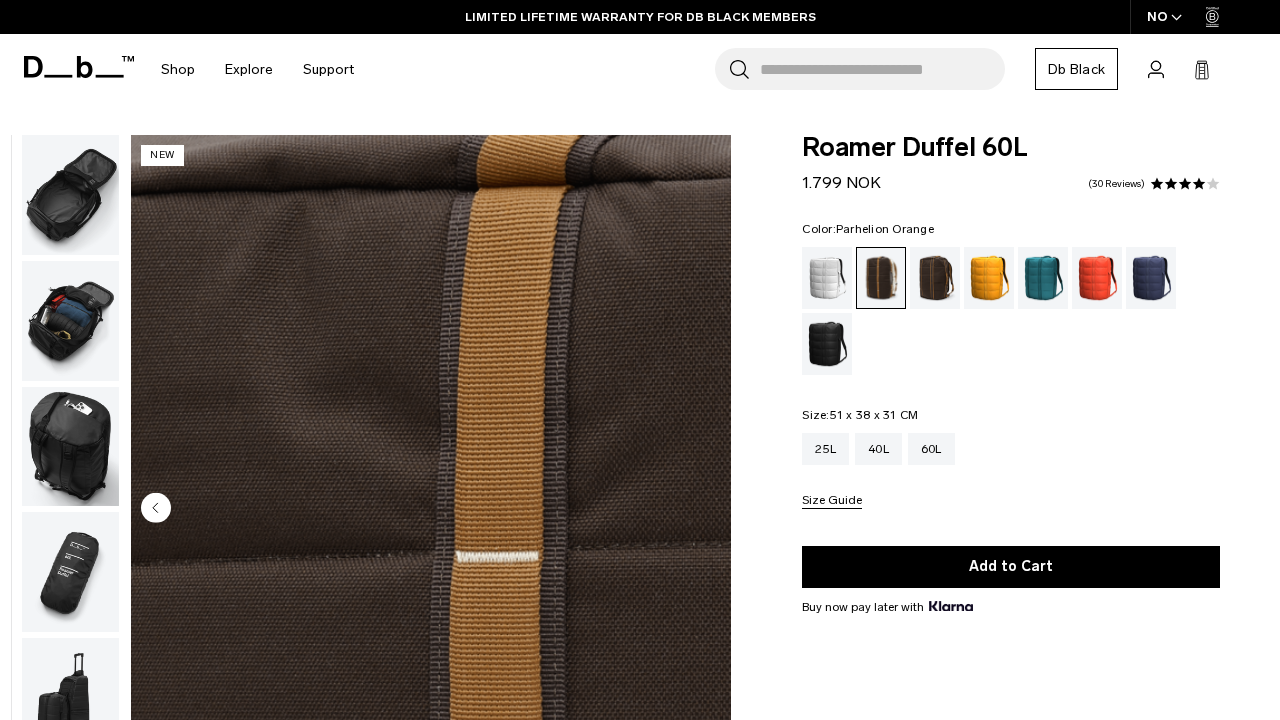 click at bounding box center (989, 278) 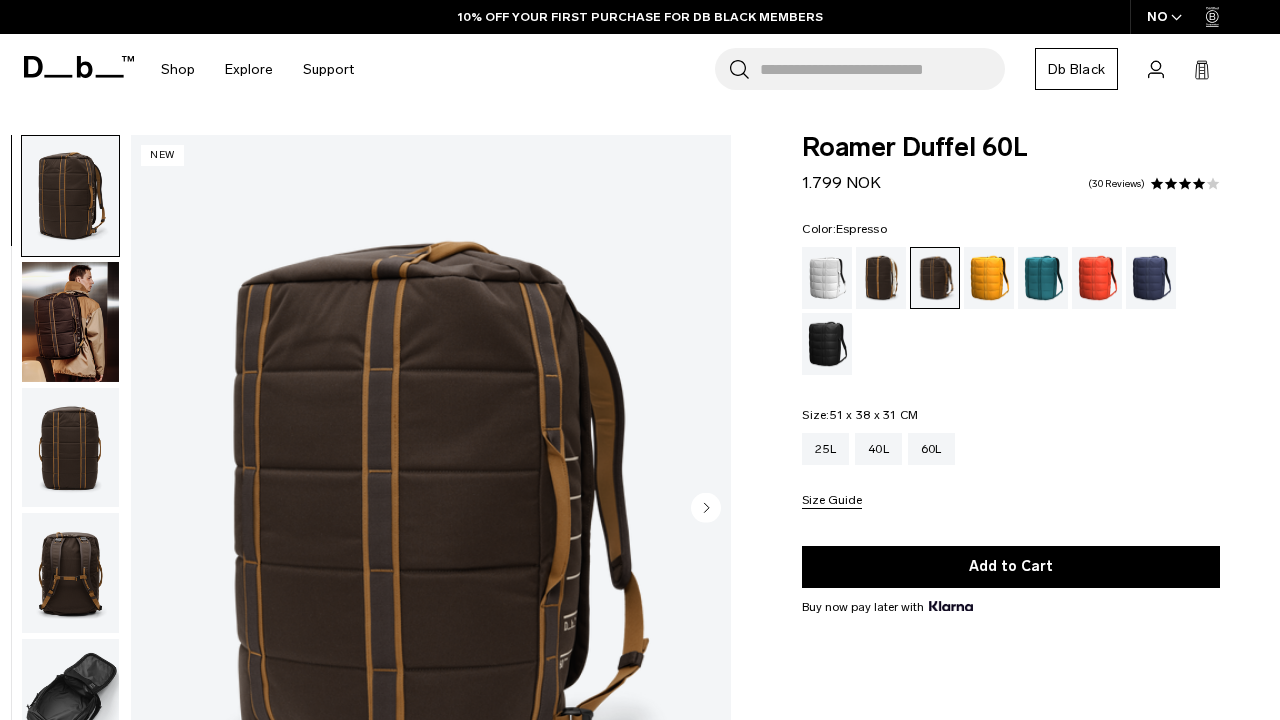 scroll, scrollTop: 0, scrollLeft: 0, axis: both 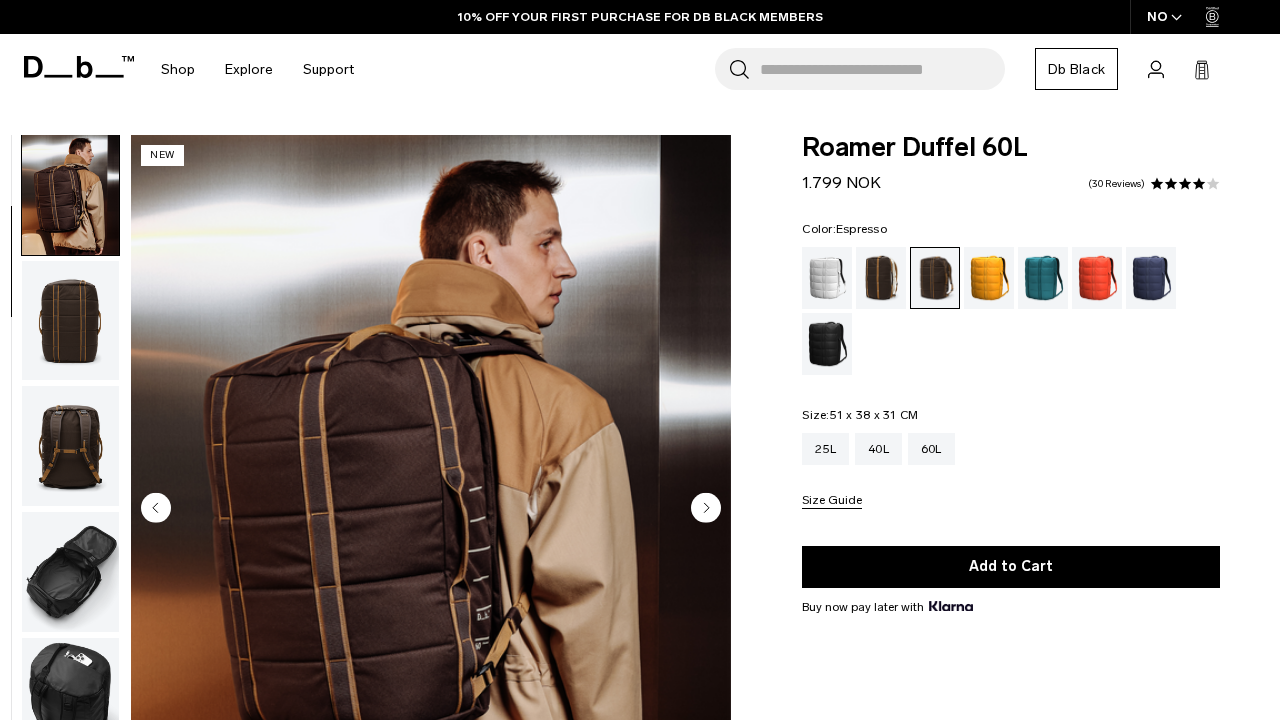 click 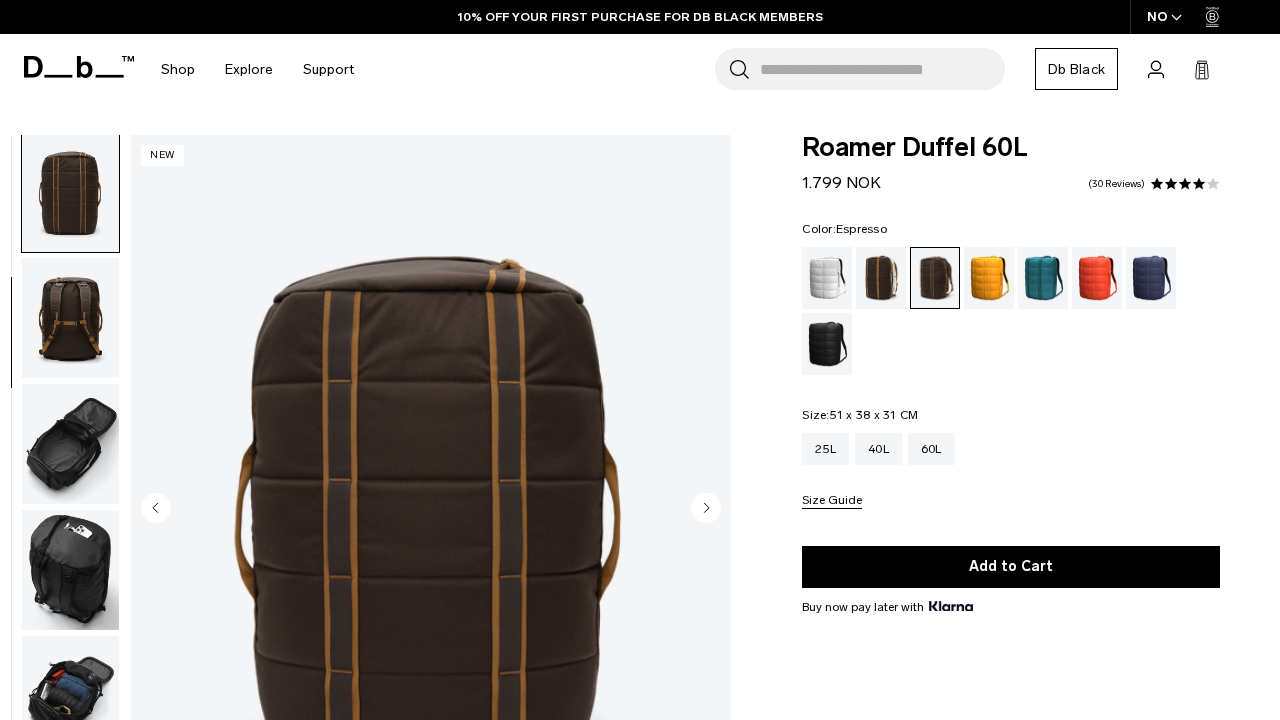 click 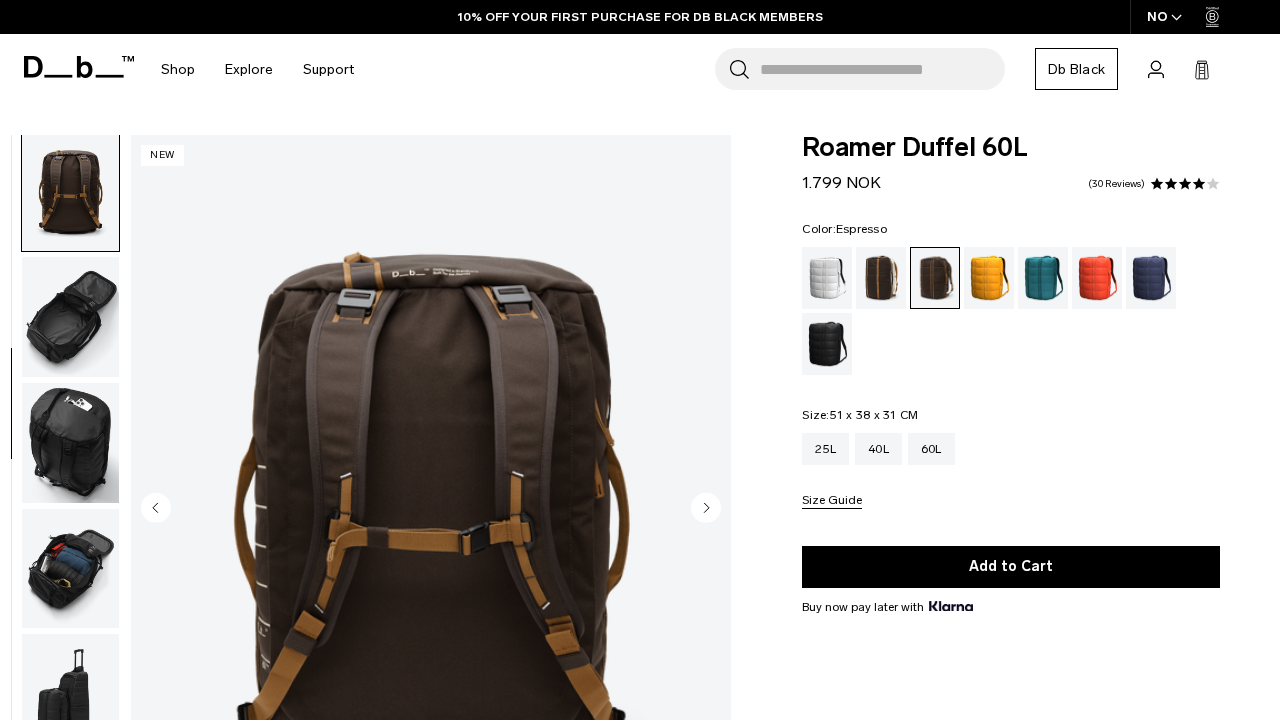 click 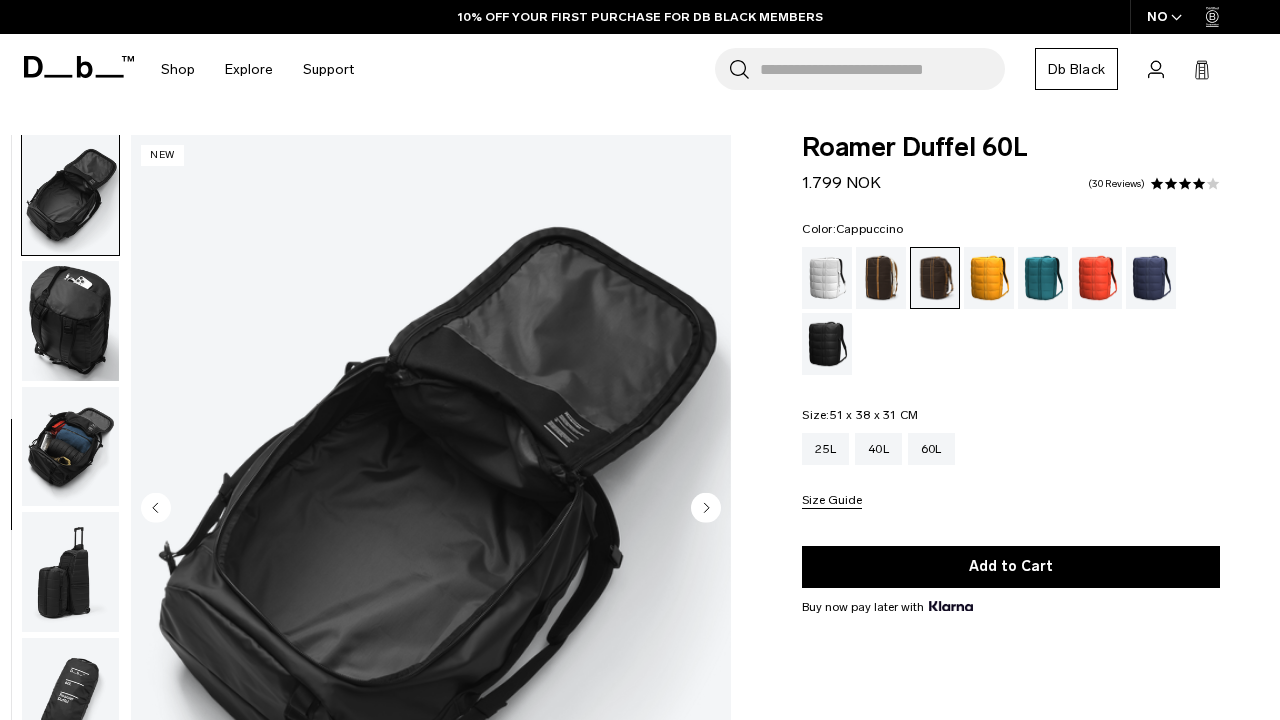 click at bounding box center [881, 278] 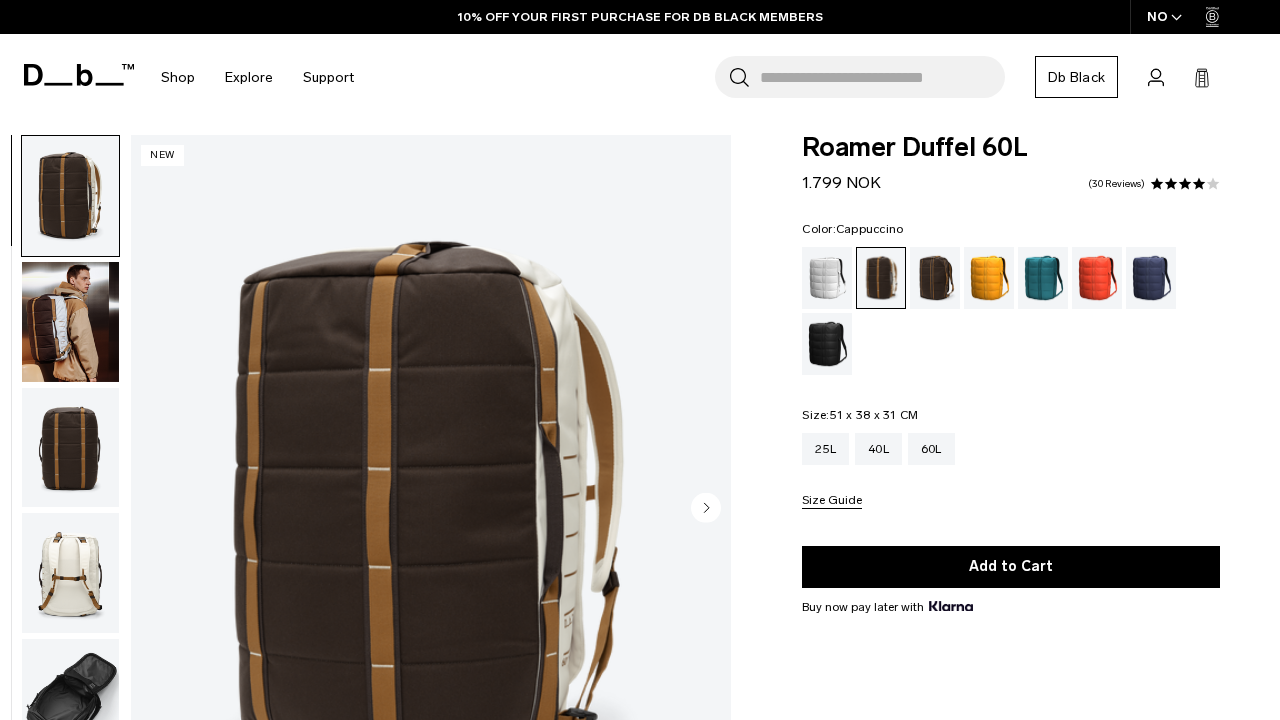 scroll, scrollTop: 701, scrollLeft: 0, axis: vertical 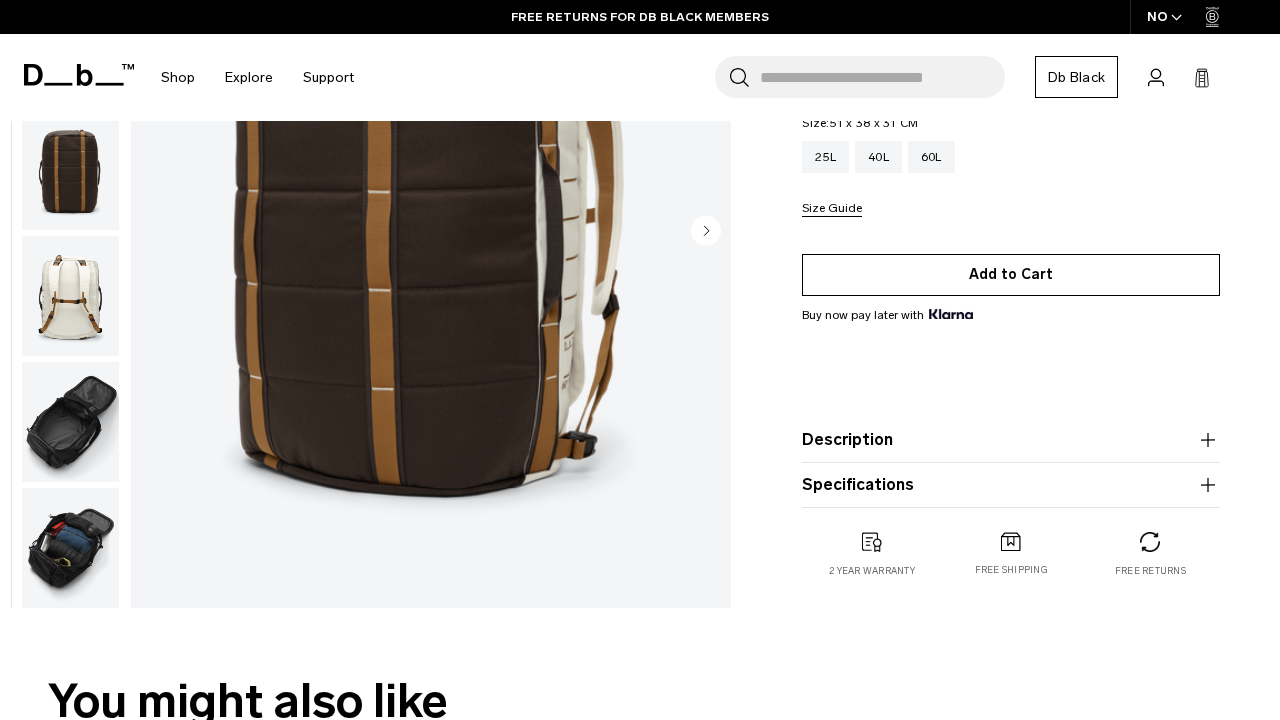 click on "Add to Cart" at bounding box center (1011, 275) 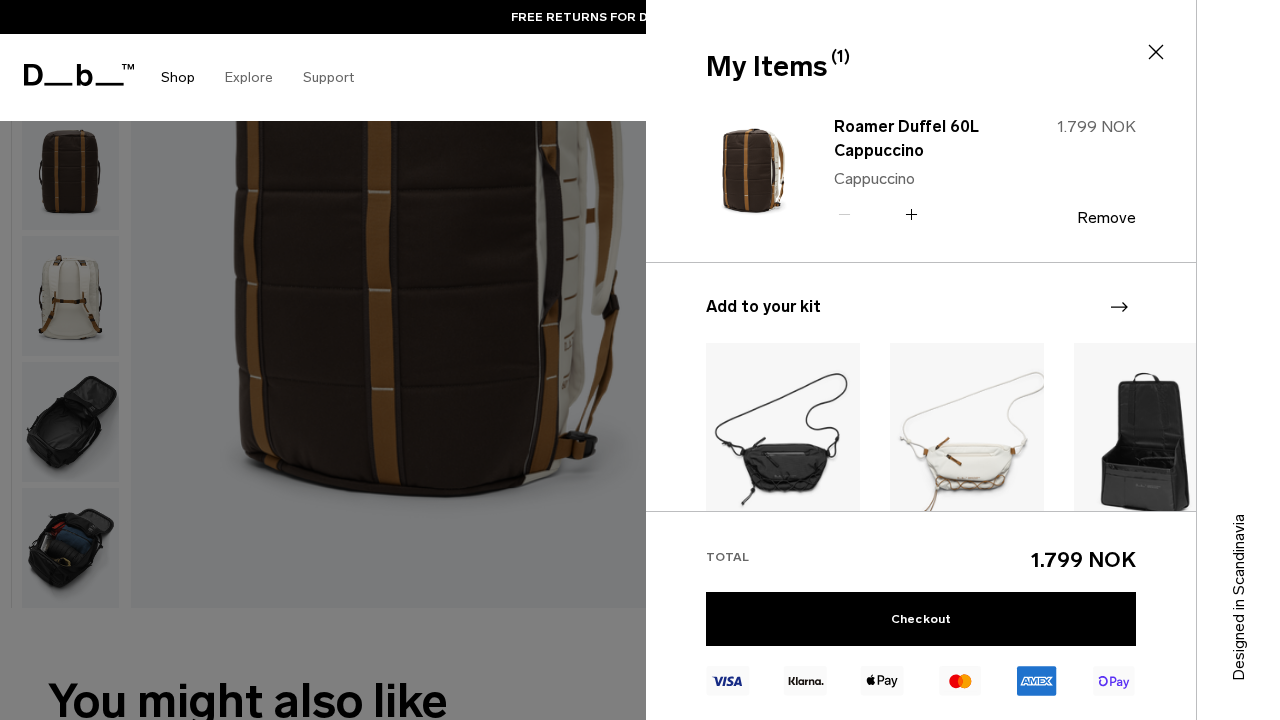 click on "Shop" at bounding box center (178, 77) 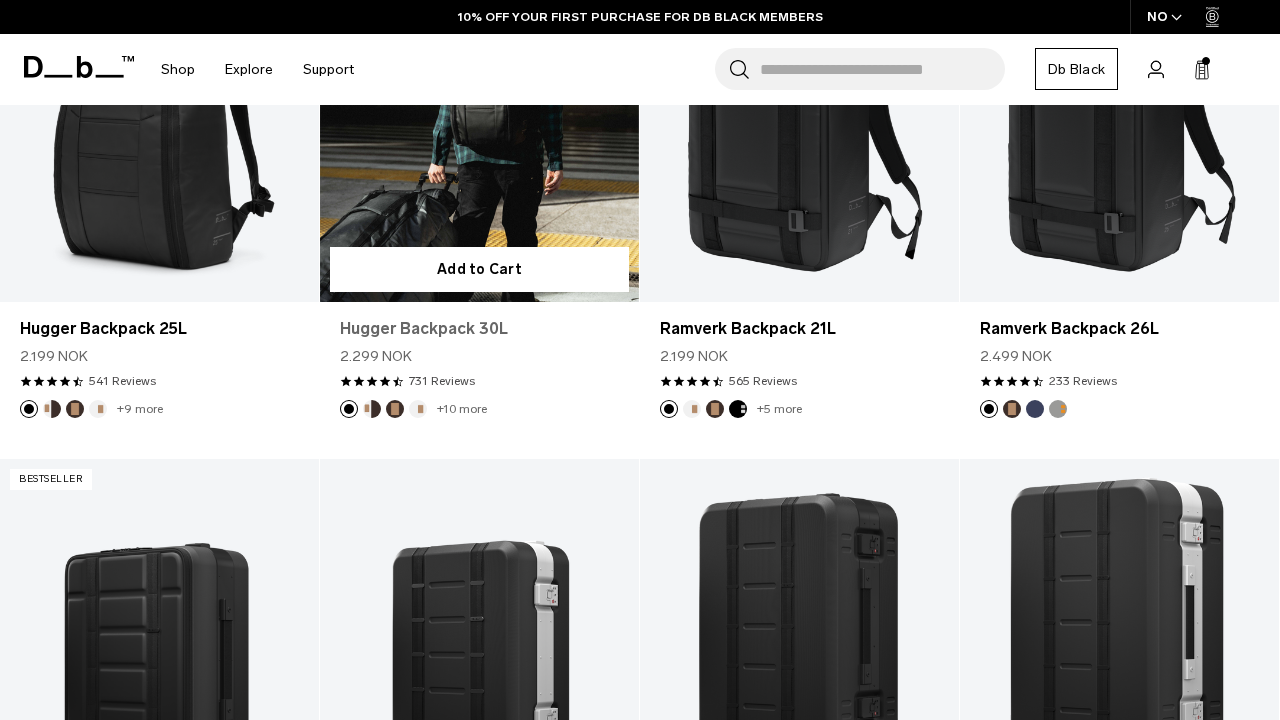 scroll, scrollTop: 542, scrollLeft: 0, axis: vertical 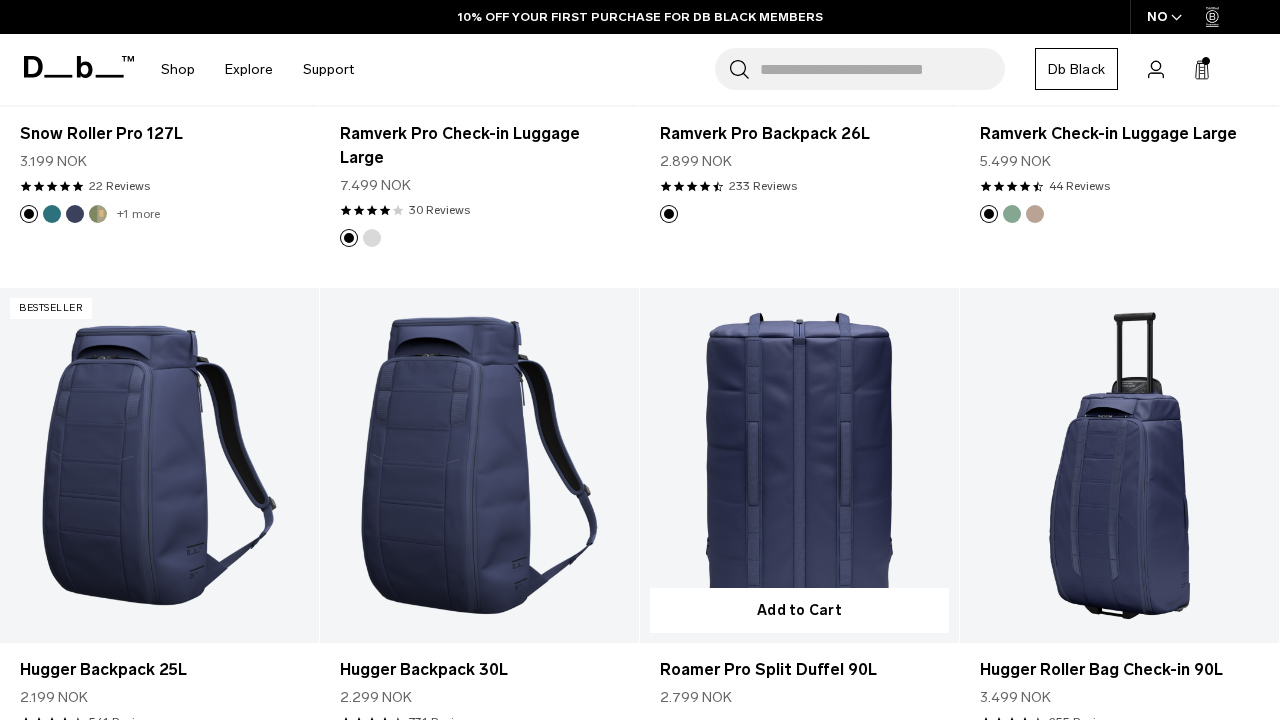 click at bounding box center (715, 732) 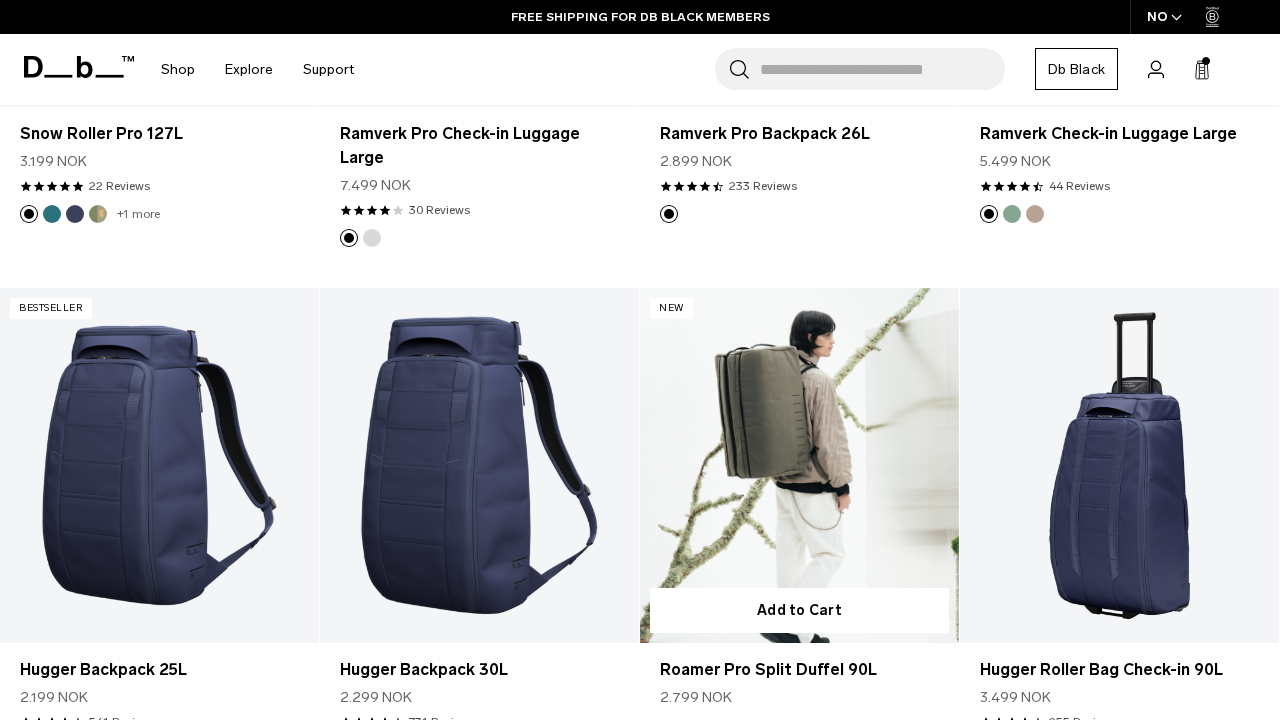 click at bounding box center [692, 732] 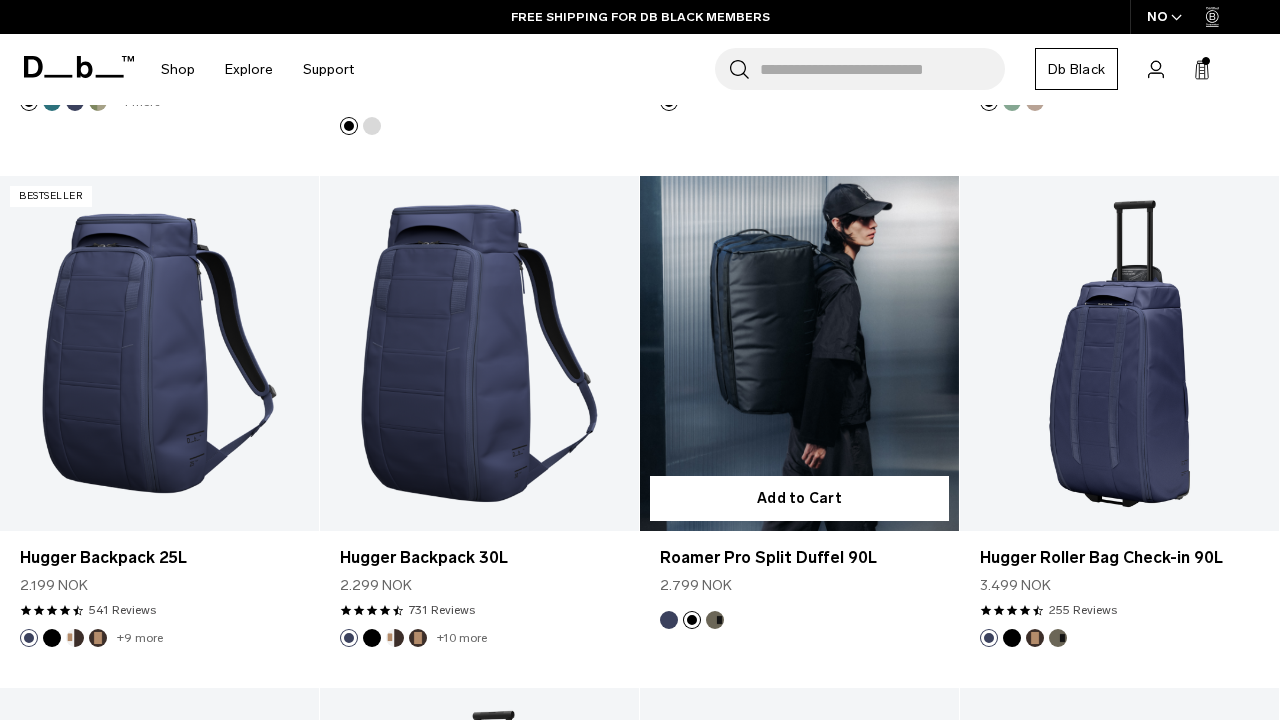 scroll, scrollTop: 3960, scrollLeft: 0, axis: vertical 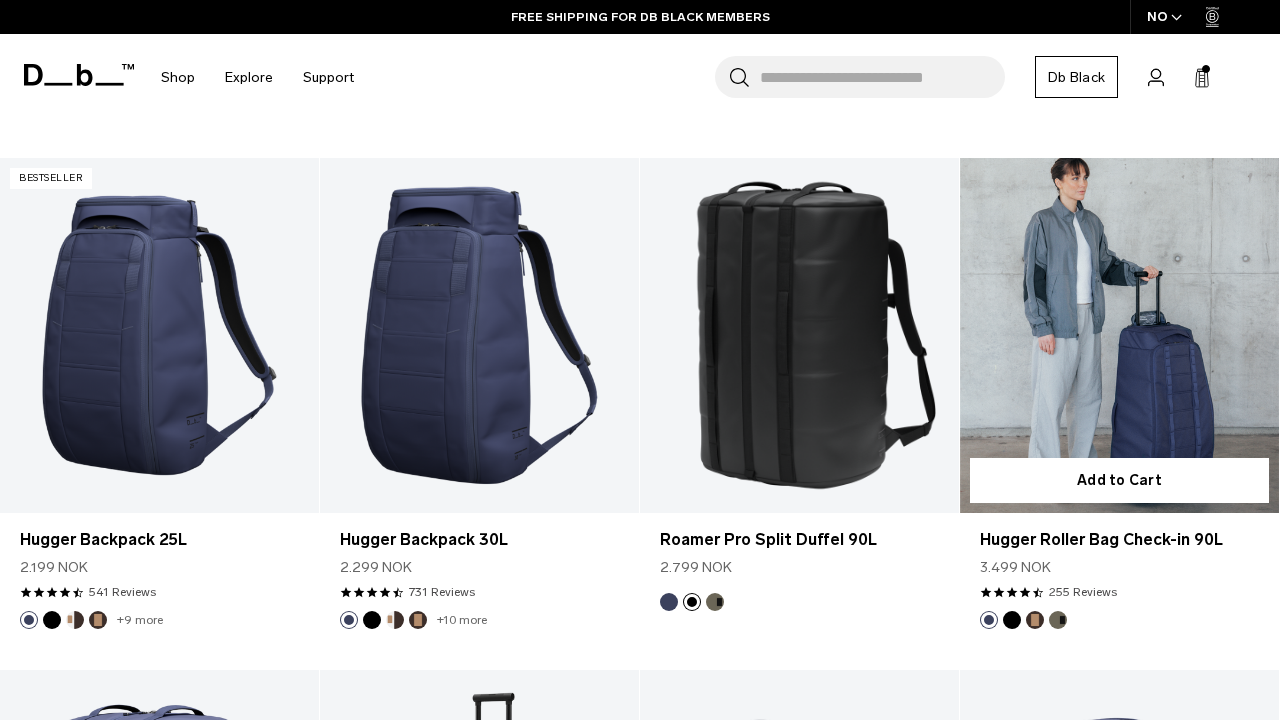 click at bounding box center [1058, 620] 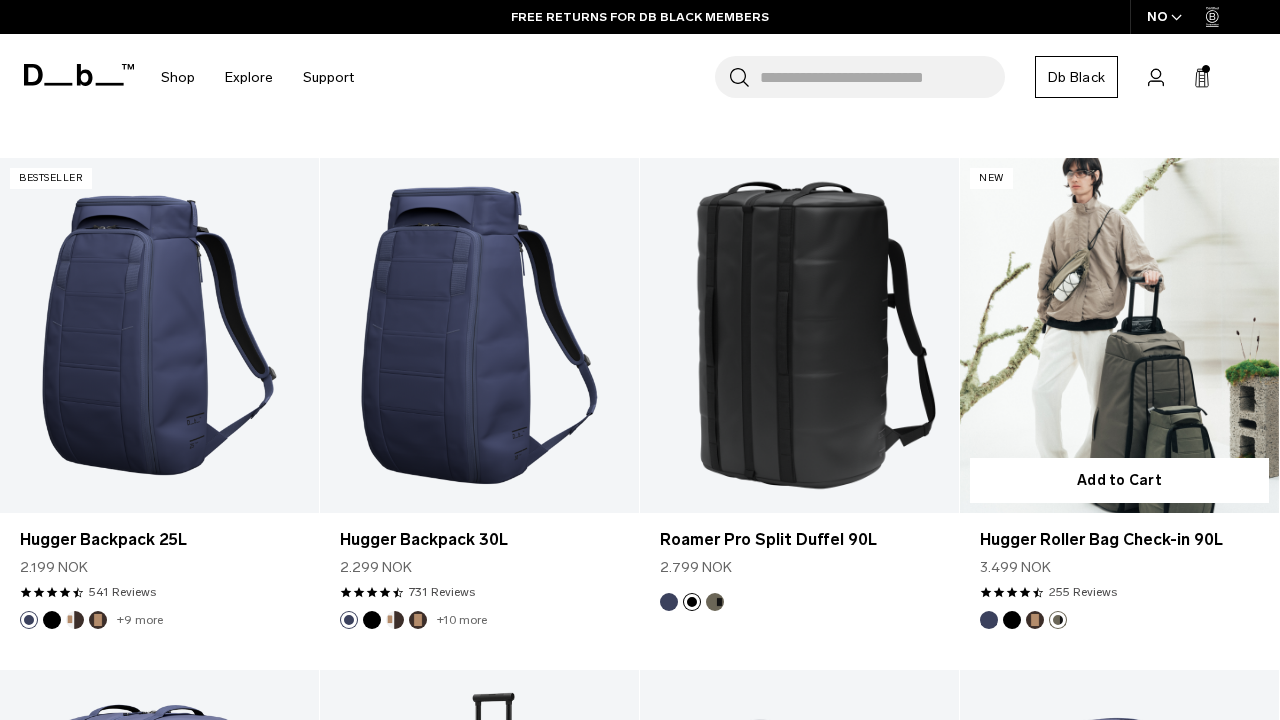 click at bounding box center (1035, 620) 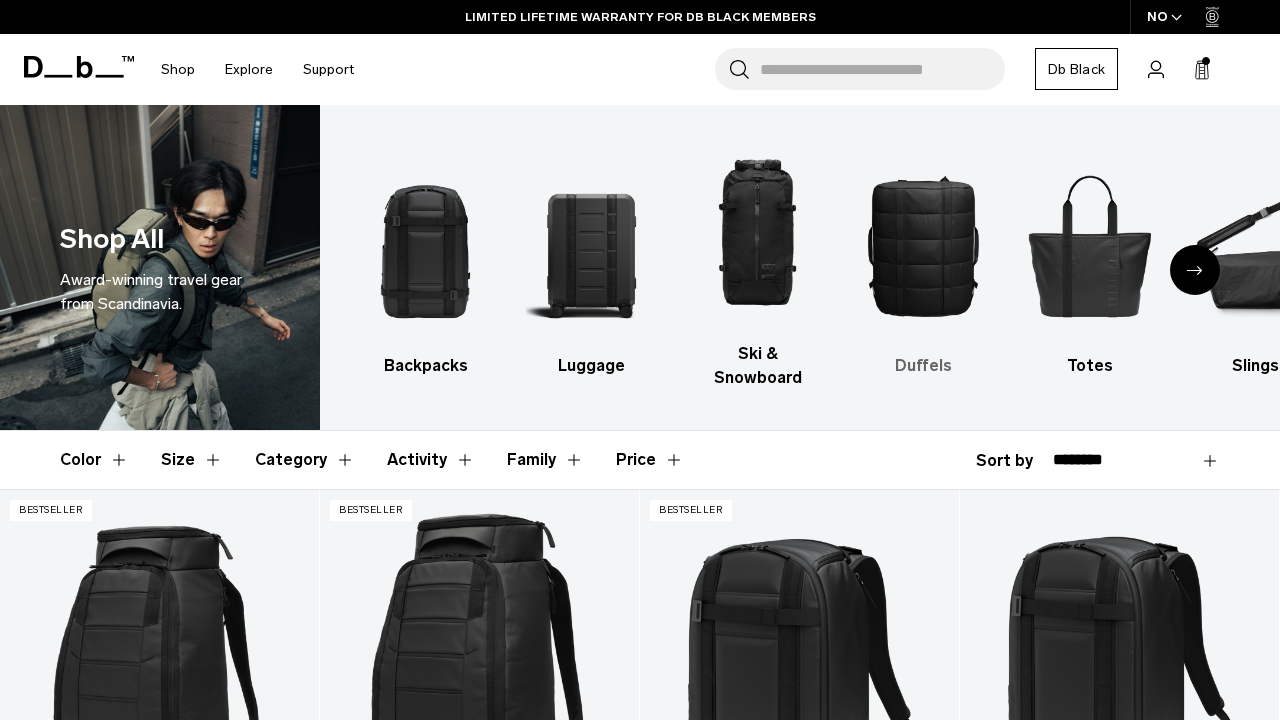 scroll, scrollTop: 0, scrollLeft: 0, axis: both 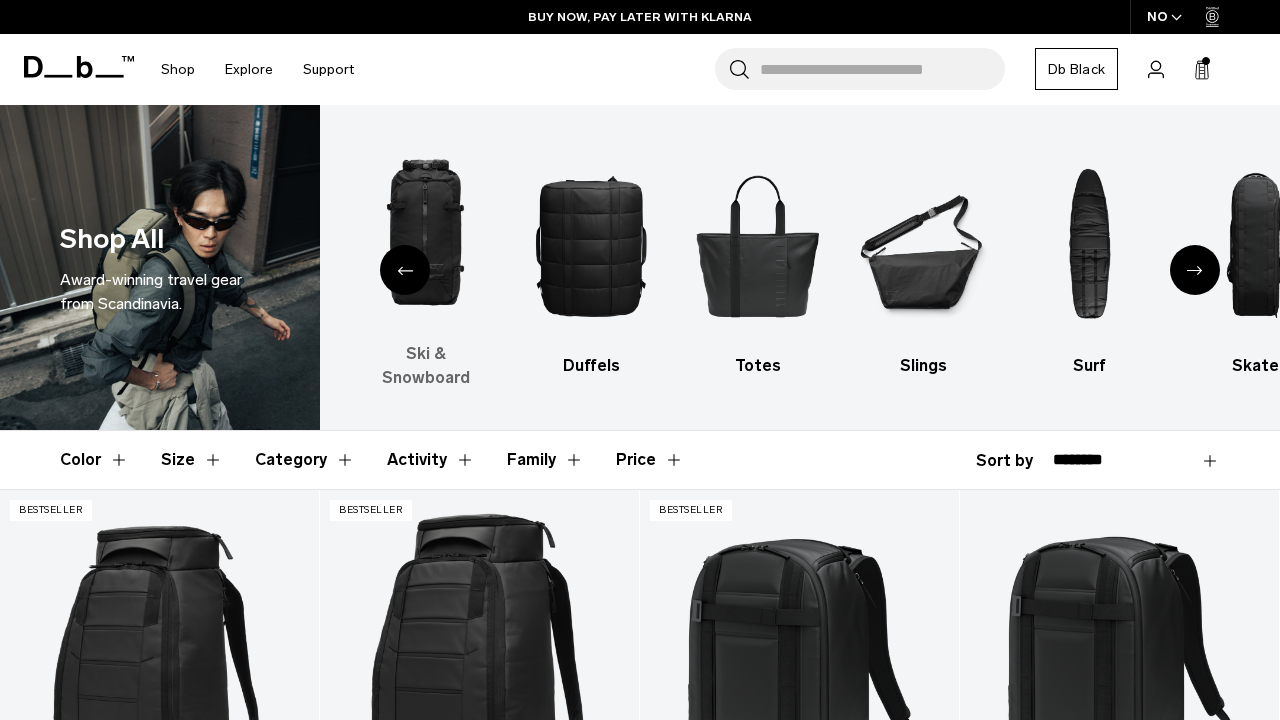 click at bounding box center (425, 233) 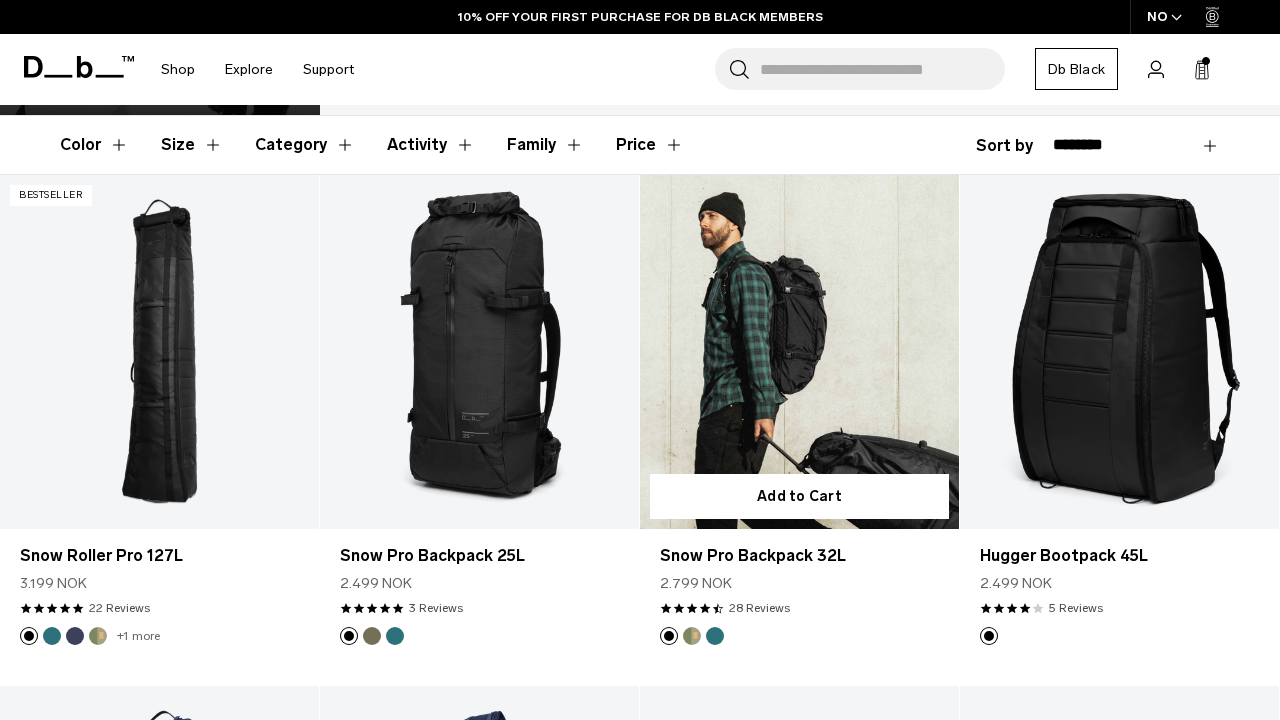 scroll, scrollTop: 291, scrollLeft: 0, axis: vertical 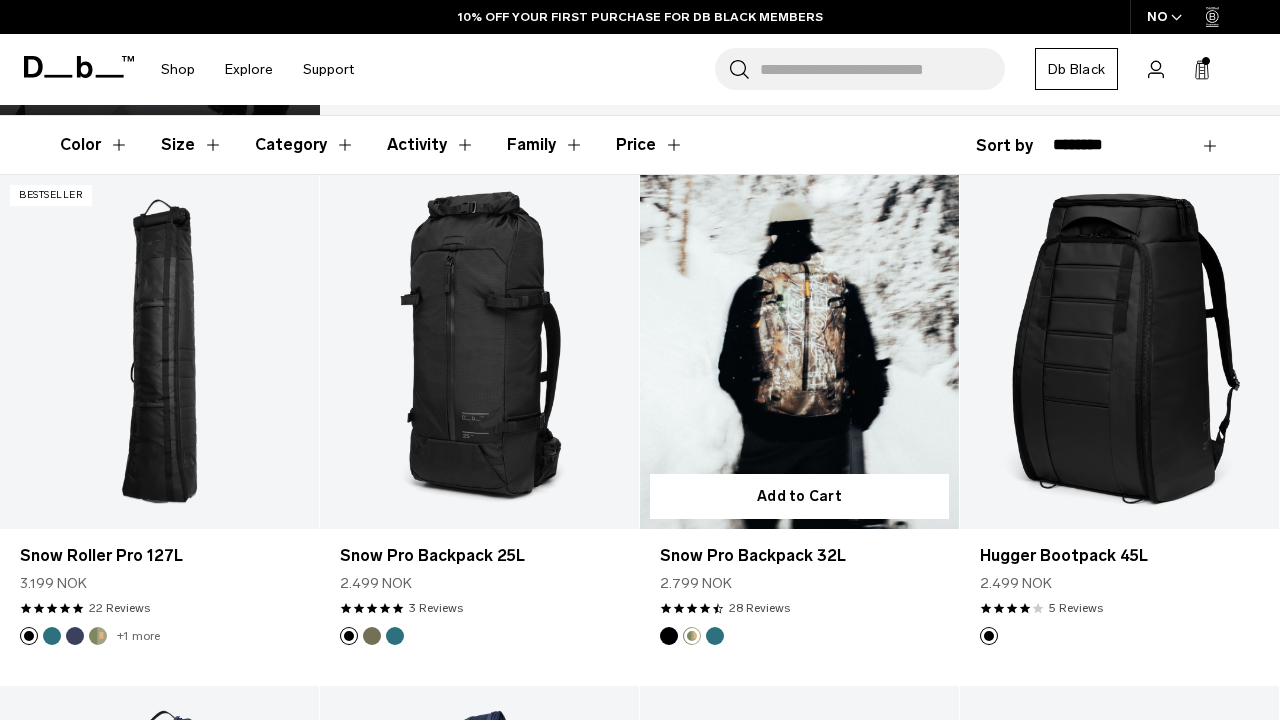 click at bounding box center (715, 636) 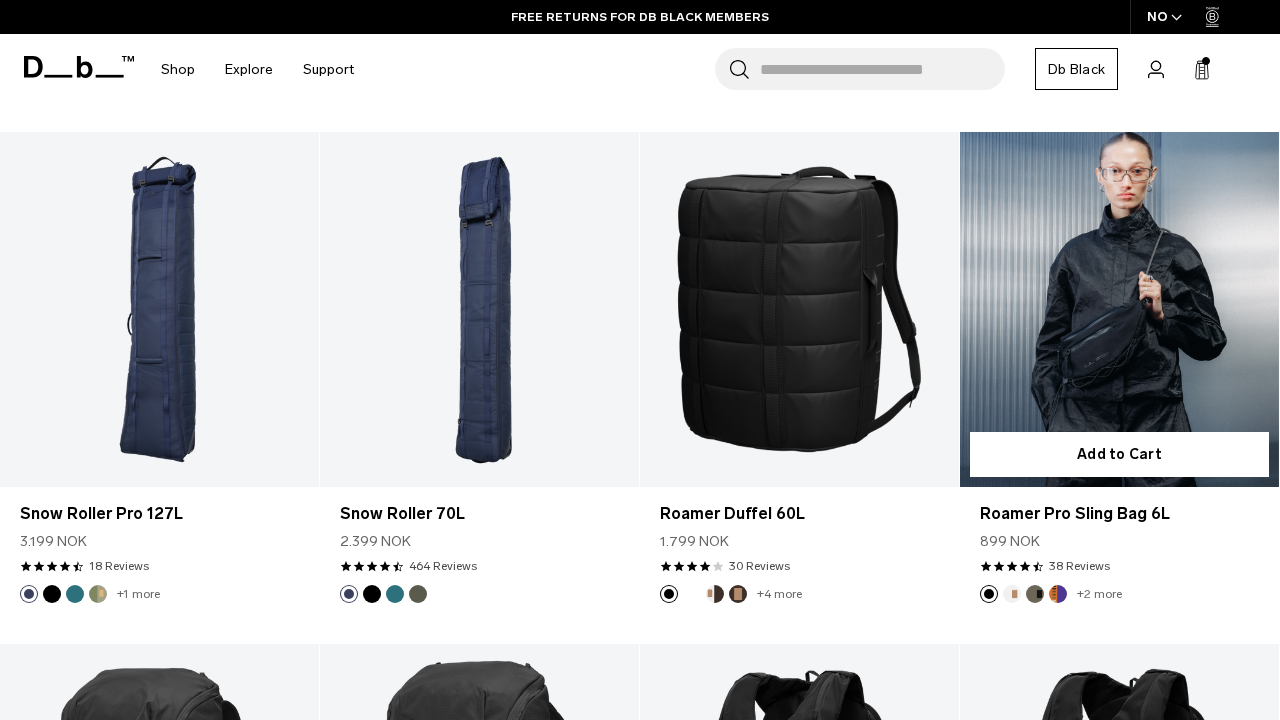 scroll, scrollTop: 843, scrollLeft: 0, axis: vertical 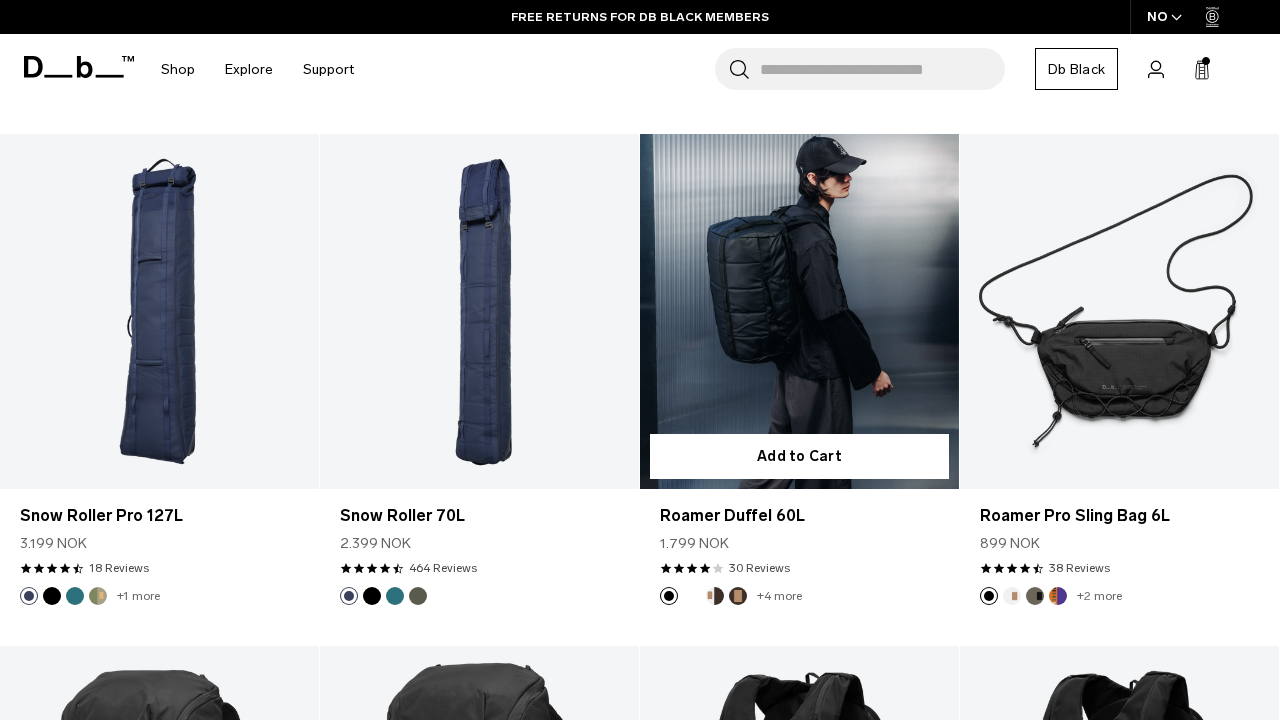 click at bounding box center [738, 596] 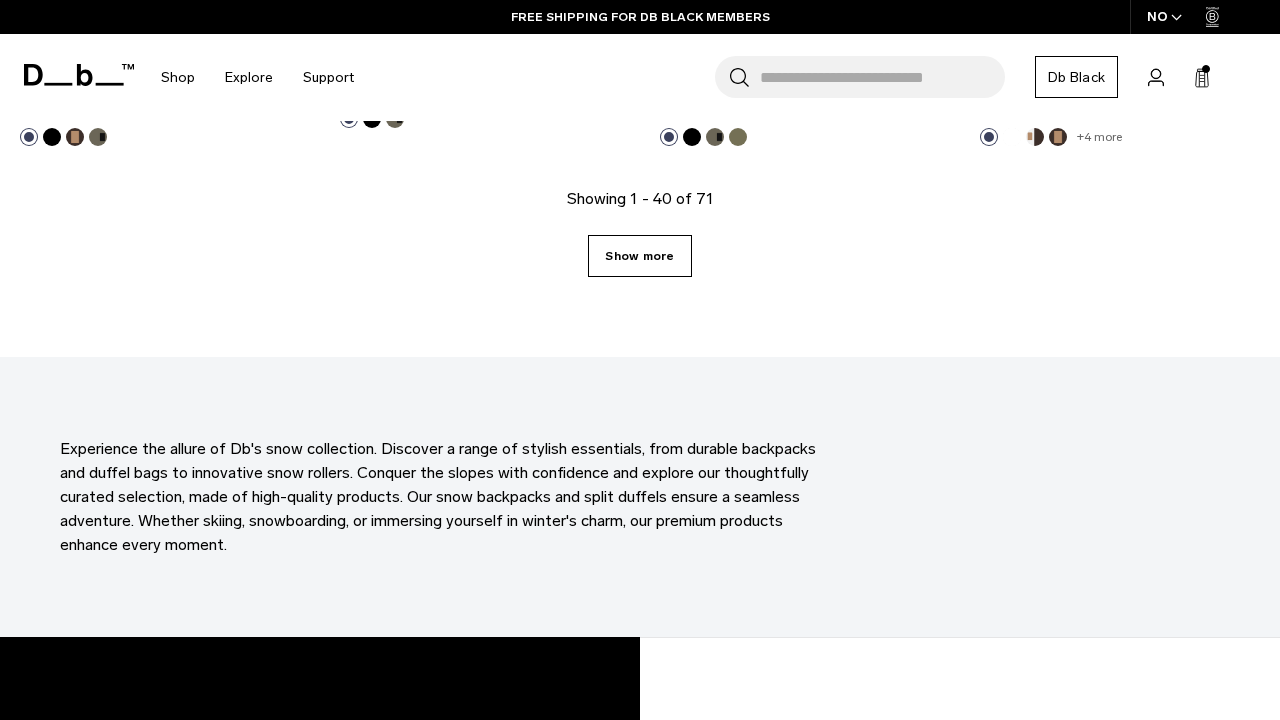 scroll, scrollTop: 5391, scrollLeft: 0, axis: vertical 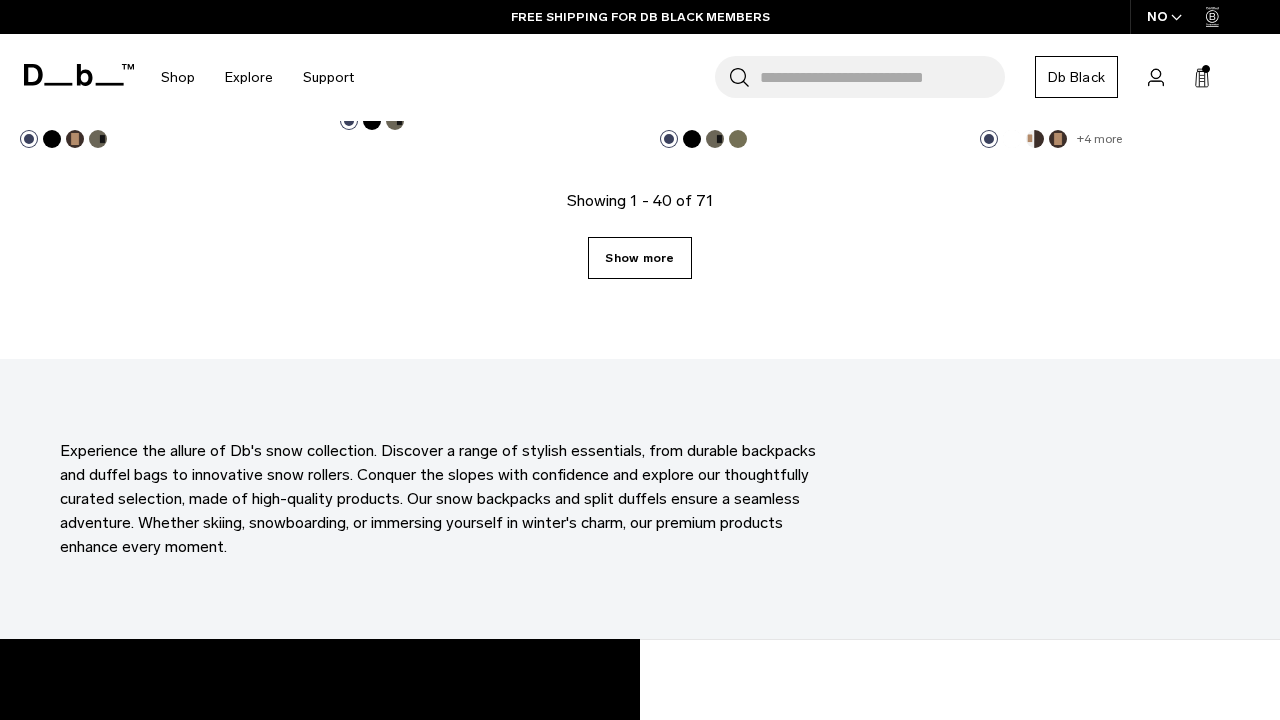 click on "Show more" at bounding box center [639, 258] 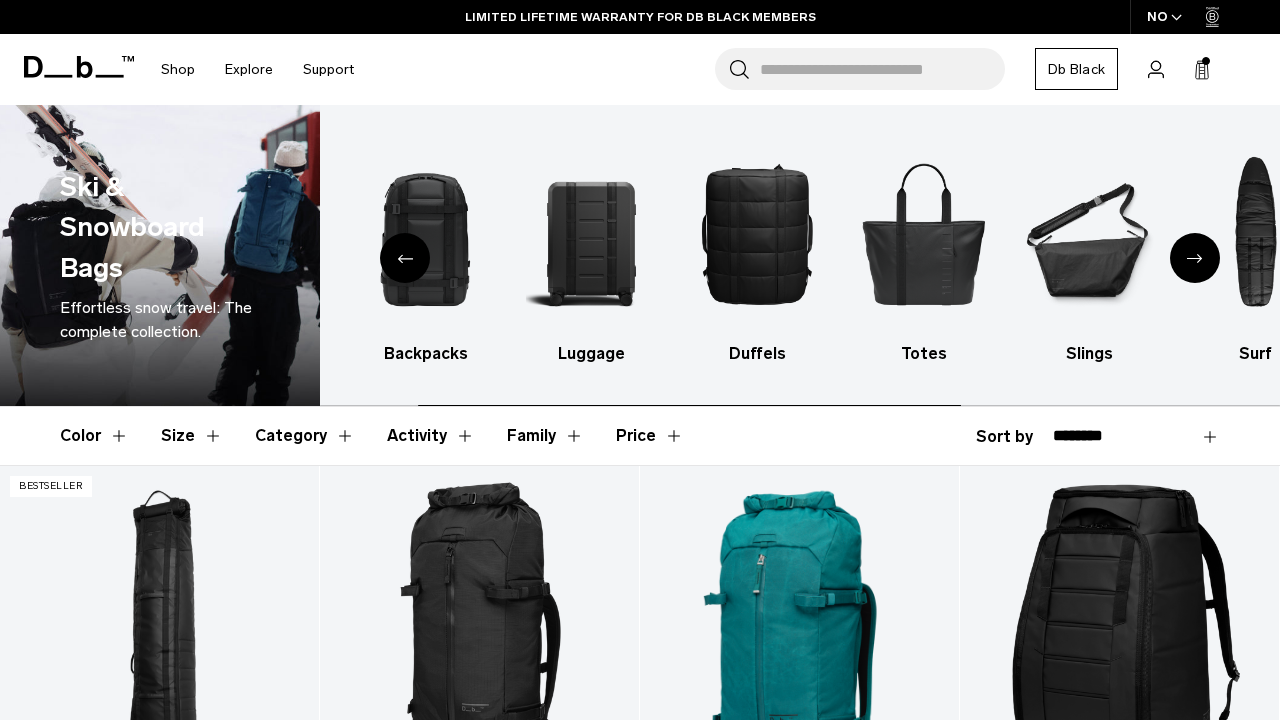 scroll, scrollTop: 0, scrollLeft: 0, axis: both 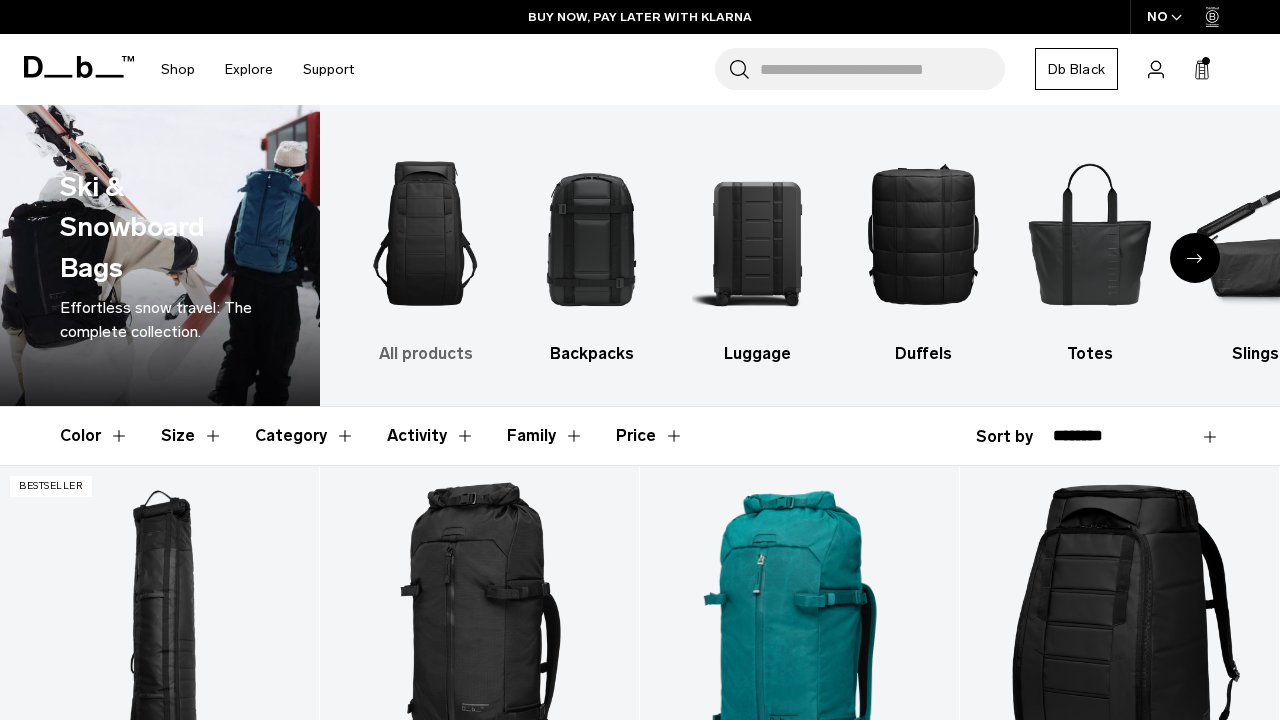 click at bounding box center (425, 233) 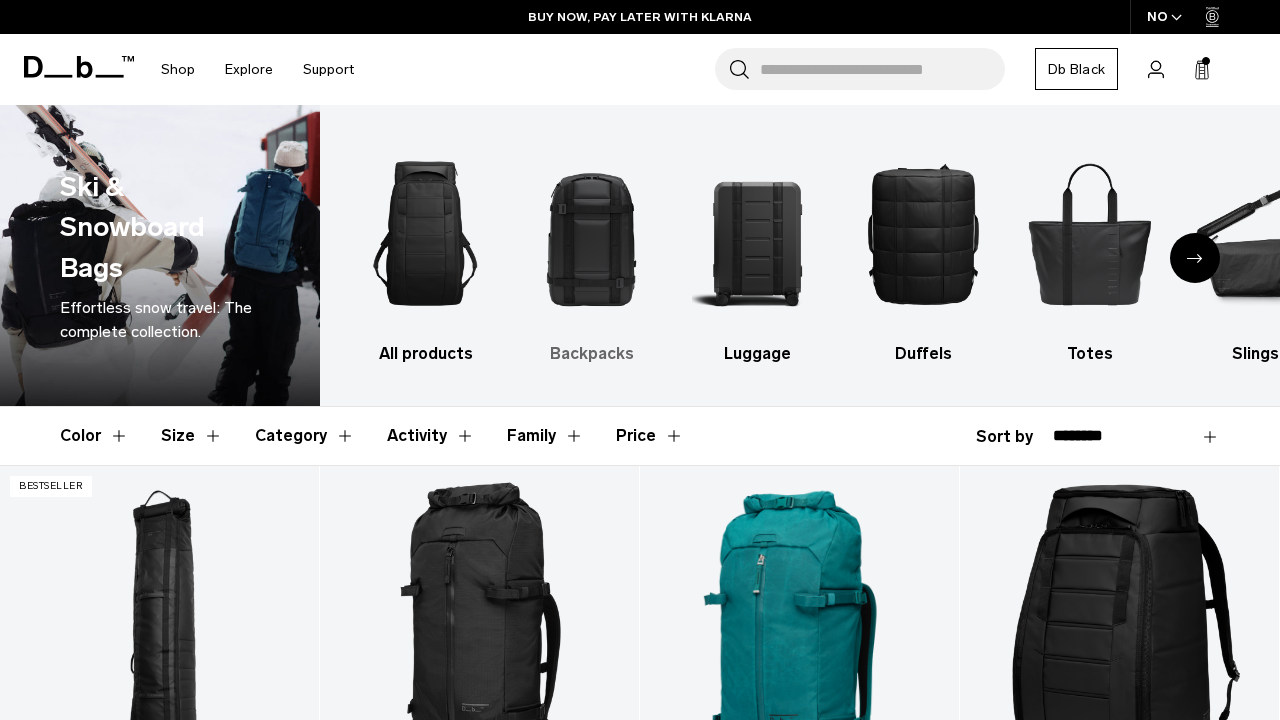 click at bounding box center [591, 233] 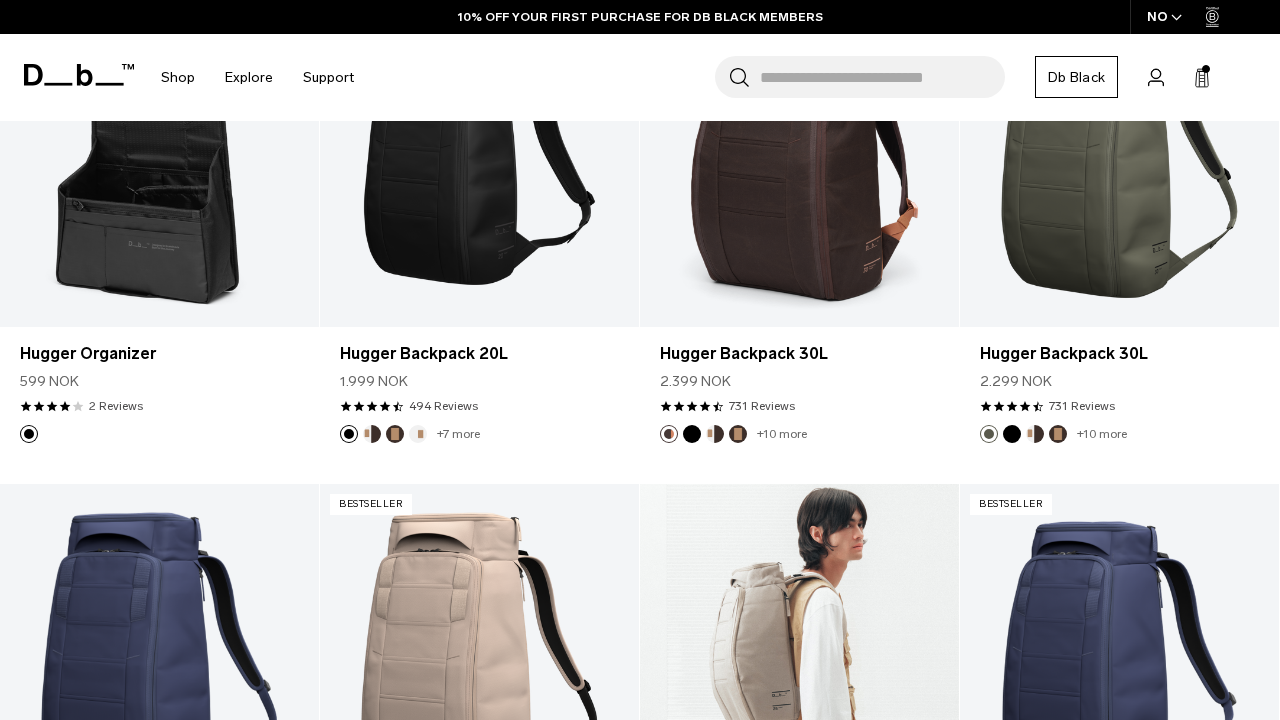 scroll, scrollTop: 1030, scrollLeft: 0, axis: vertical 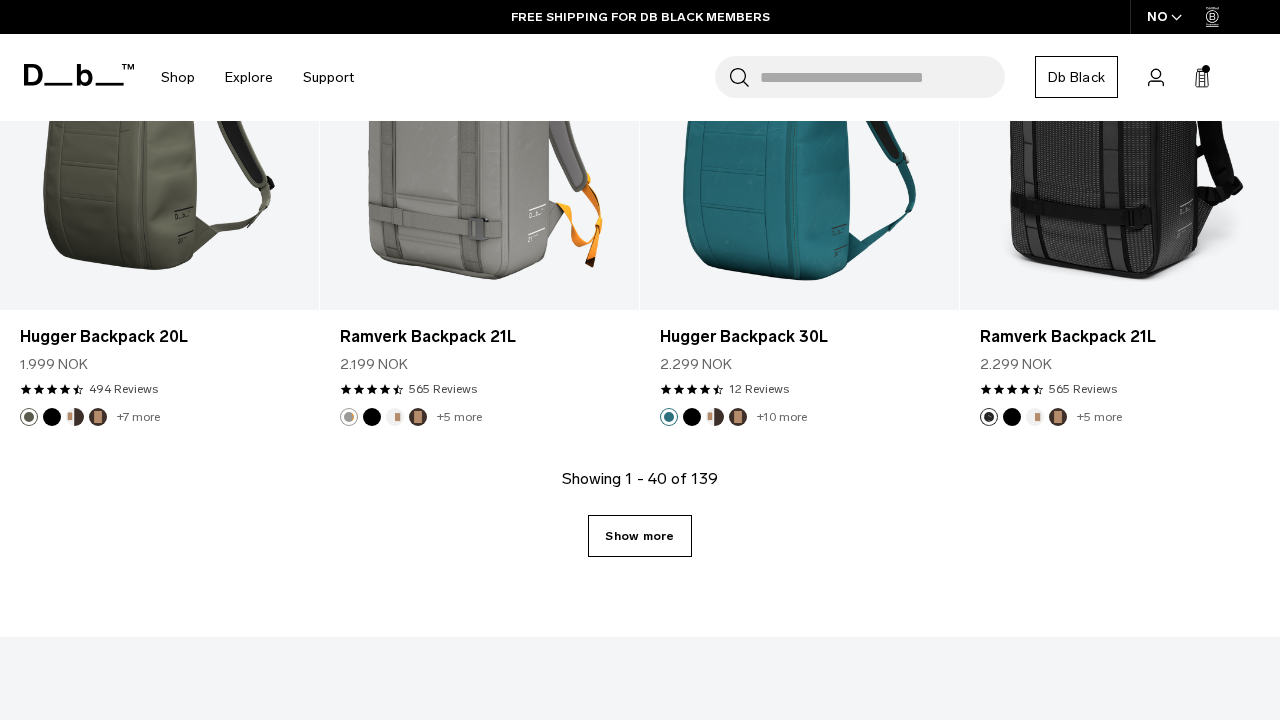 click on "Show more" at bounding box center [639, 536] 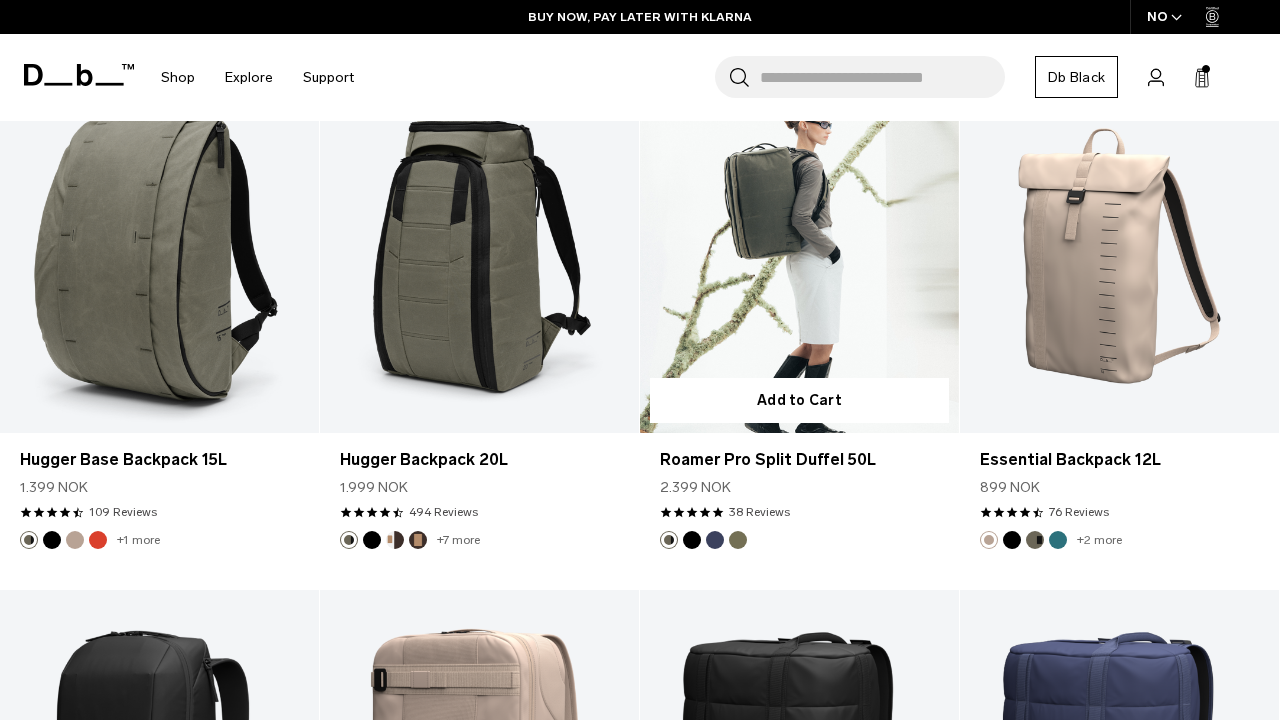 scroll, scrollTop: 8087, scrollLeft: 0, axis: vertical 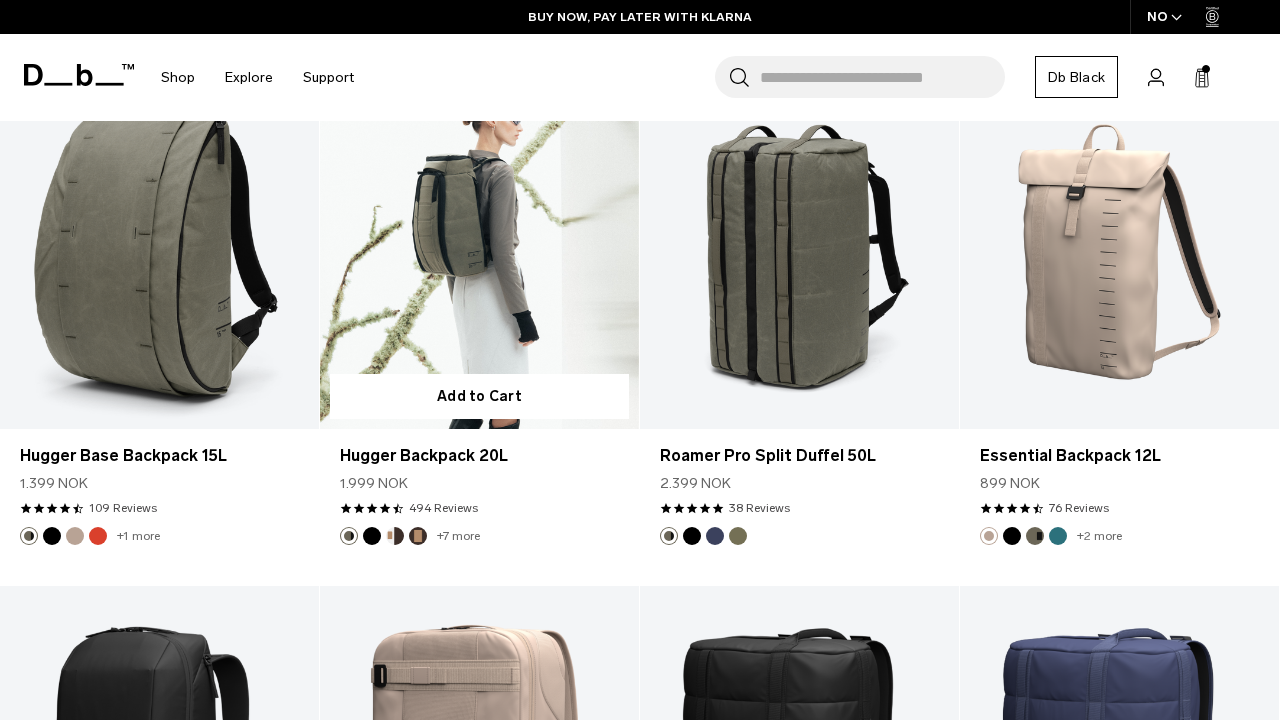 click at bounding box center [418, 536] 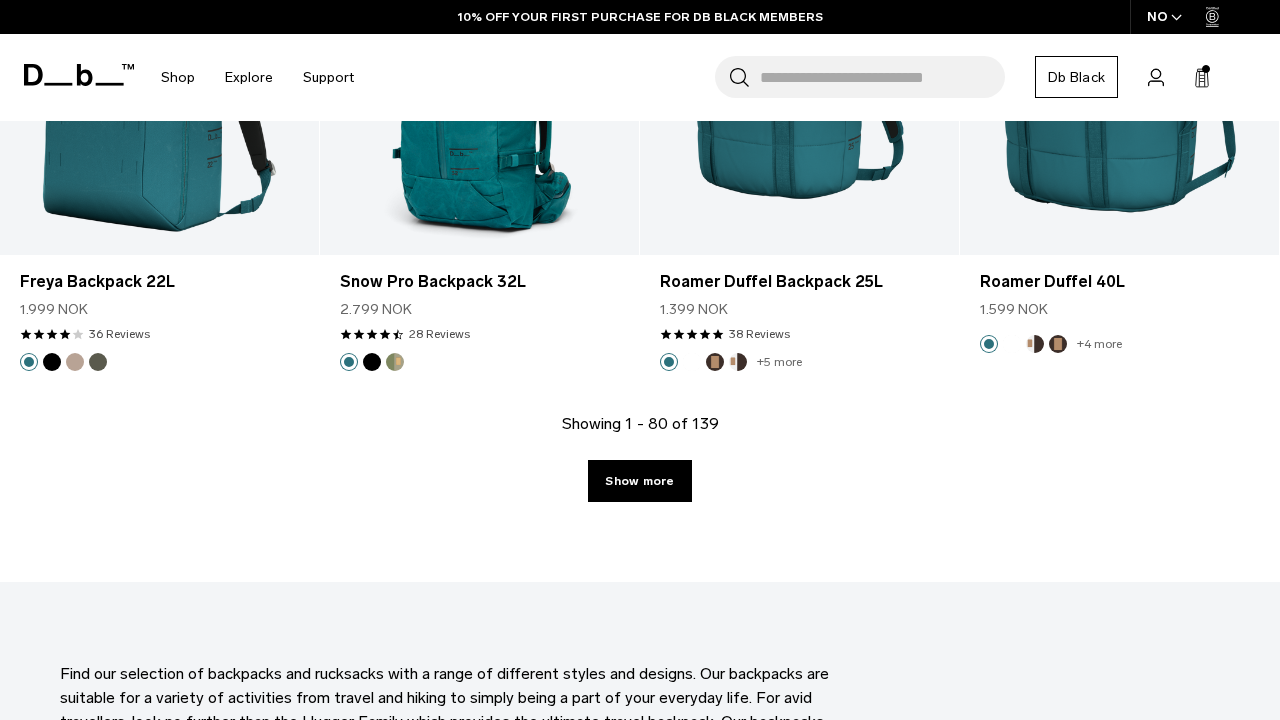 scroll, scrollTop: 10393, scrollLeft: 0, axis: vertical 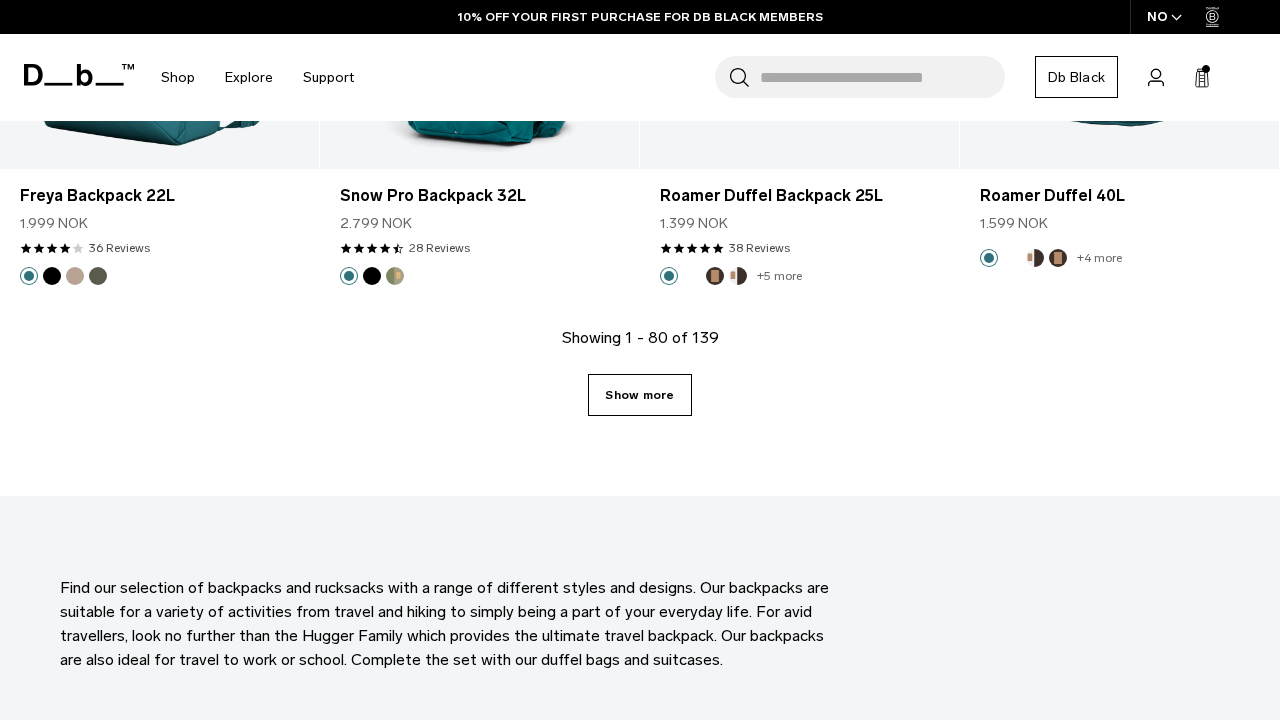 click on "Show more" at bounding box center [639, 395] 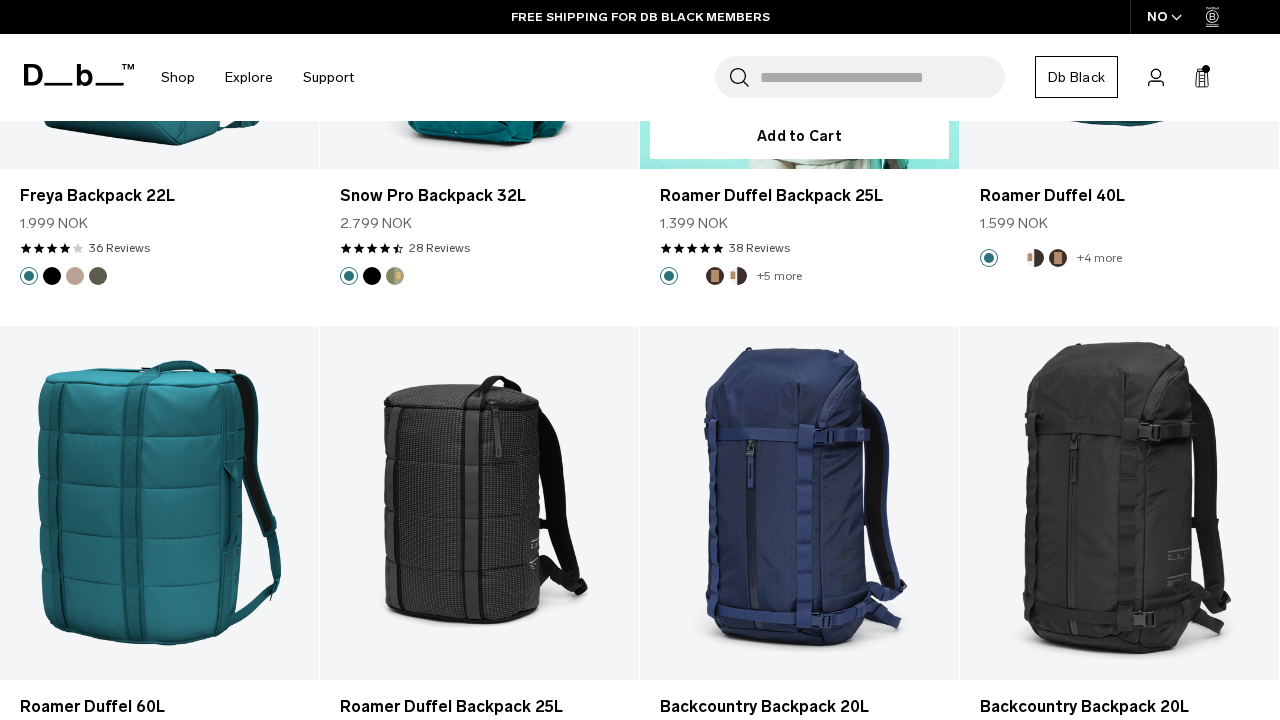 drag, startPoint x: 628, startPoint y: 390, endPoint x: 763, endPoint y: 277, distance: 176.05113 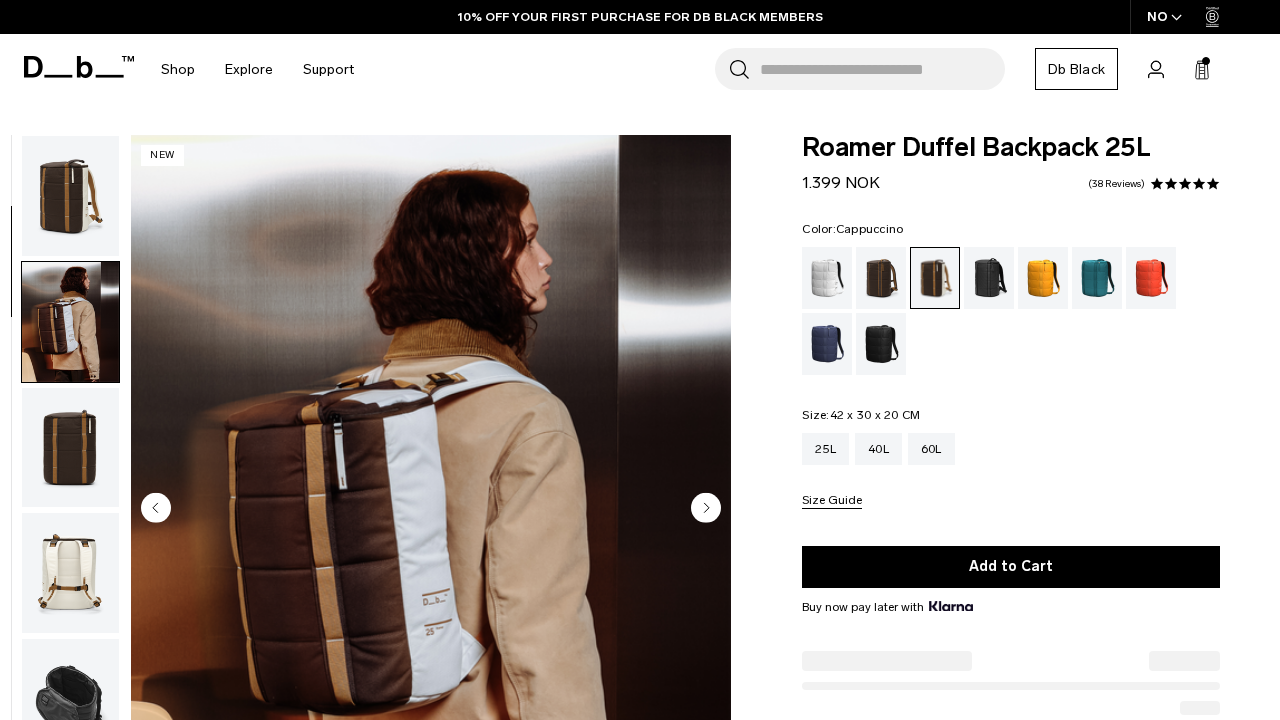 scroll, scrollTop: 0, scrollLeft: 0, axis: both 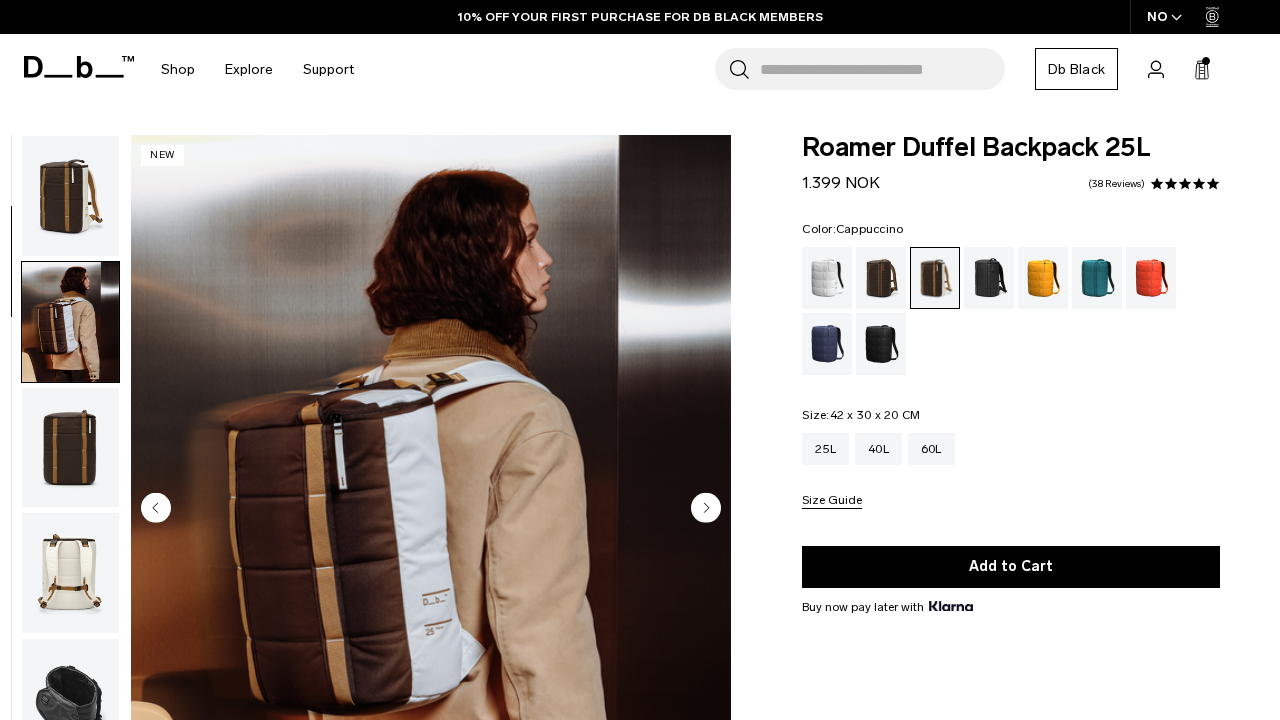 click 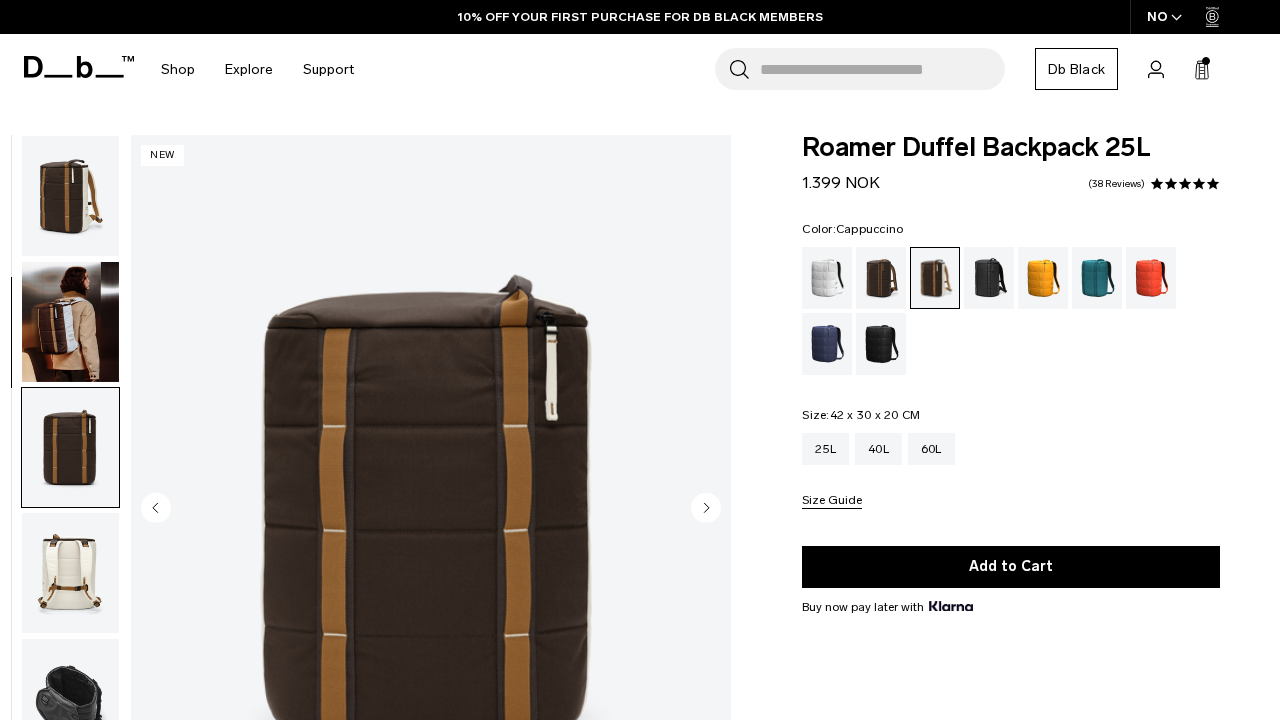 scroll, scrollTop: 253, scrollLeft: 0, axis: vertical 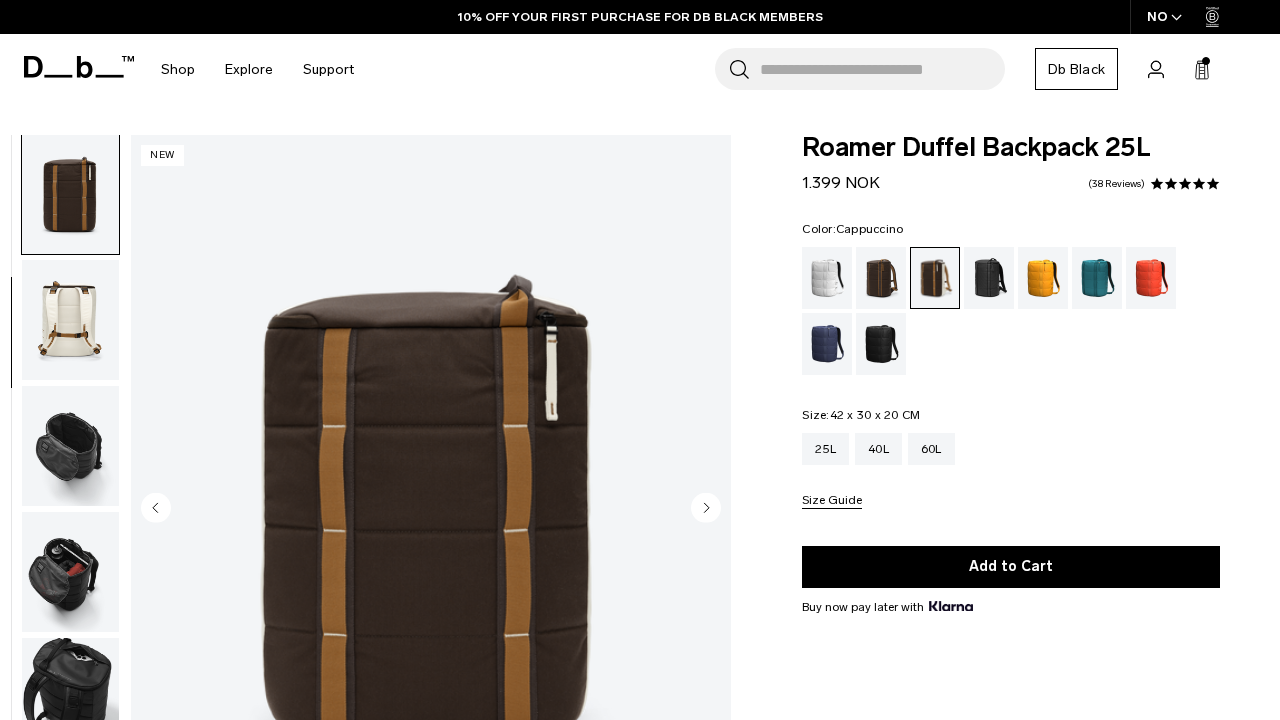 click 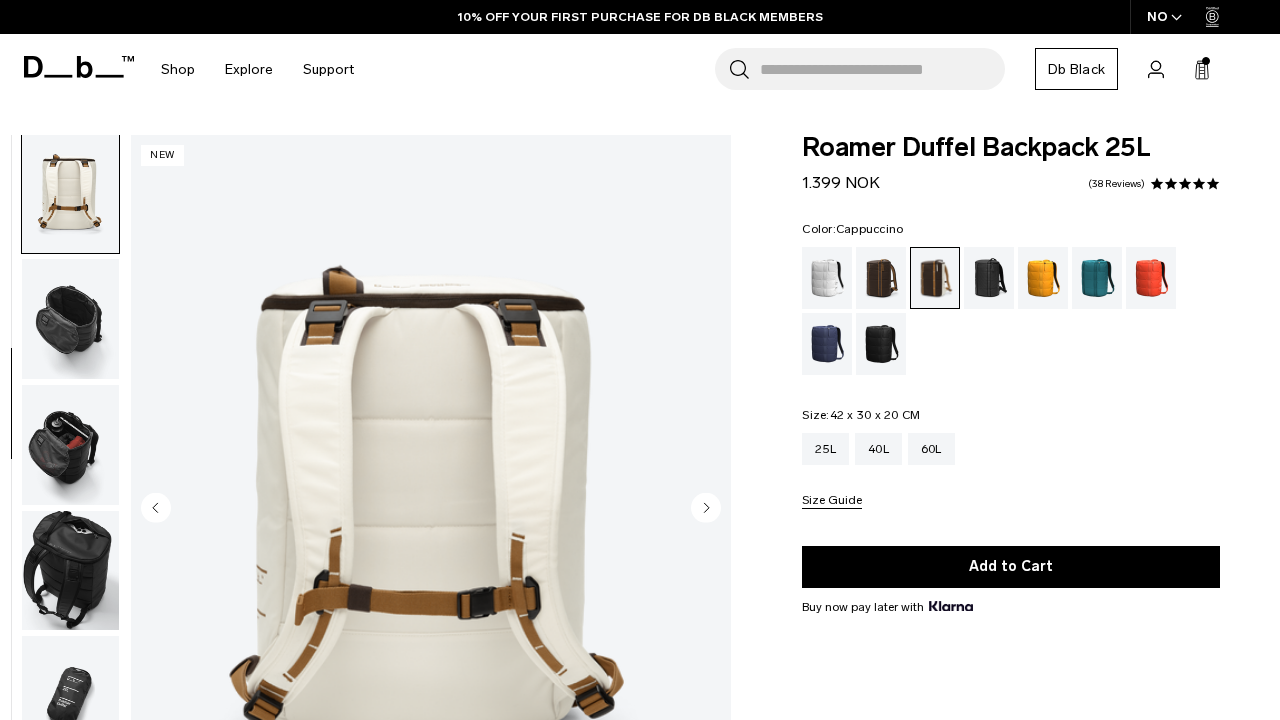 click 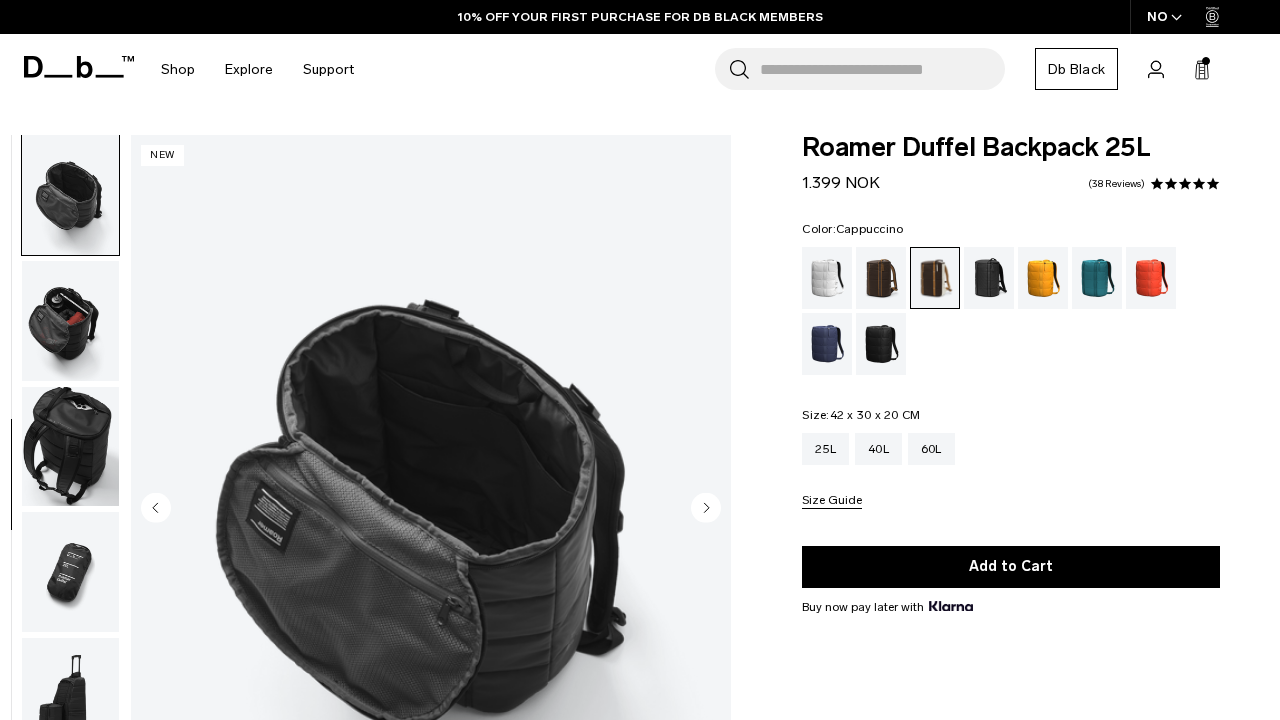 scroll, scrollTop: 507, scrollLeft: 0, axis: vertical 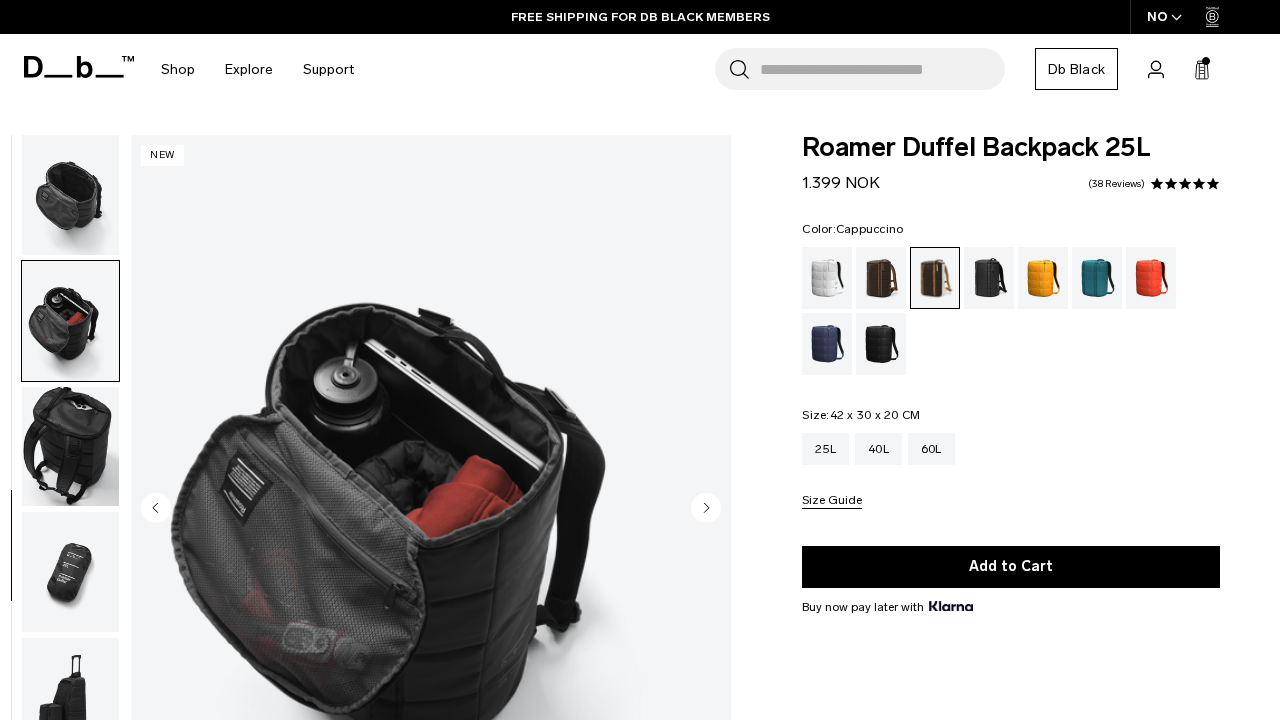 click 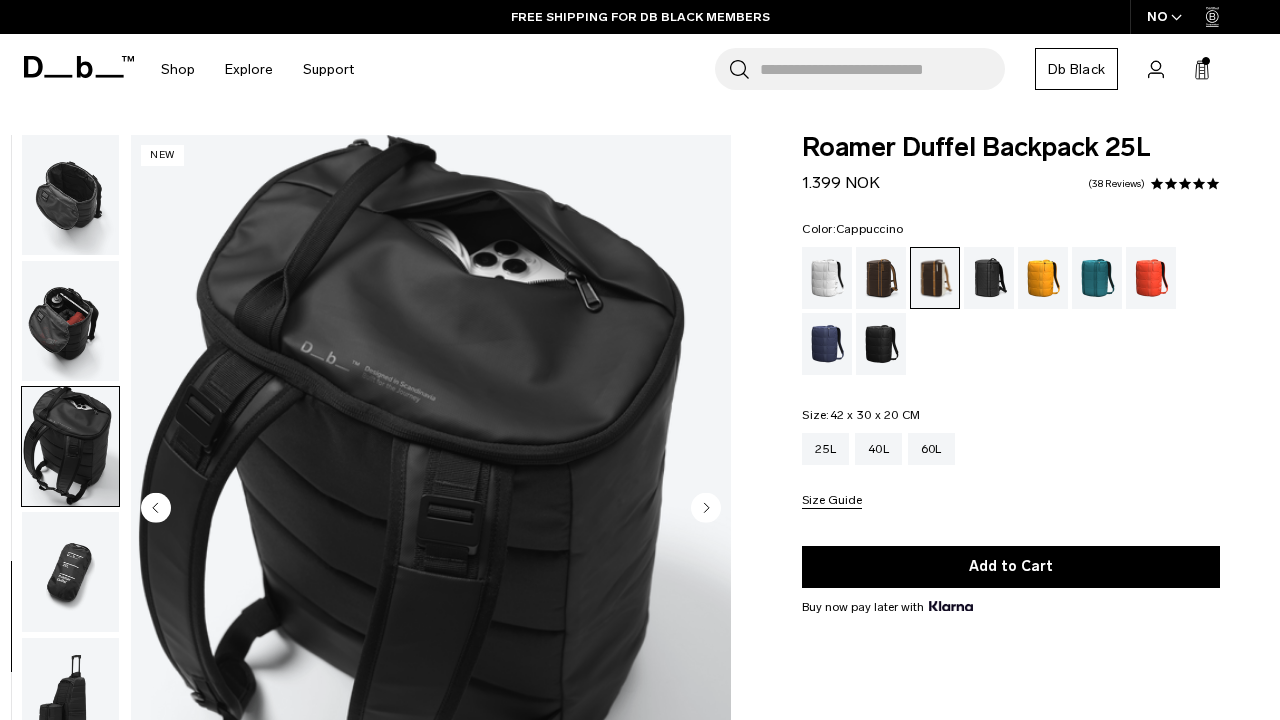 click 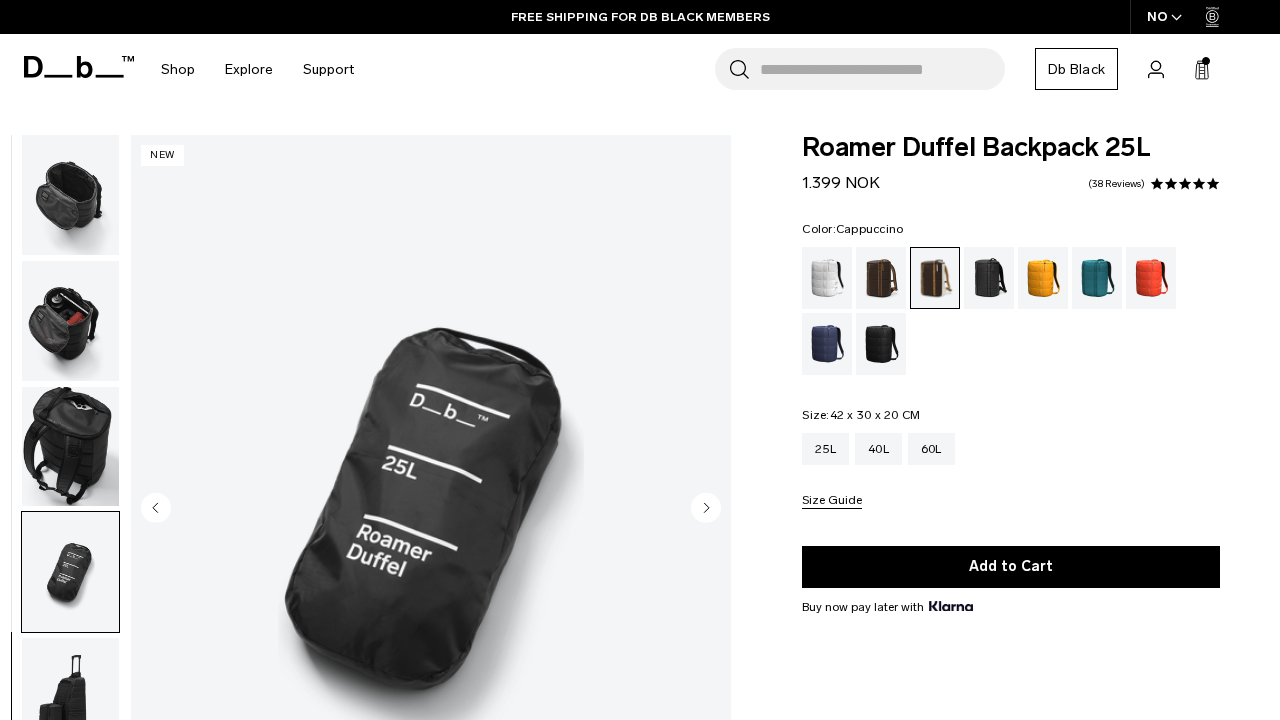 click 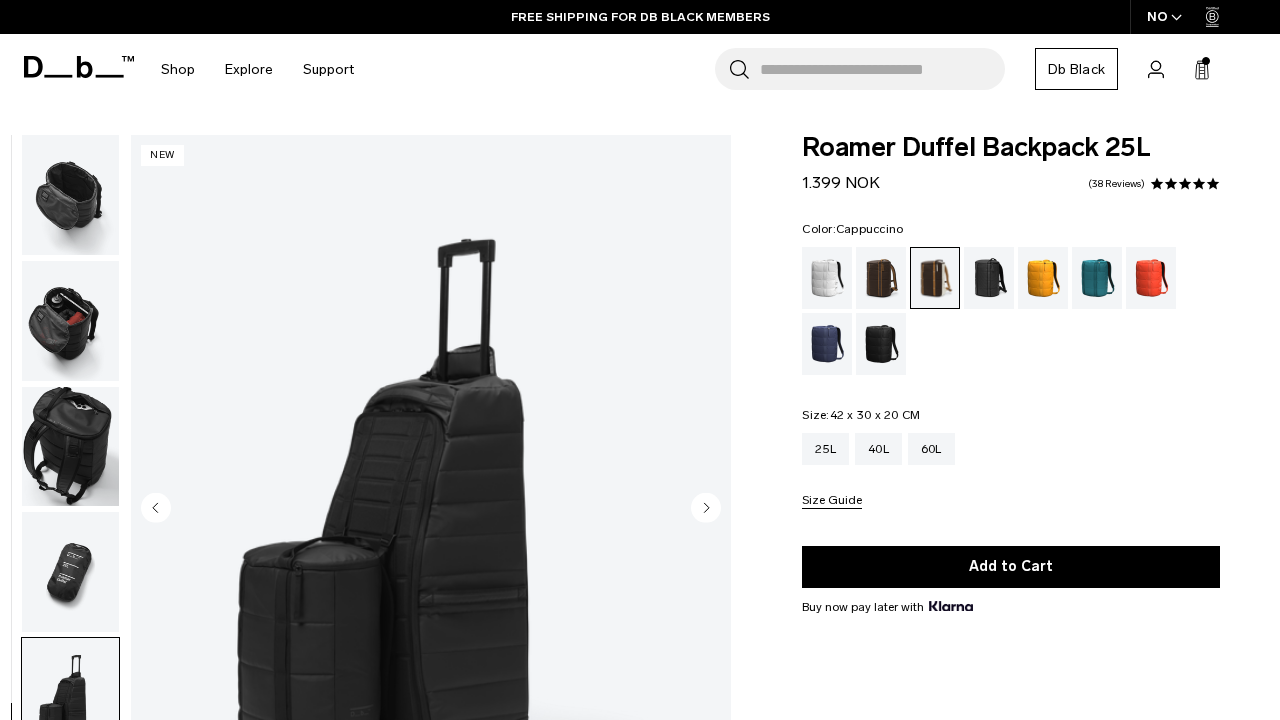 click 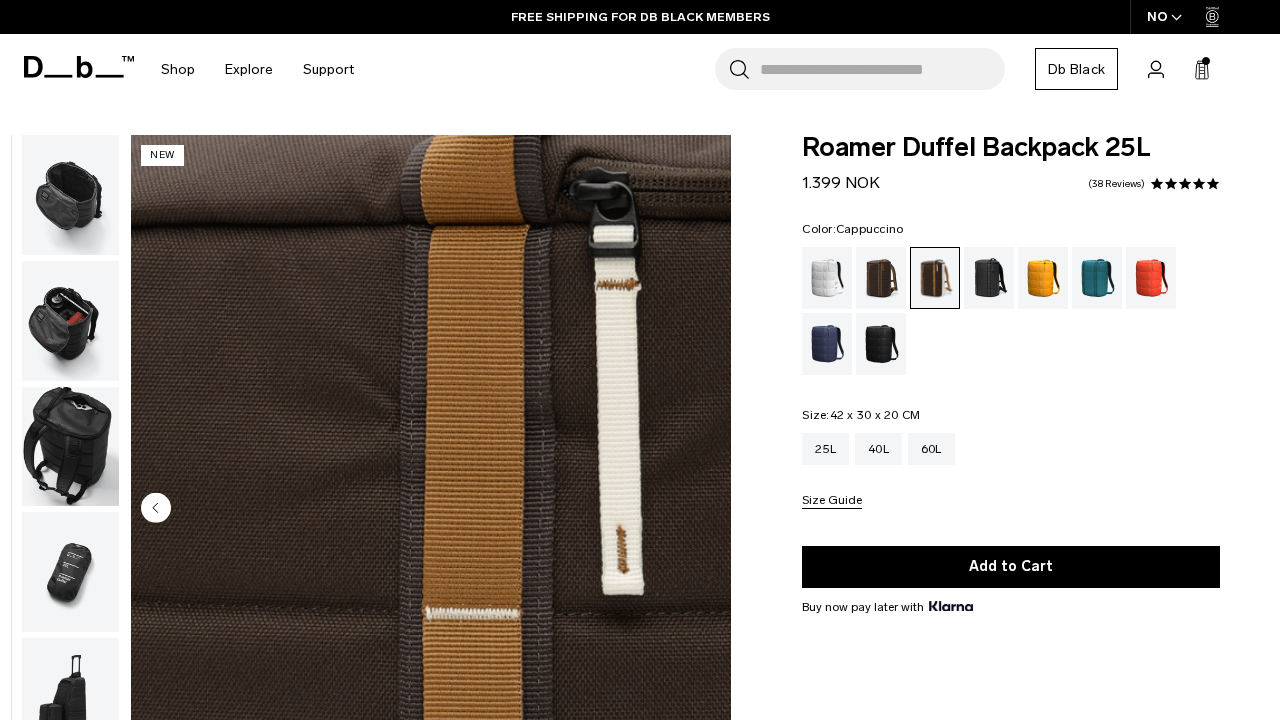 click at bounding box center [431, 509] 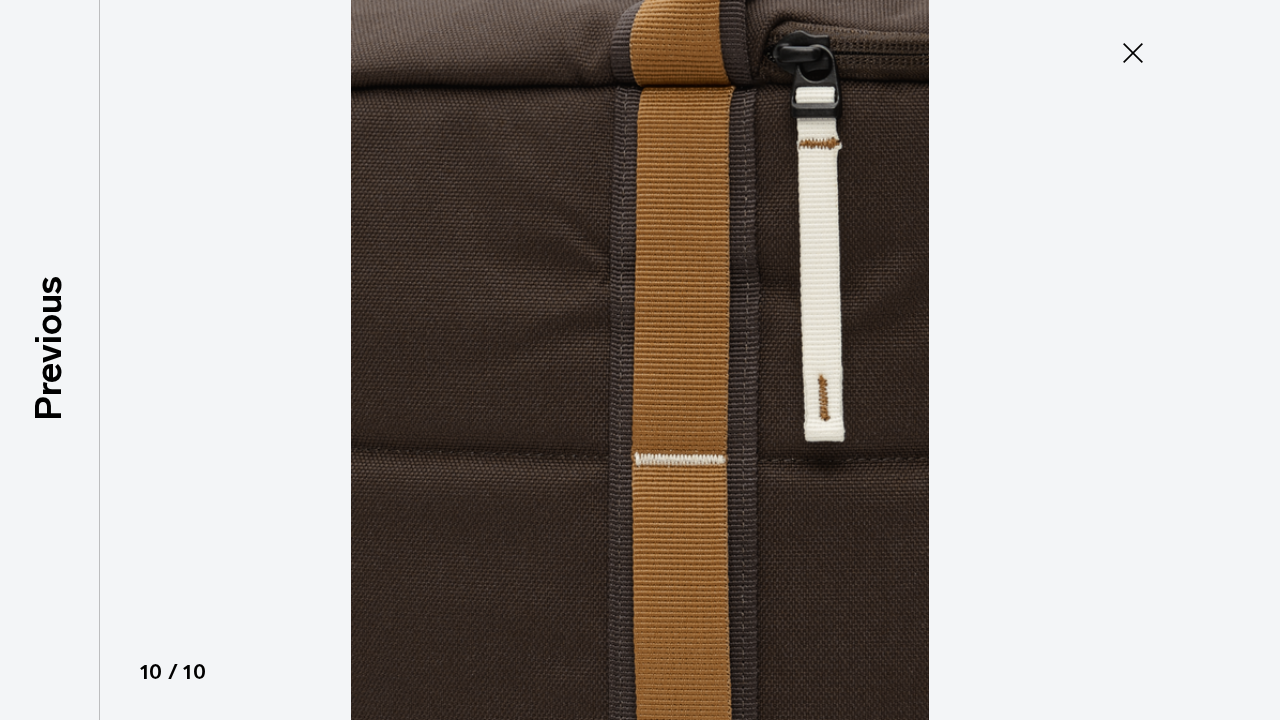 click at bounding box center [640, 360] 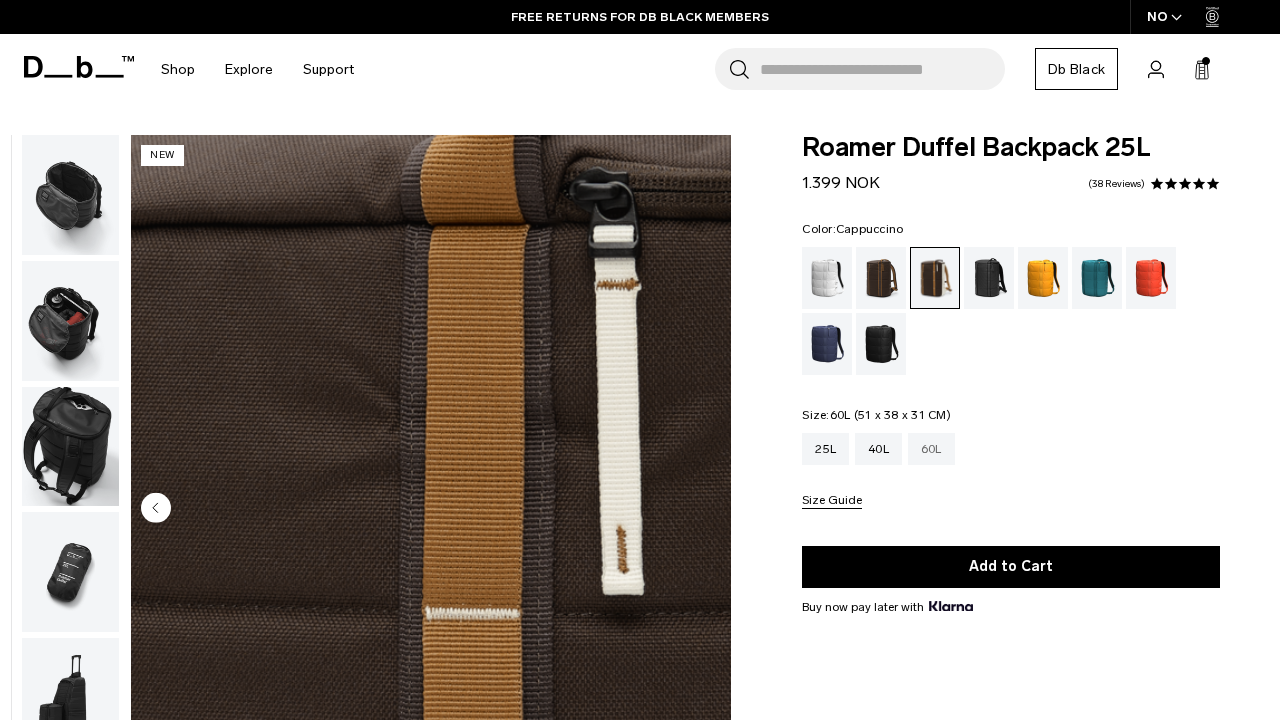 click on "60L" at bounding box center [931, 449] 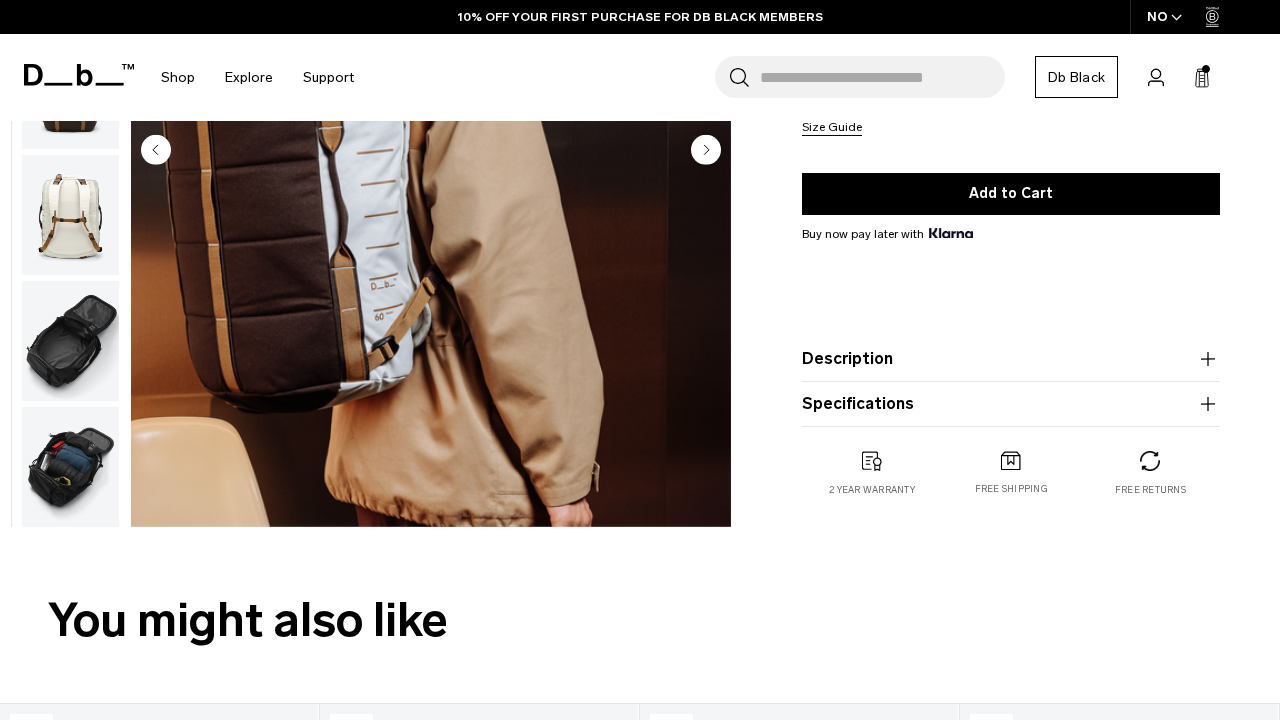scroll, scrollTop: 342, scrollLeft: 1, axis: both 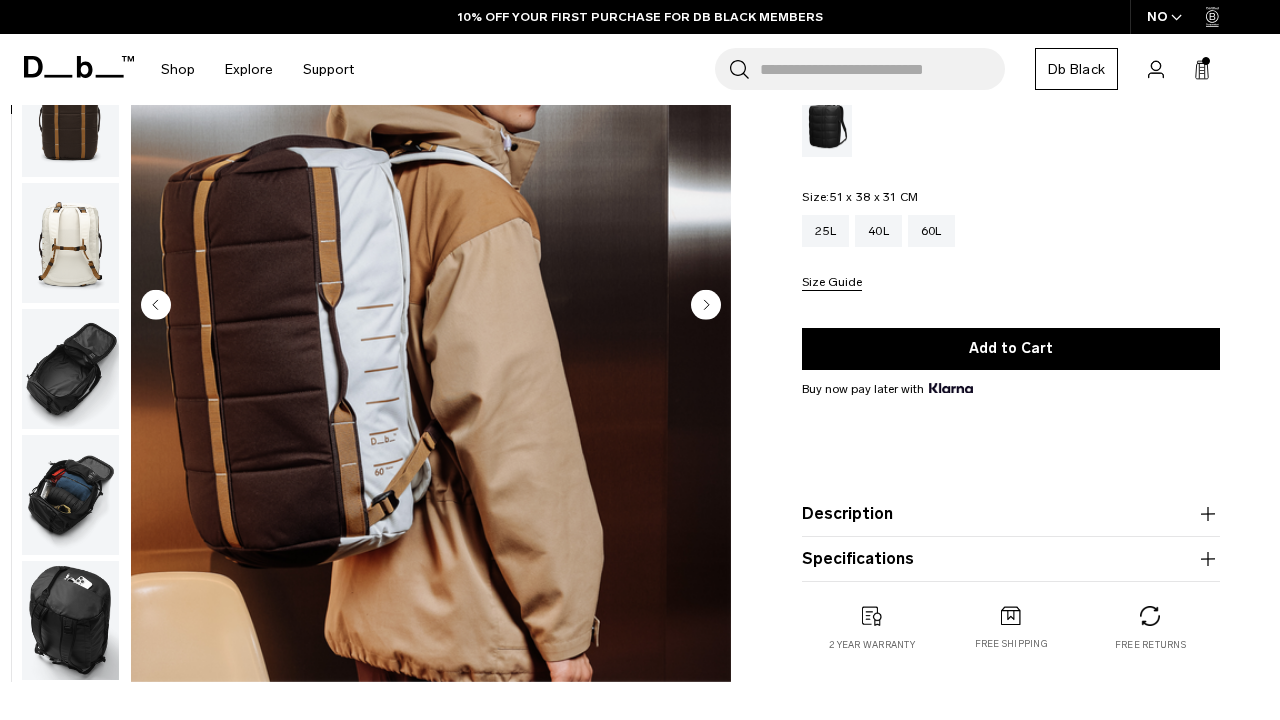 click 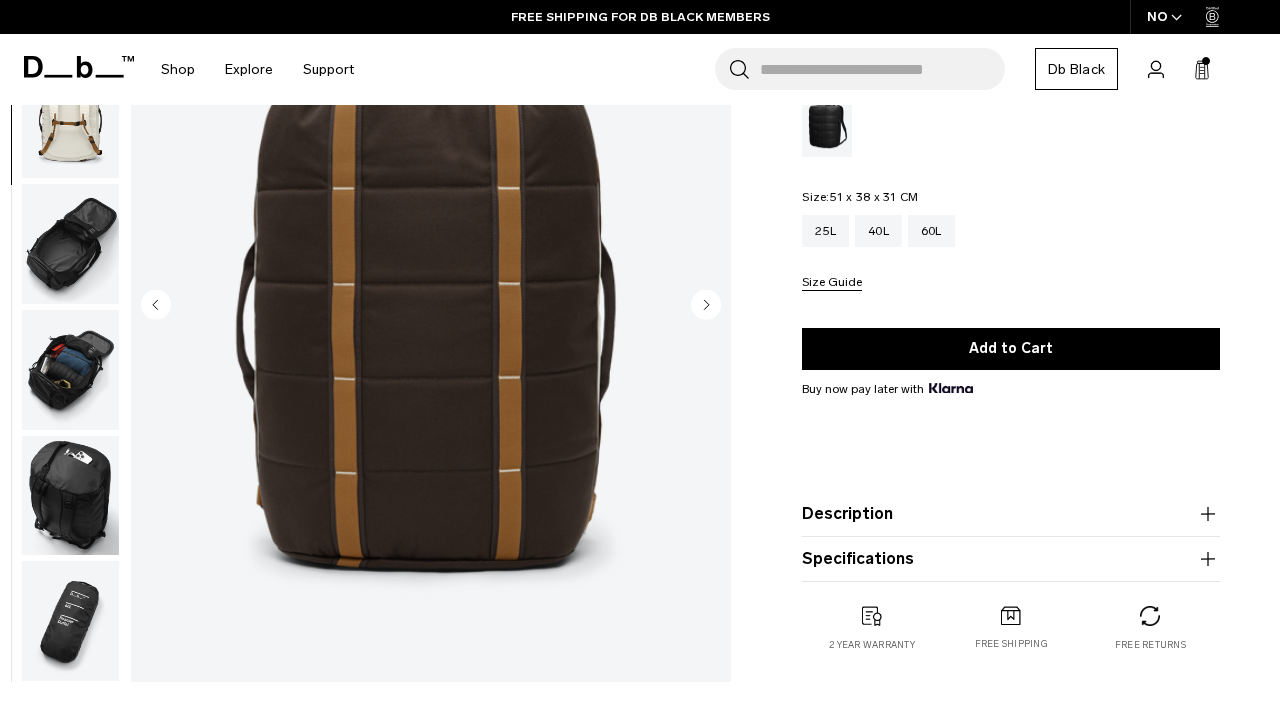 scroll, scrollTop: 255, scrollLeft: 0, axis: vertical 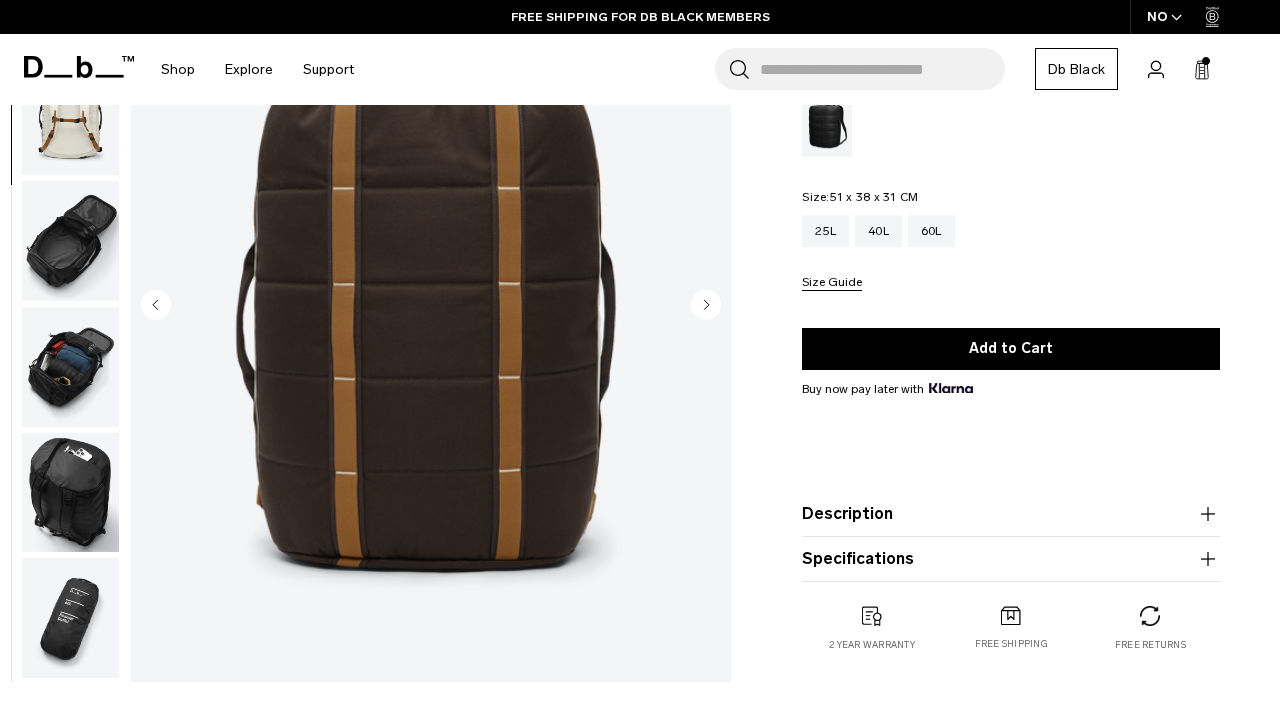 click 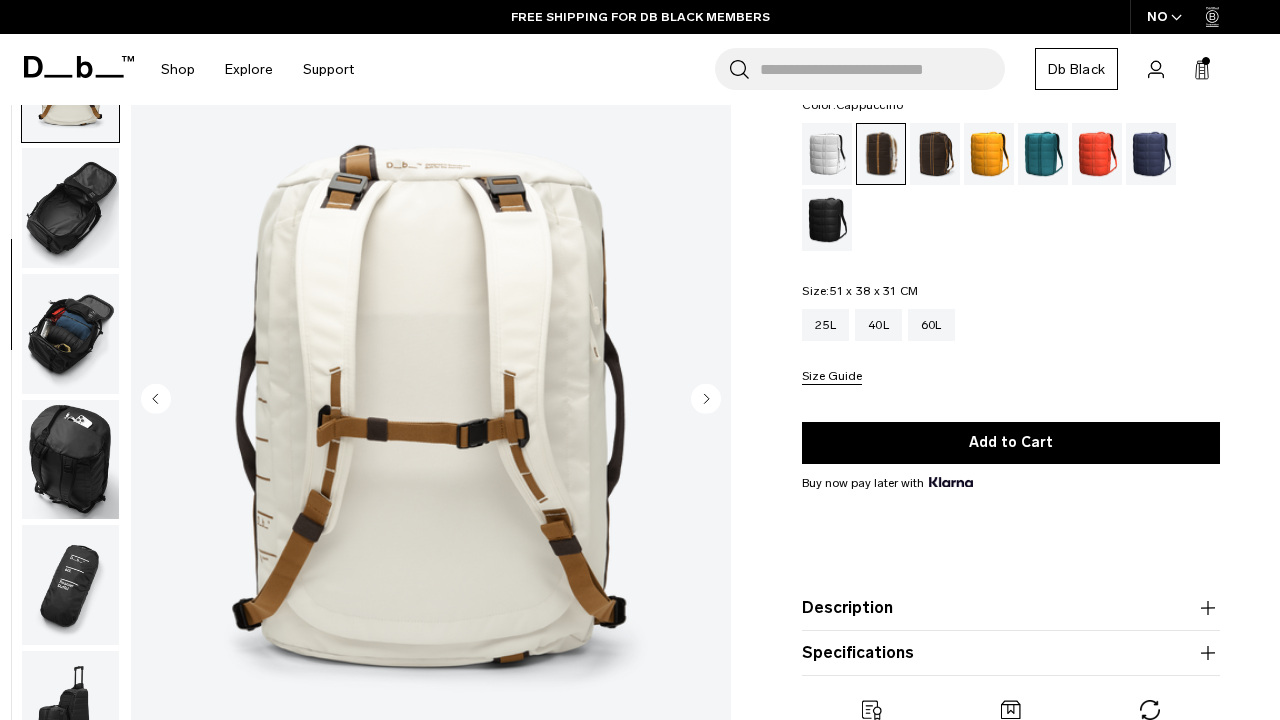 scroll, scrollTop: 88, scrollLeft: 0, axis: vertical 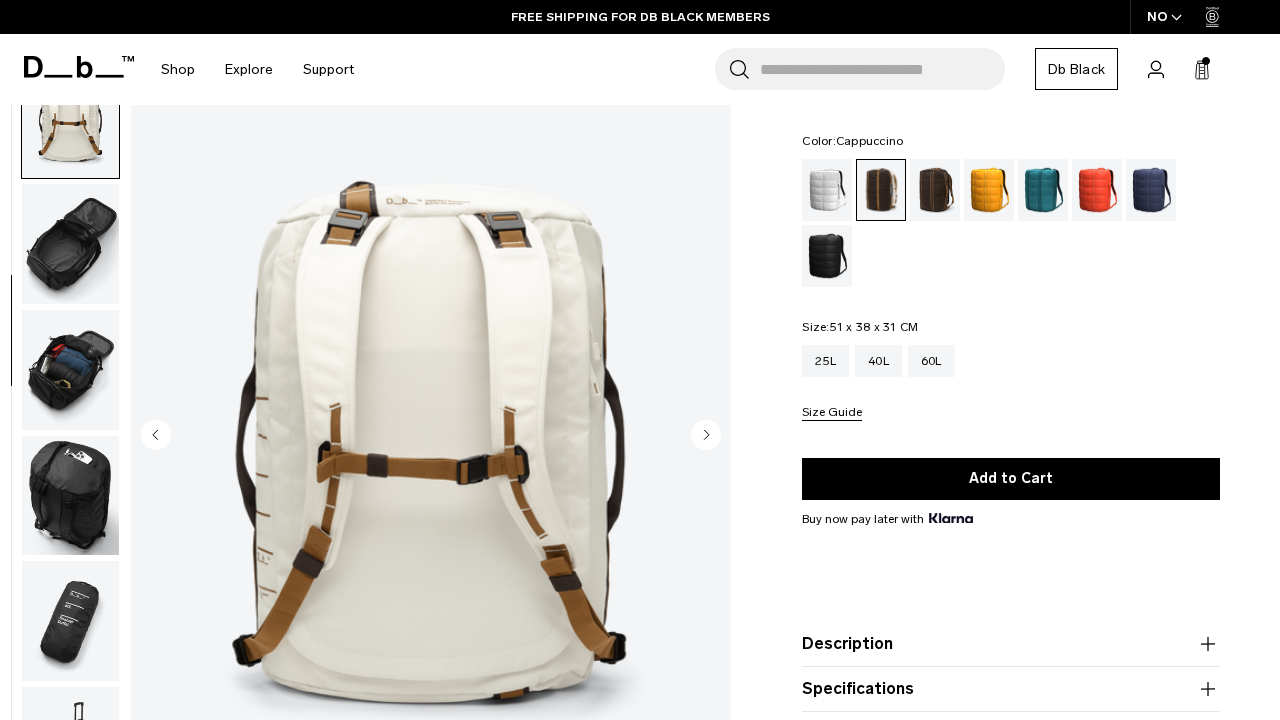 click 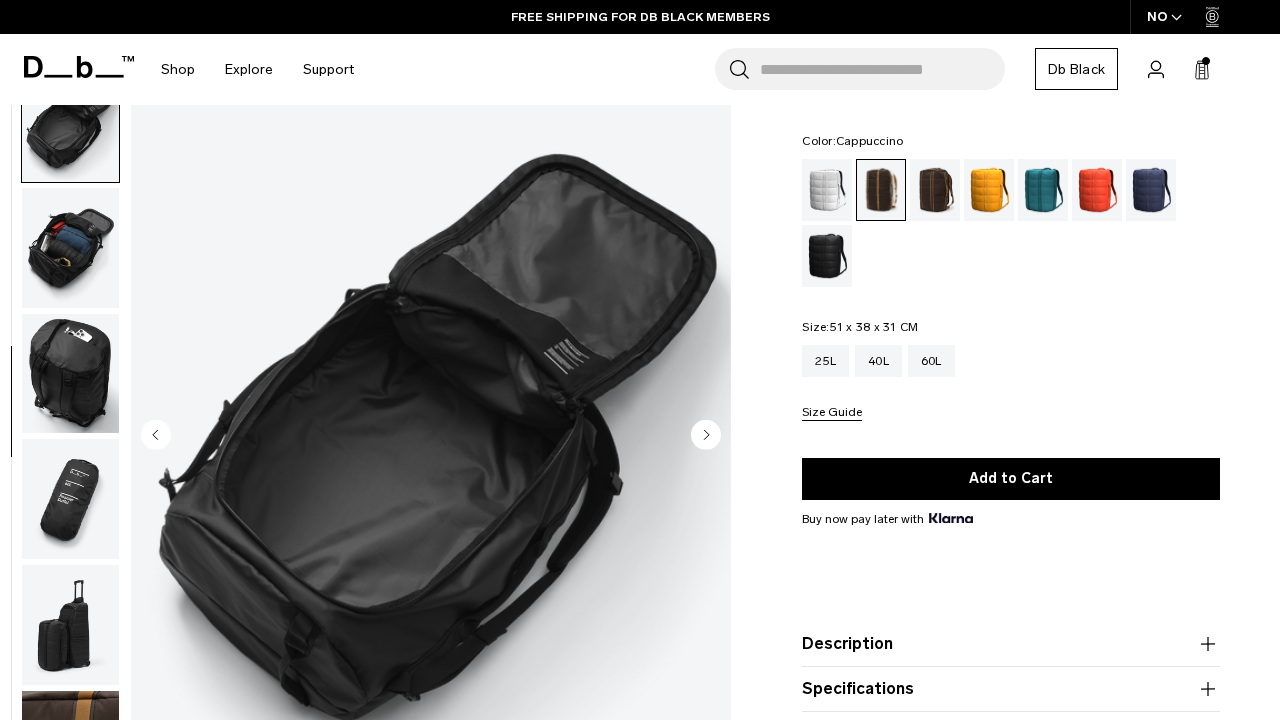 scroll, scrollTop: 509, scrollLeft: 0, axis: vertical 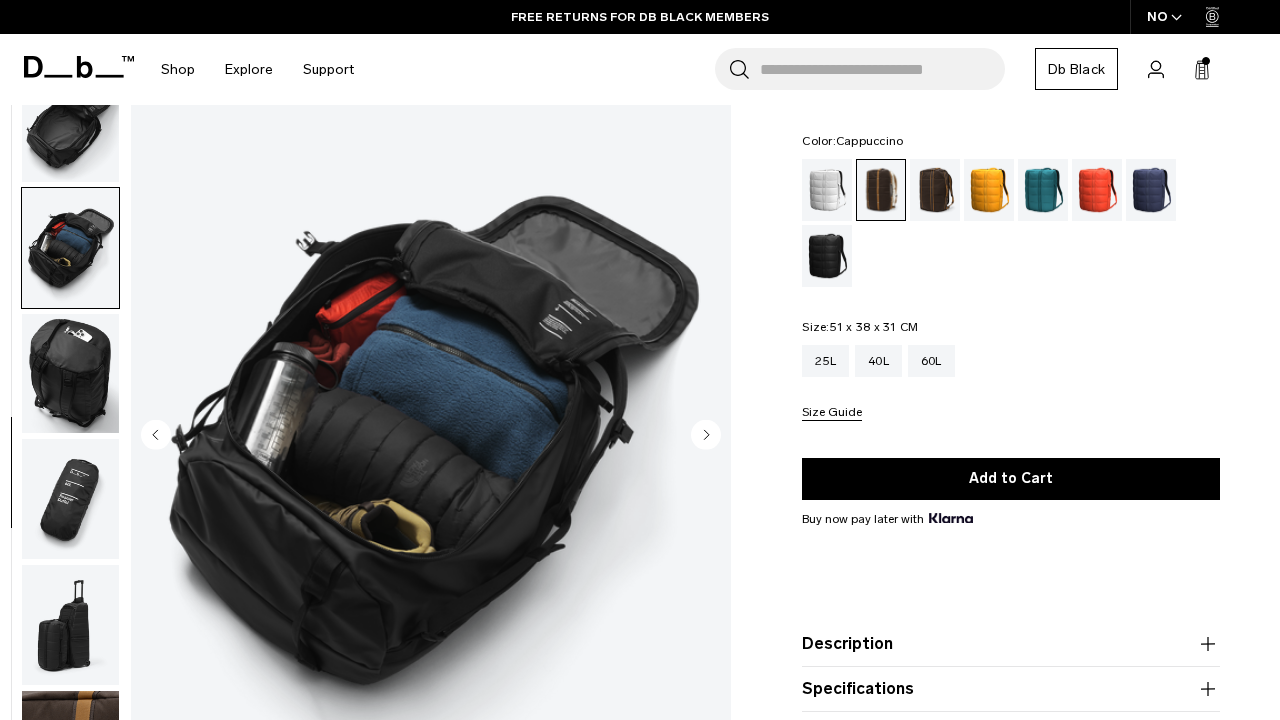 click 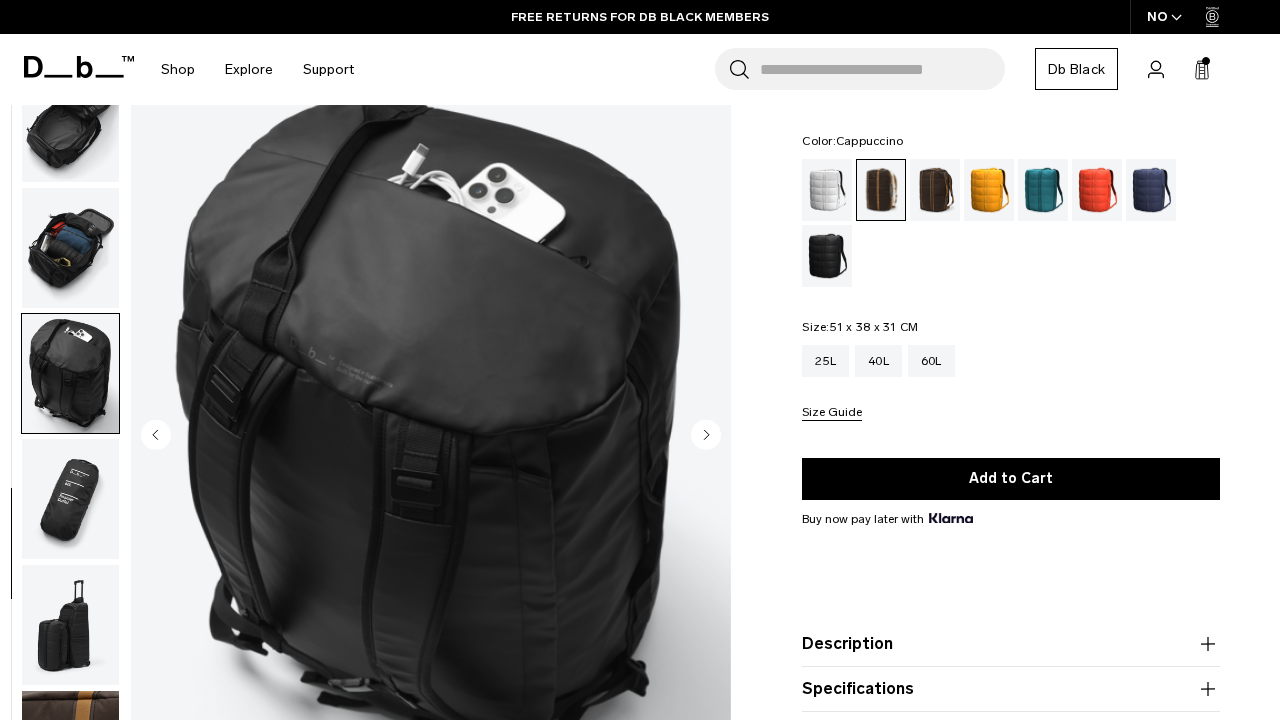 click 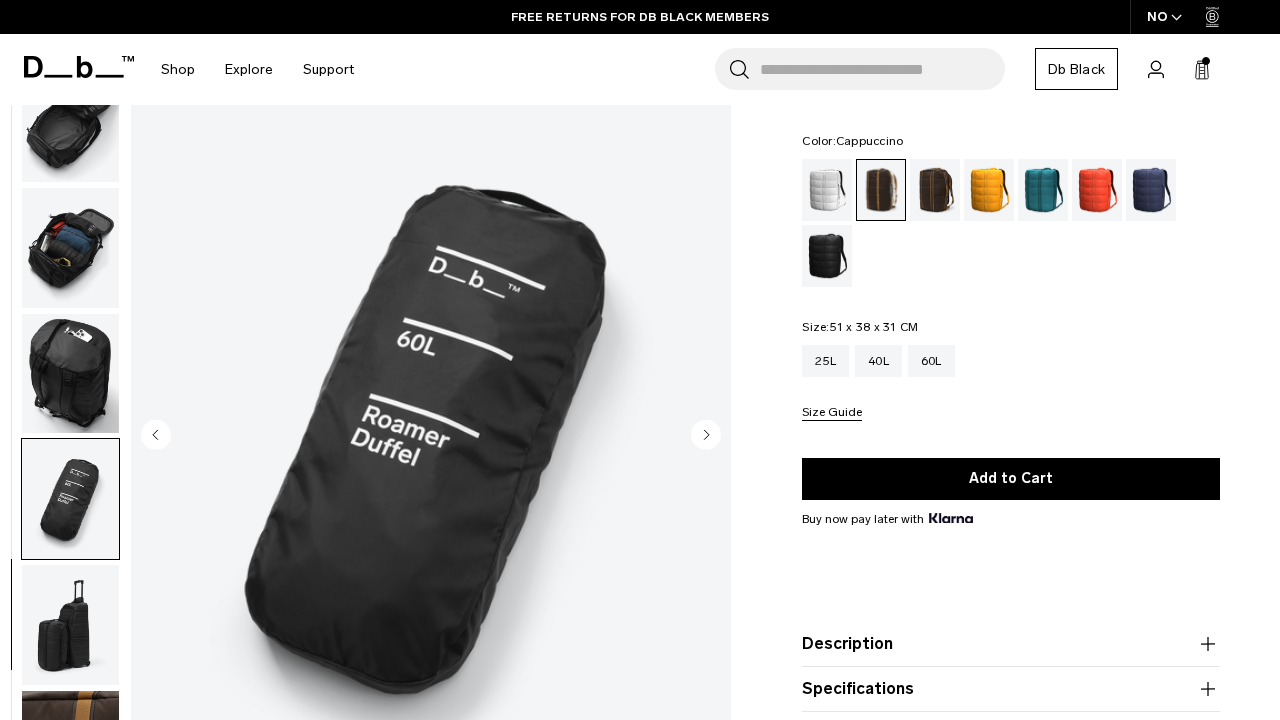 click 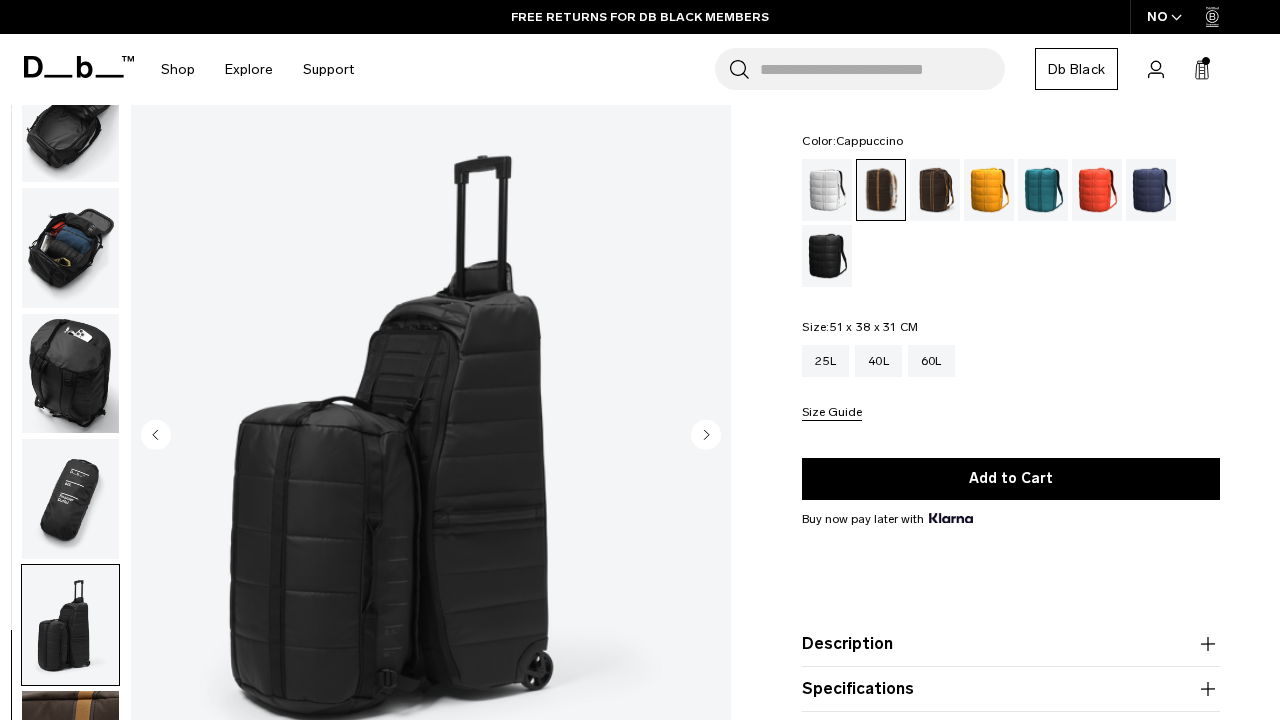 click 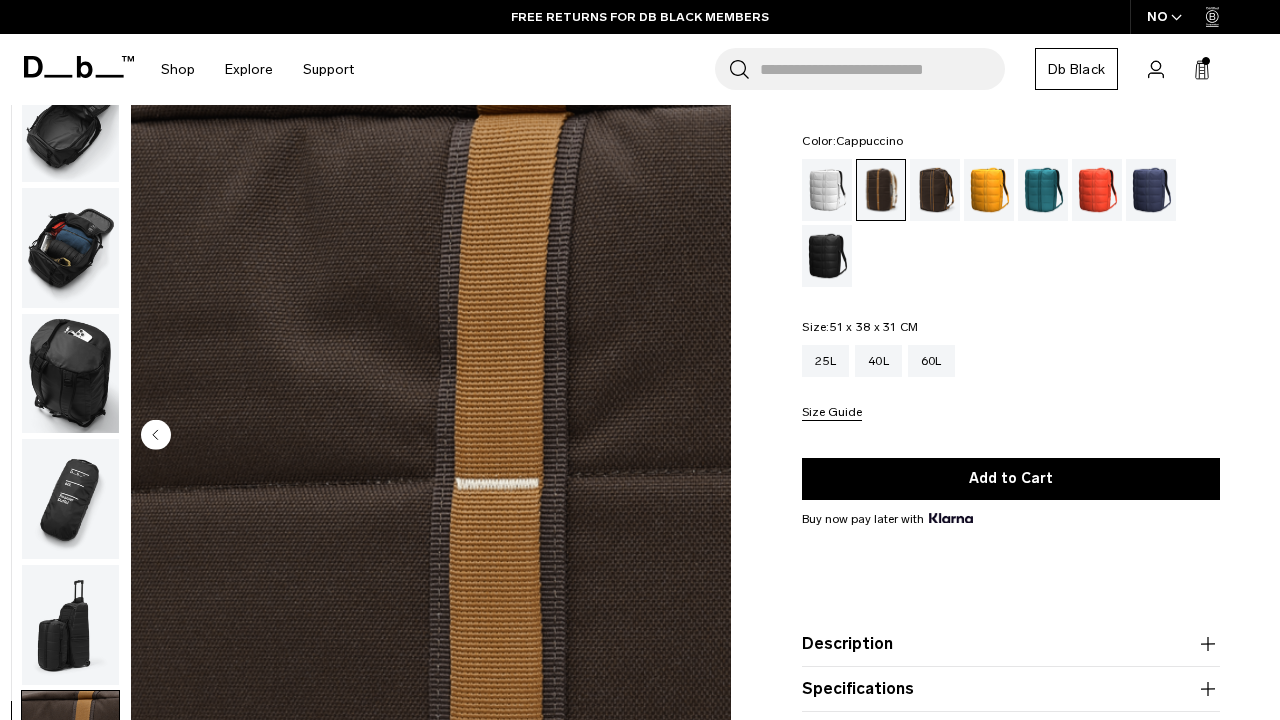 click at bounding box center (431, 436) 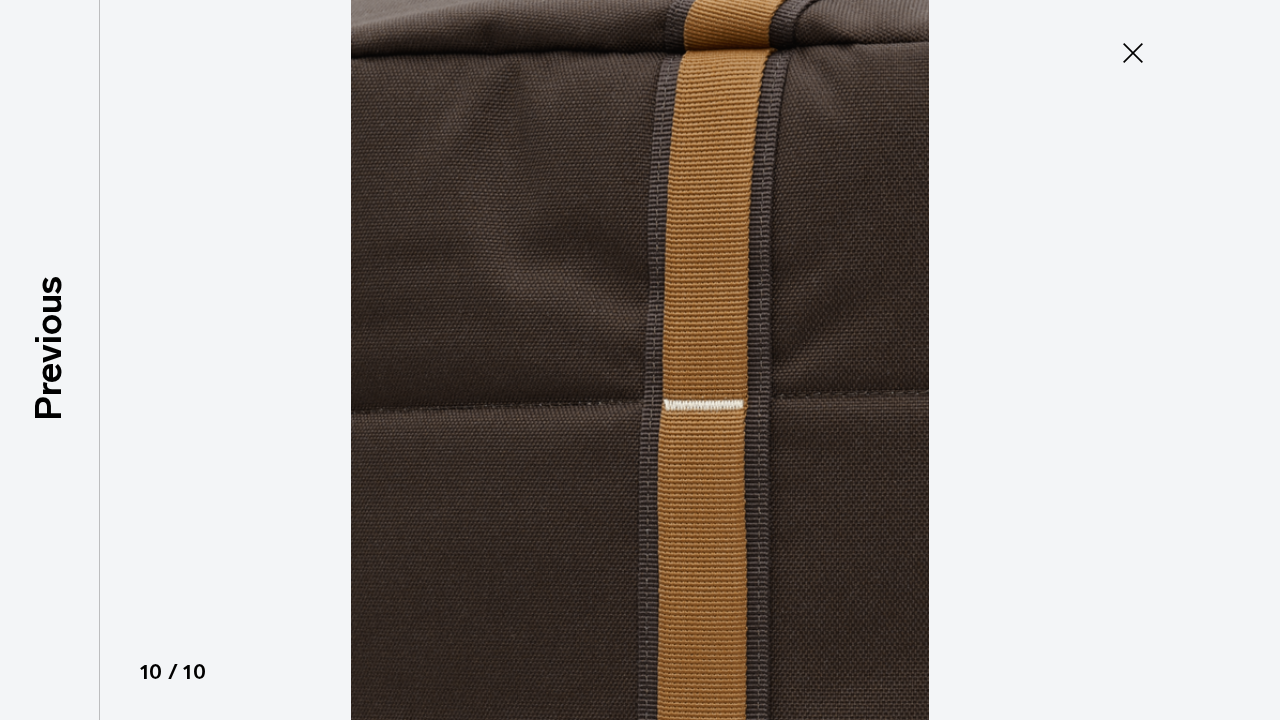 click at bounding box center [640, 360] 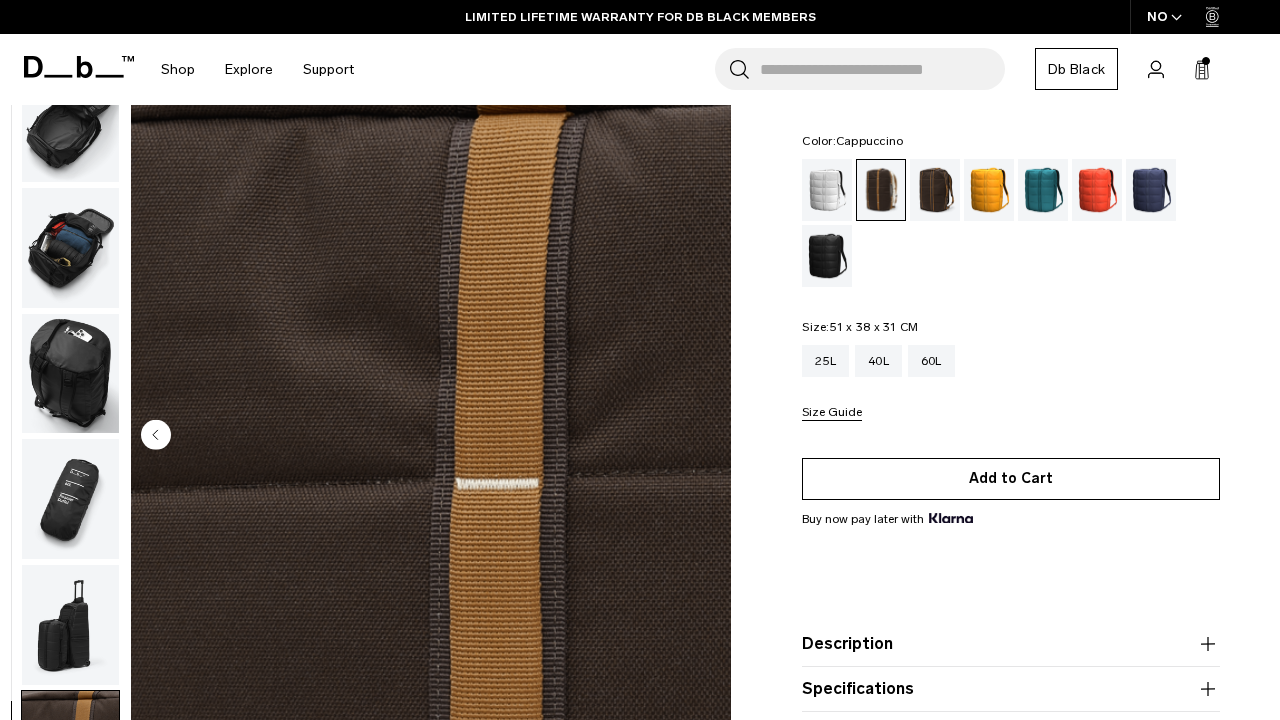 click on "Add to Cart" at bounding box center (1011, 479) 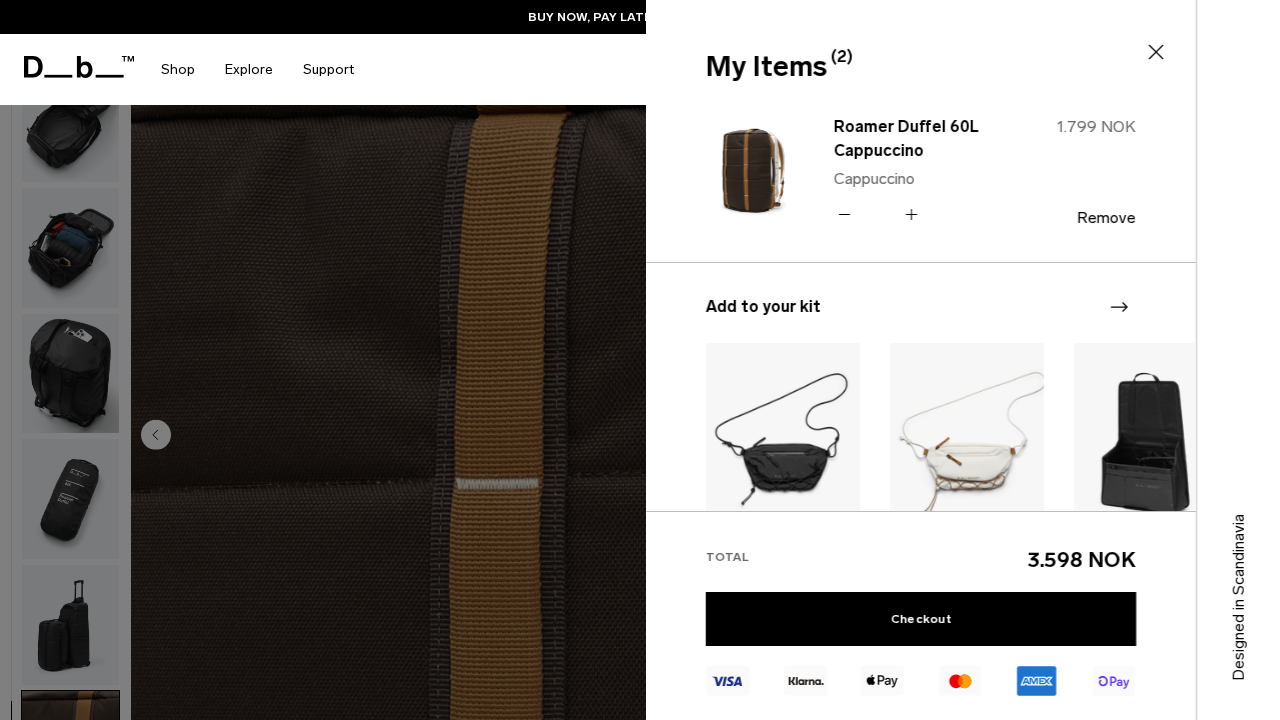 click 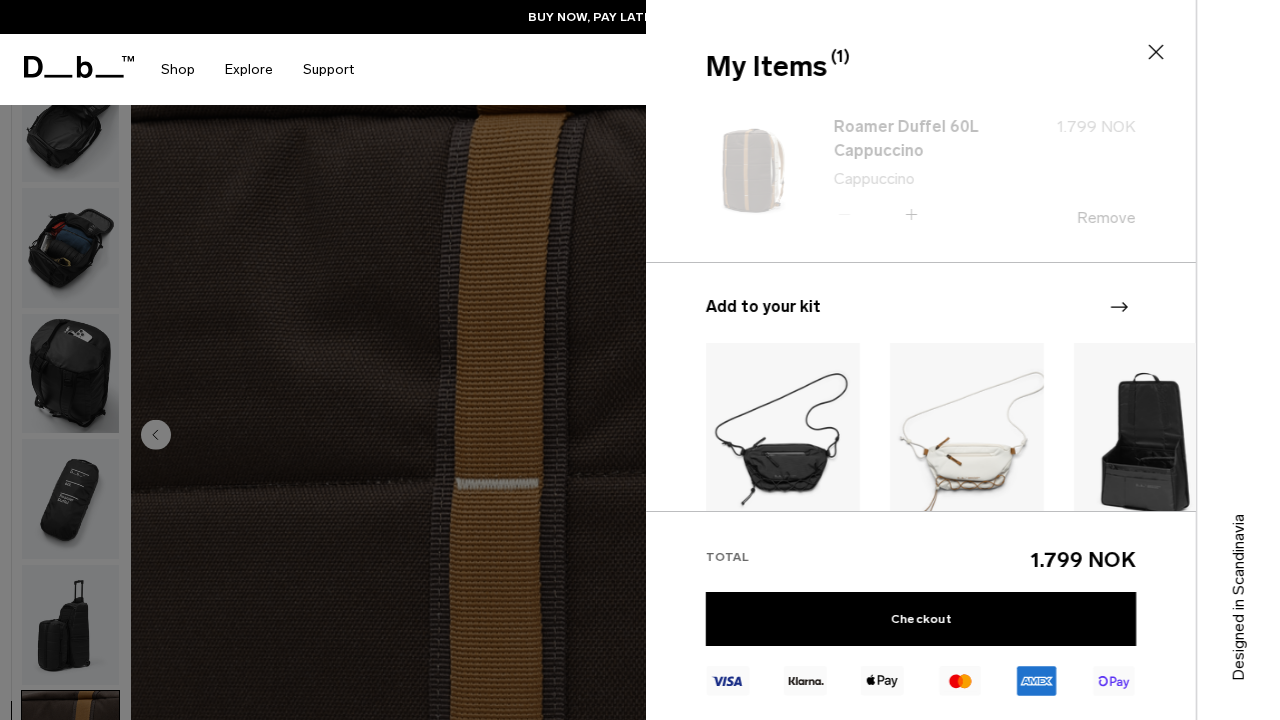 click on "Roamer Duffel 60L Cappuccino
Cappuccino
Quantity
-
*
+
1.799 NOK
Remove
Add to your kit" at bounding box center [921, 305] 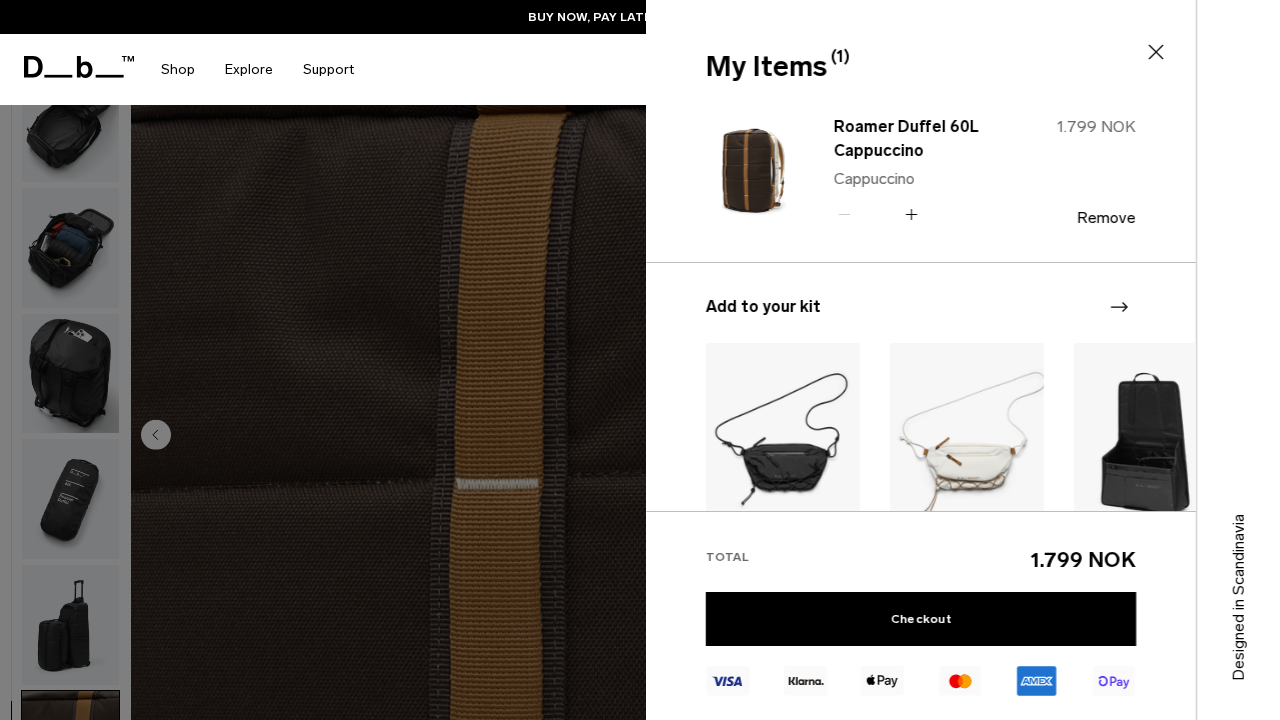 click at bounding box center (640, 360) 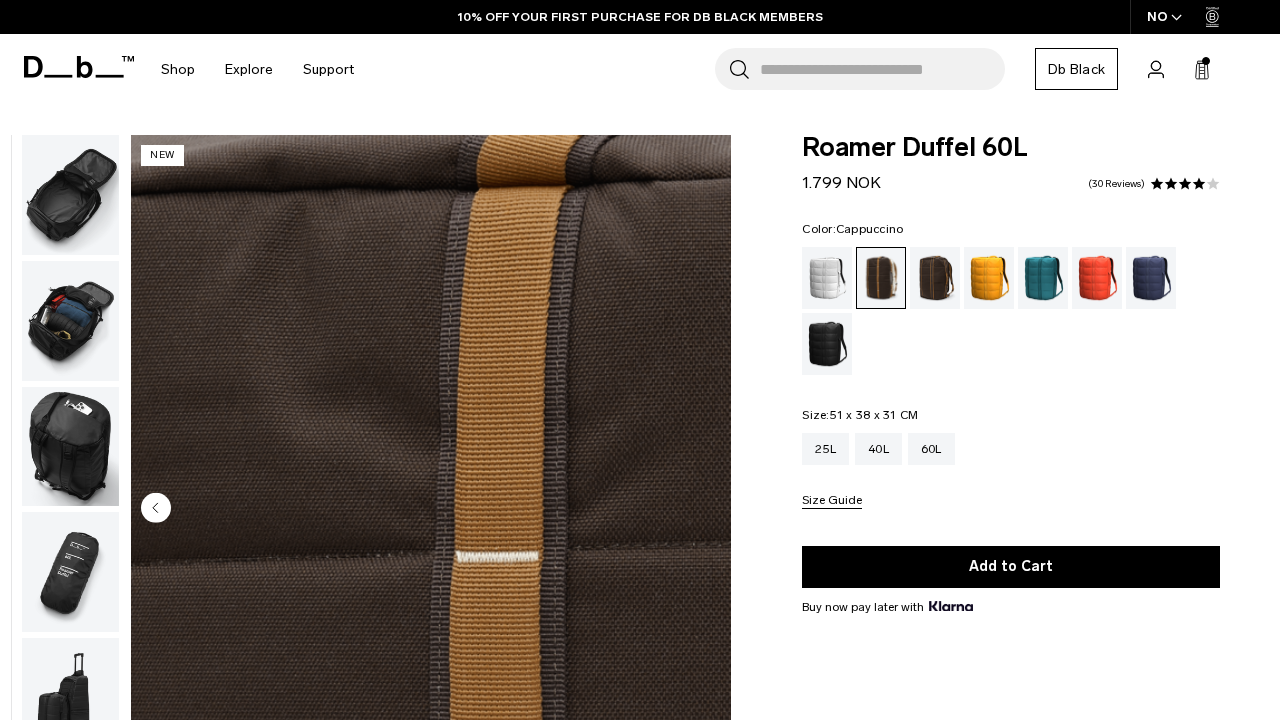 scroll, scrollTop: 0, scrollLeft: 0, axis: both 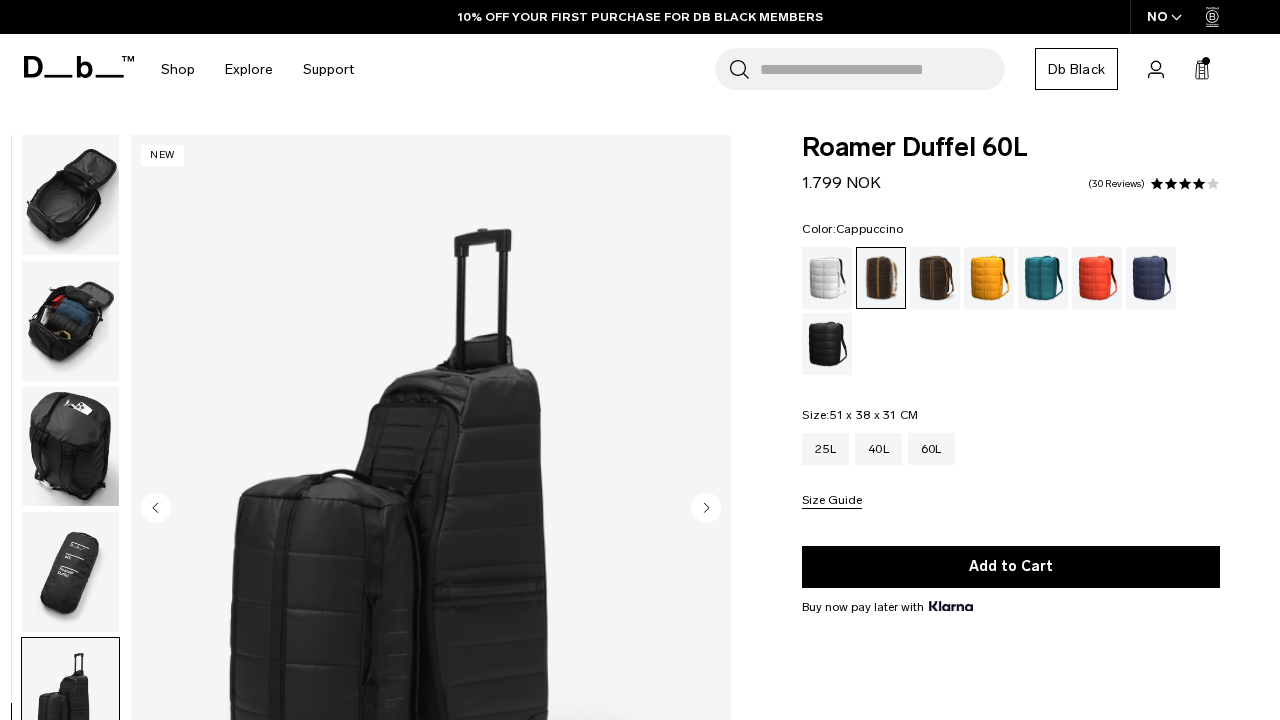 click 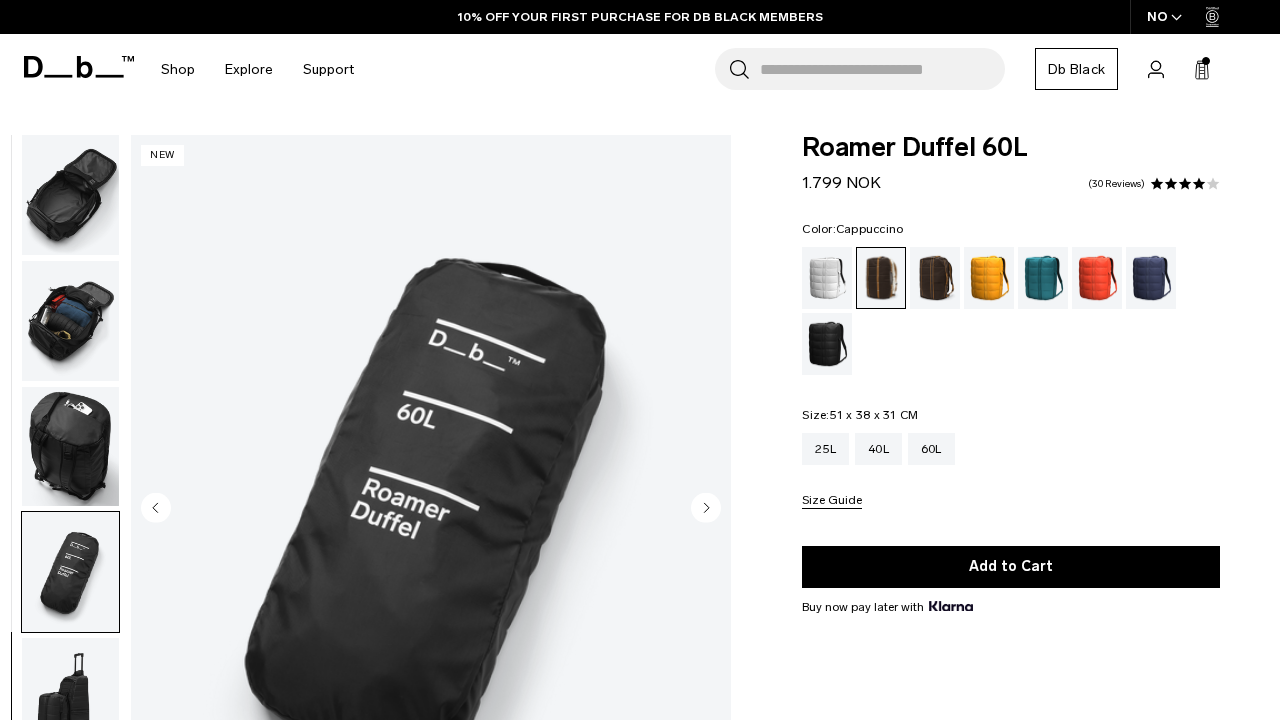 click 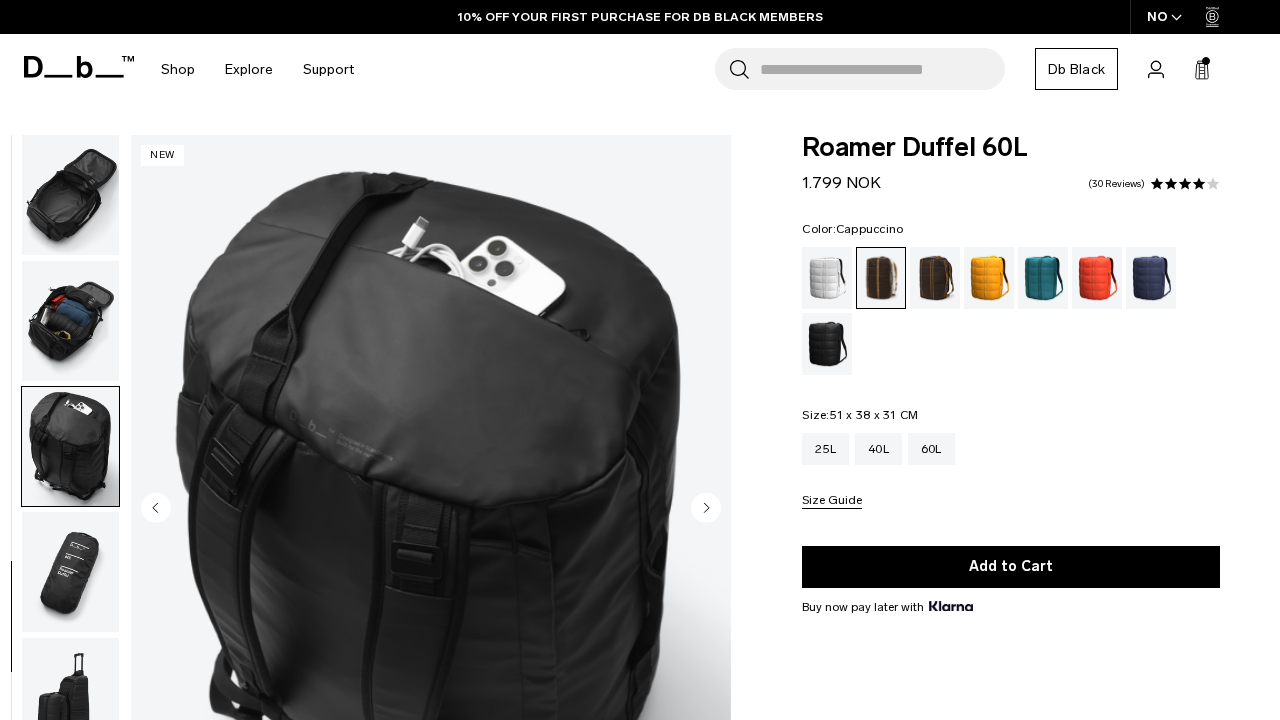 click 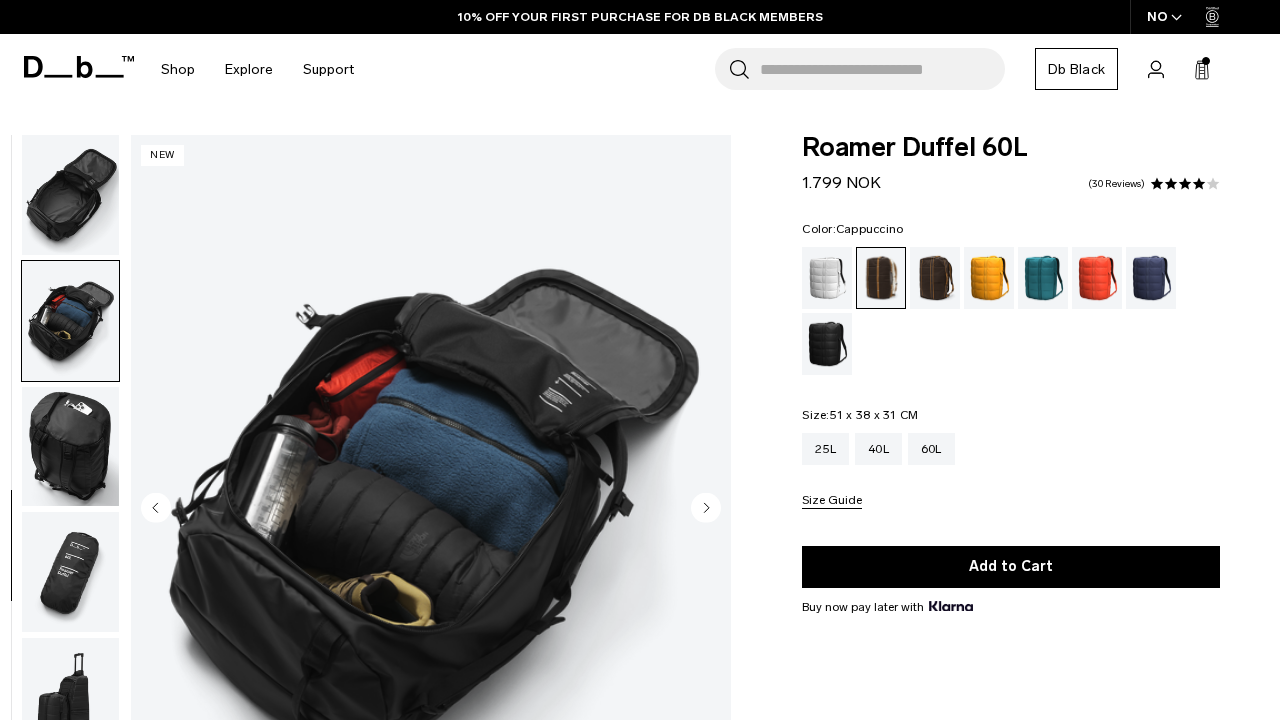click 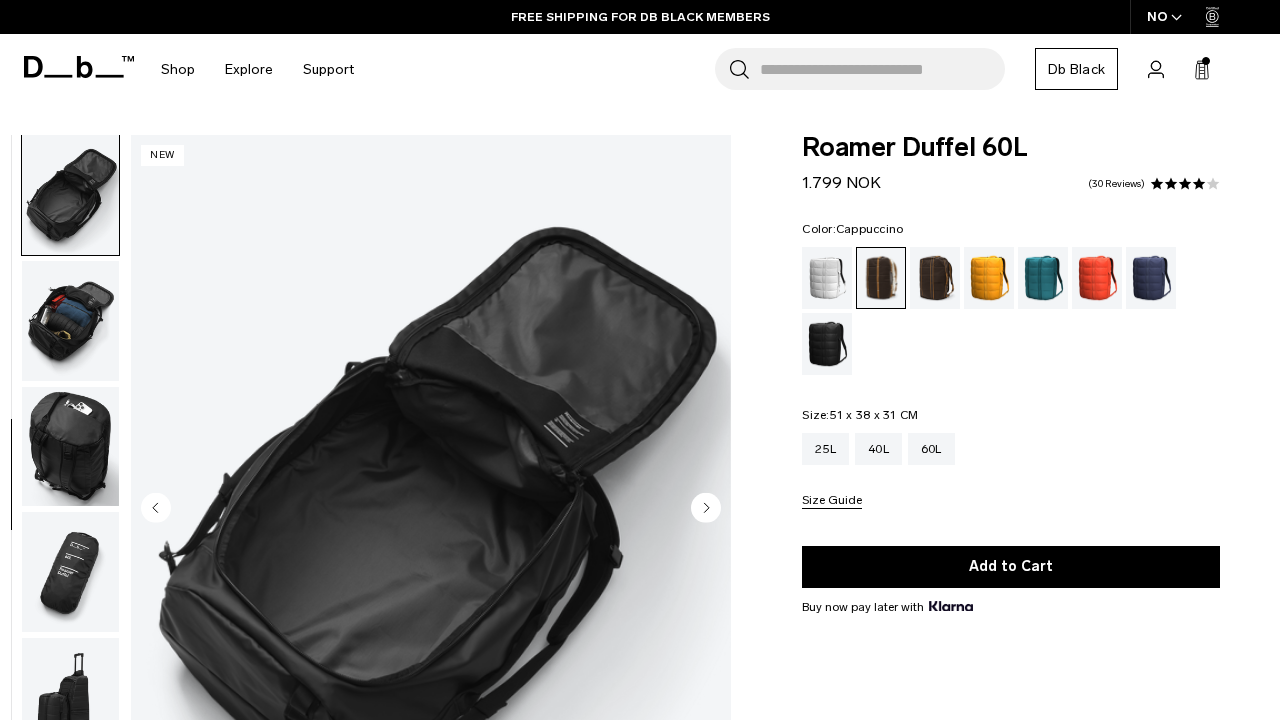 click 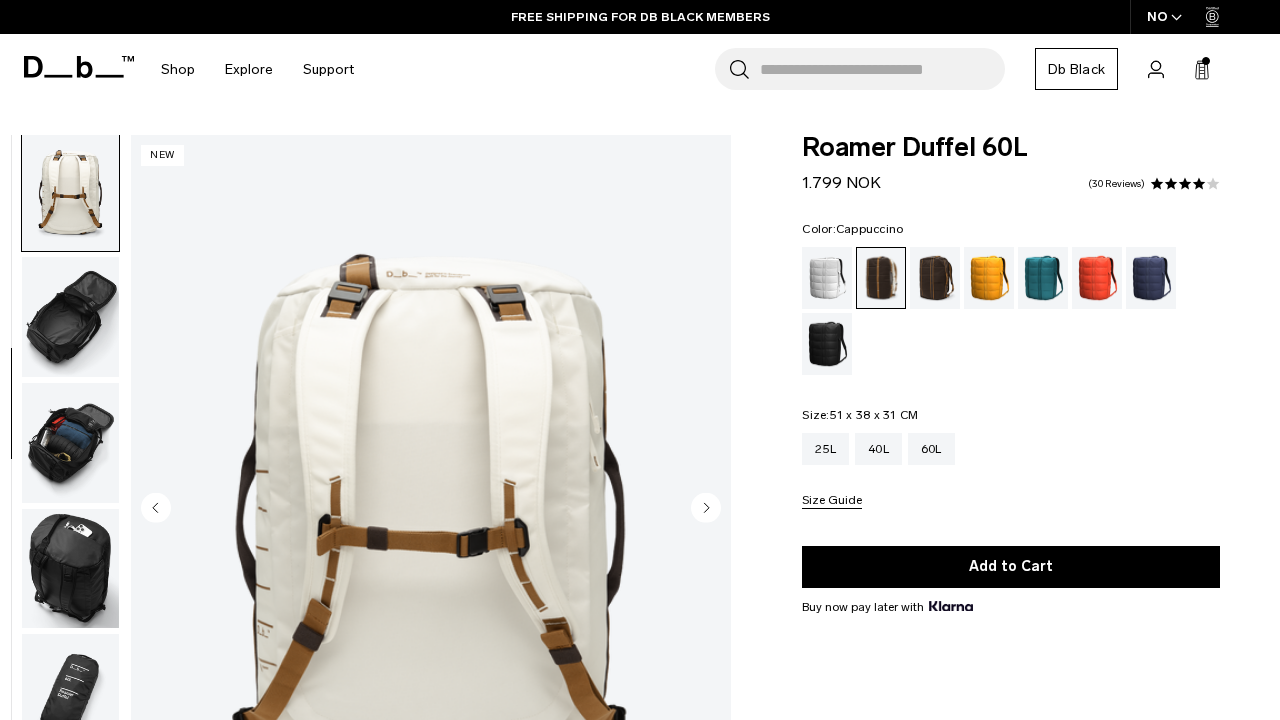 click 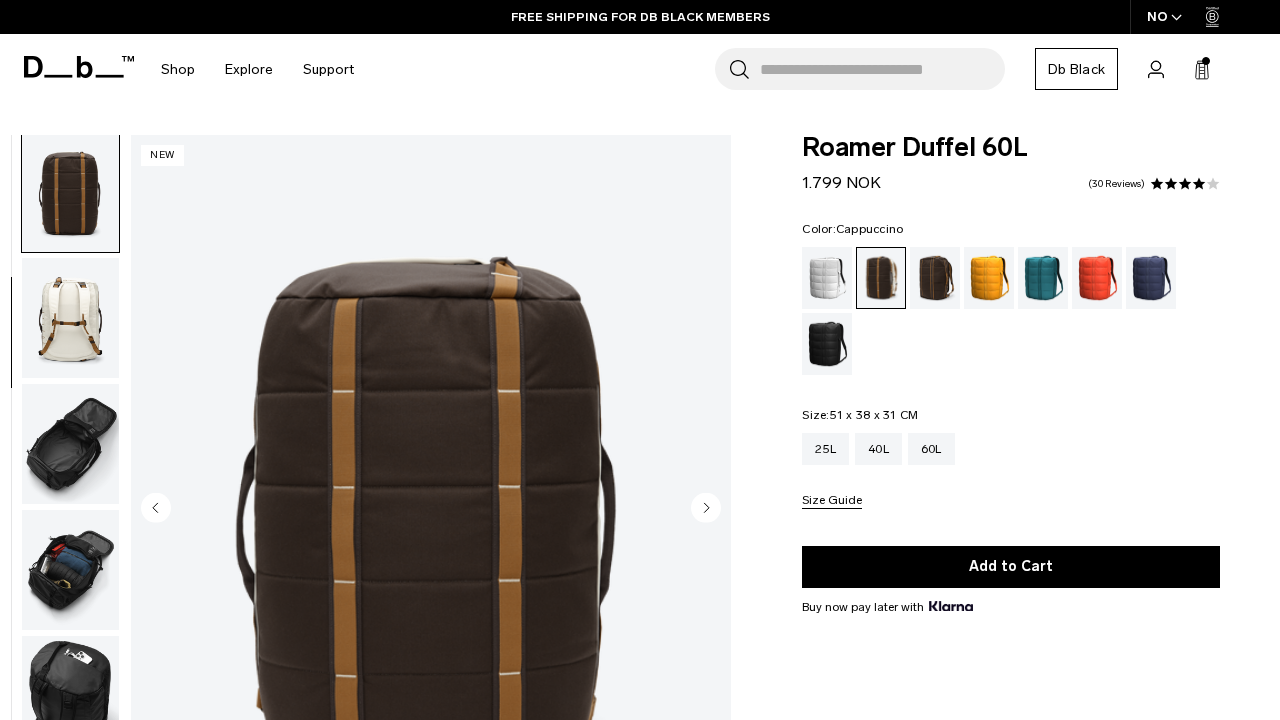 click 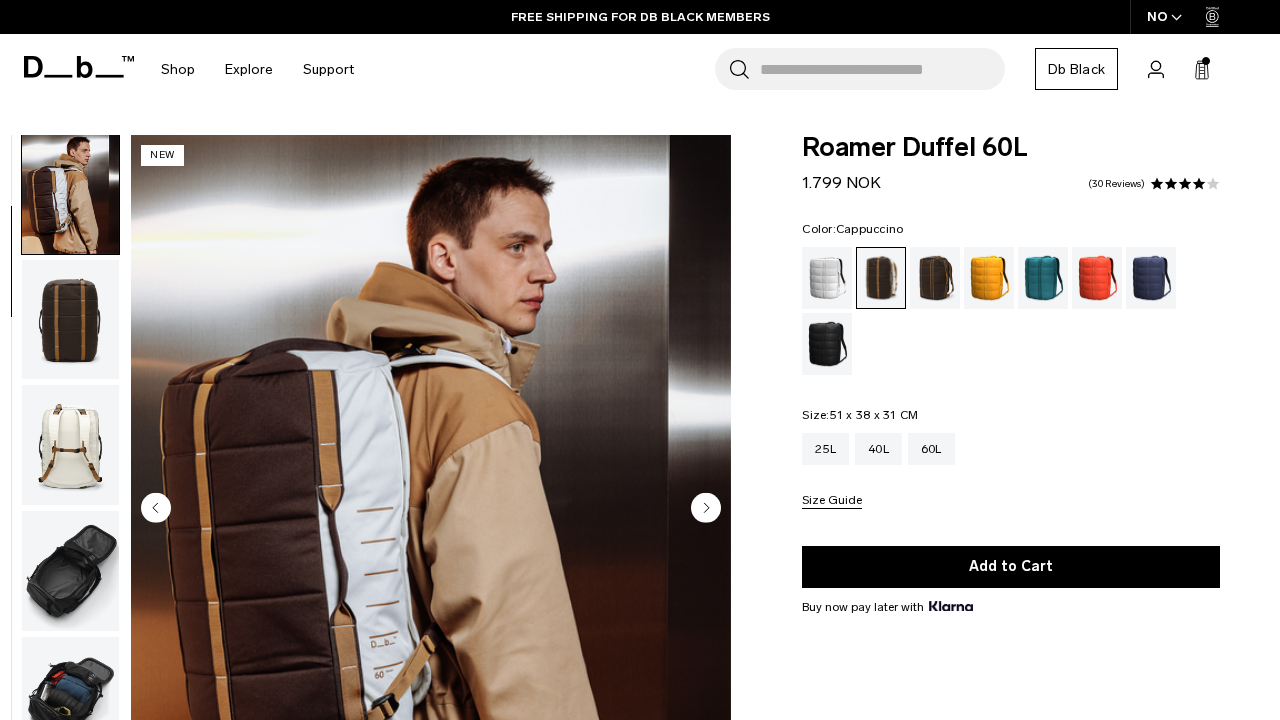 scroll, scrollTop: 127, scrollLeft: 0, axis: vertical 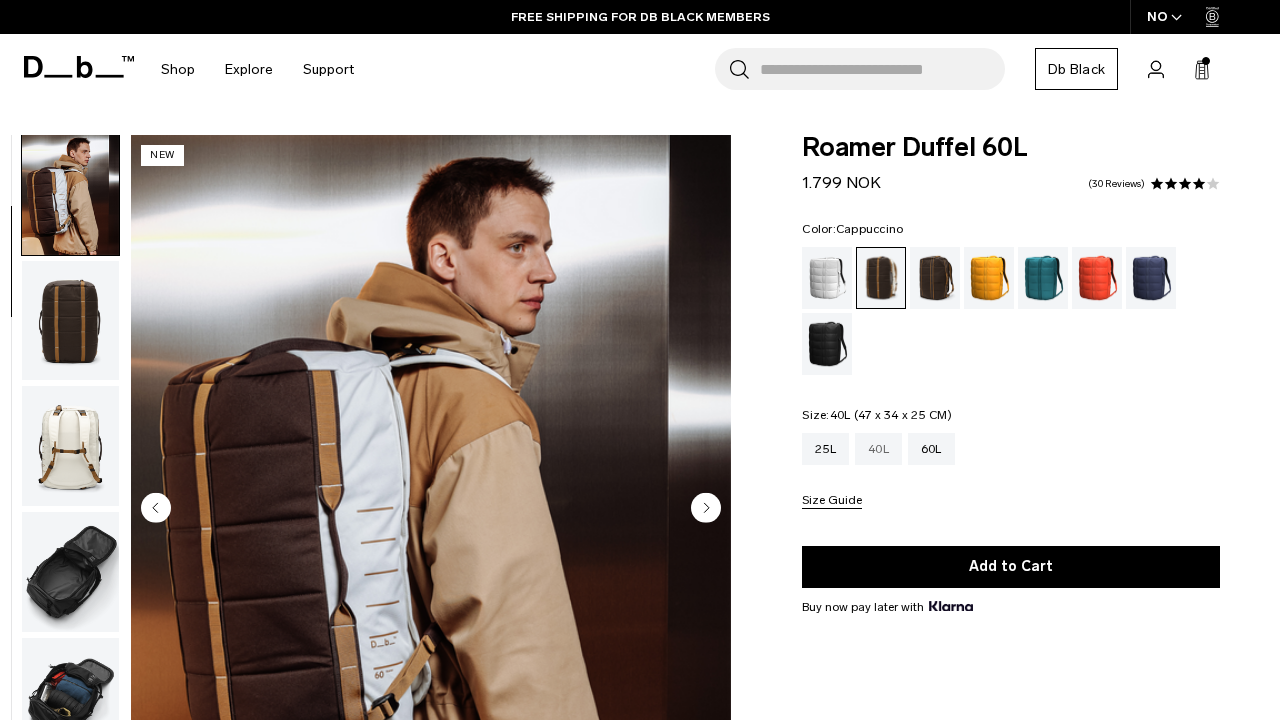 click on "40L" at bounding box center [878, 449] 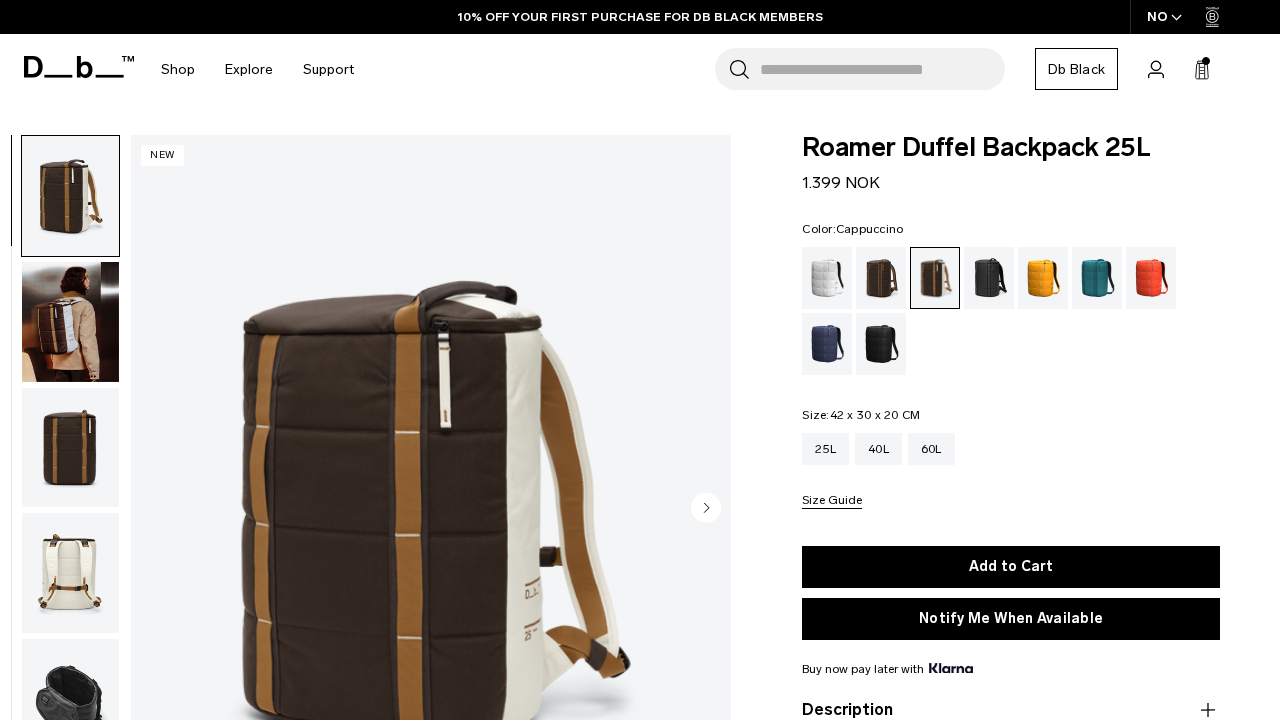 scroll, scrollTop: 0, scrollLeft: 0, axis: both 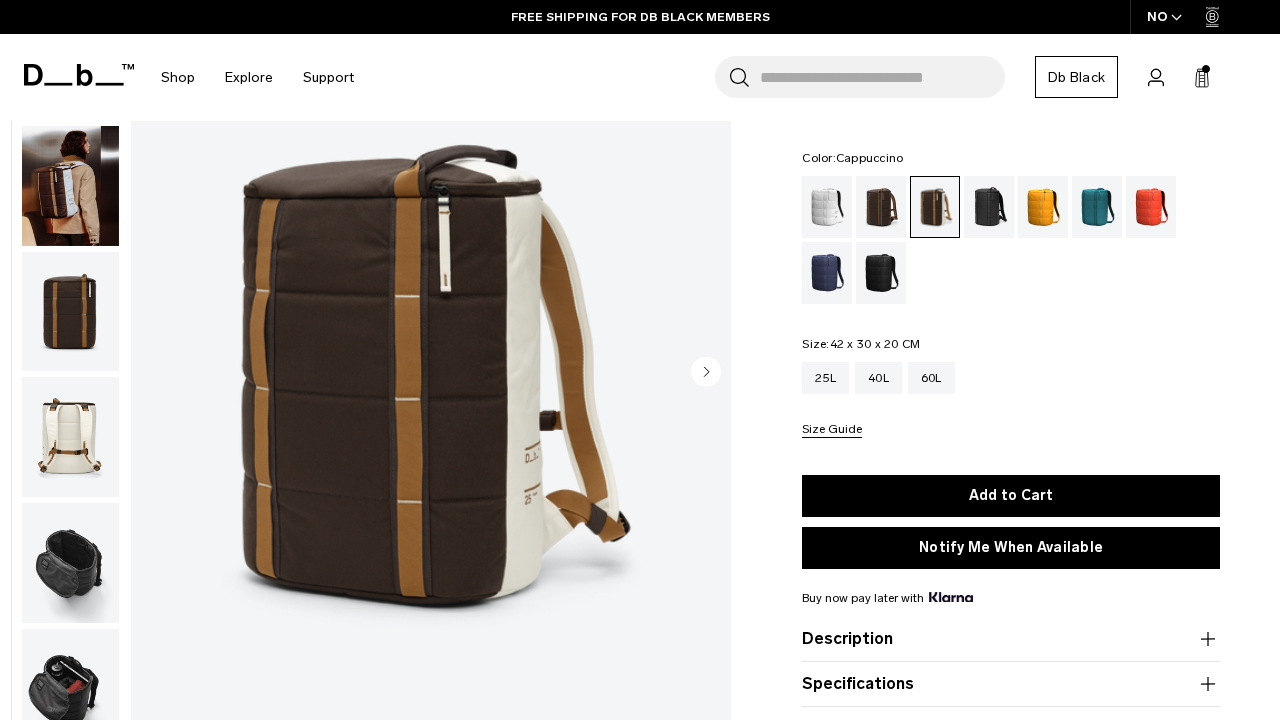 click at bounding box center [431, 373] 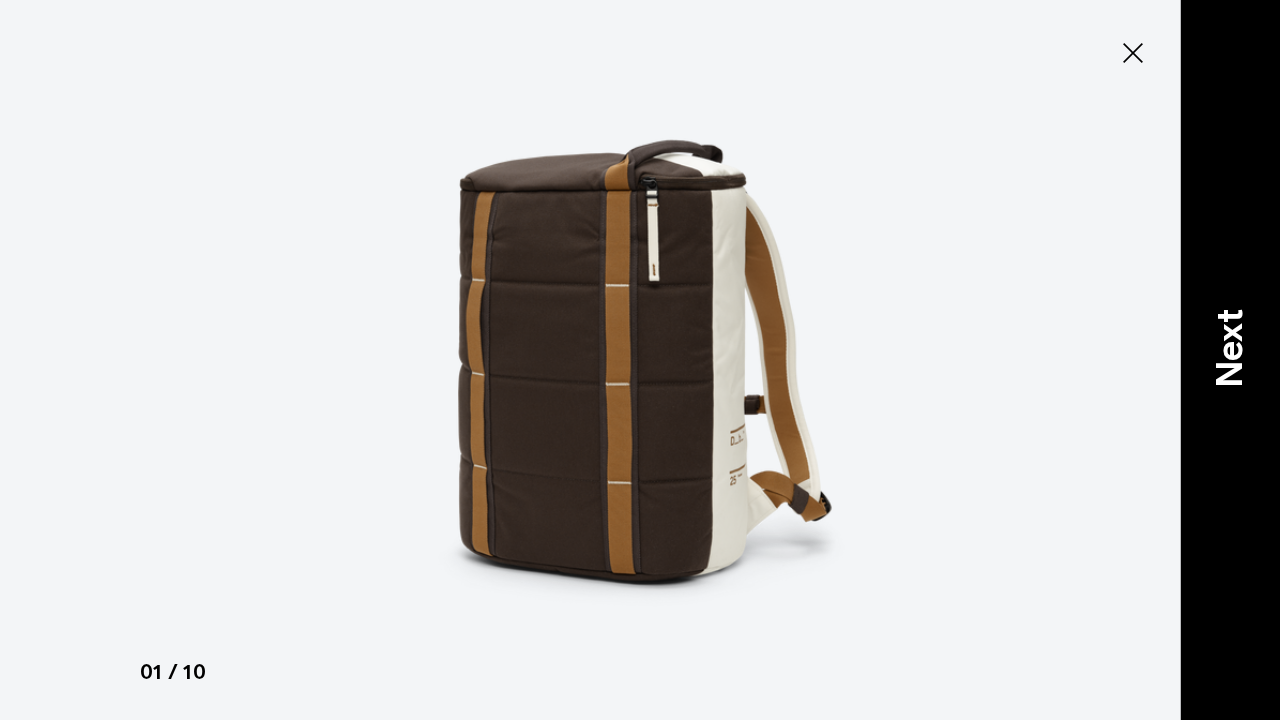 click on "Next" at bounding box center (1230, 360) 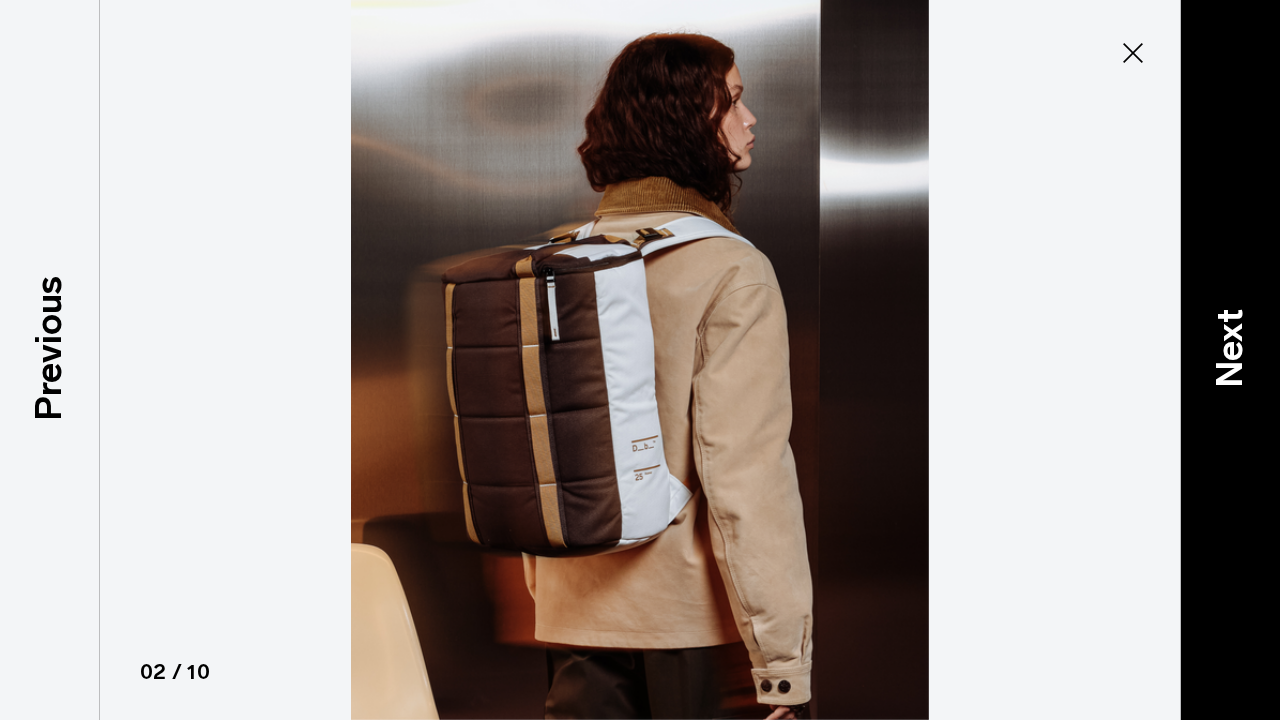 click on "Next" at bounding box center (1230, 360) 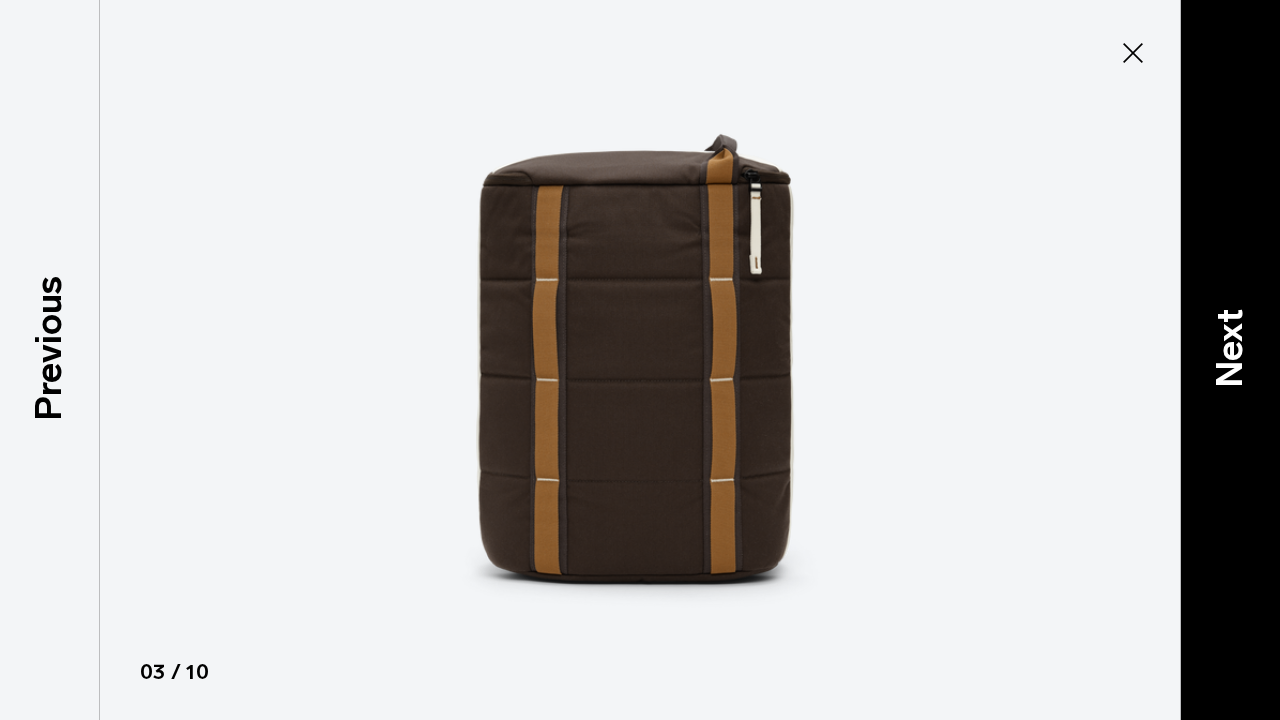 click on "Next" at bounding box center (1230, 360) 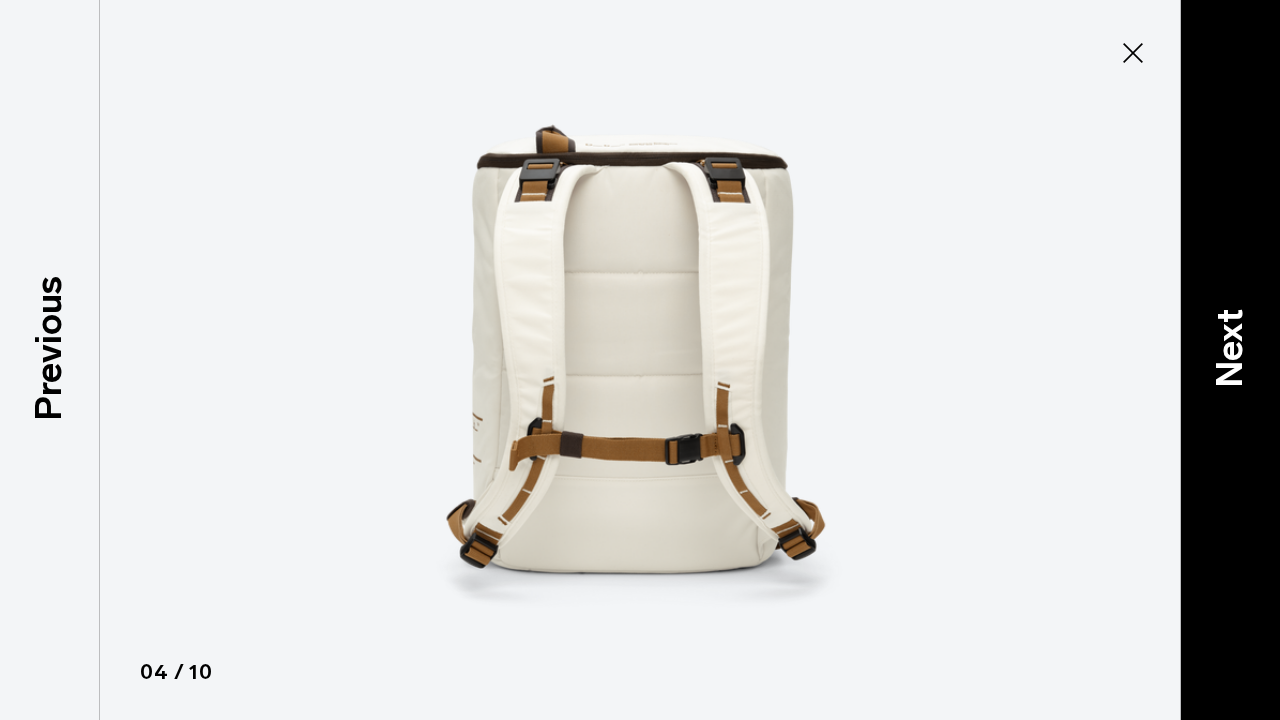click on "Next" at bounding box center (1230, 360) 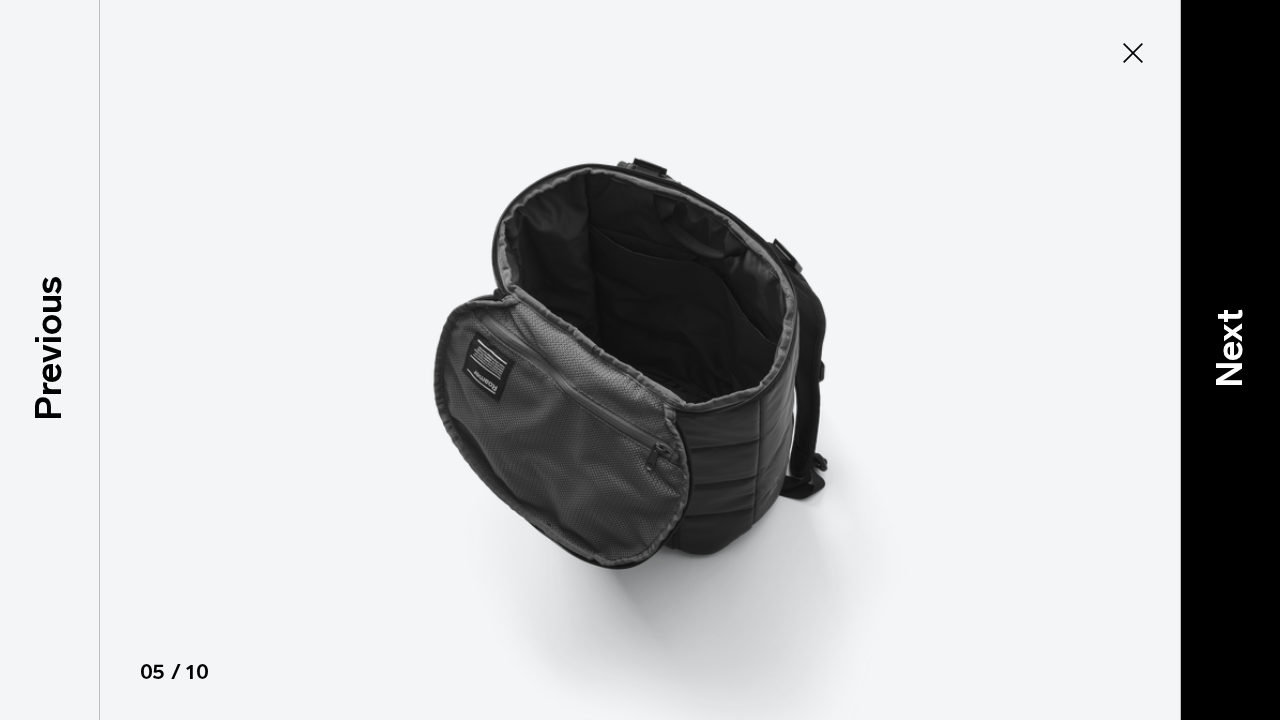 click on "Next" at bounding box center [1230, 360] 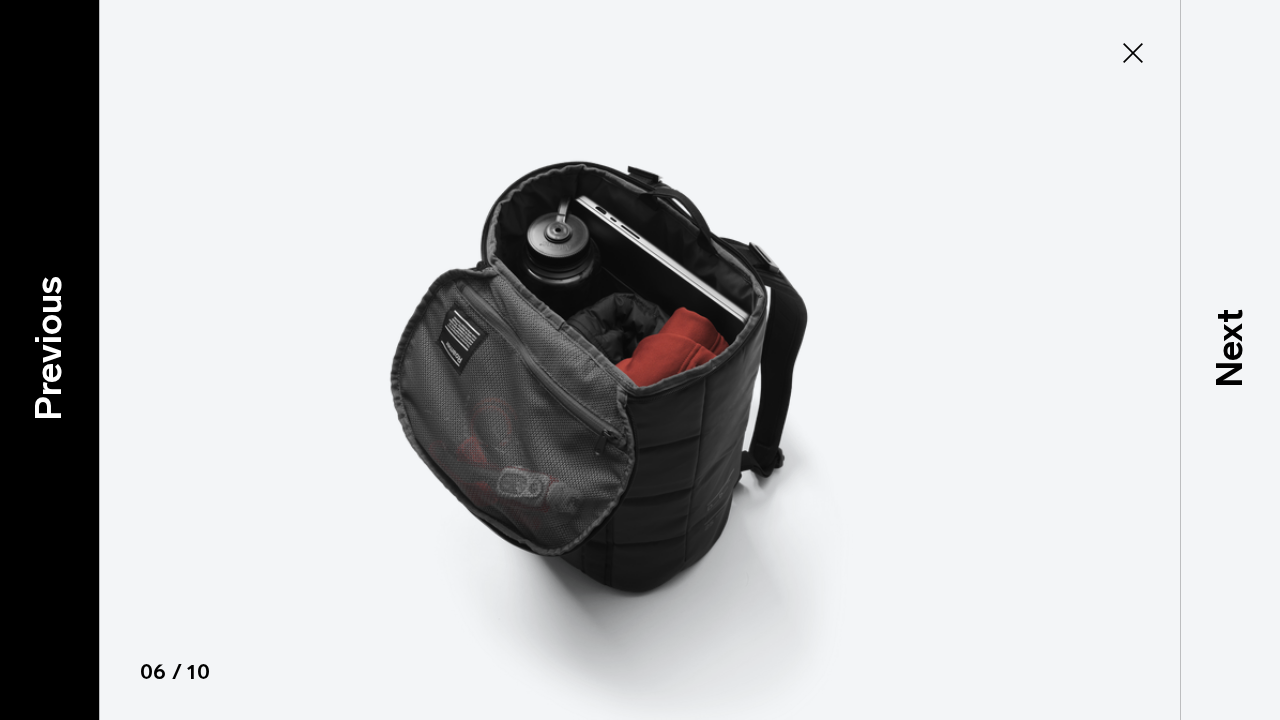 click on "Previous" at bounding box center [50, 360] 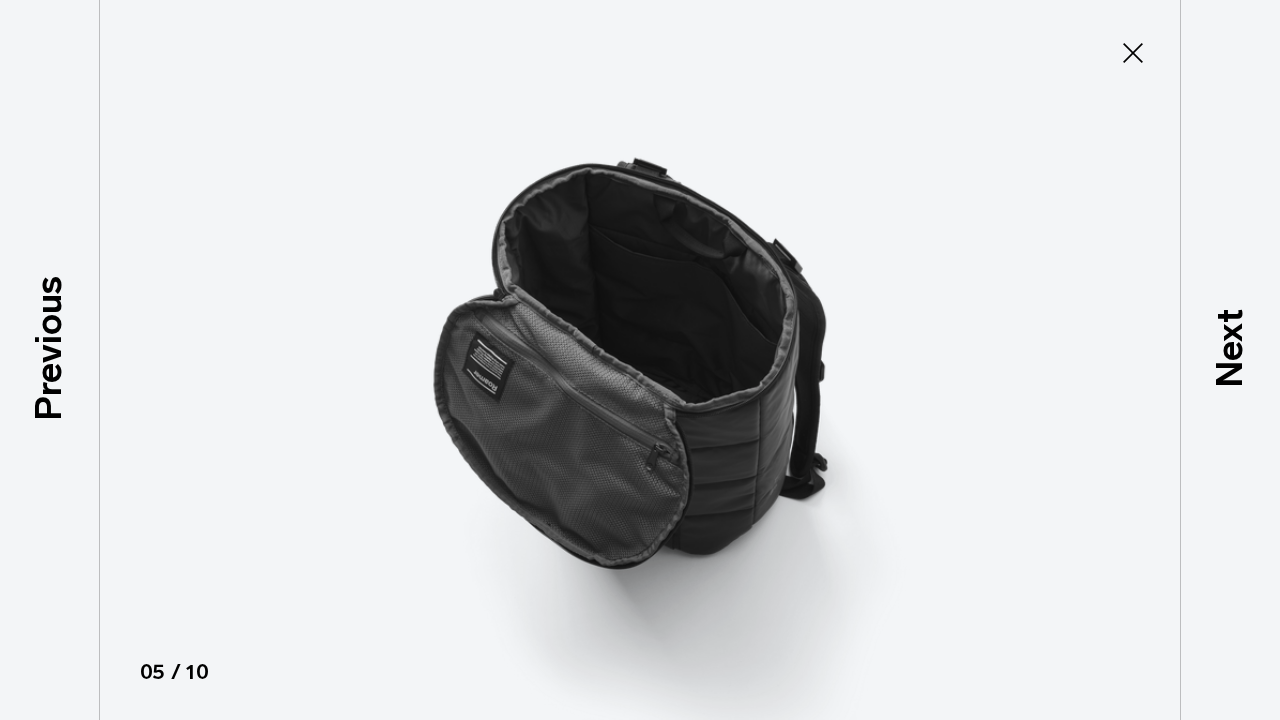 click 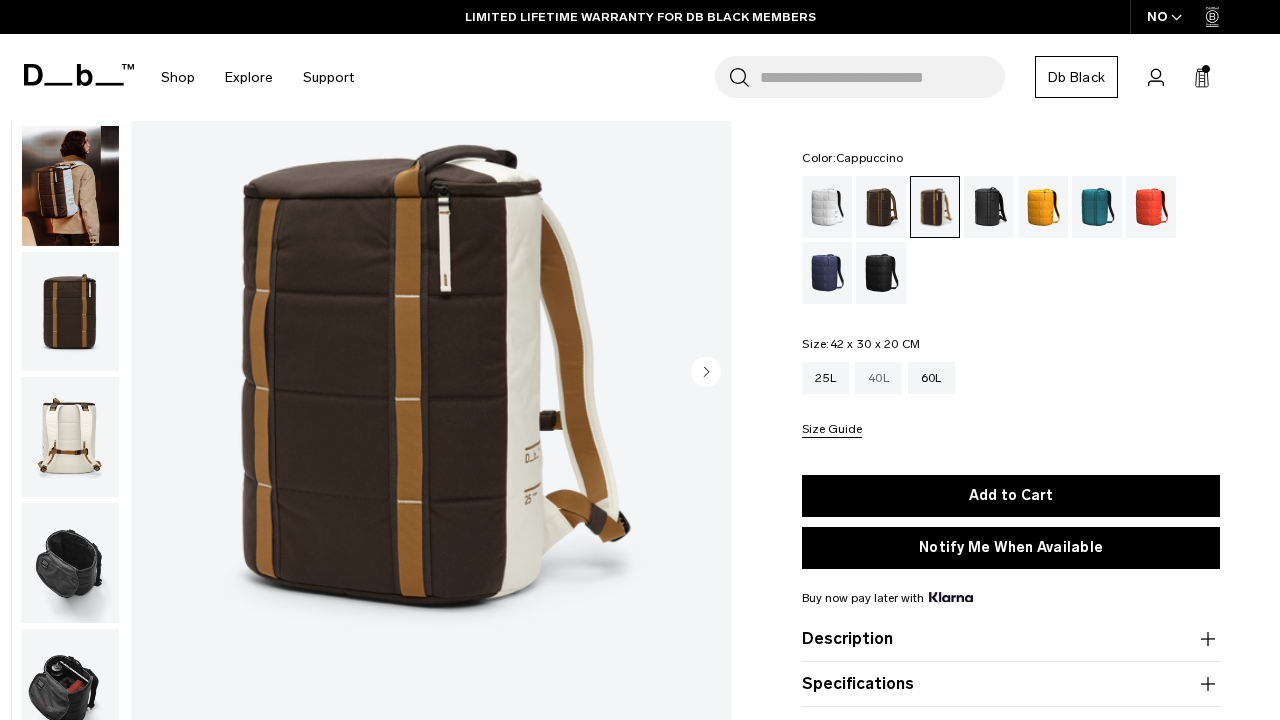 click on "40L" at bounding box center (878, 378) 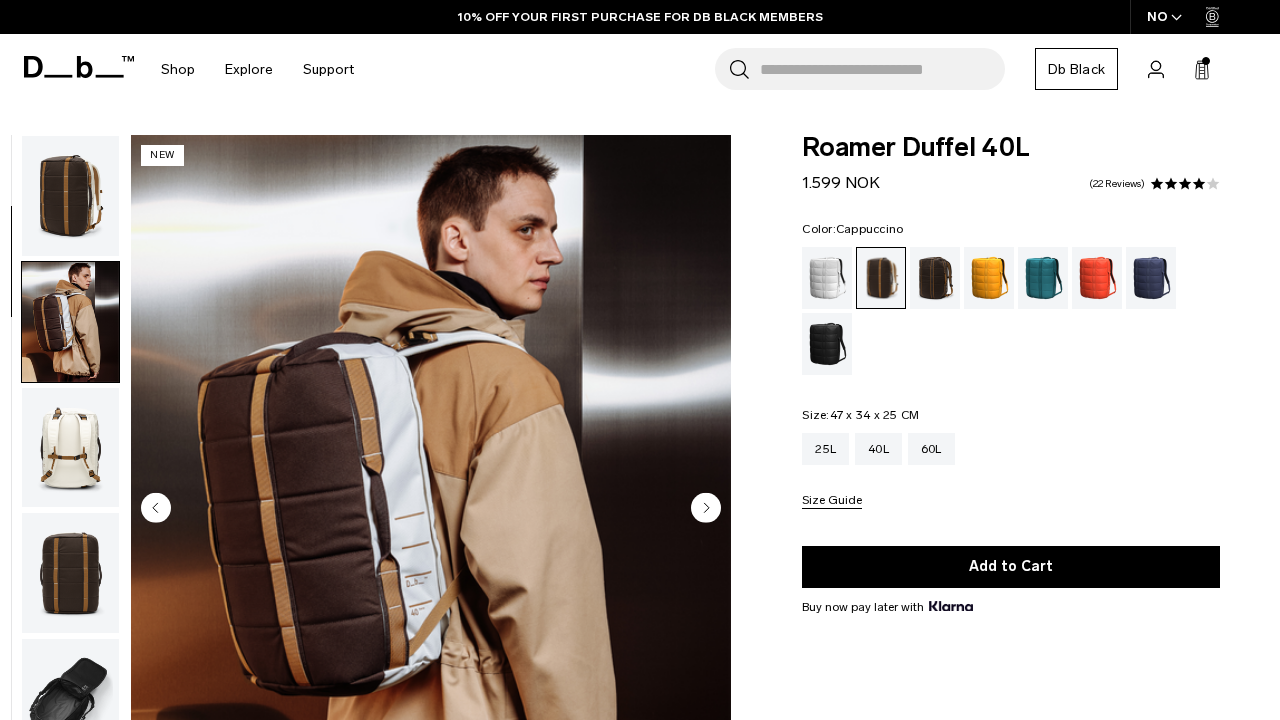 scroll, scrollTop: 0, scrollLeft: 0, axis: both 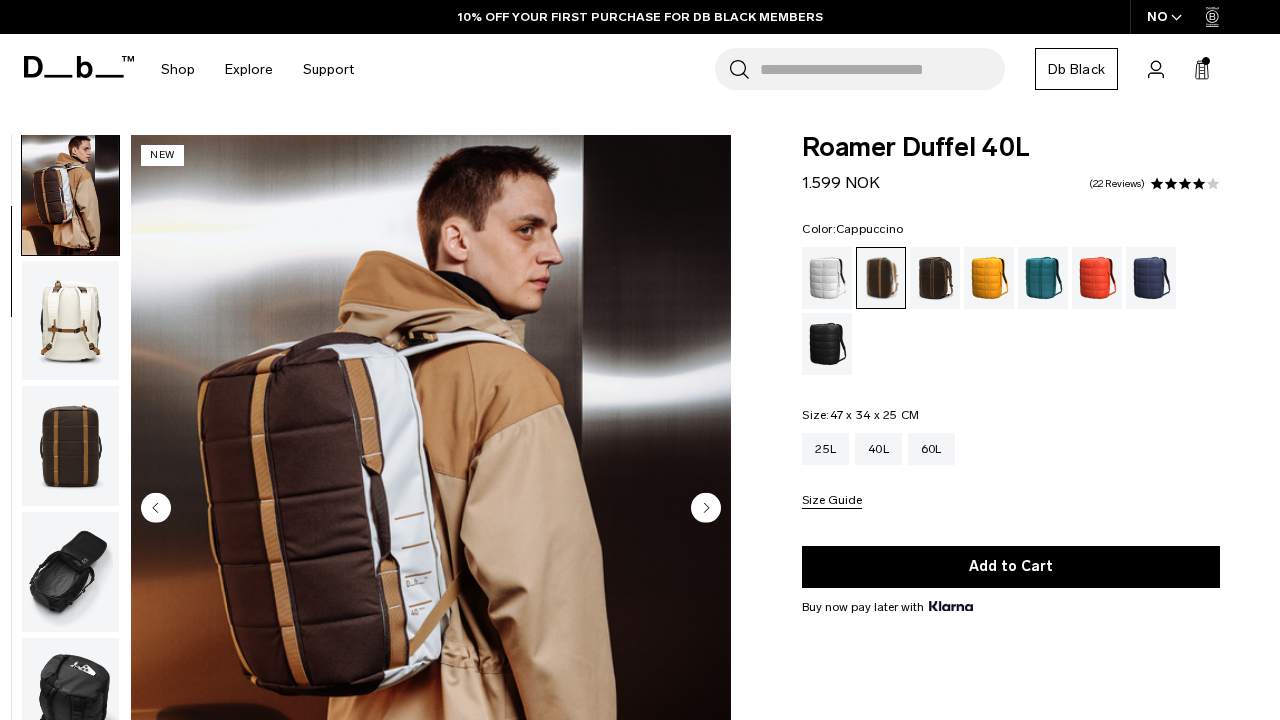 click 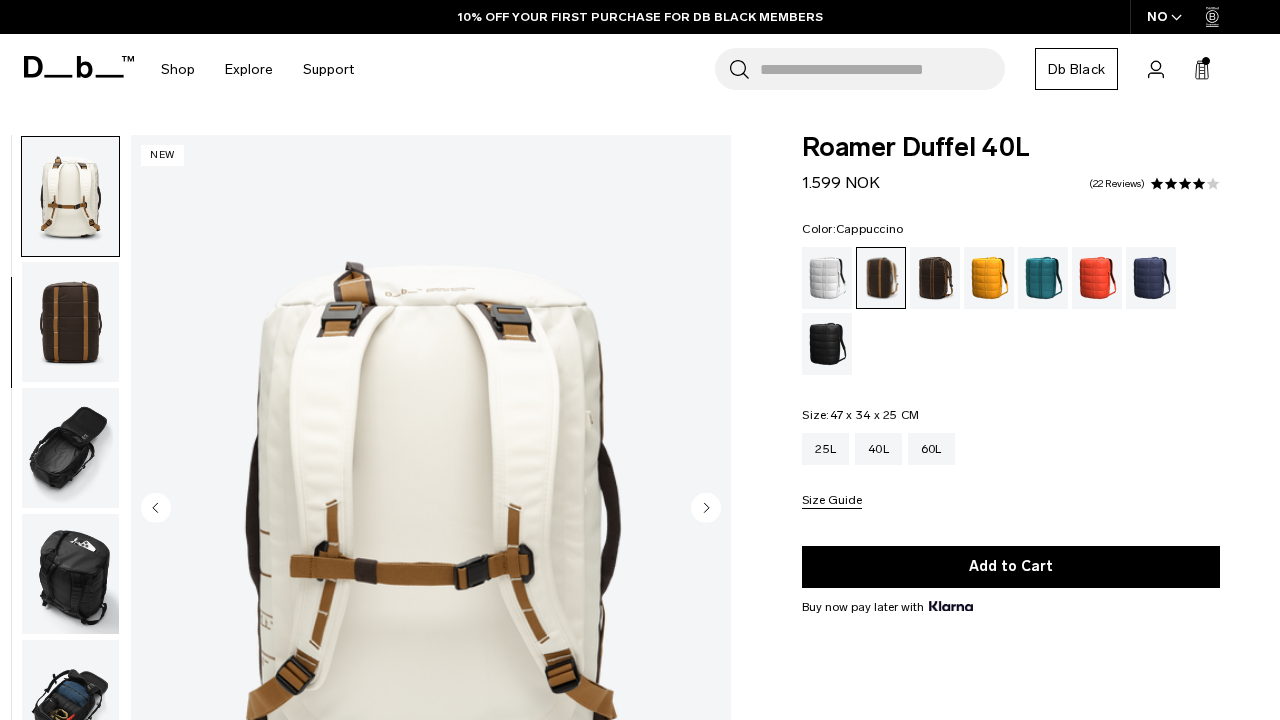 scroll, scrollTop: 253, scrollLeft: 0, axis: vertical 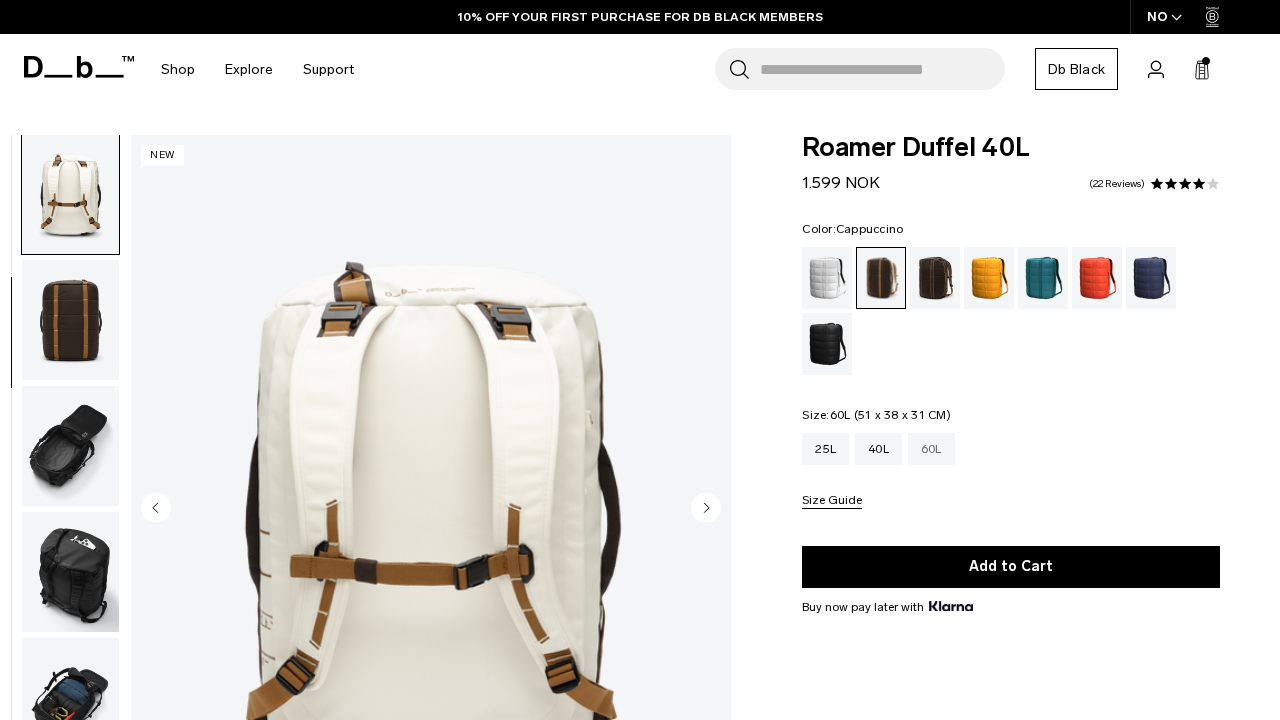 click on "60L" at bounding box center (931, 449) 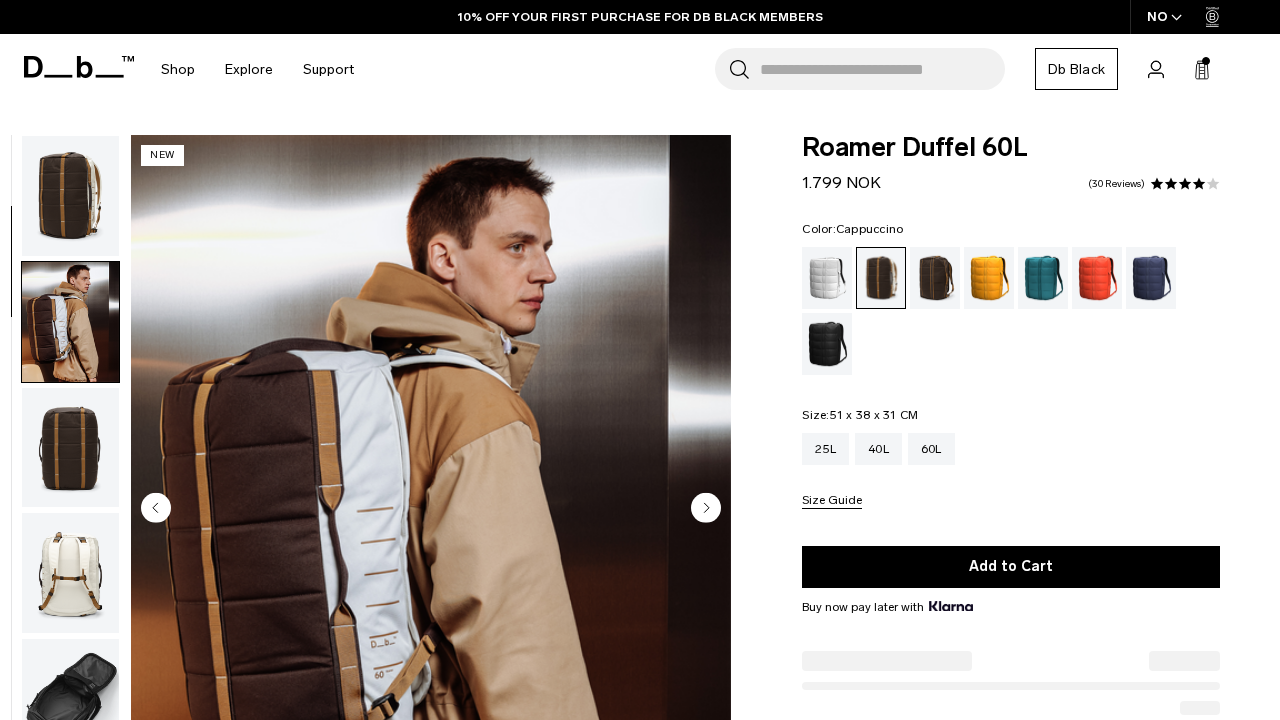 click 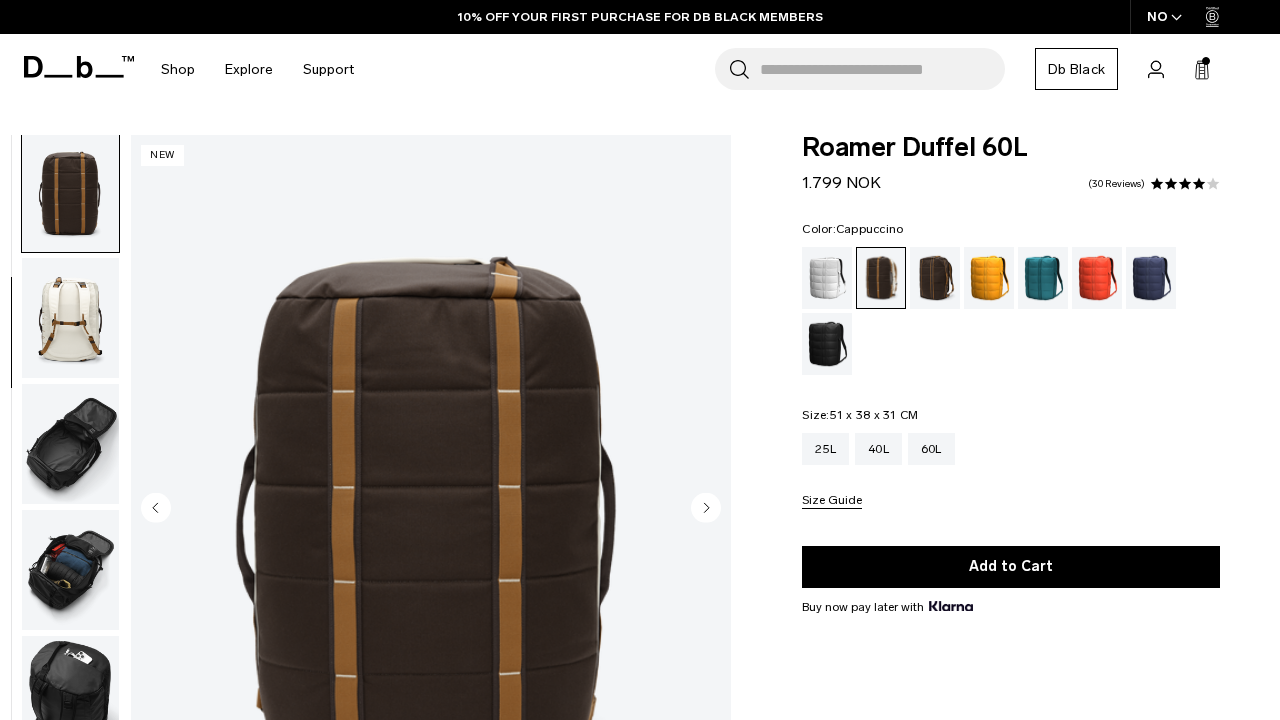 click 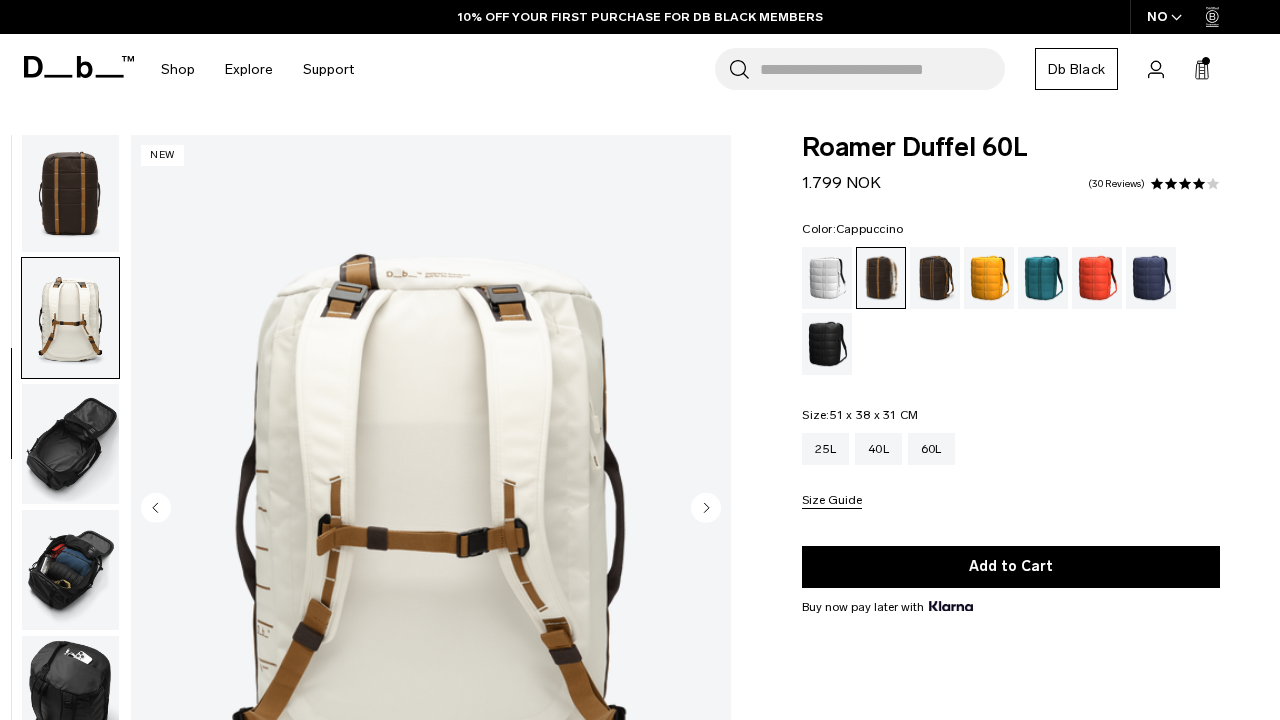 scroll, scrollTop: 0, scrollLeft: 0, axis: both 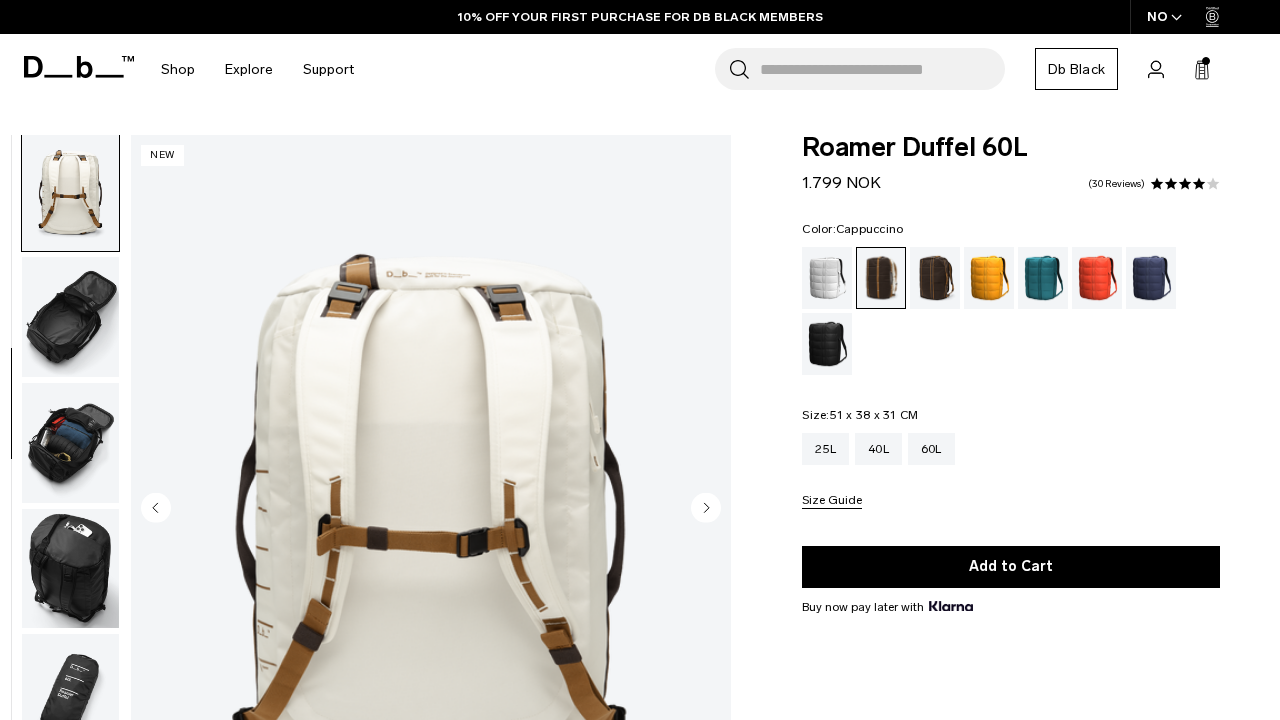 click 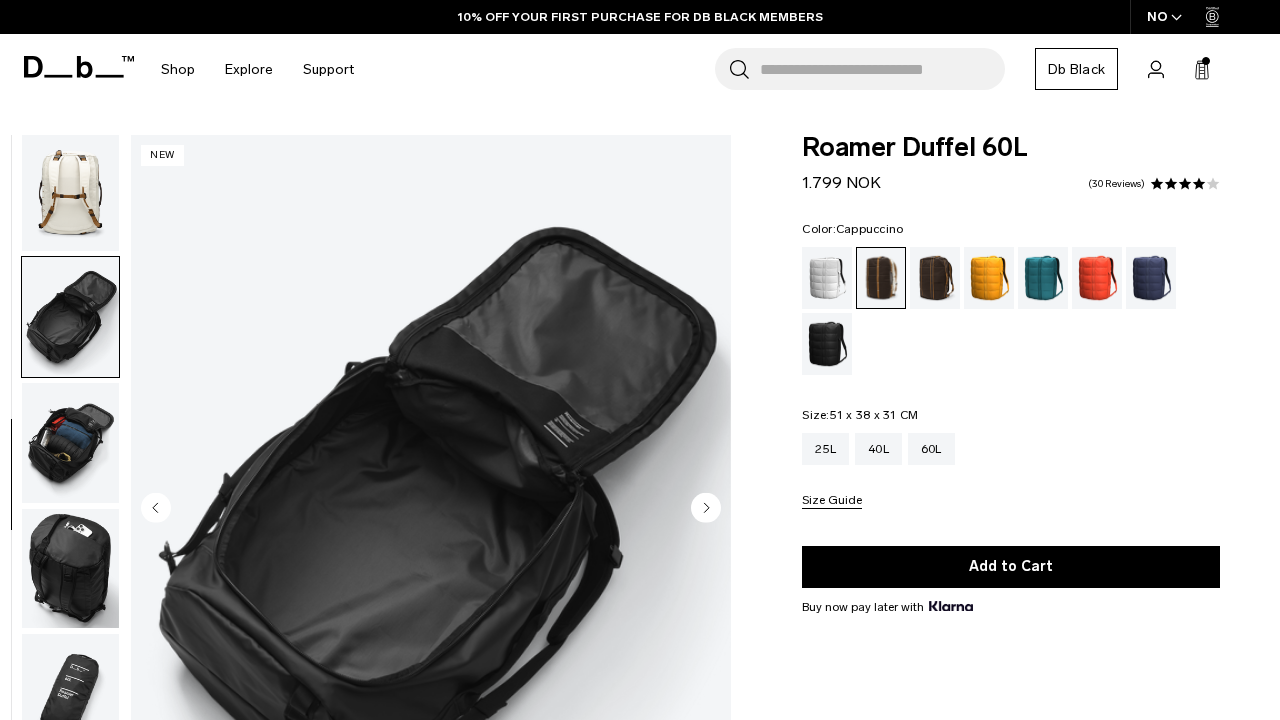 scroll, scrollTop: 509, scrollLeft: 0, axis: vertical 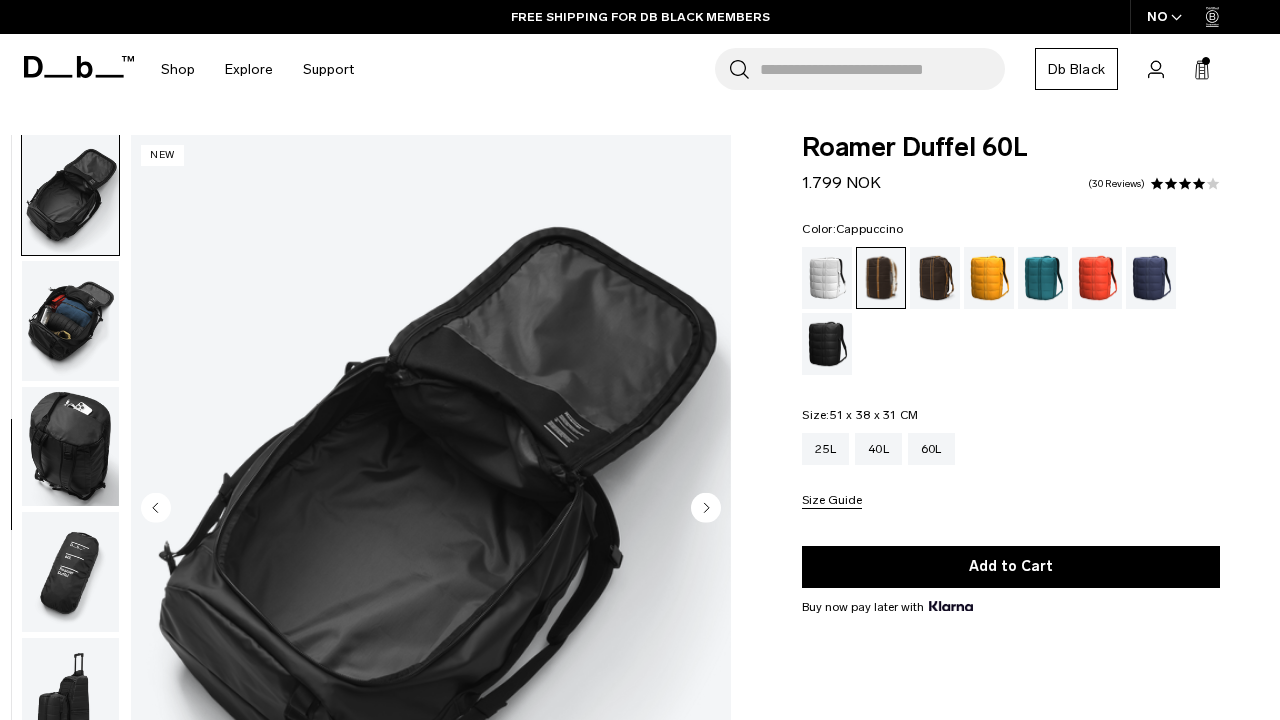 click 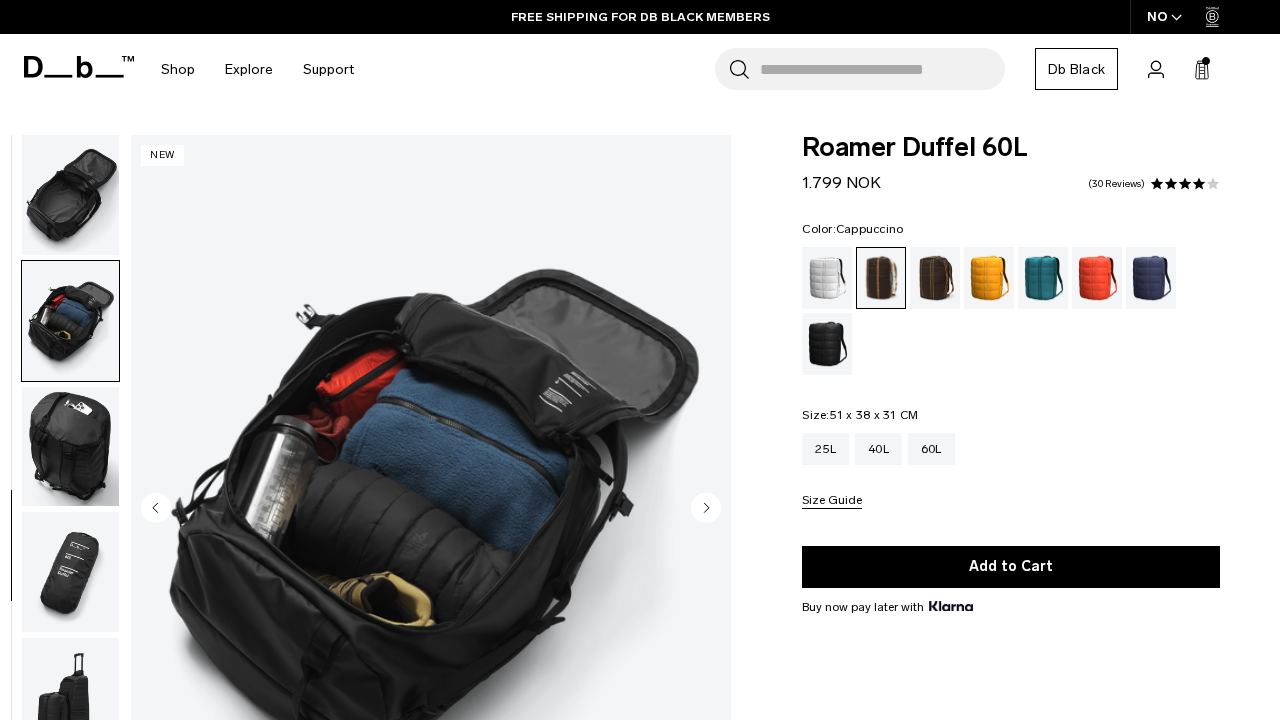 scroll, scrollTop: 518, scrollLeft: 0, axis: vertical 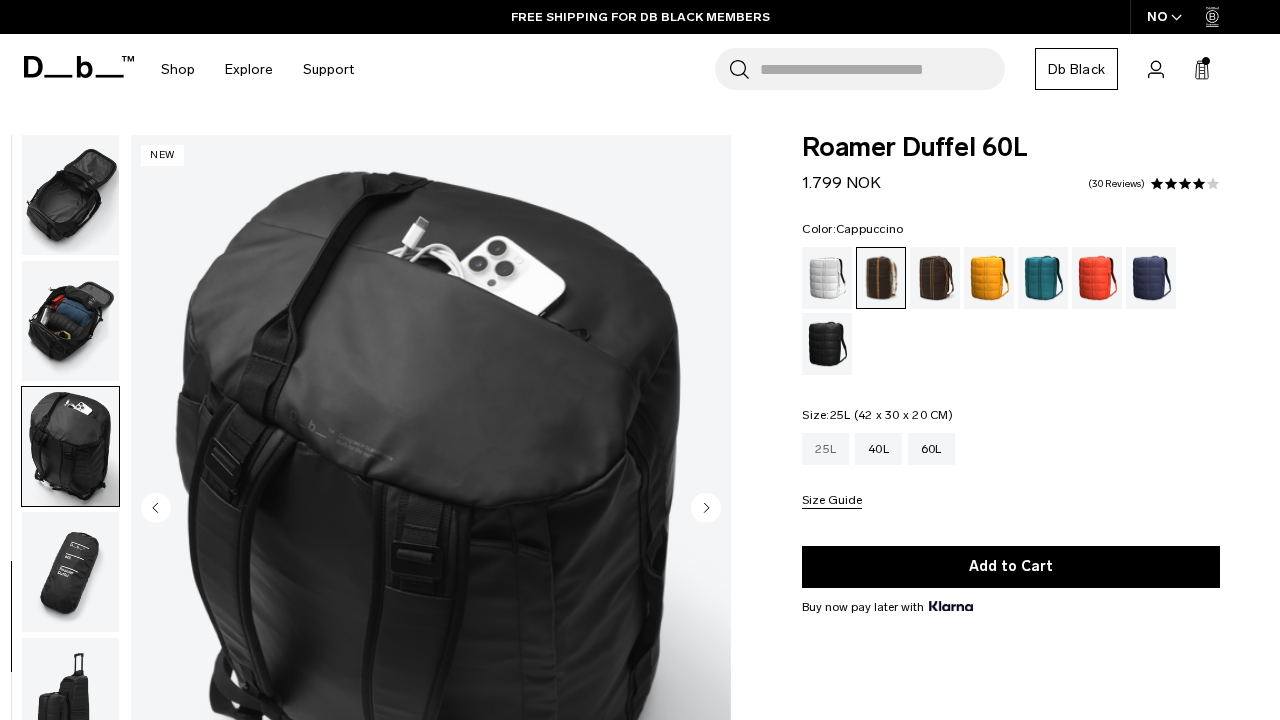 click on "25L" at bounding box center (825, 449) 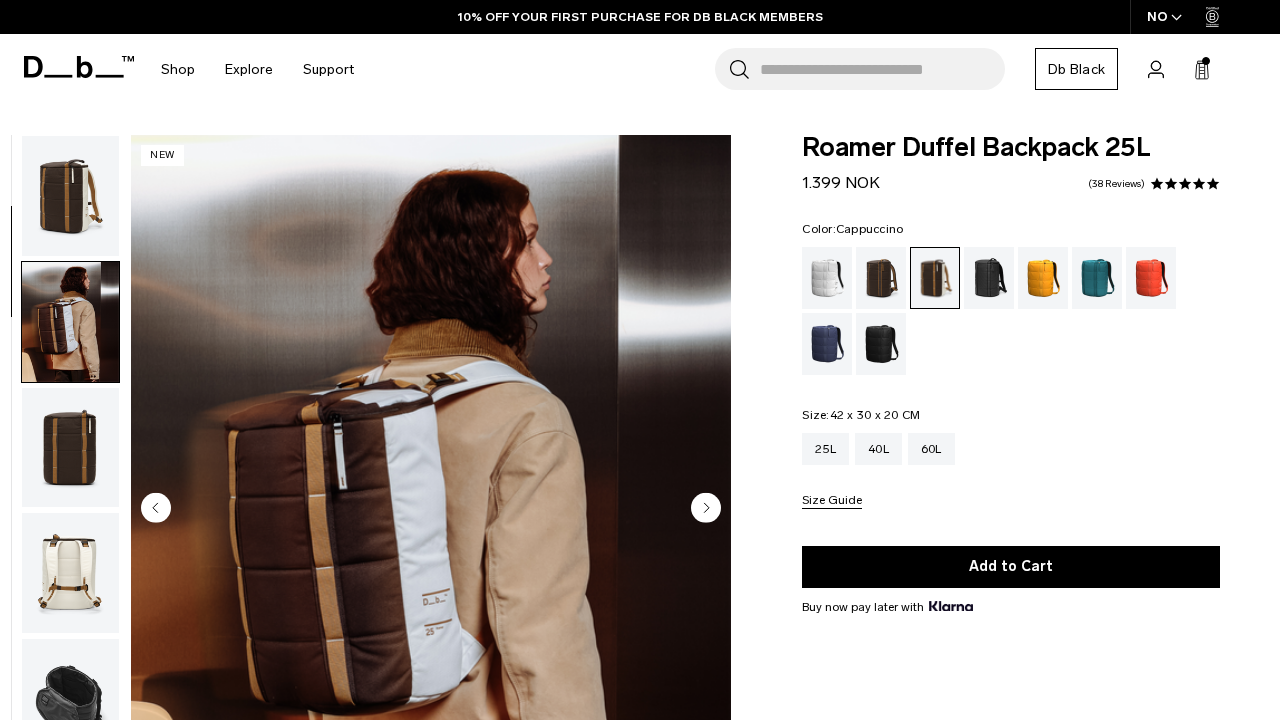 scroll, scrollTop: 0, scrollLeft: 0, axis: both 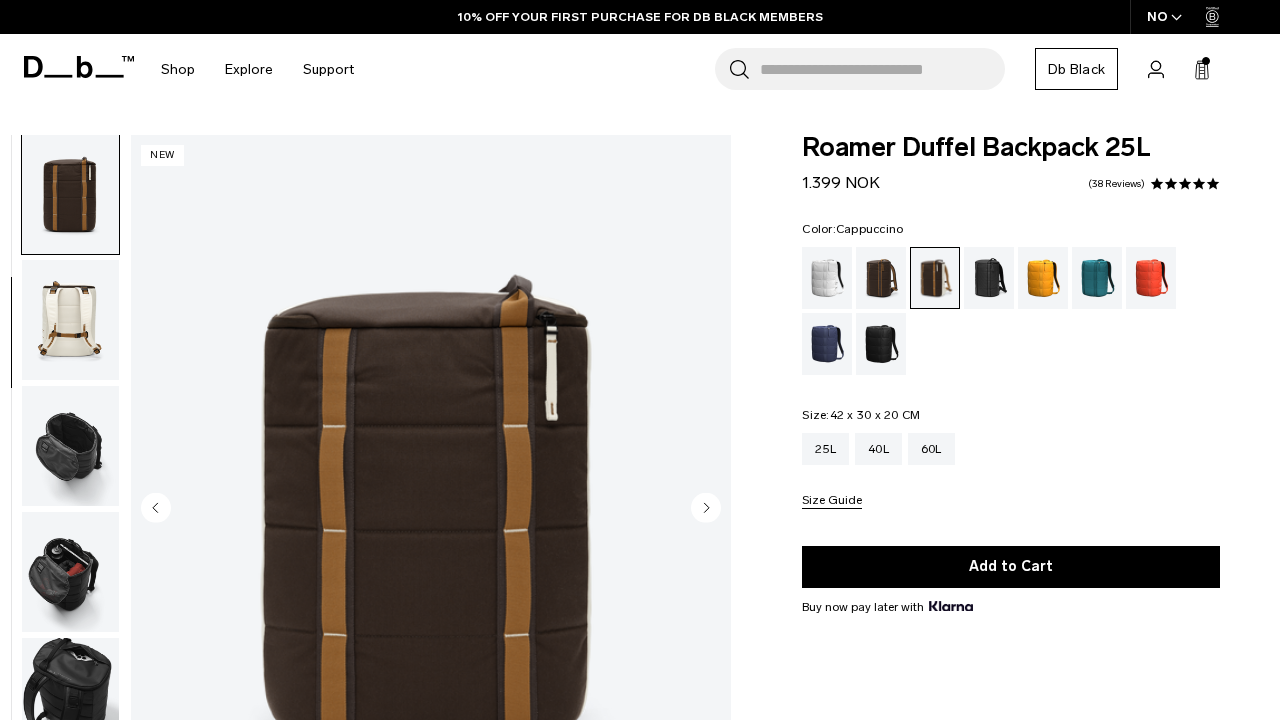 click 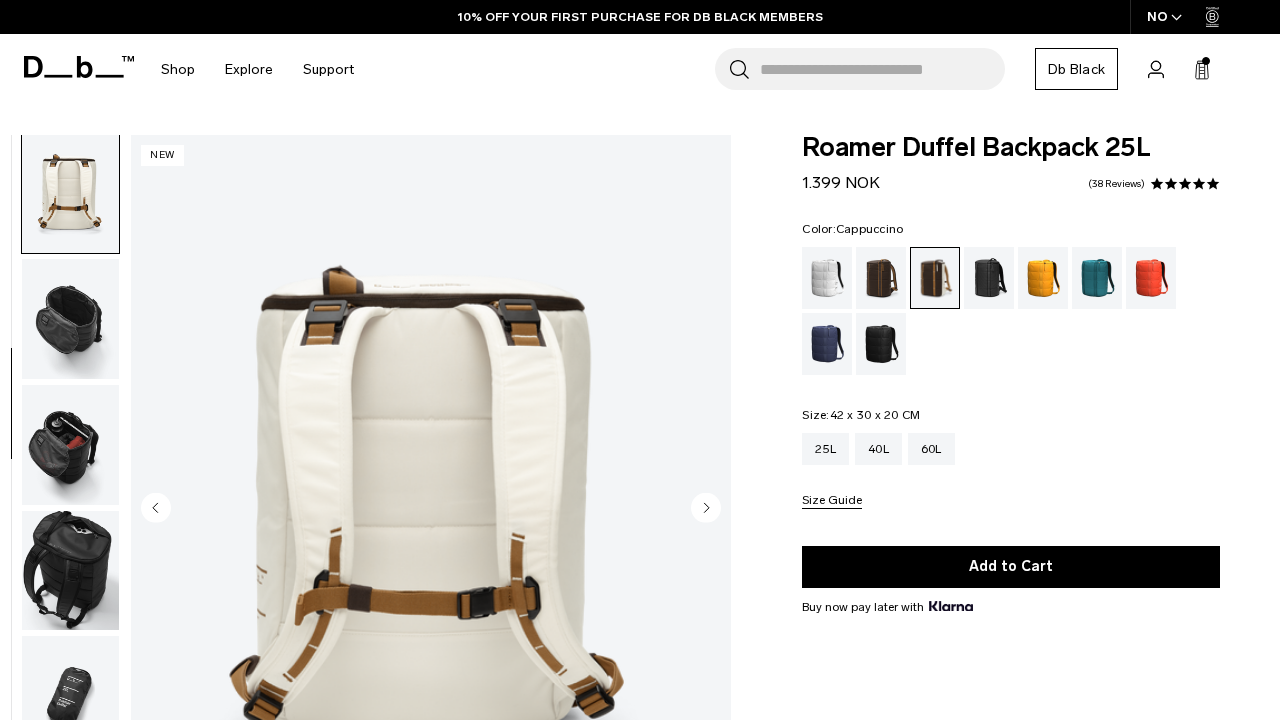 click 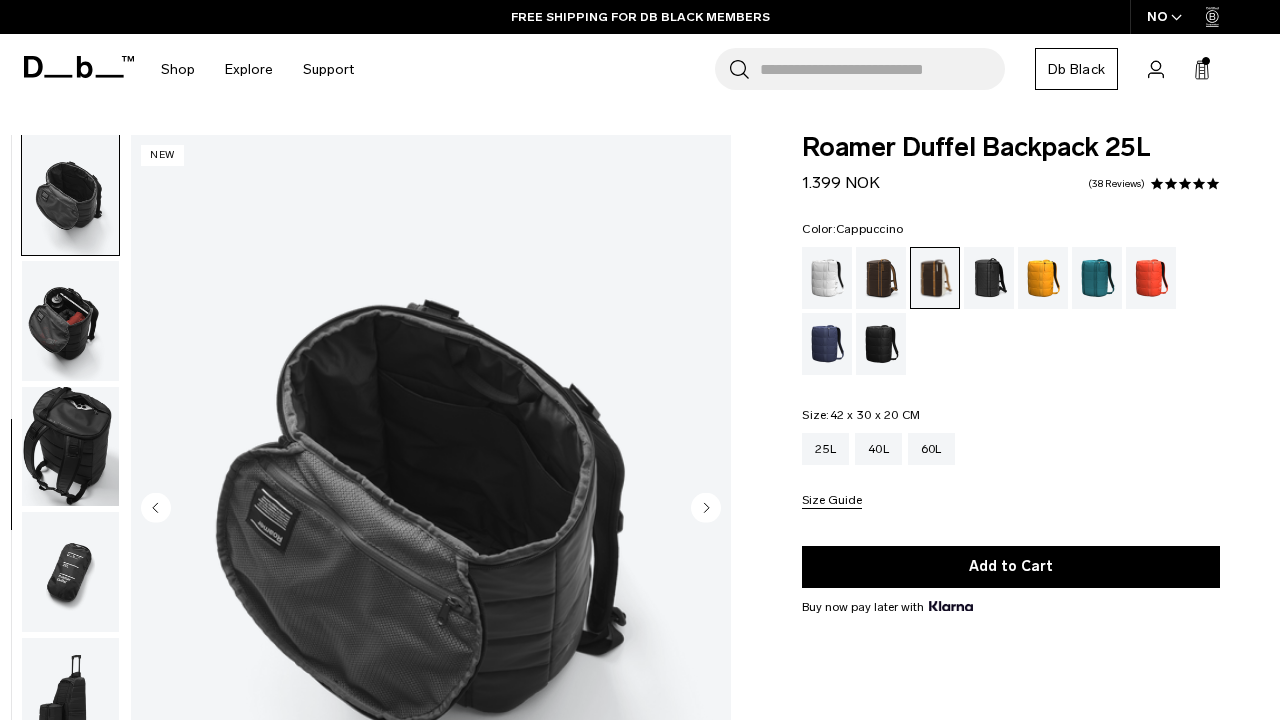 scroll, scrollTop: 507, scrollLeft: 0, axis: vertical 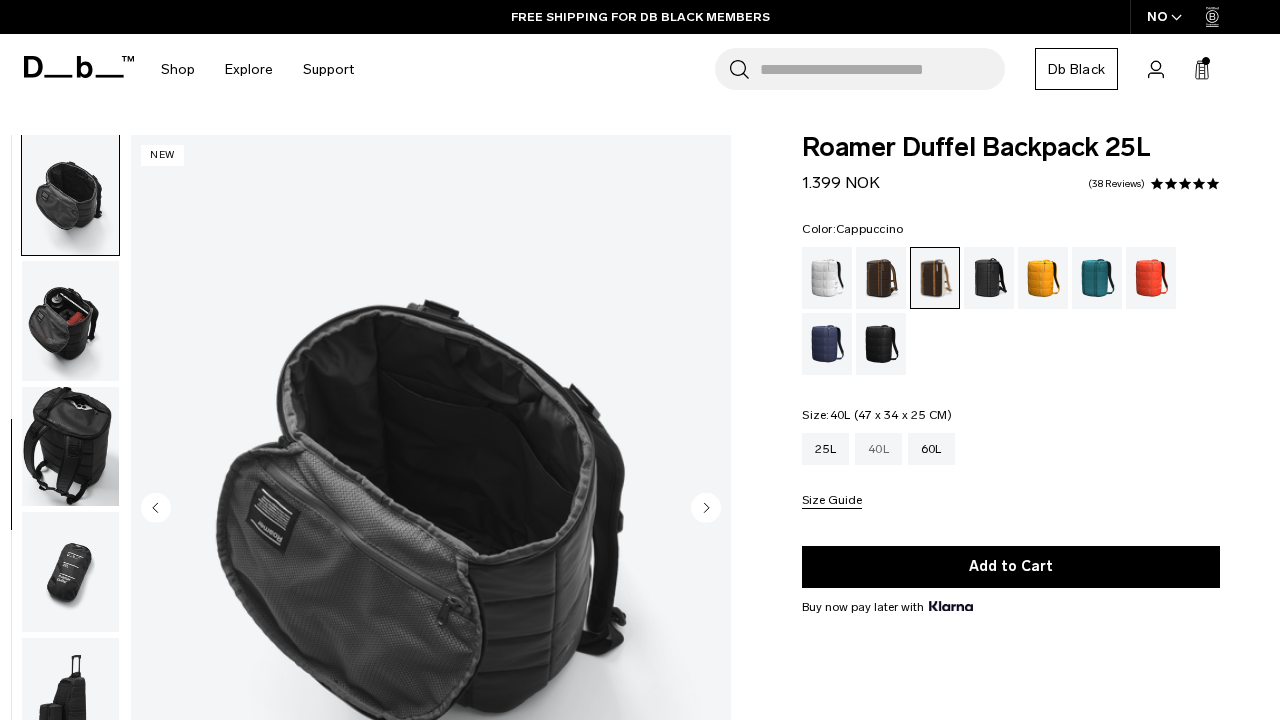 click on "40L" at bounding box center [878, 449] 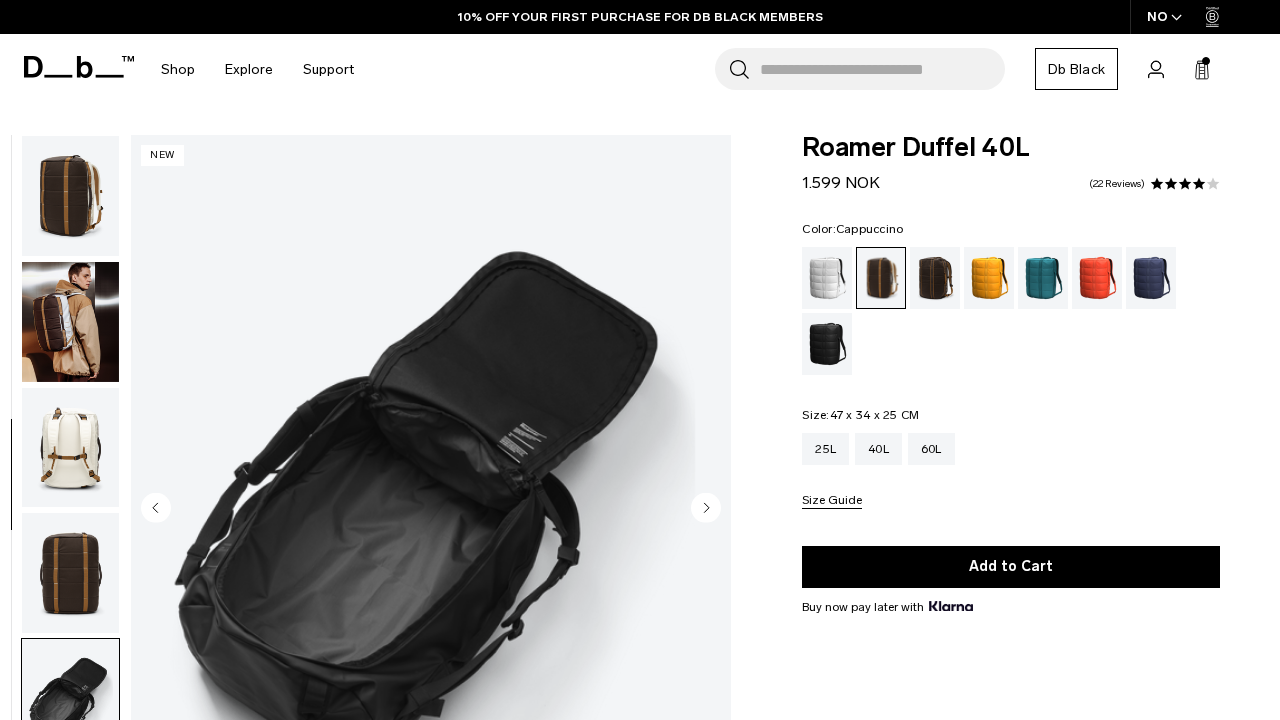 scroll, scrollTop: 0, scrollLeft: 0, axis: both 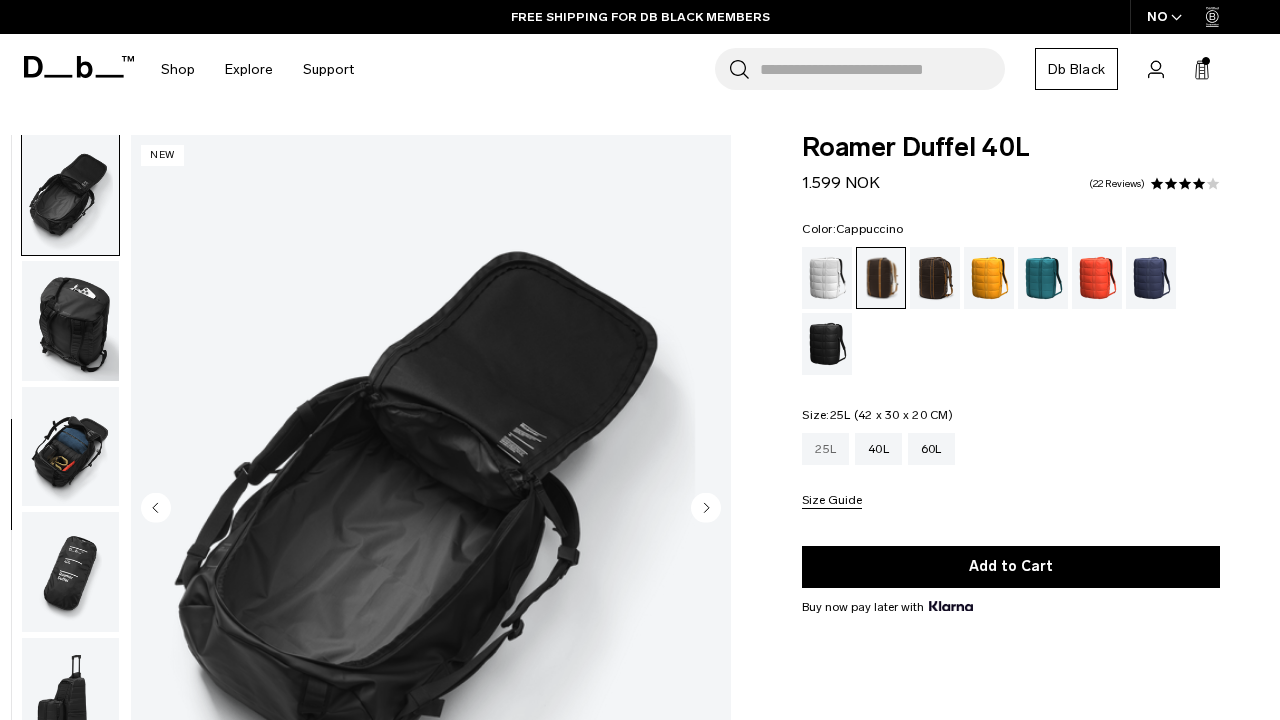 click on "25L" at bounding box center (825, 449) 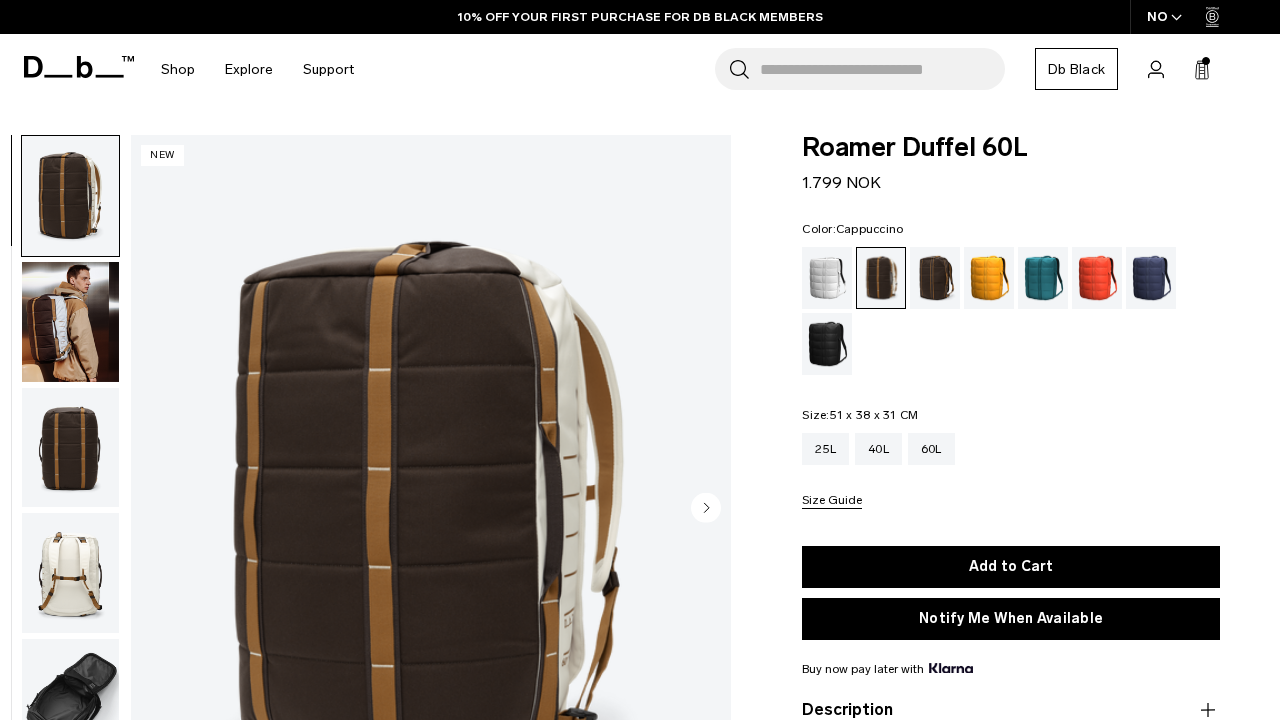 scroll, scrollTop: 0, scrollLeft: 0, axis: both 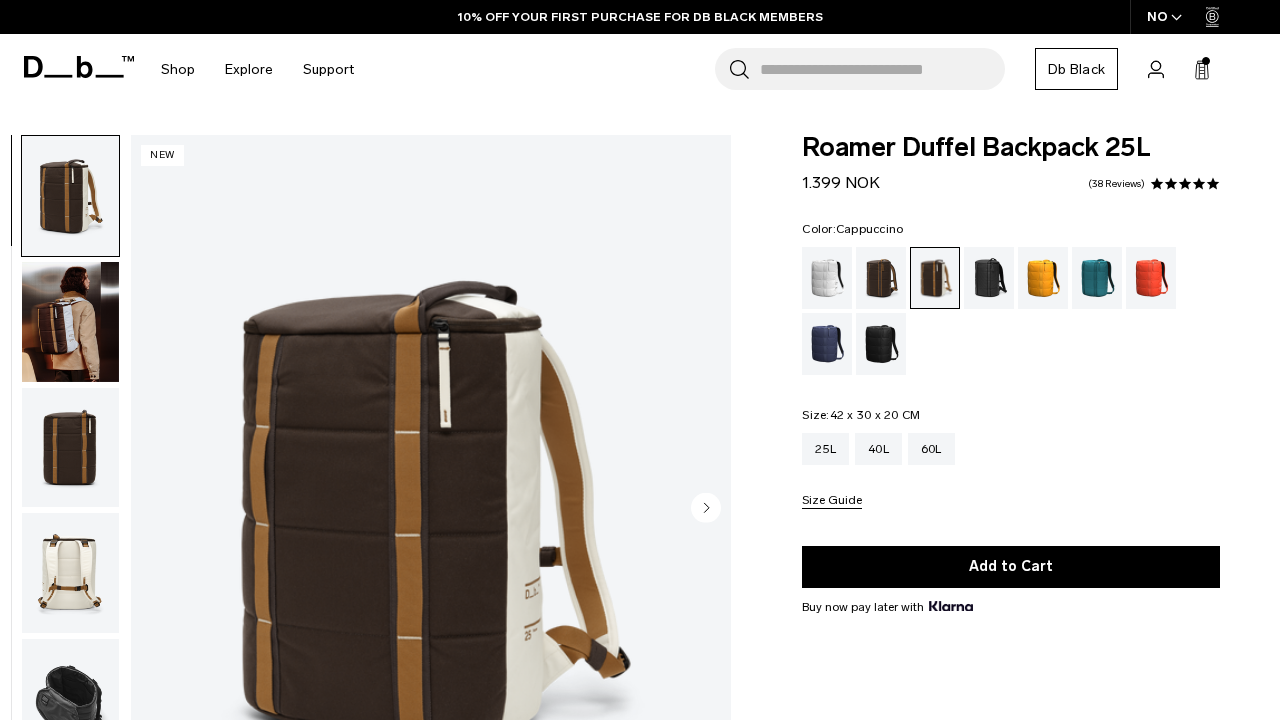 click 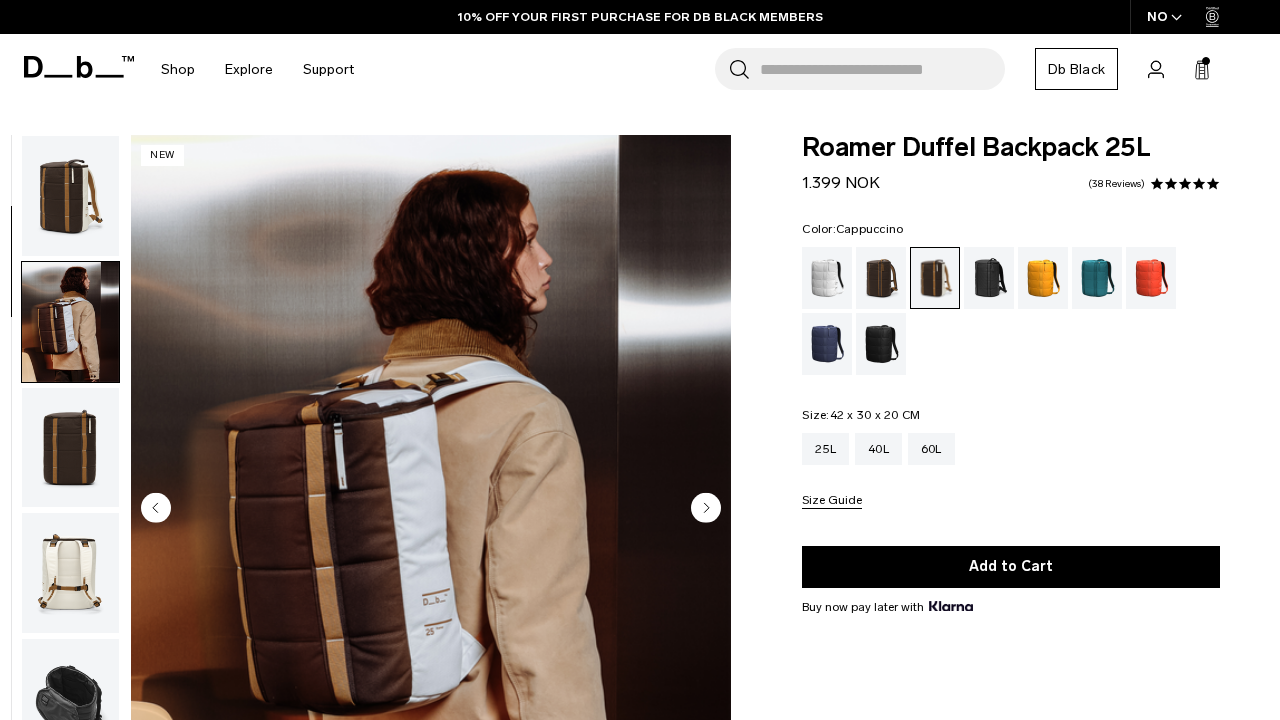 scroll, scrollTop: 127, scrollLeft: 0, axis: vertical 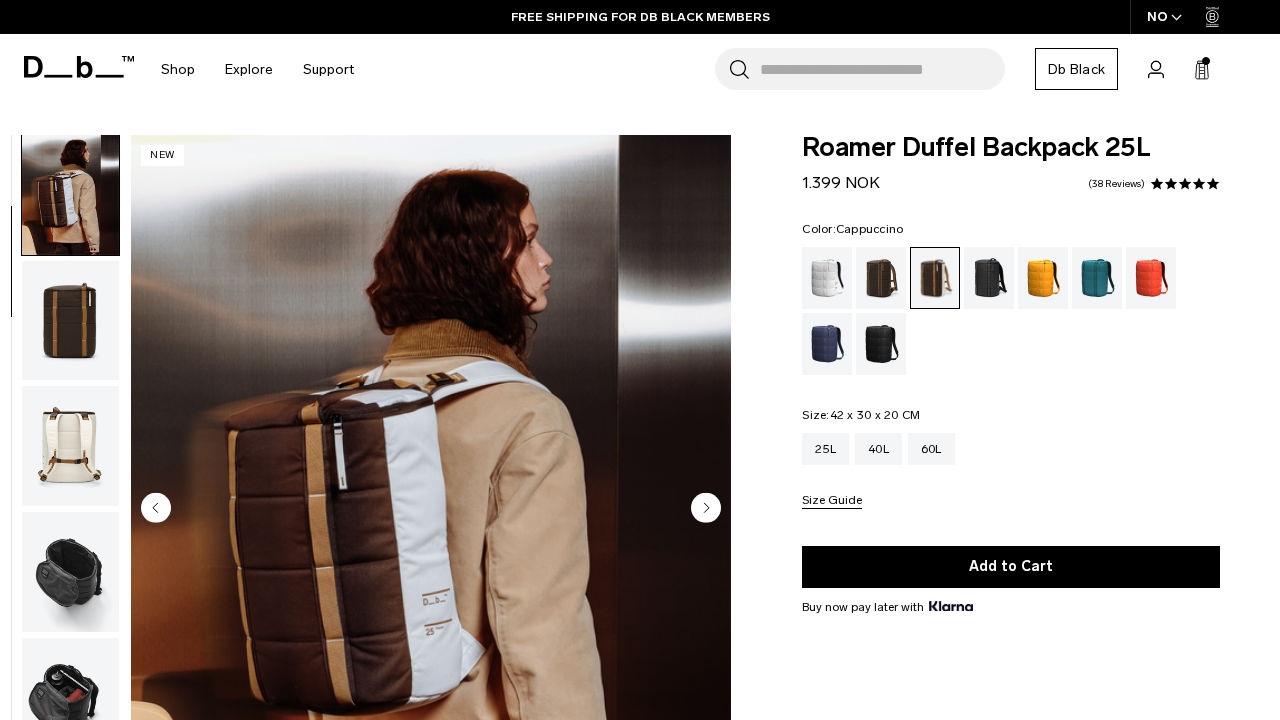 click 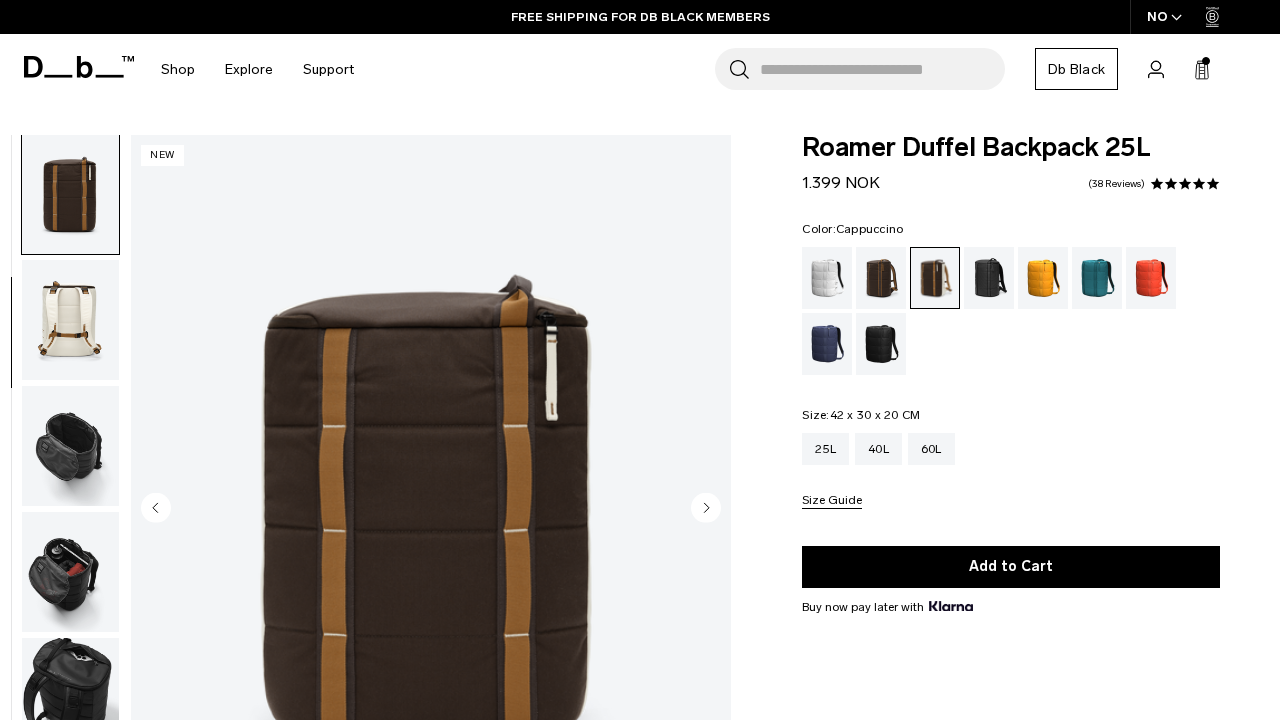 click 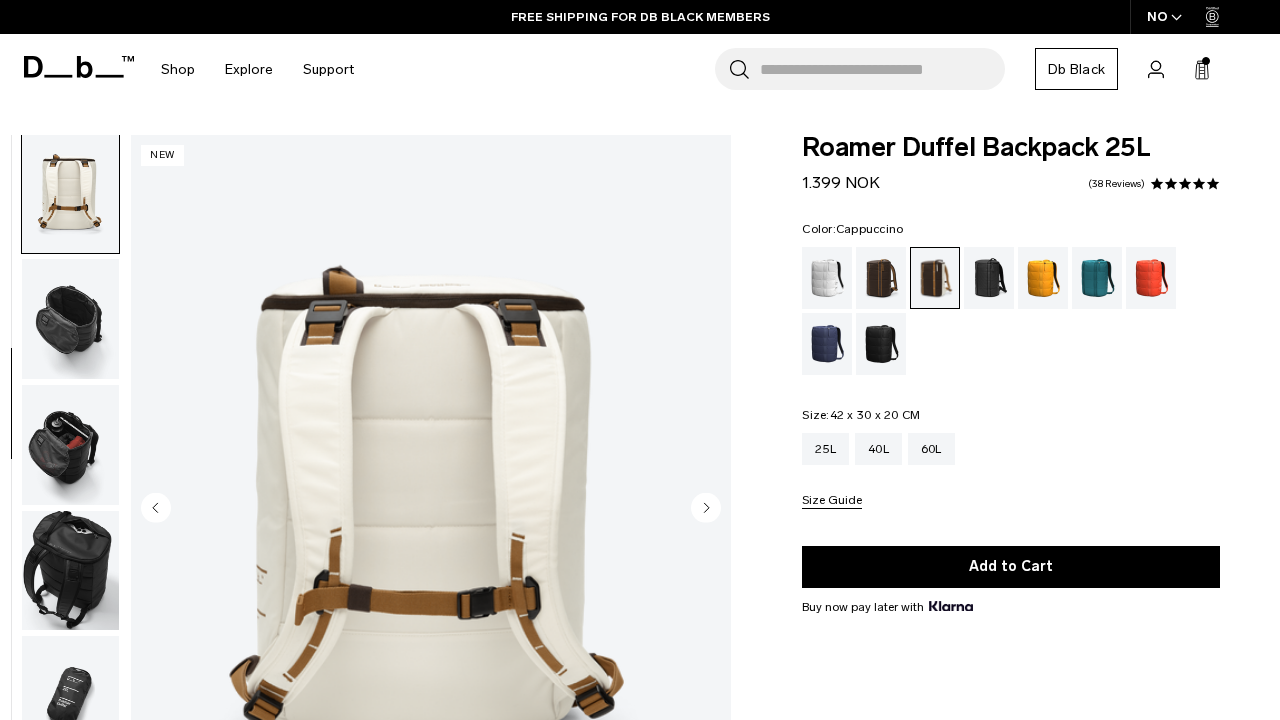 click 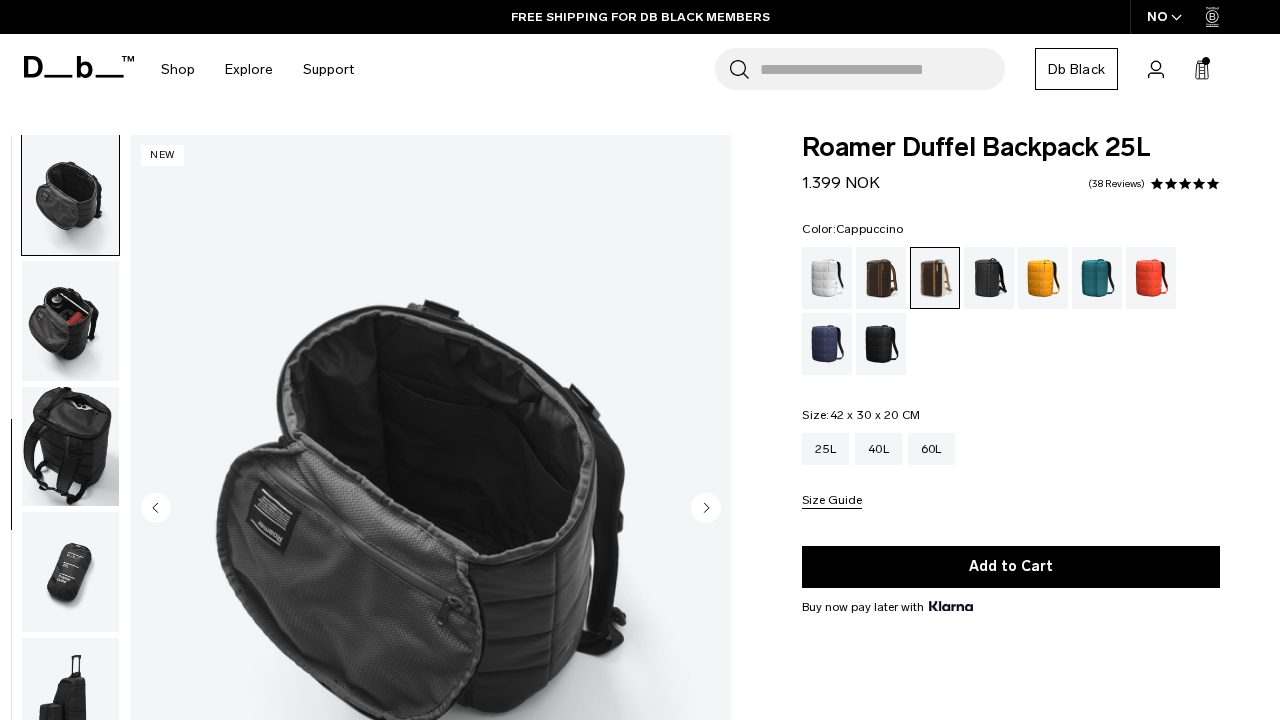 scroll, scrollTop: 507, scrollLeft: 0, axis: vertical 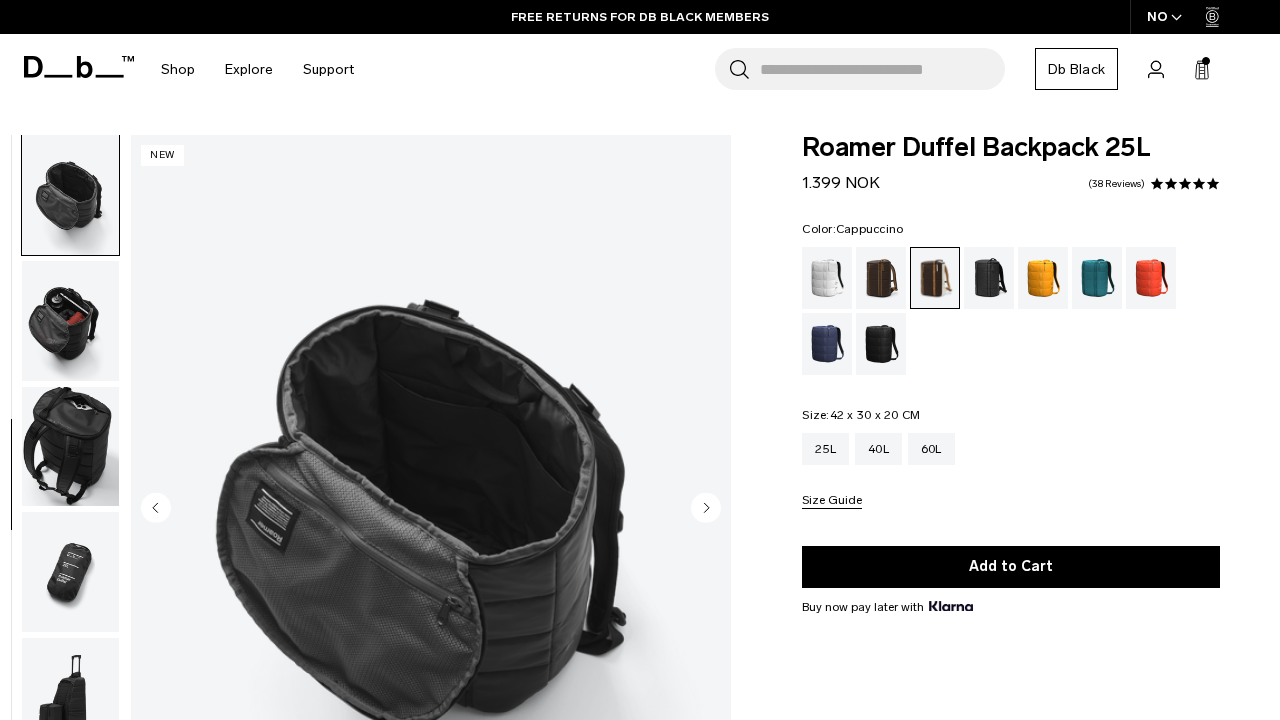 click 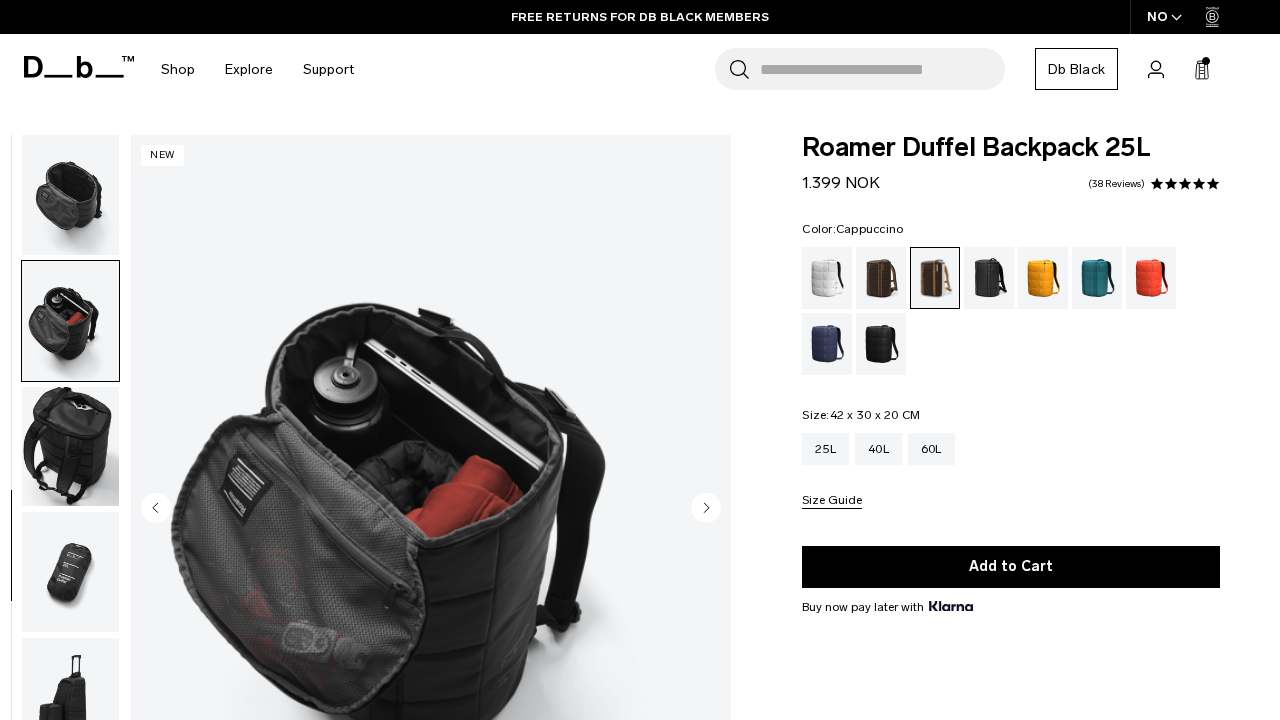 scroll, scrollTop: 513, scrollLeft: 0, axis: vertical 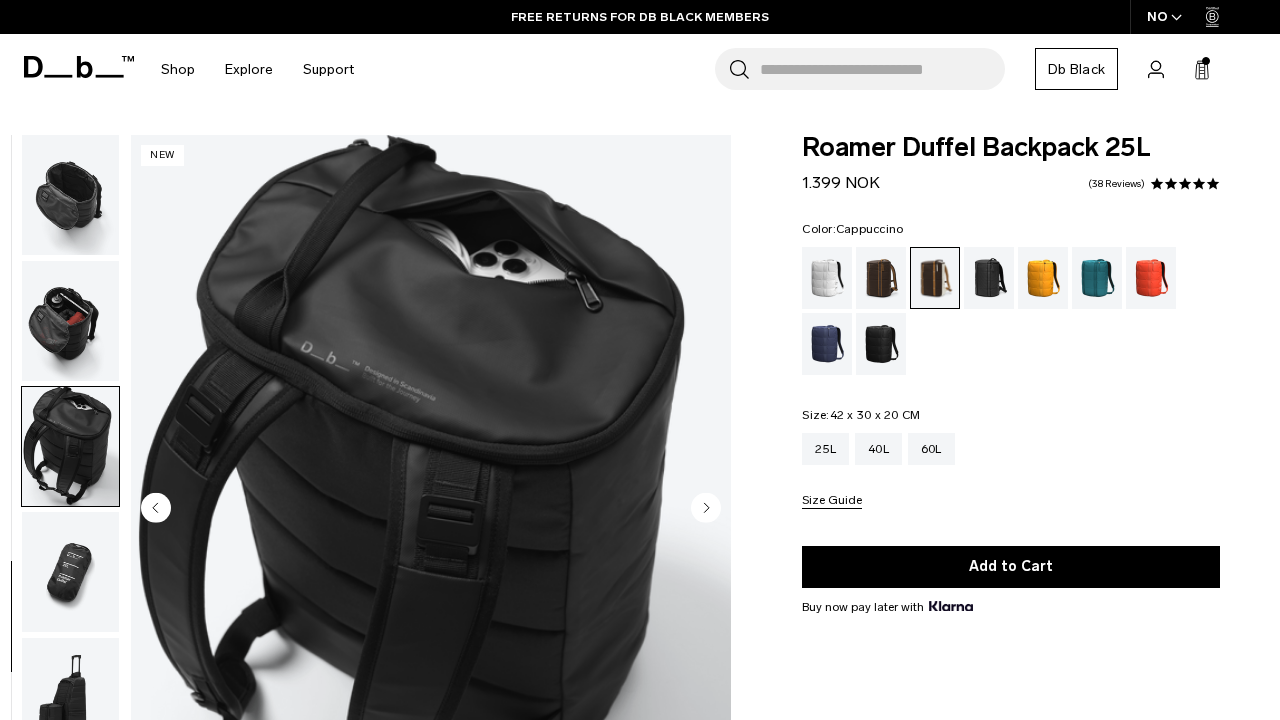 click 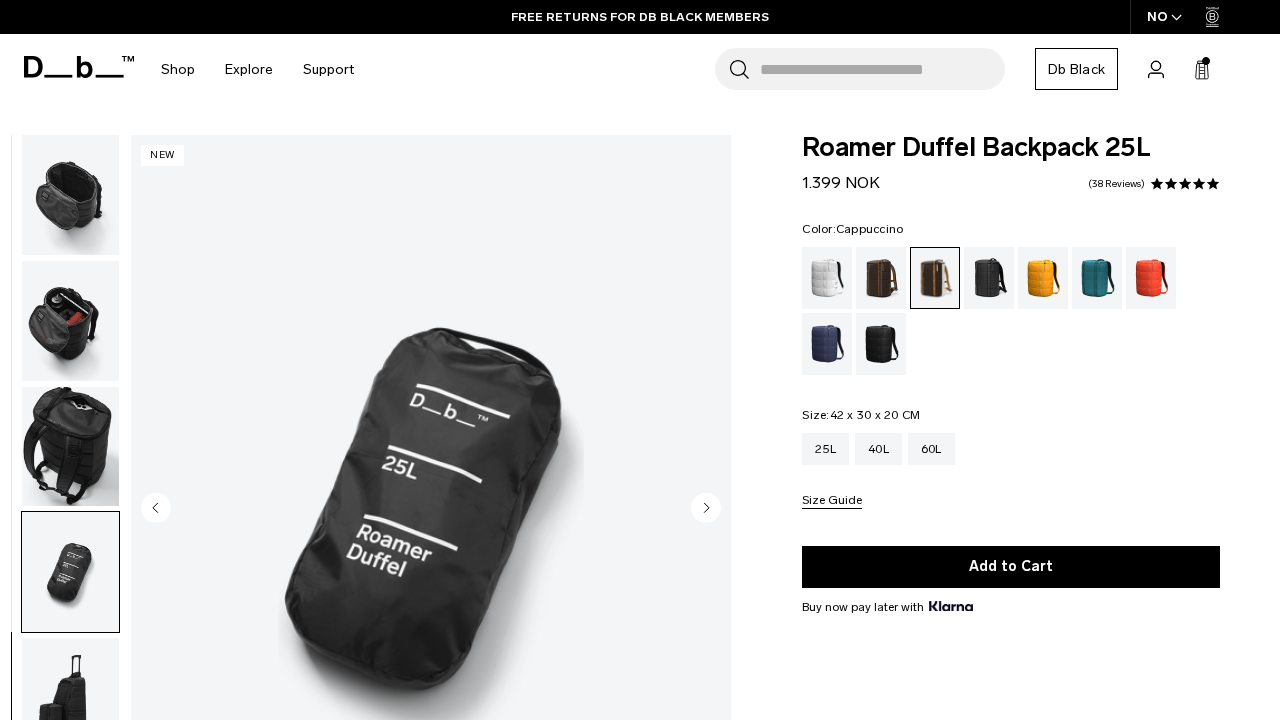 click 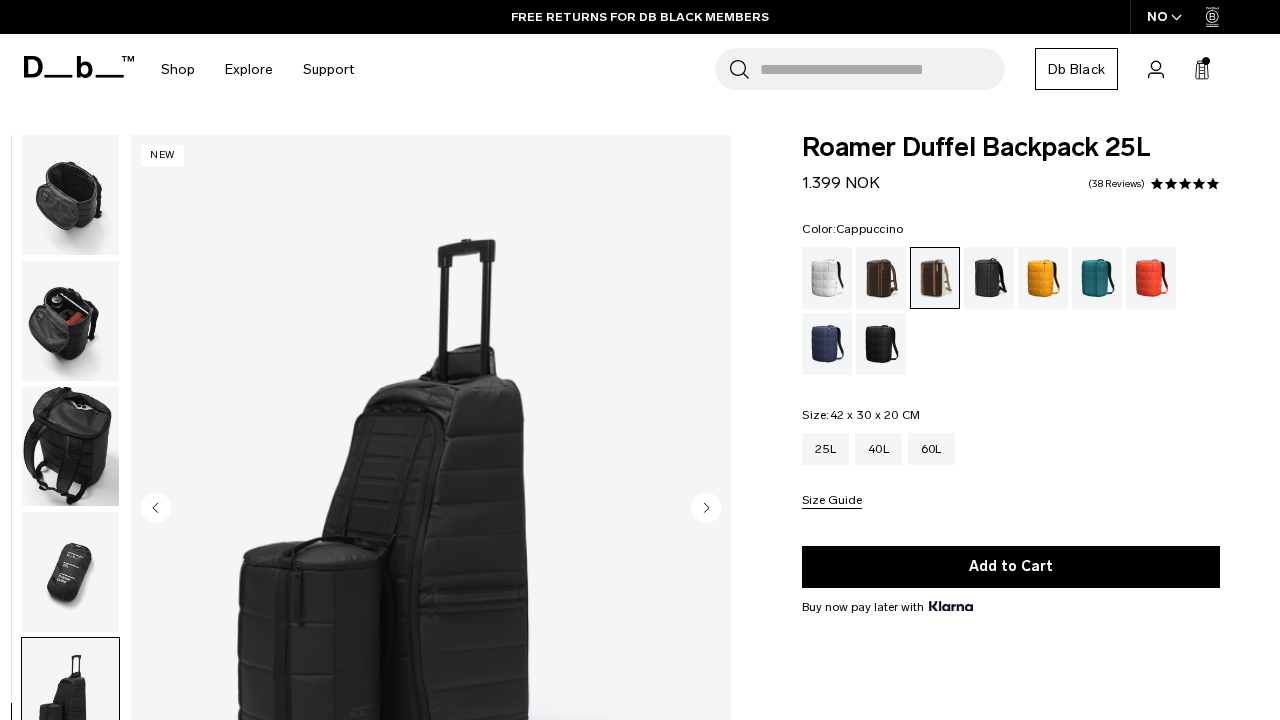 click 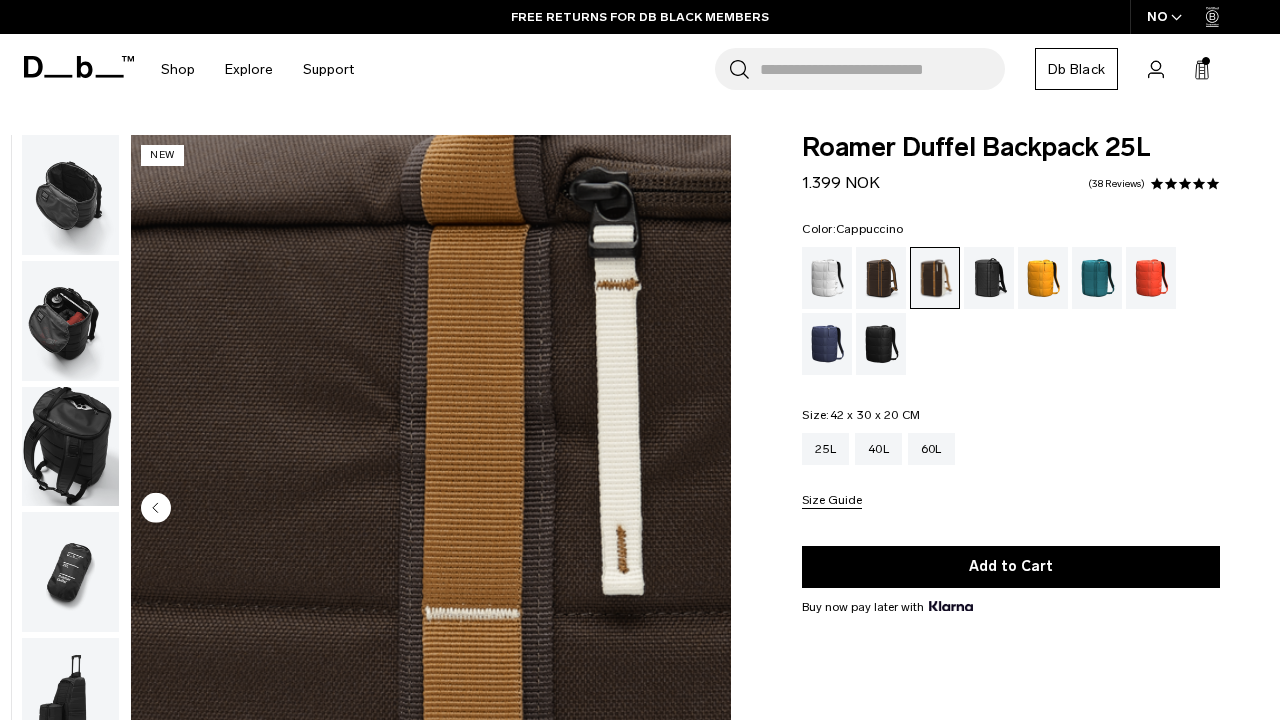 click at bounding box center (431, 509) 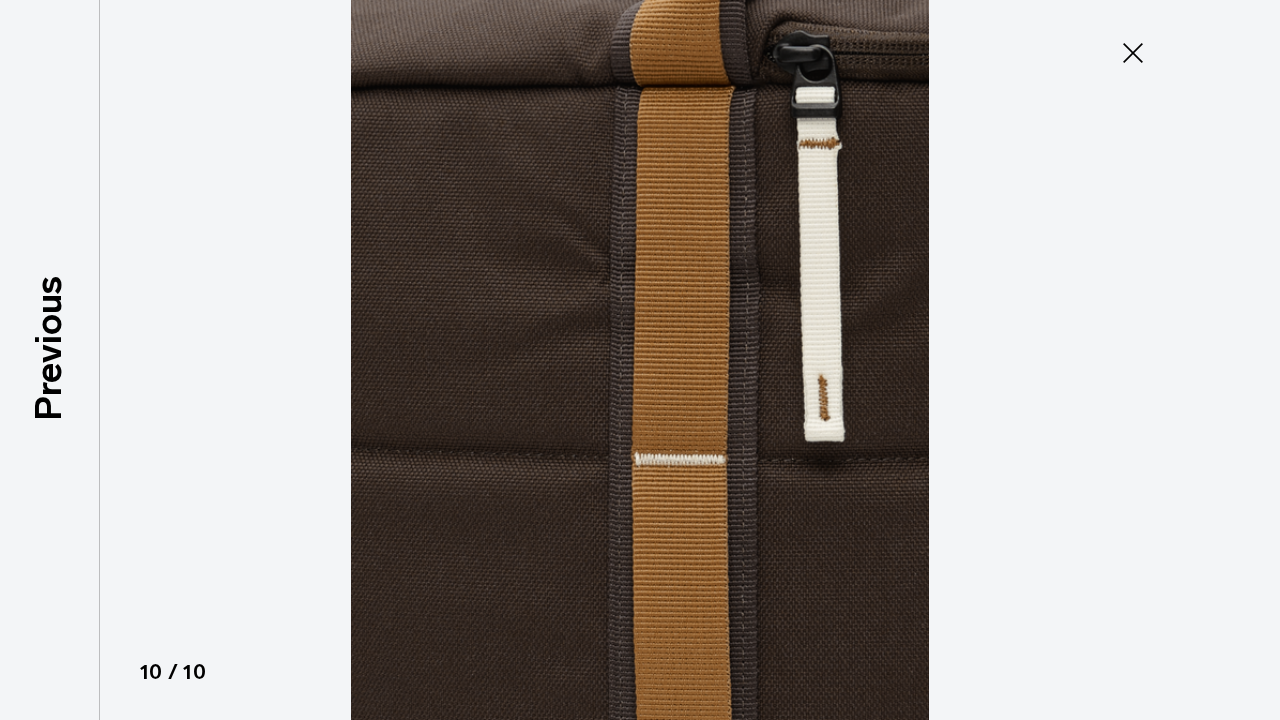 click 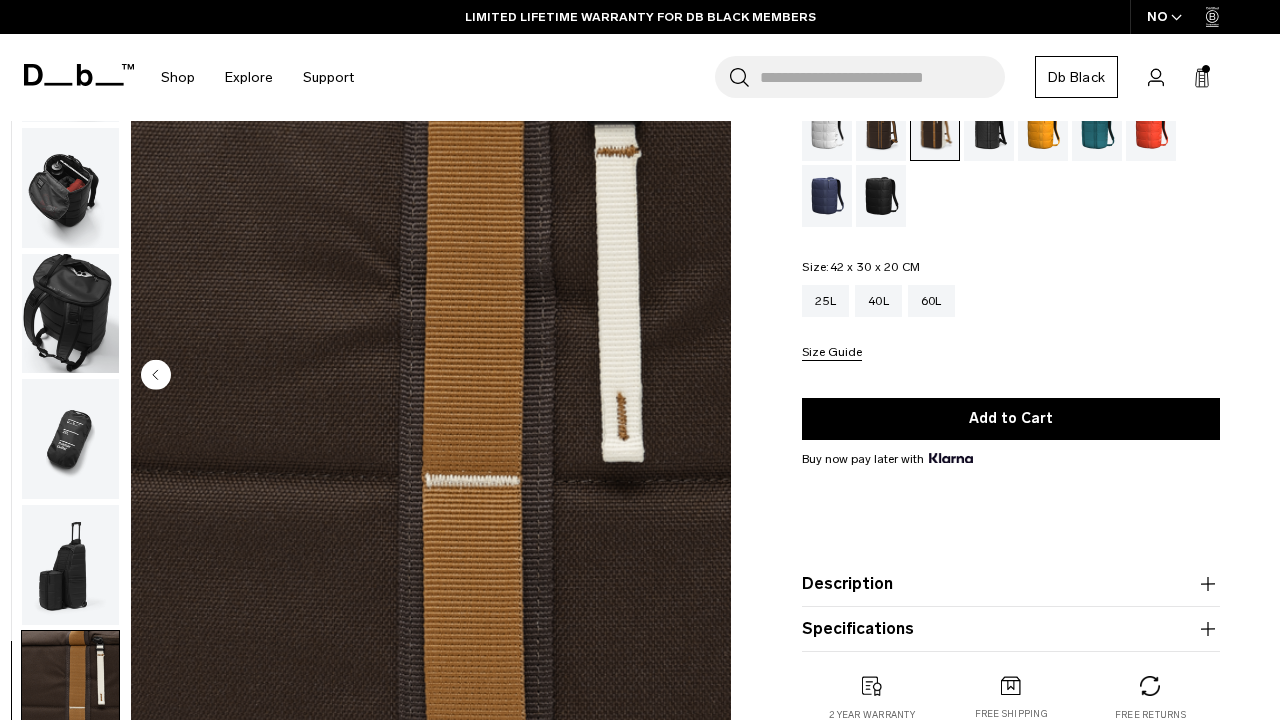 scroll, scrollTop: 195, scrollLeft: 0, axis: vertical 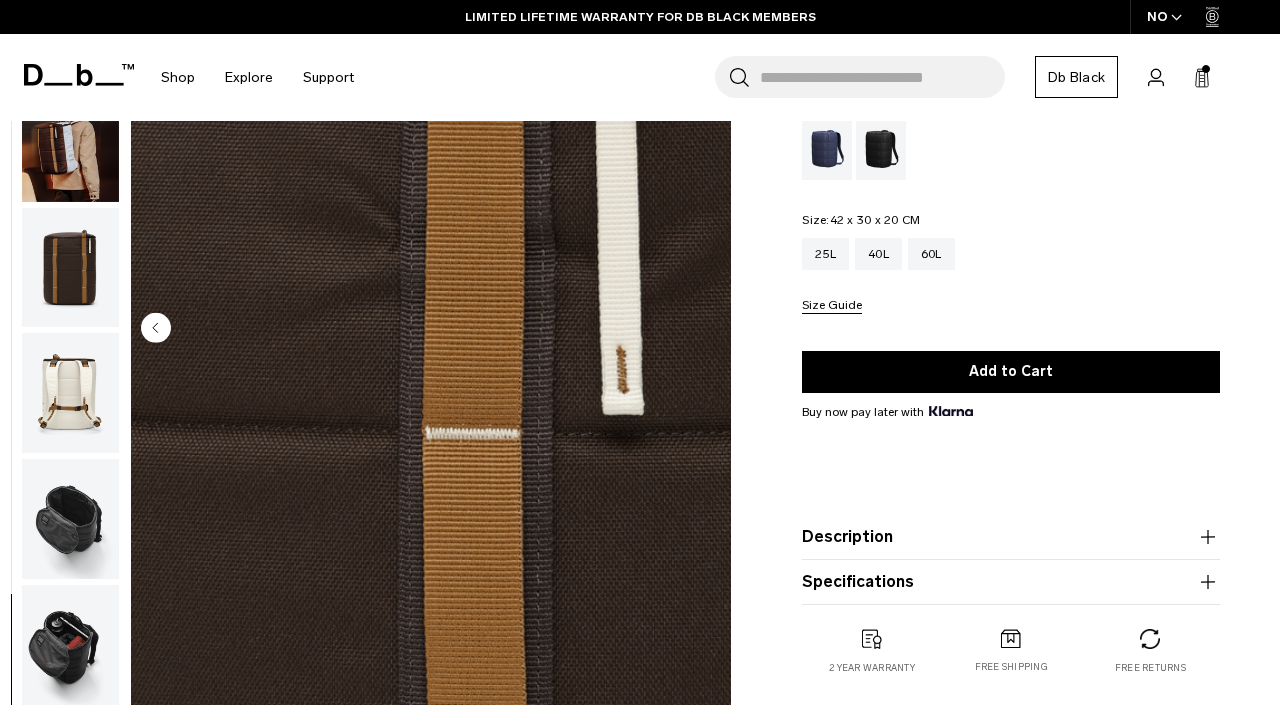 click at bounding box center (70, 519) 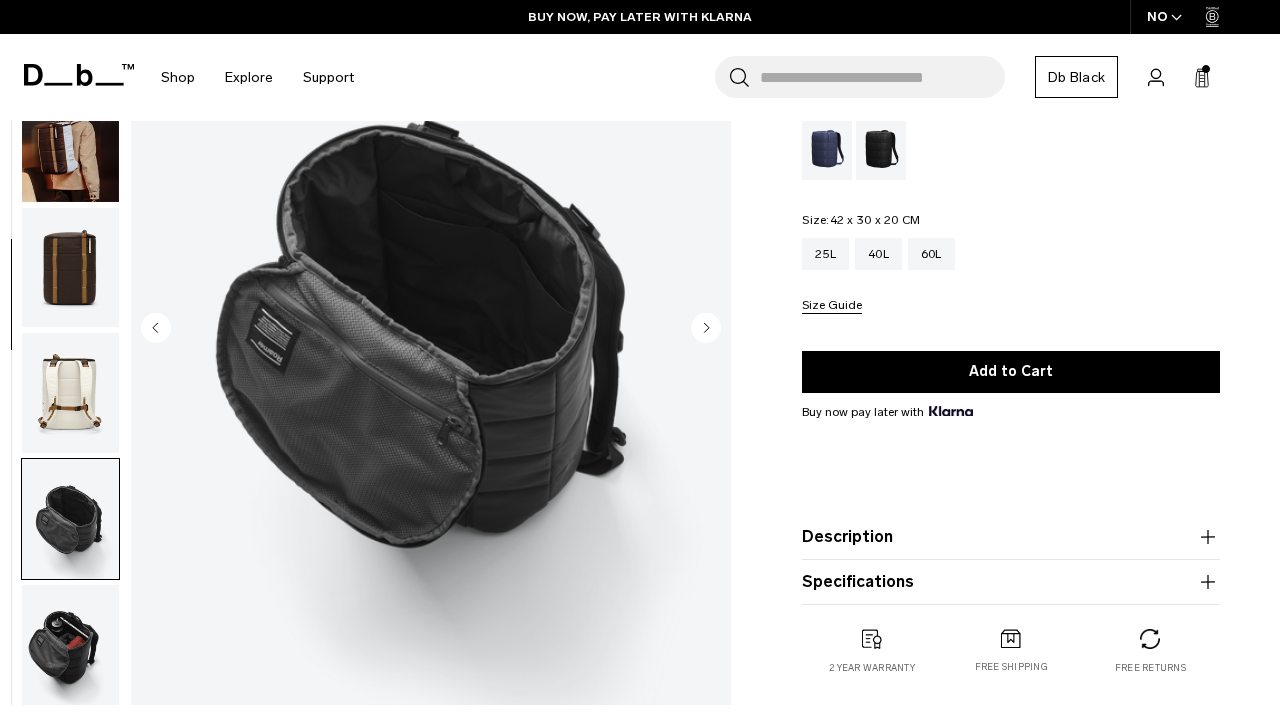 scroll, scrollTop: 0, scrollLeft: 0, axis: both 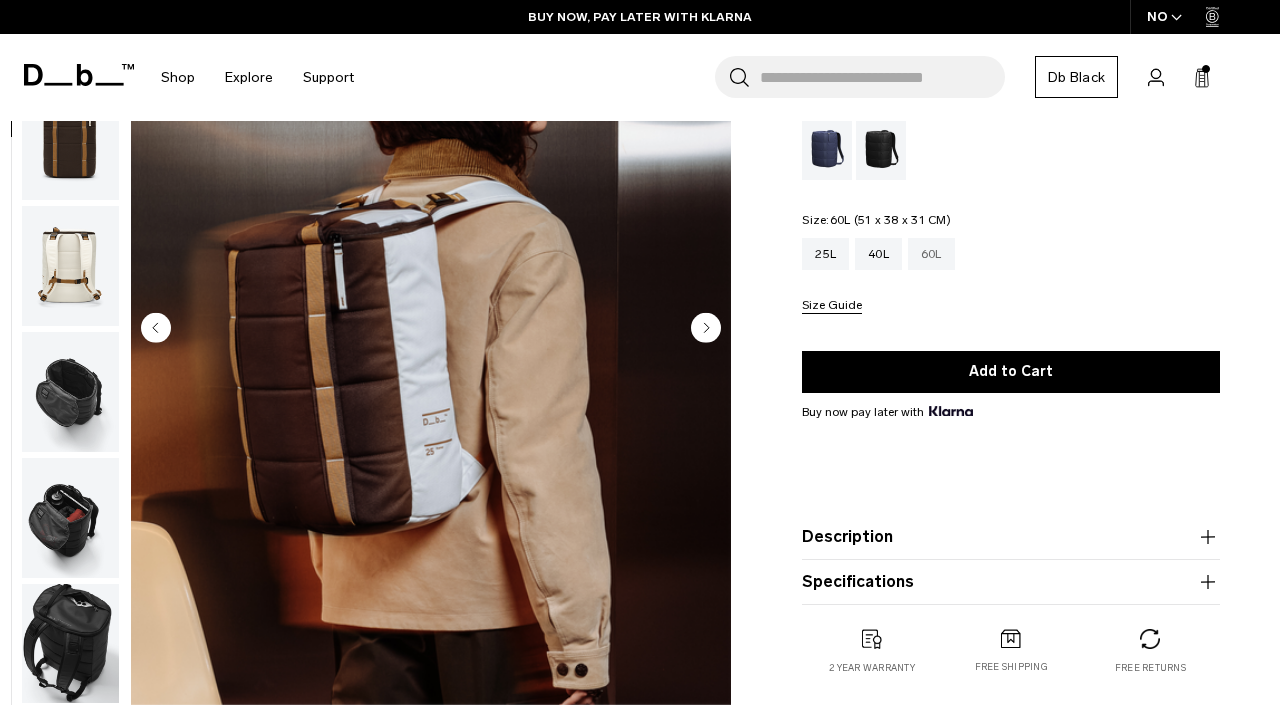 click on "60L" at bounding box center (931, 254) 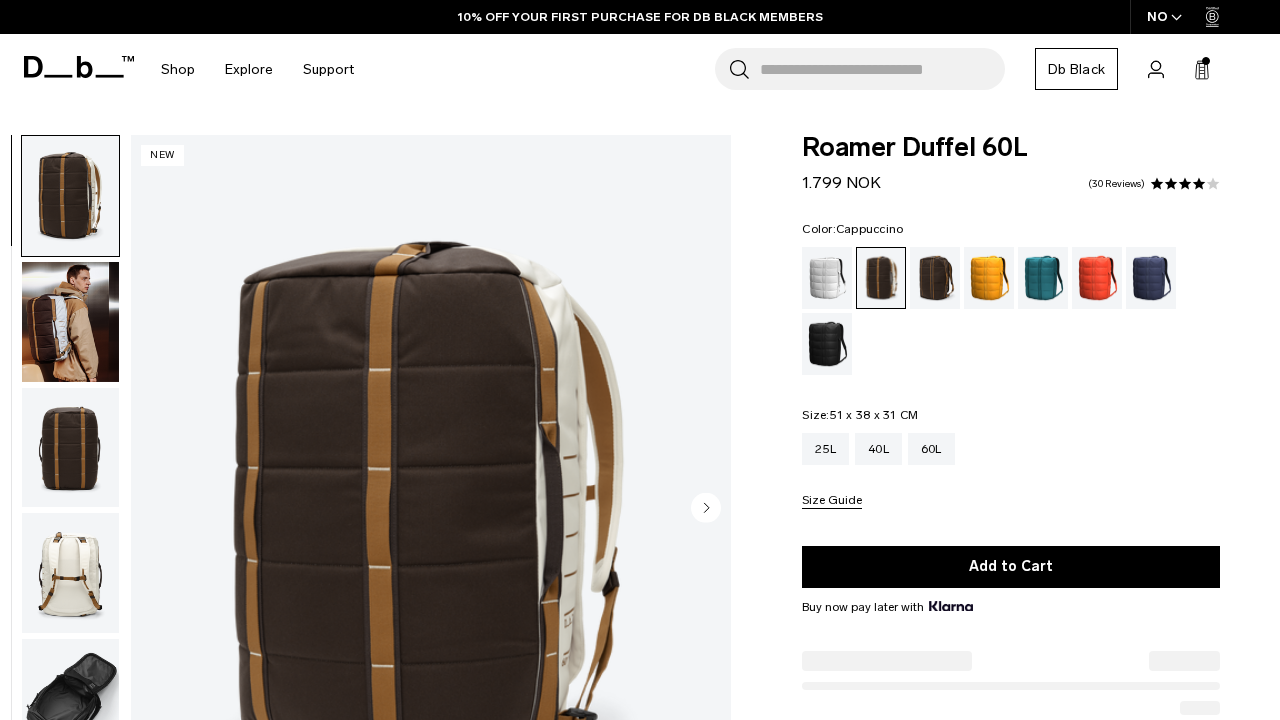 click 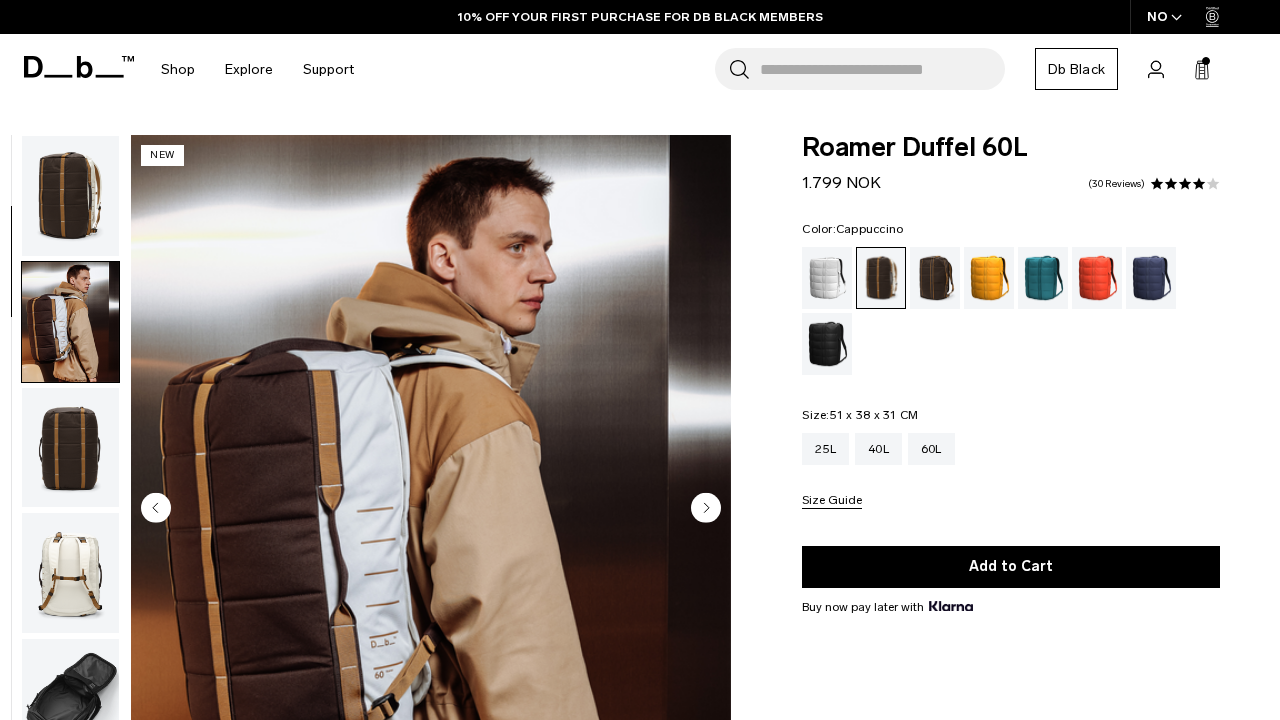 scroll, scrollTop: 133, scrollLeft: 0, axis: vertical 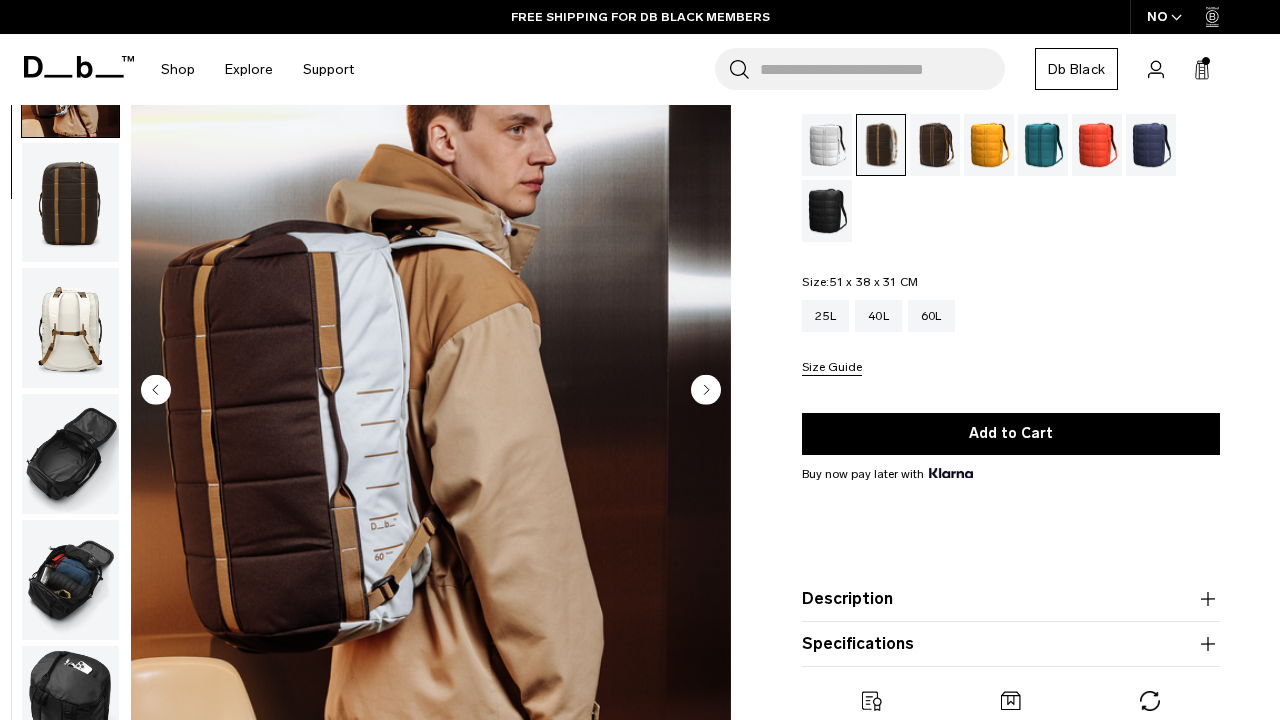 click at bounding box center [706, 391] 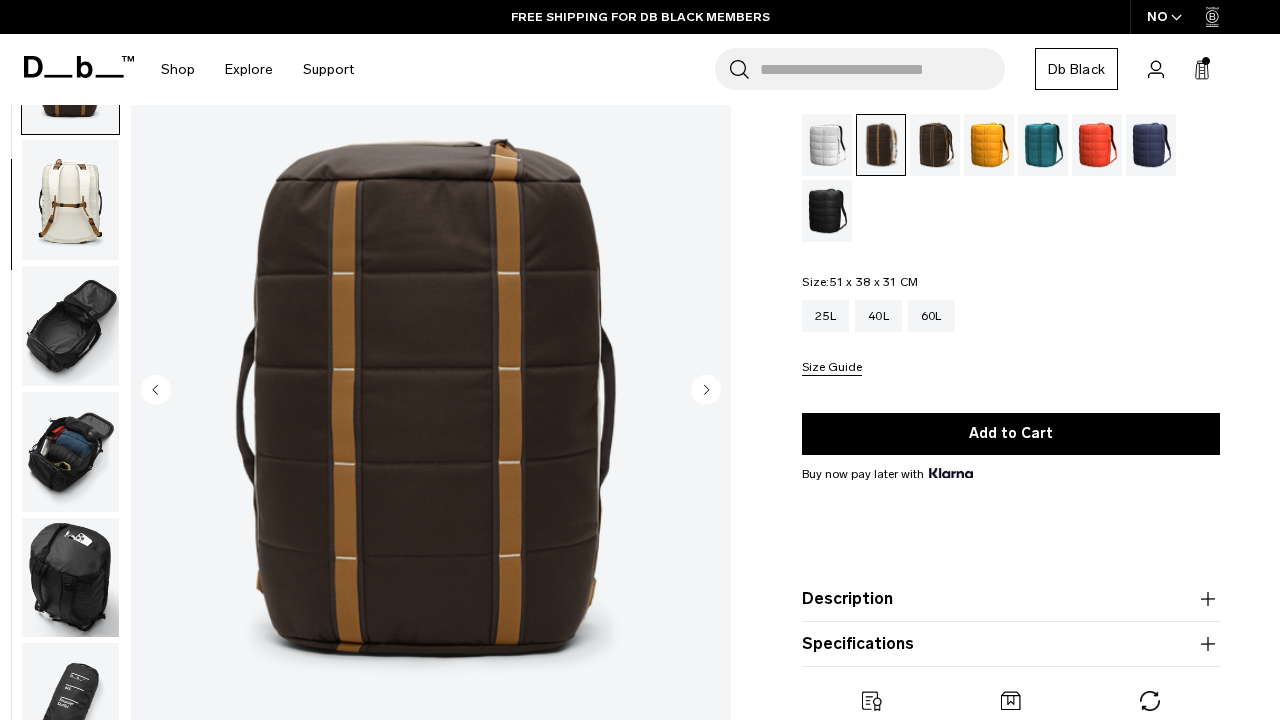 click at bounding box center (706, 391) 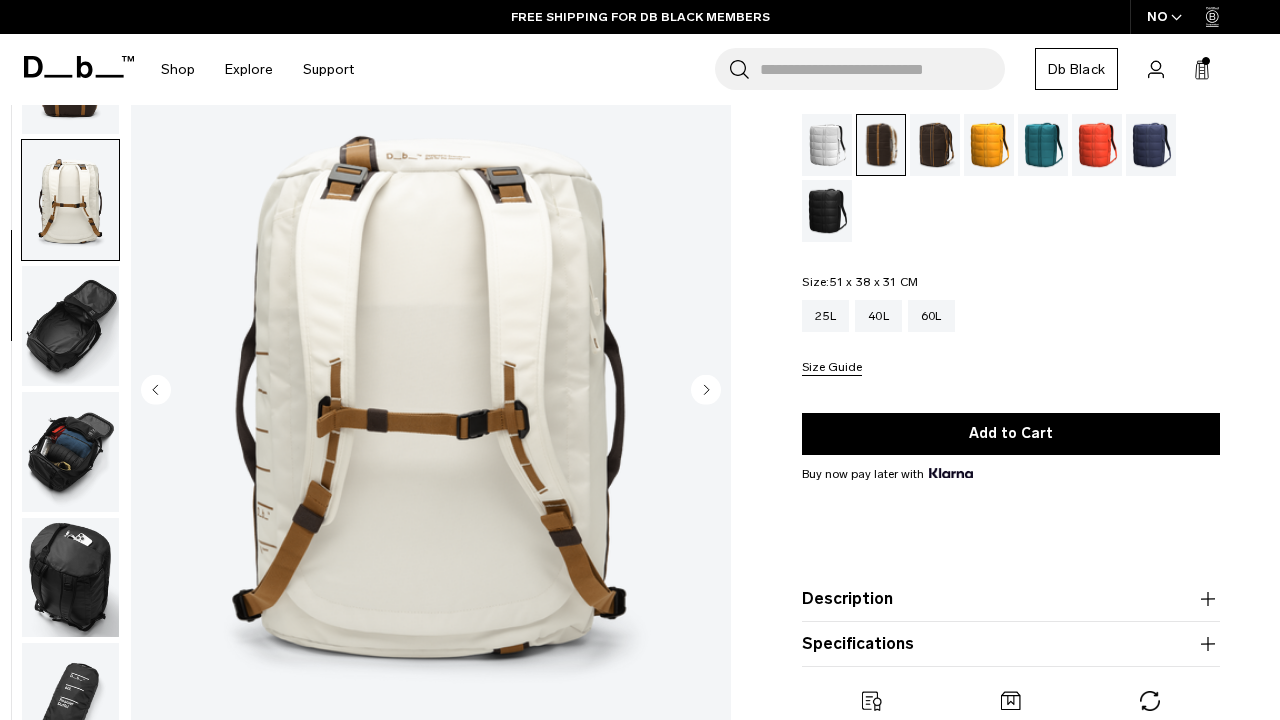 scroll, scrollTop: 382, scrollLeft: 0, axis: vertical 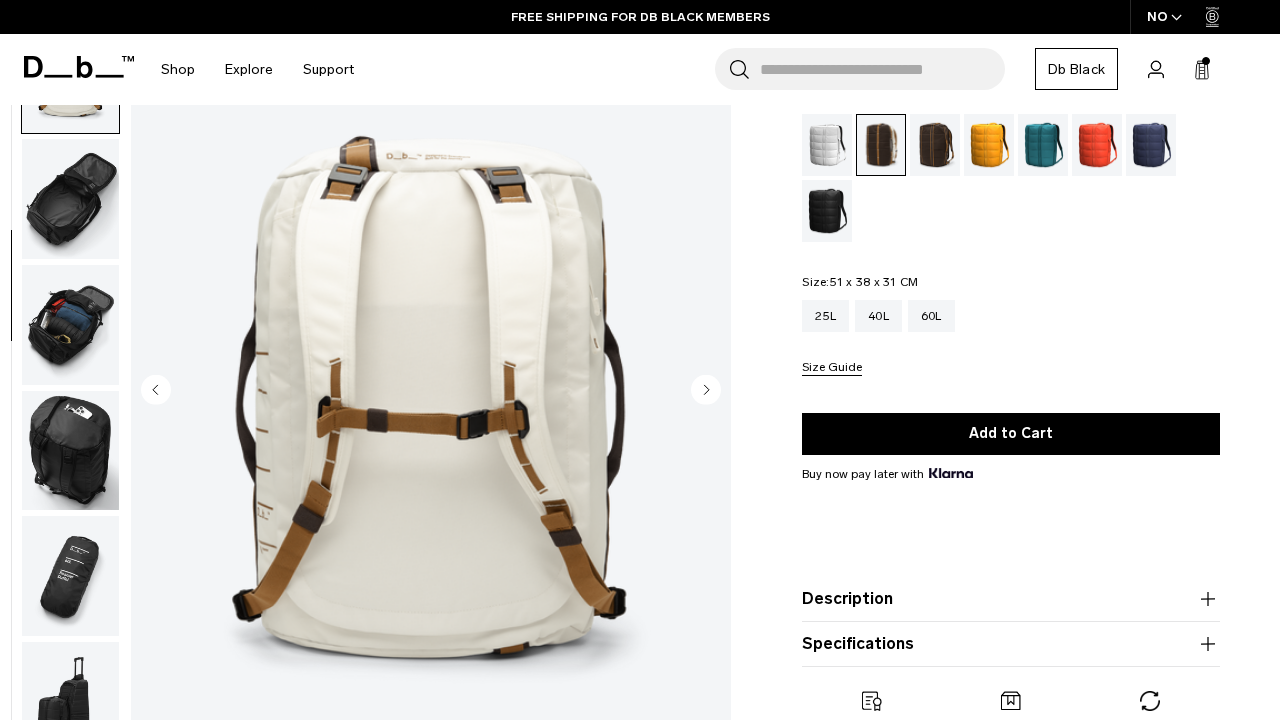 click at bounding box center (706, 391) 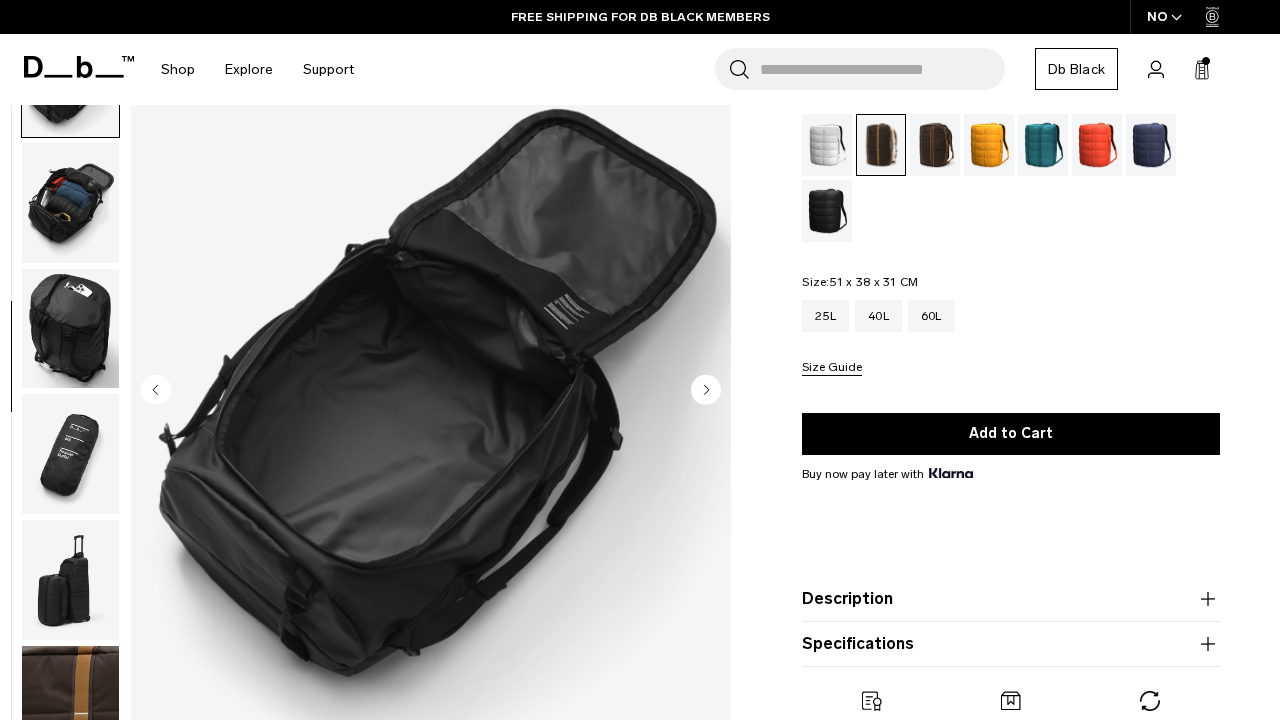scroll, scrollTop: 509, scrollLeft: 0, axis: vertical 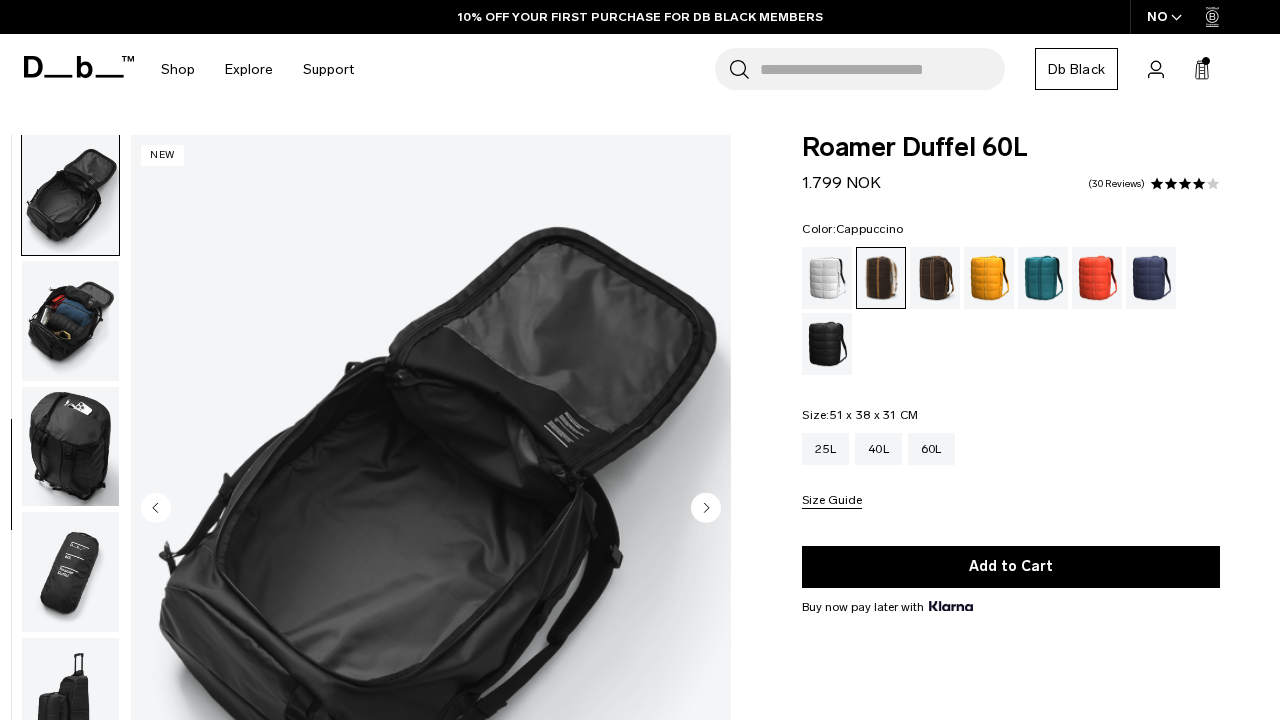 click on "Search for Bags, Luggage...
Search
Close
Trending Products
All Products
Hugger Backpack 30L Black Out
2.299 NOK
Ramverk Front-access Carry-on Black Out" at bounding box center (816, 69) 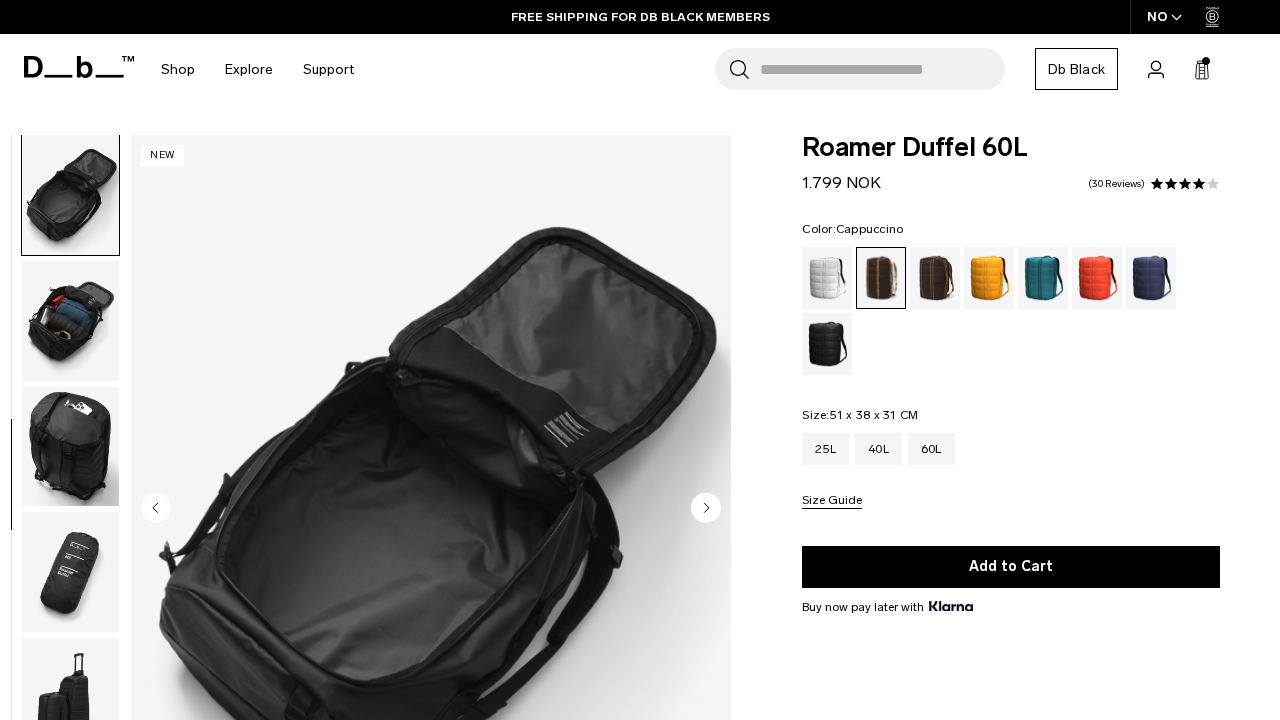 click 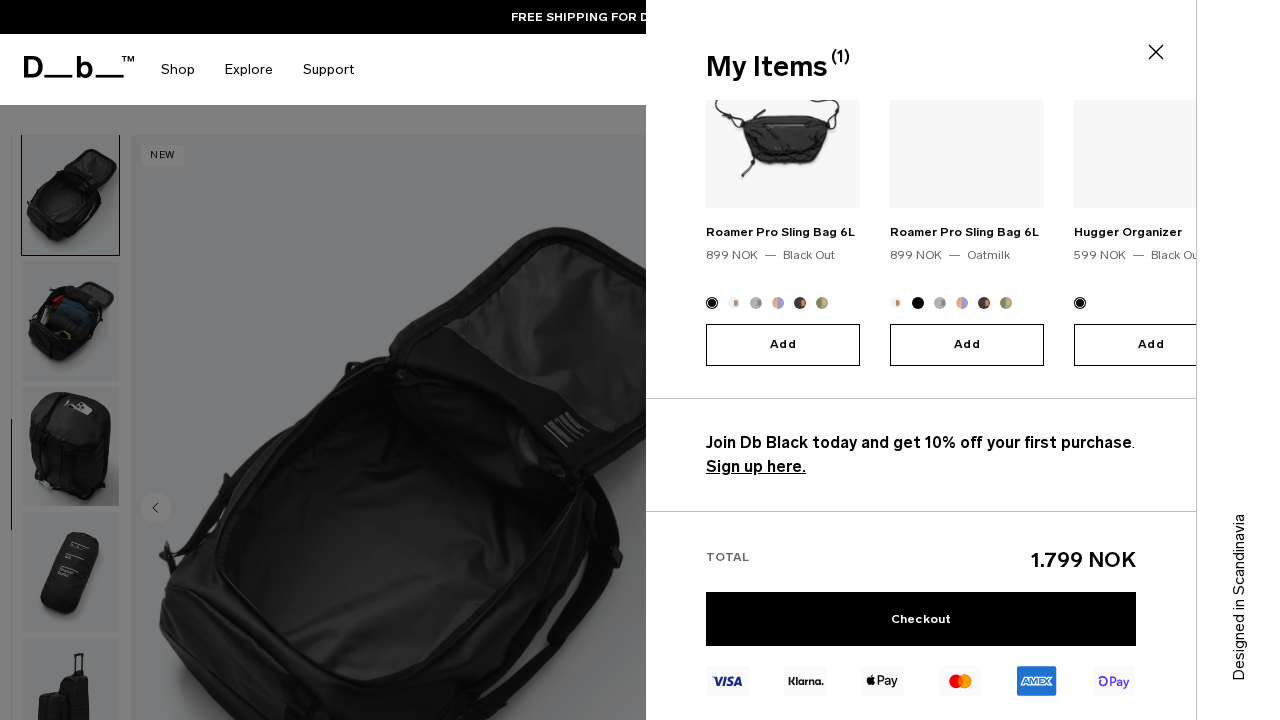 scroll, scrollTop: 328, scrollLeft: 0, axis: vertical 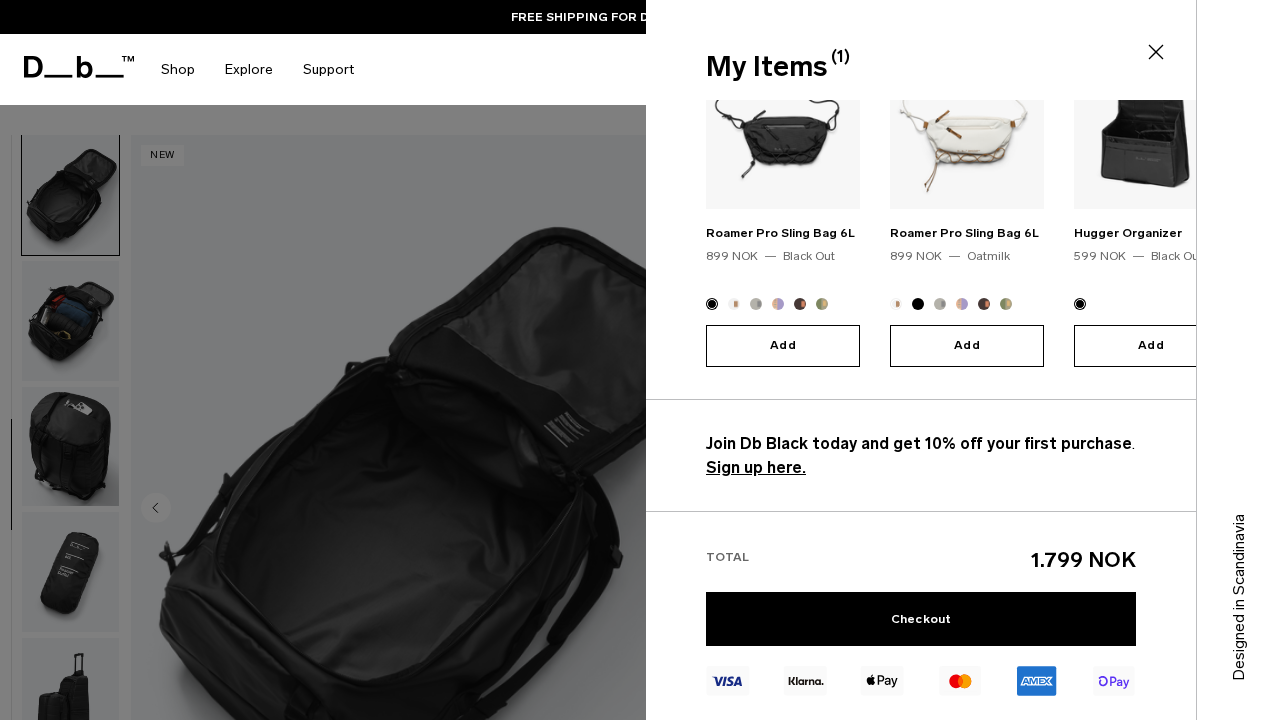 click at bounding box center [640, 360] 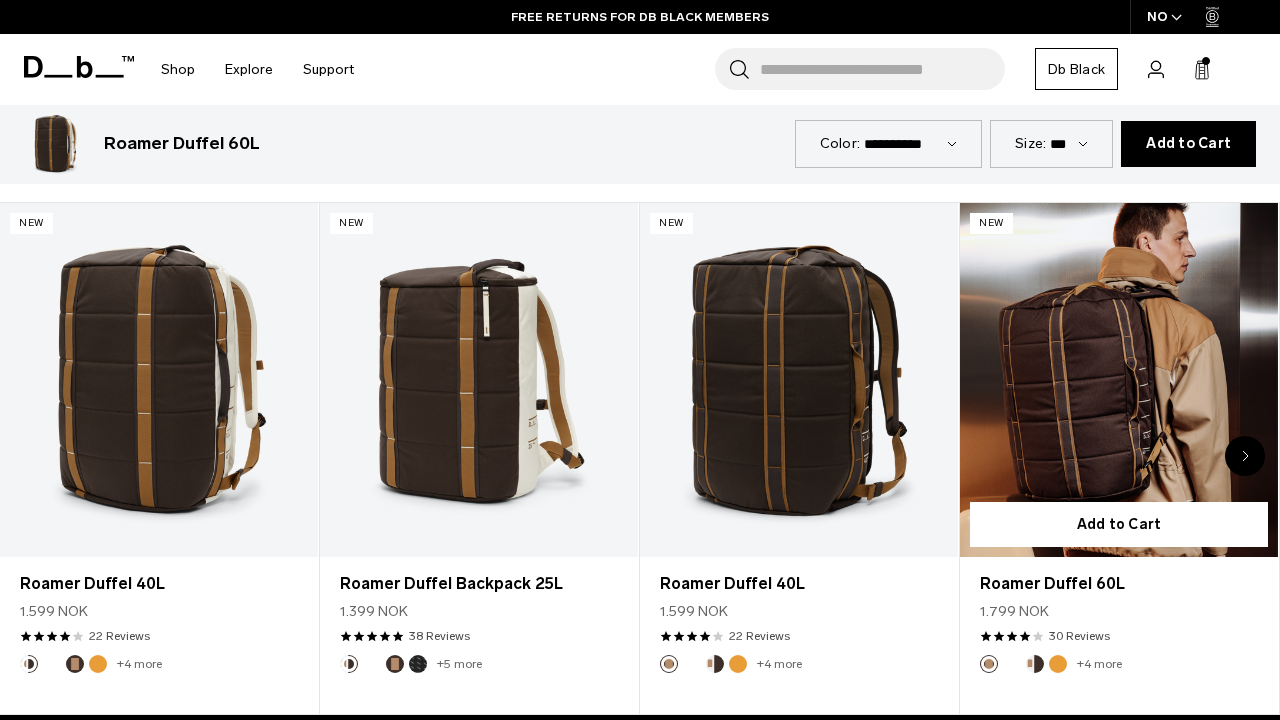 scroll, scrollTop: 867, scrollLeft: 0, axis: vertical 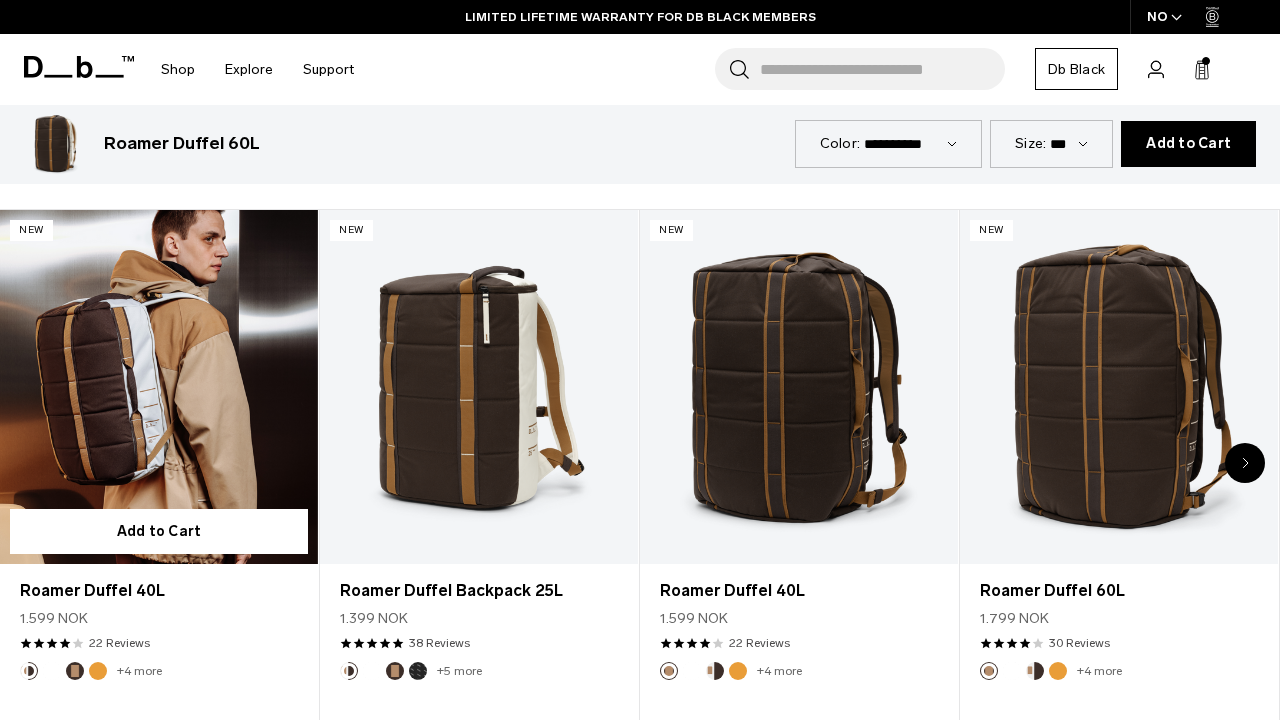 click at bounding box center [98, 671] 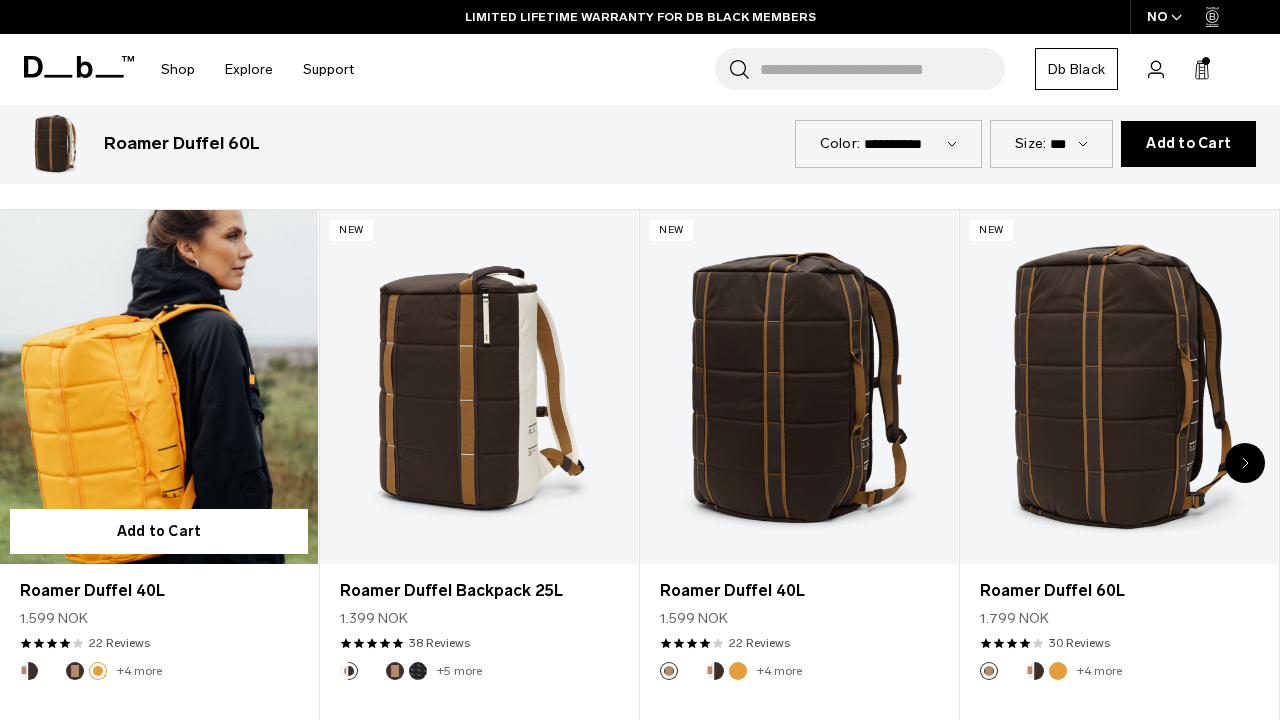 click at bounding box center [75, 671] 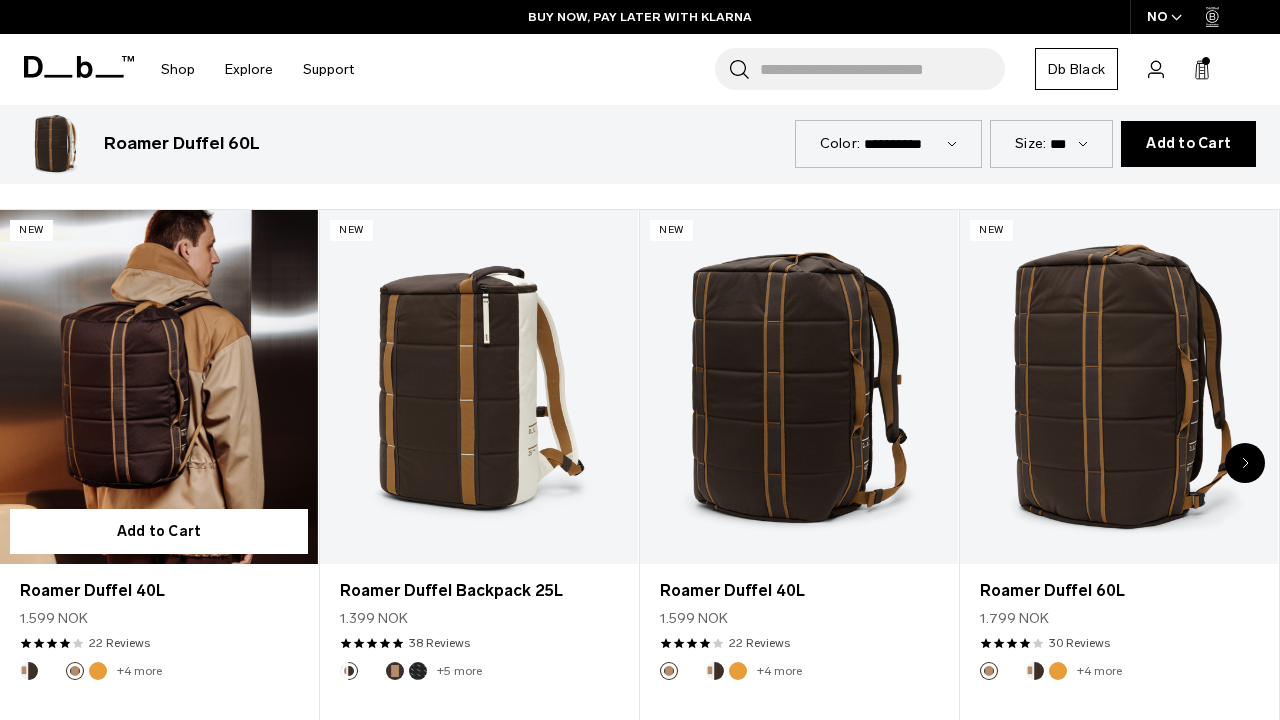 click at bounding box center (29, 671) 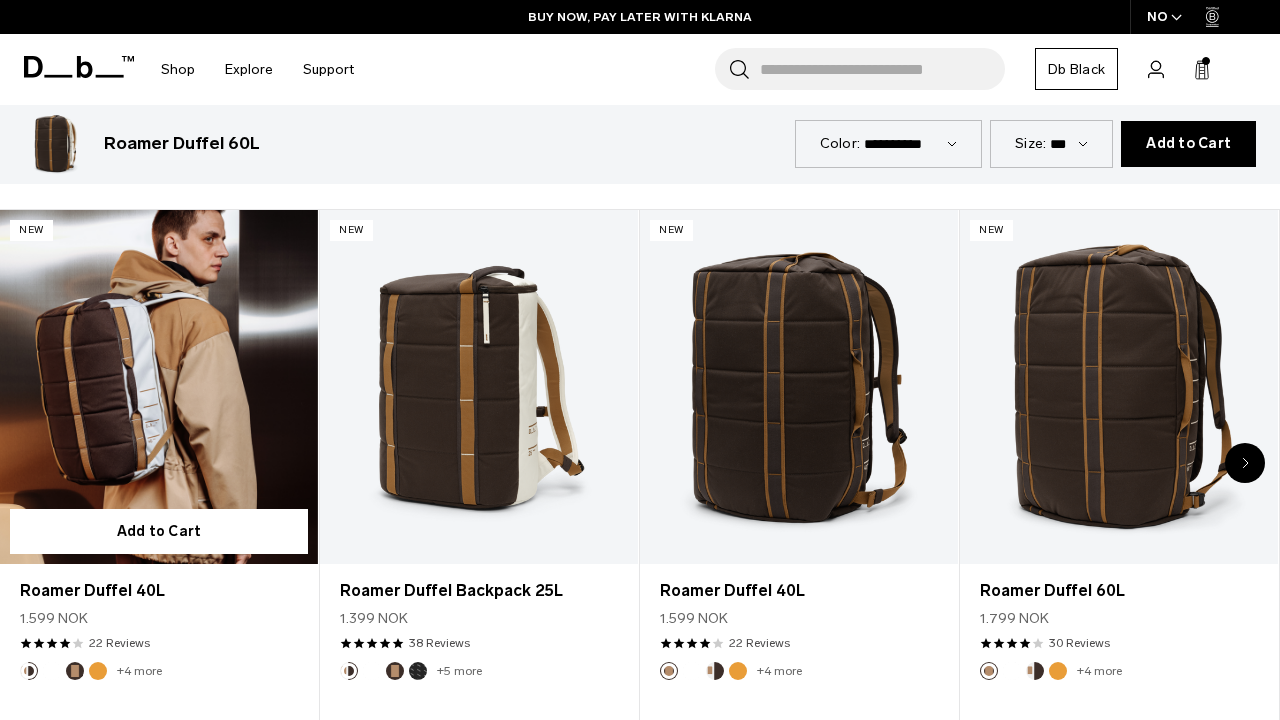 scroll, scrollTop: 868, scrollLeft: 0, axis: vertical 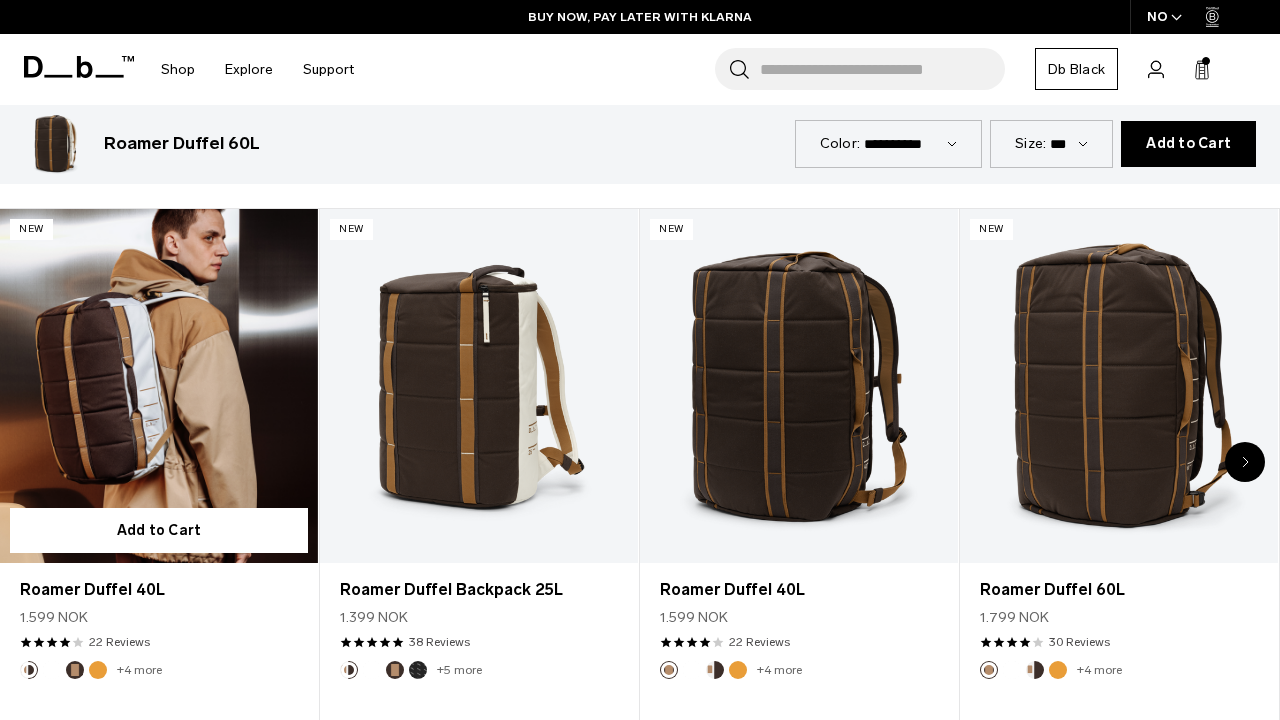 click at bounding box center (159, 385) 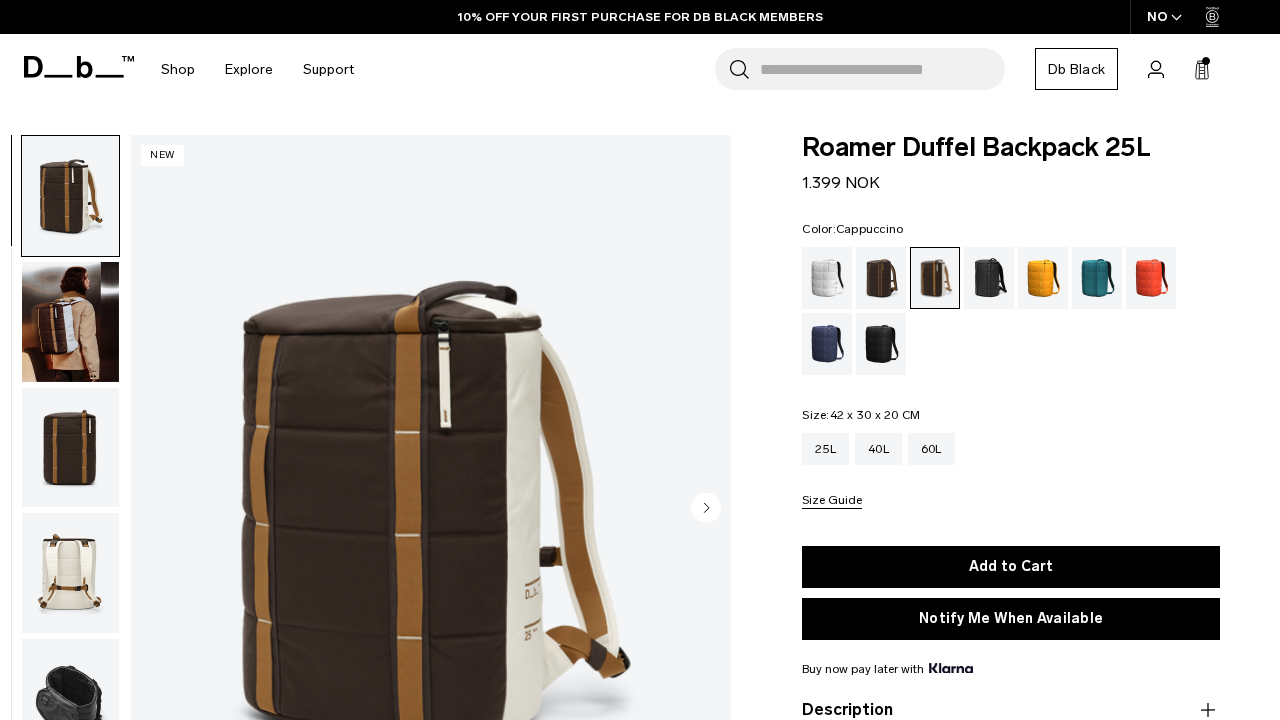 click 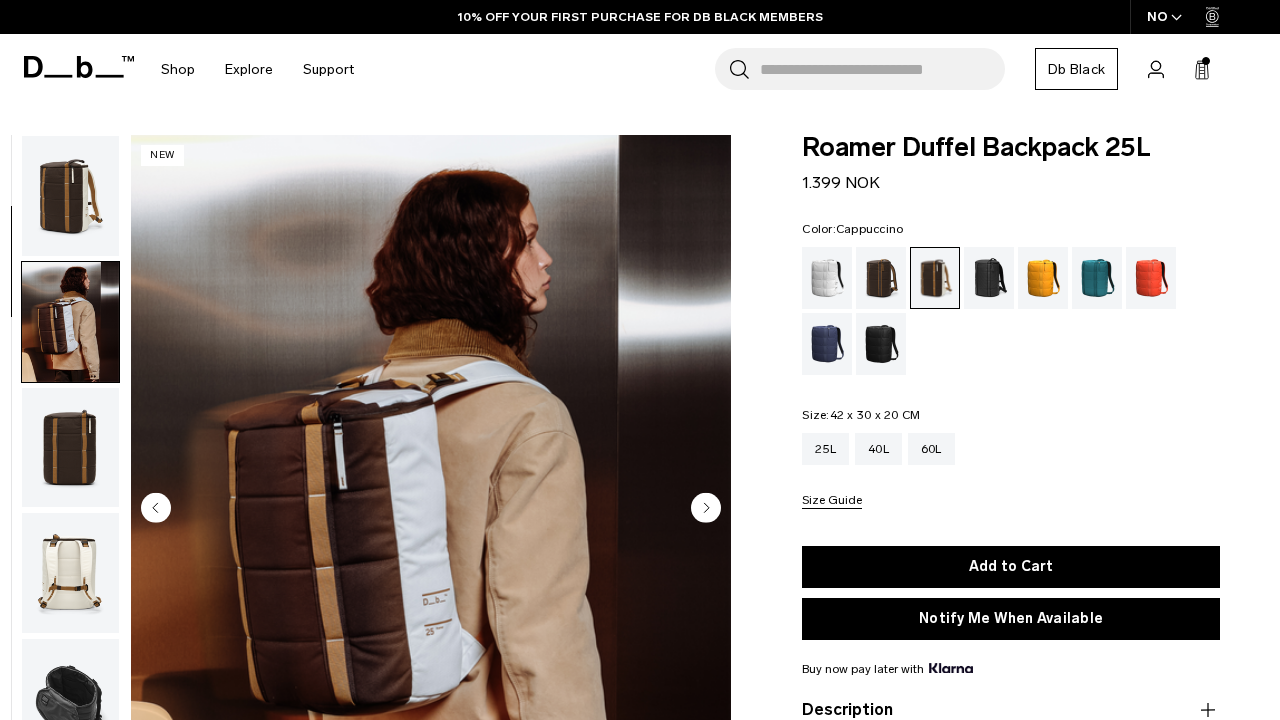 scroll, scrollTop: 0, scrollLeft: 0, axis: both 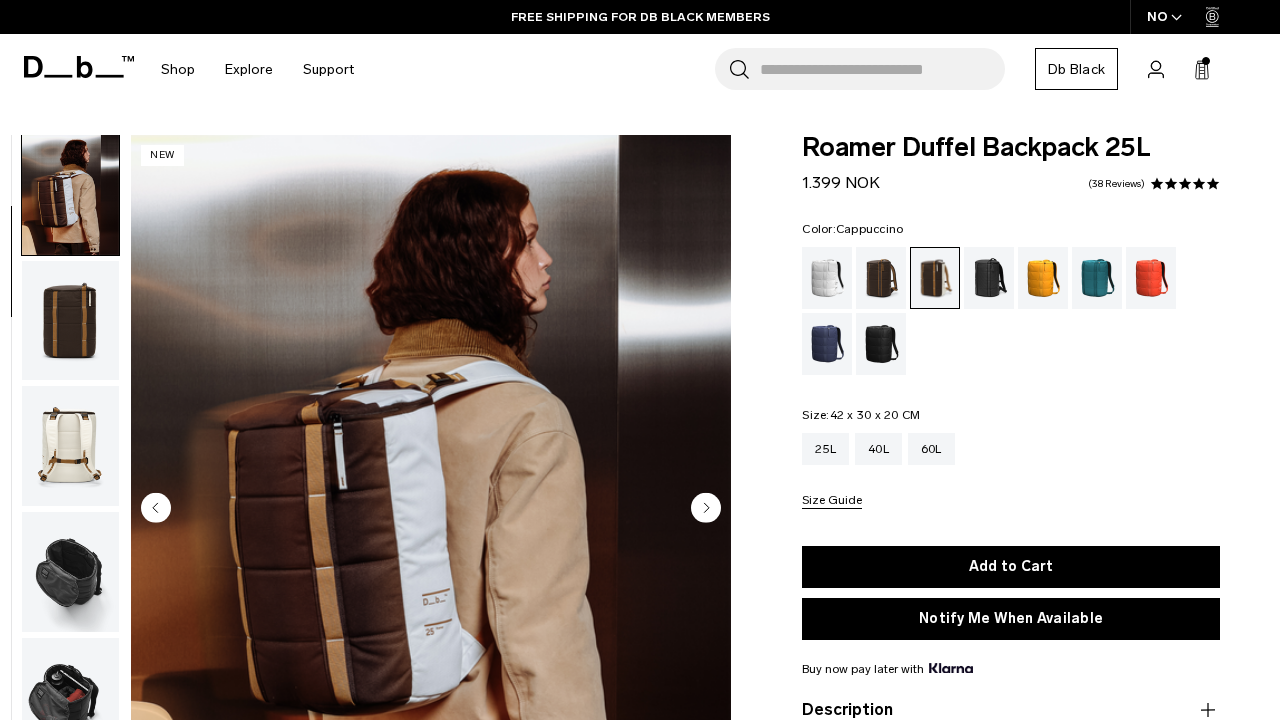 click 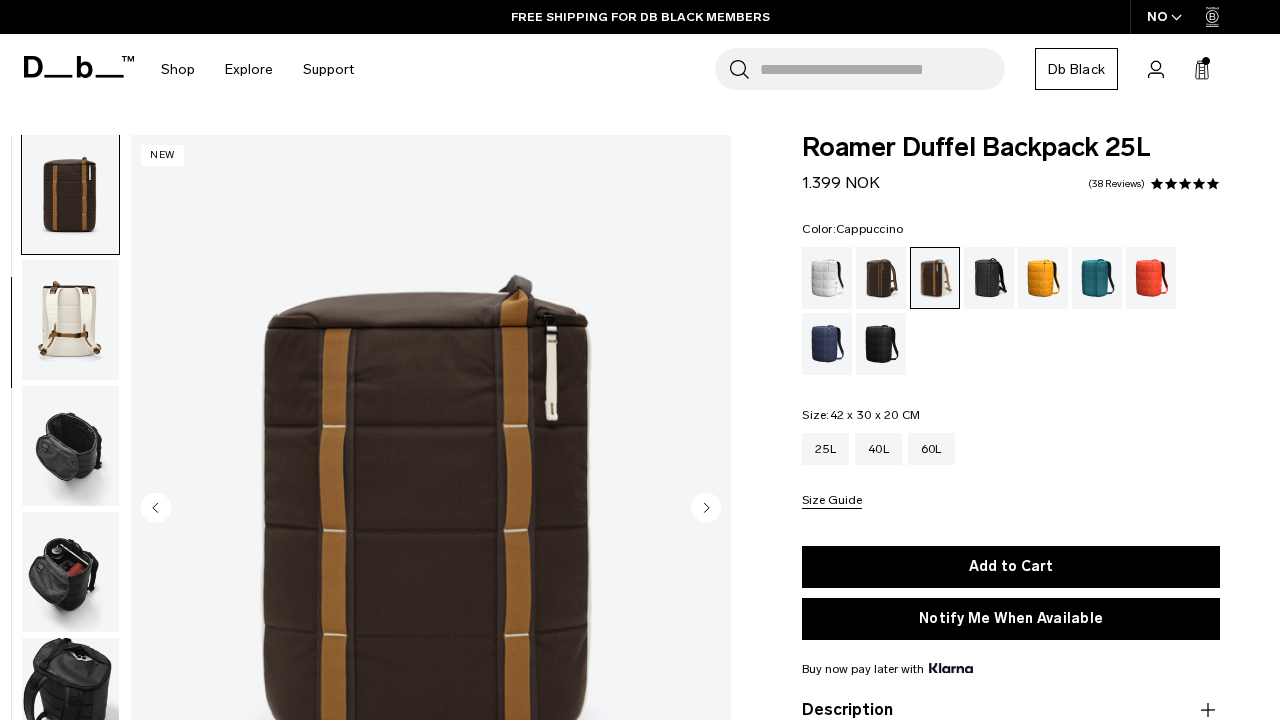 click 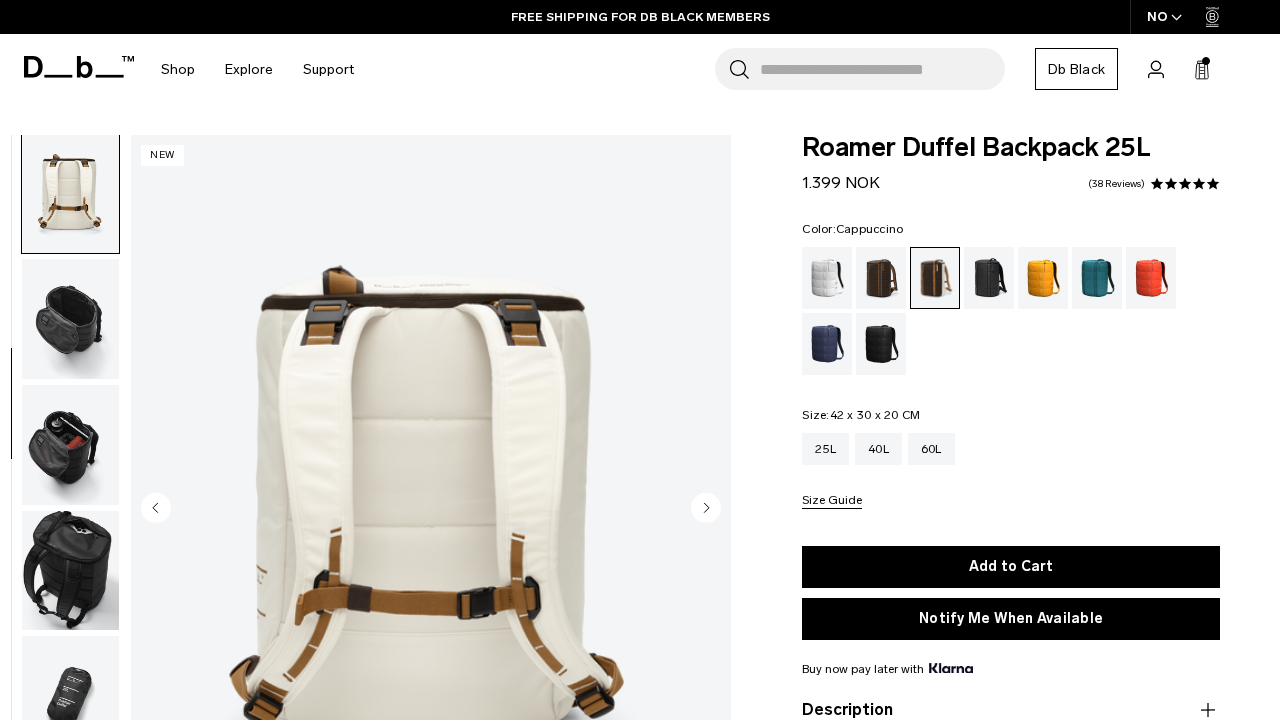 click 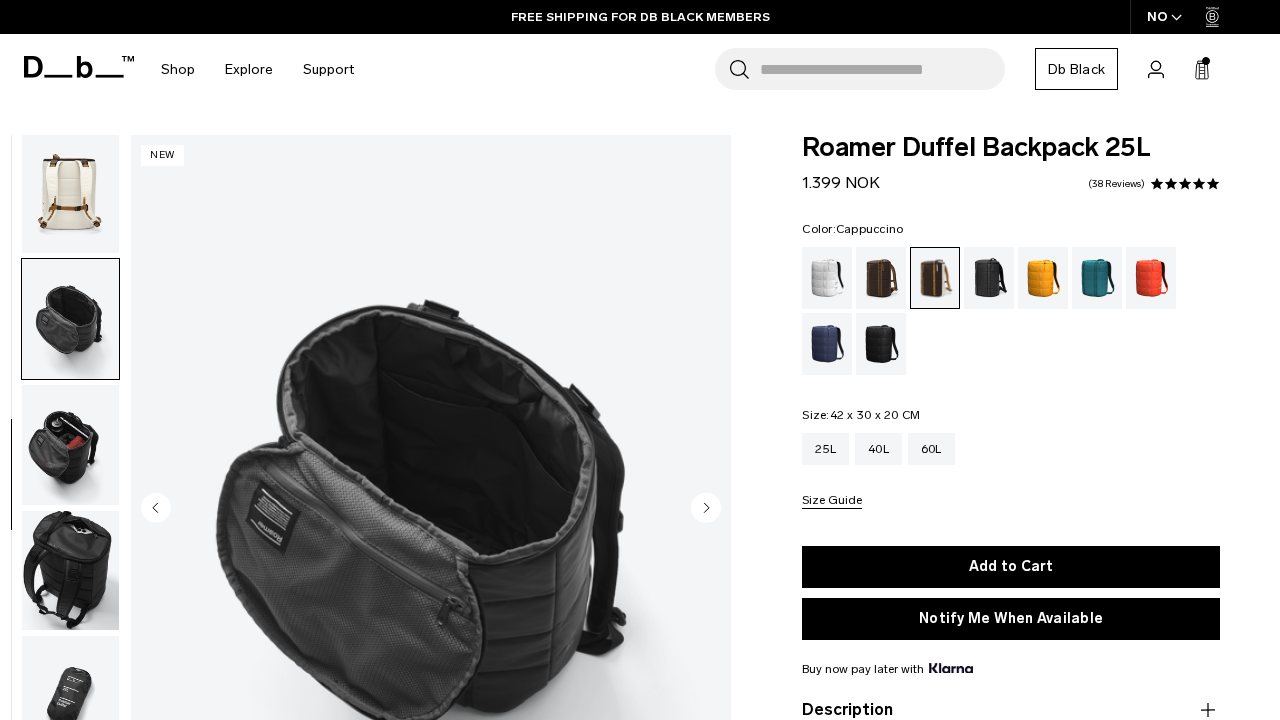 scroll, scrollTop: 507, scrollLeft: 0, axis: vertical 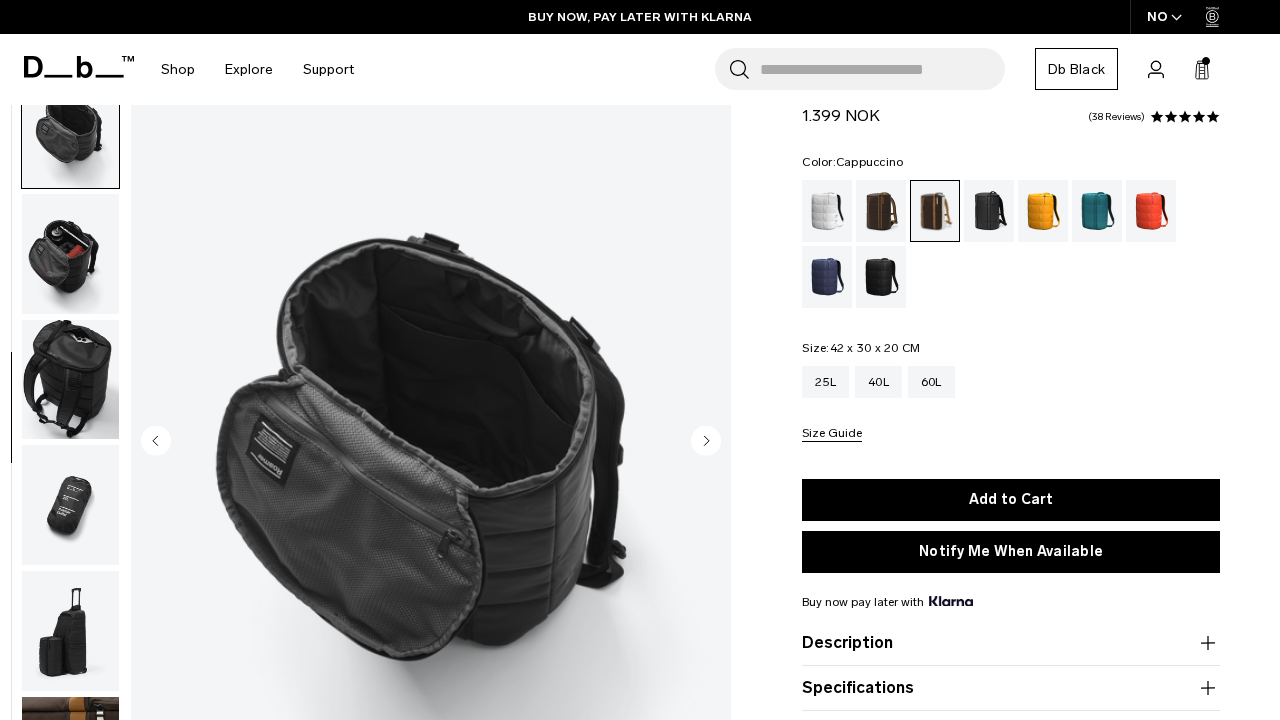 click at bounding box center [70, 254] 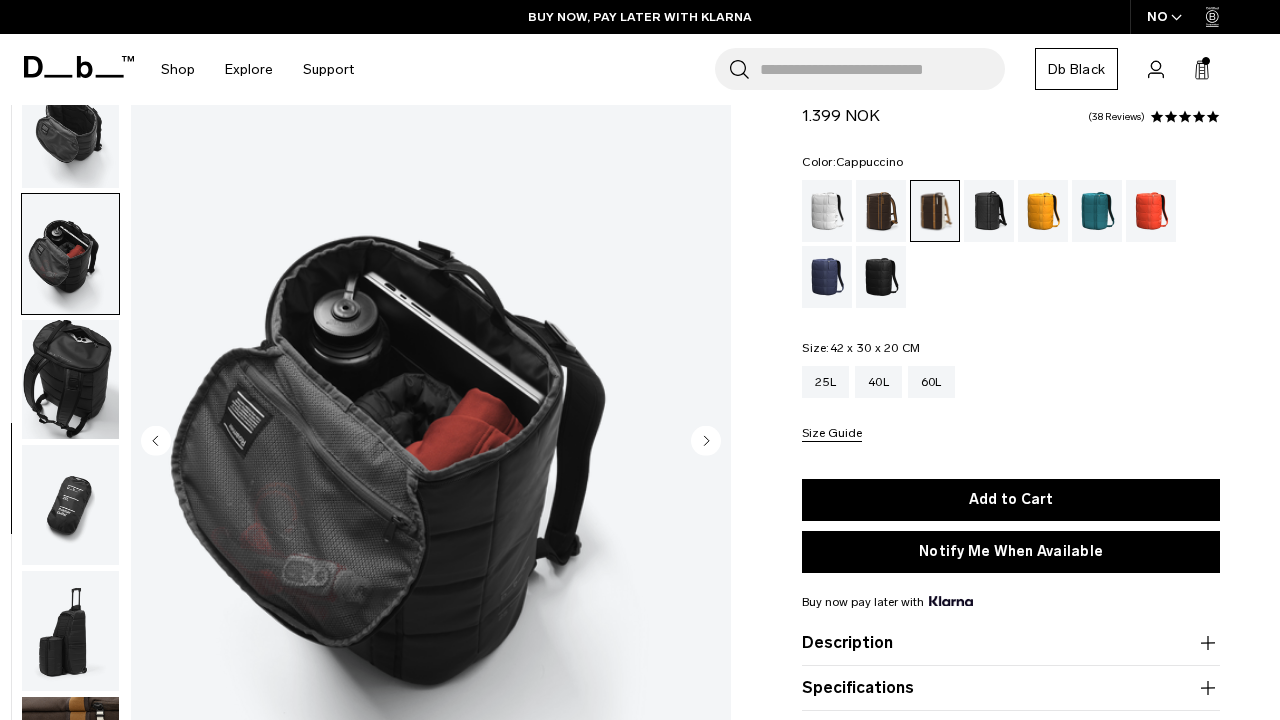 scroll, scrollTop: 513, scrollLeft: 0, axis: vertical 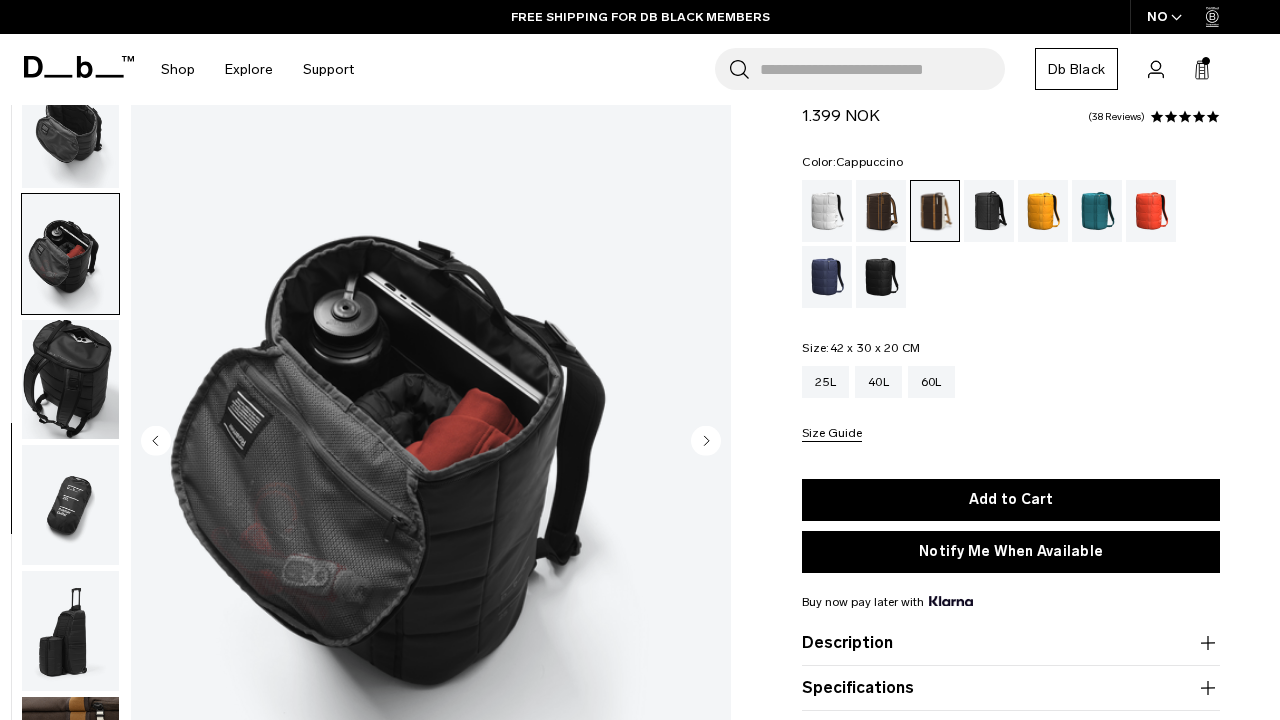 click at bounding box center (431, 442) 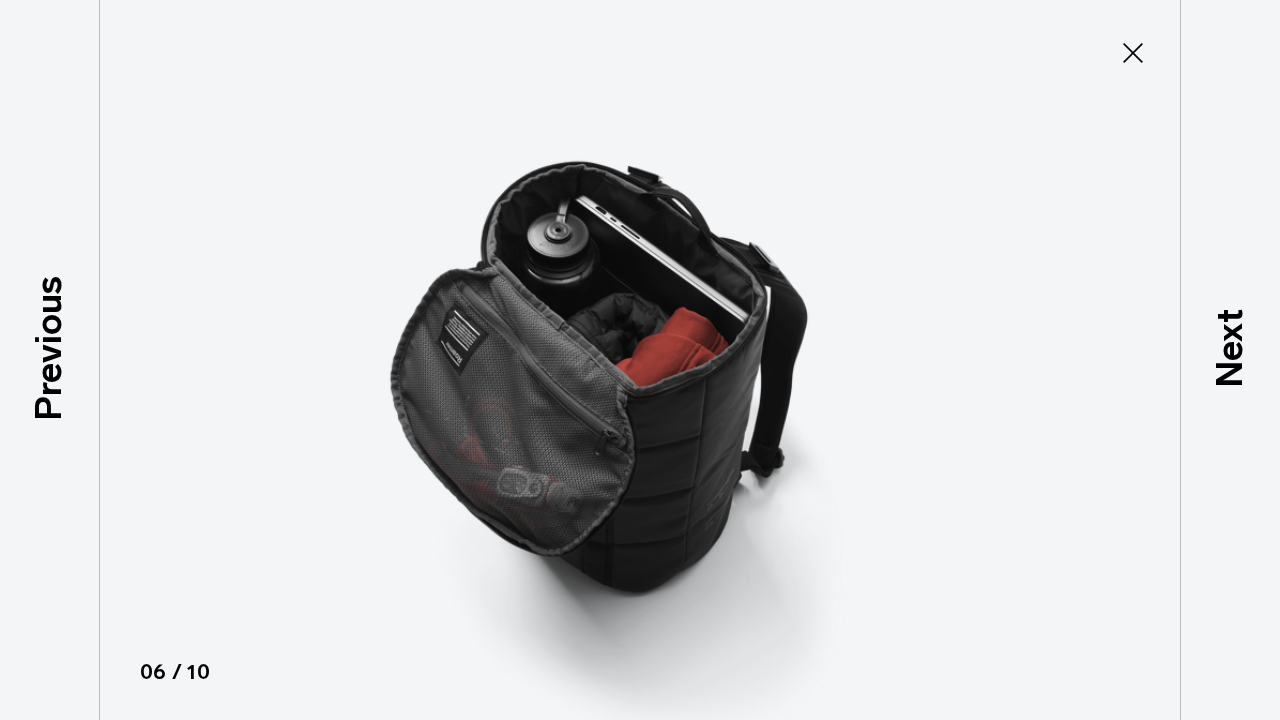click on "Close" at bounding box center (1133, 53) 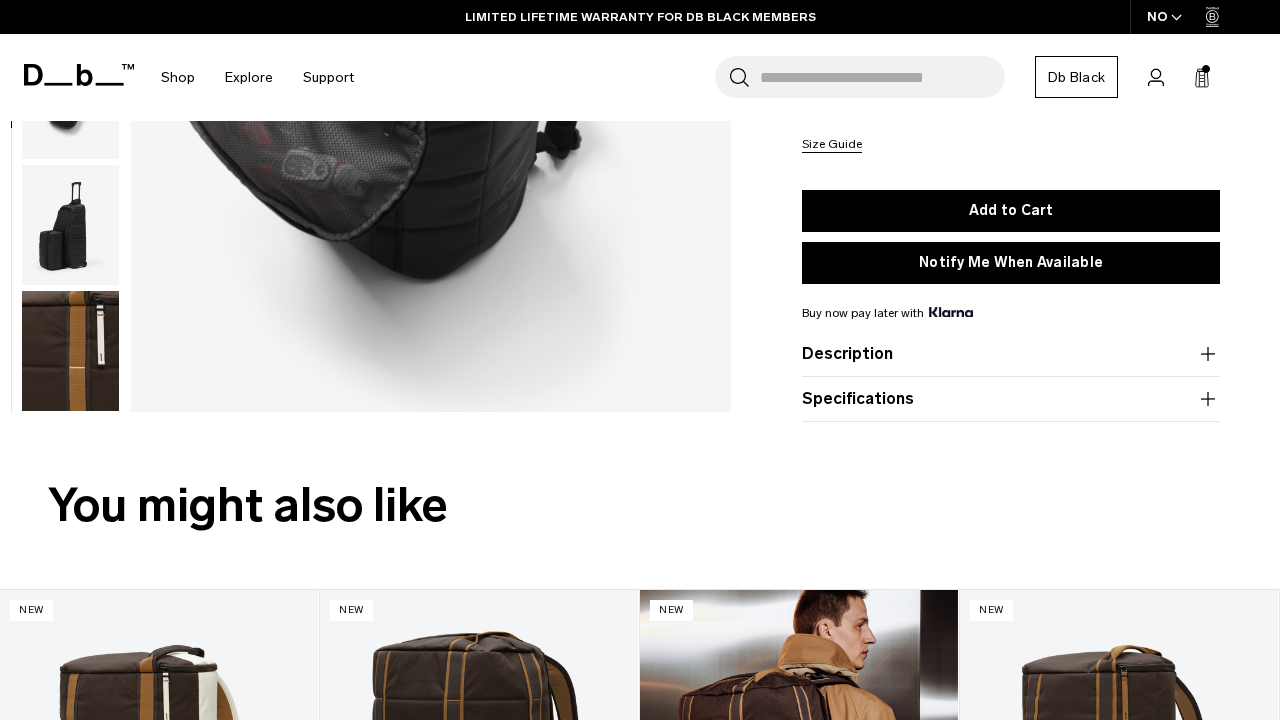 scroll, scrollTop: 392, scrollLeft: 0, axis: vertical 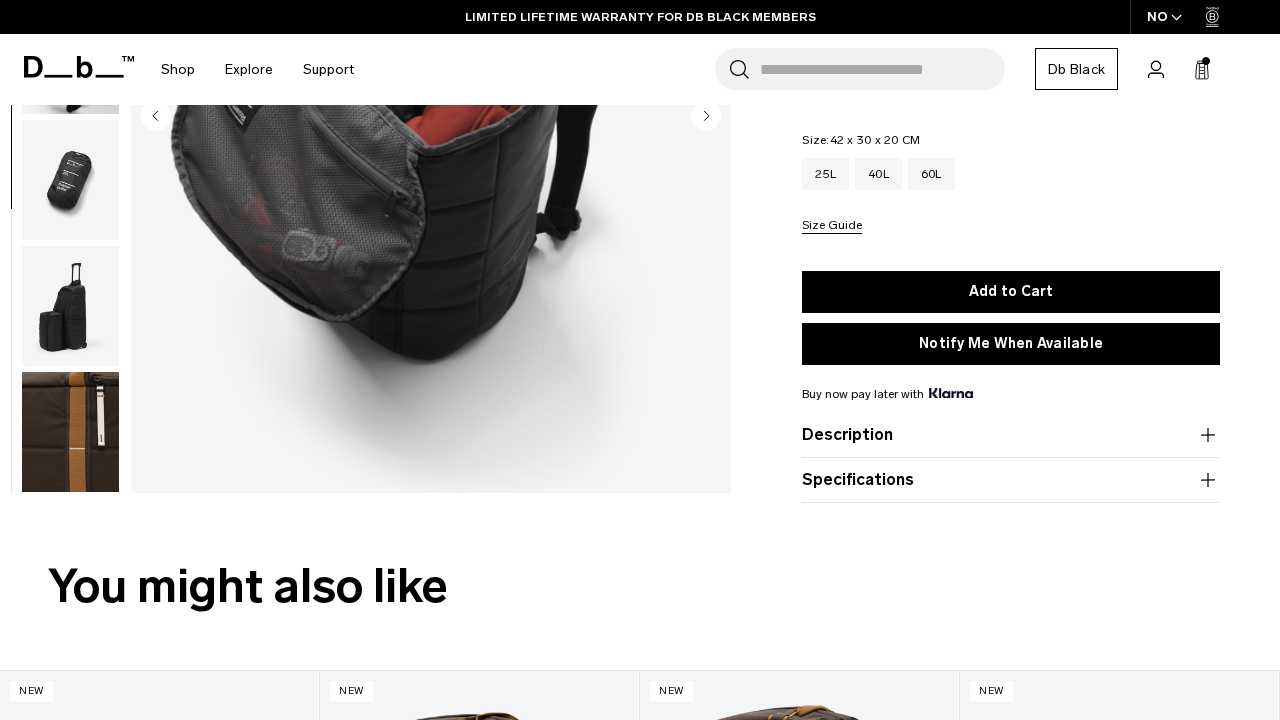 click 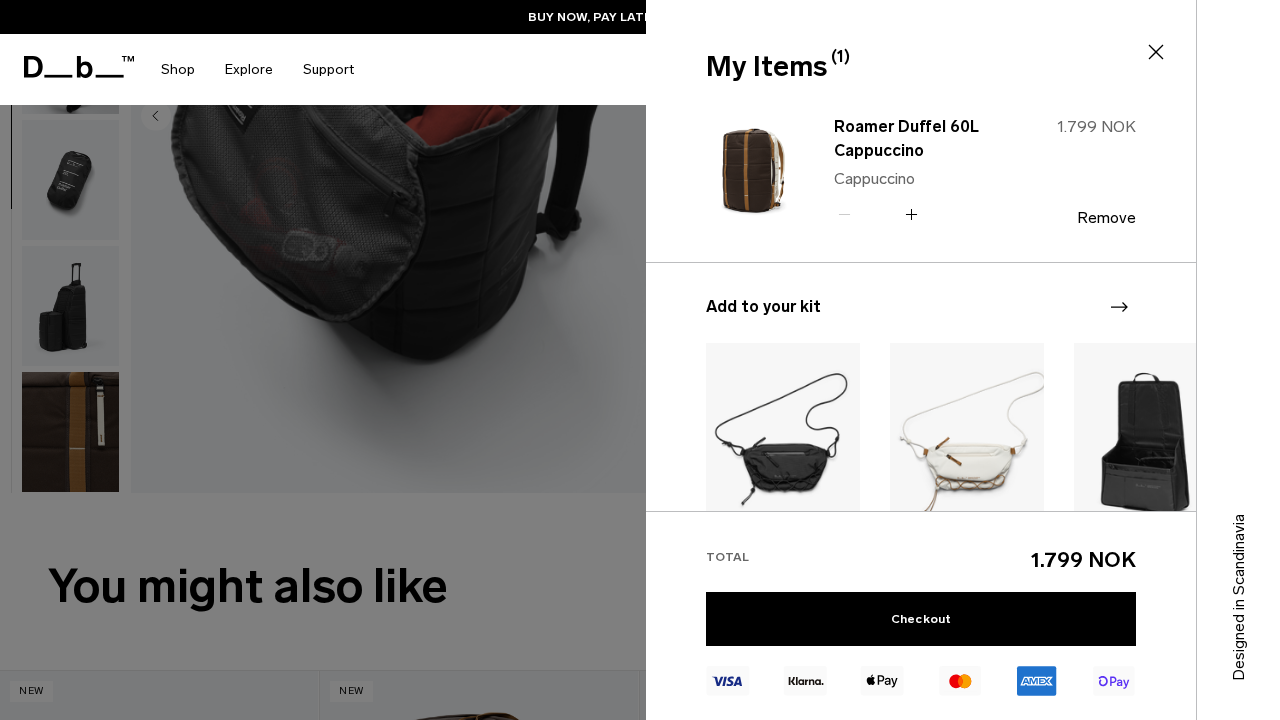 click at bounding box center (754, 171) 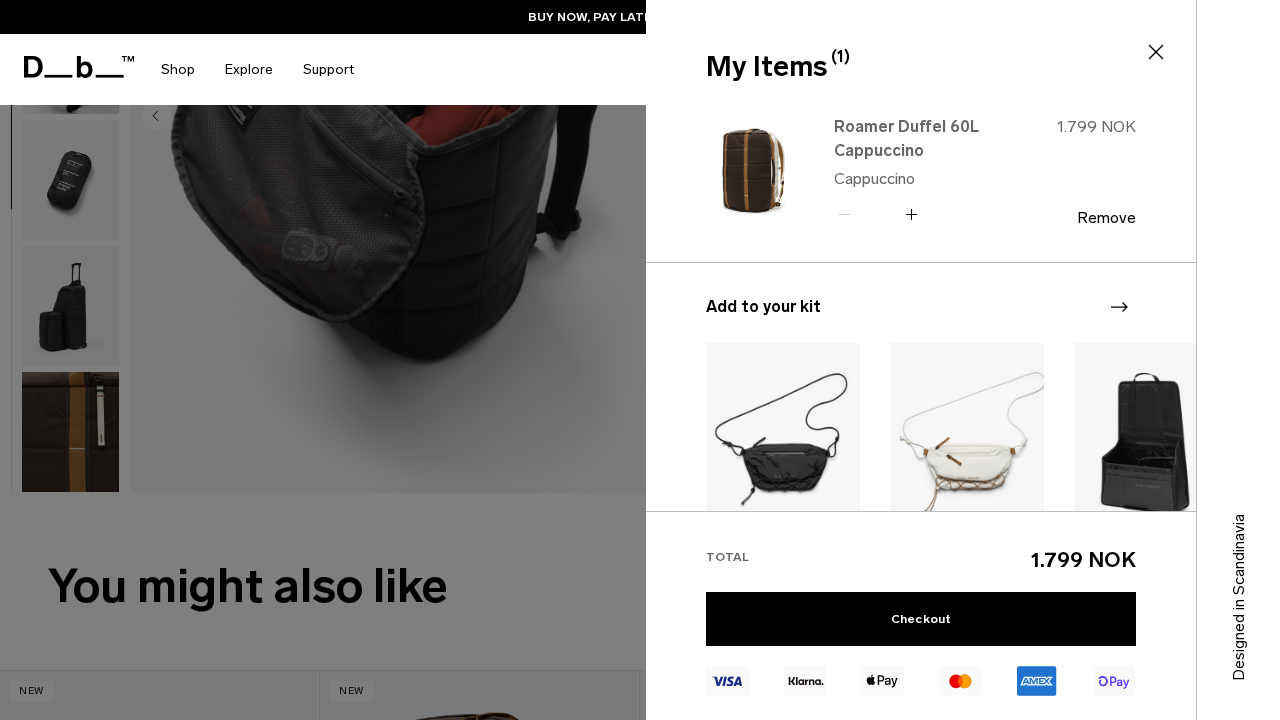 click on "Roamer Duffel 60L Cappuccino" at bounding box center [922, 139] 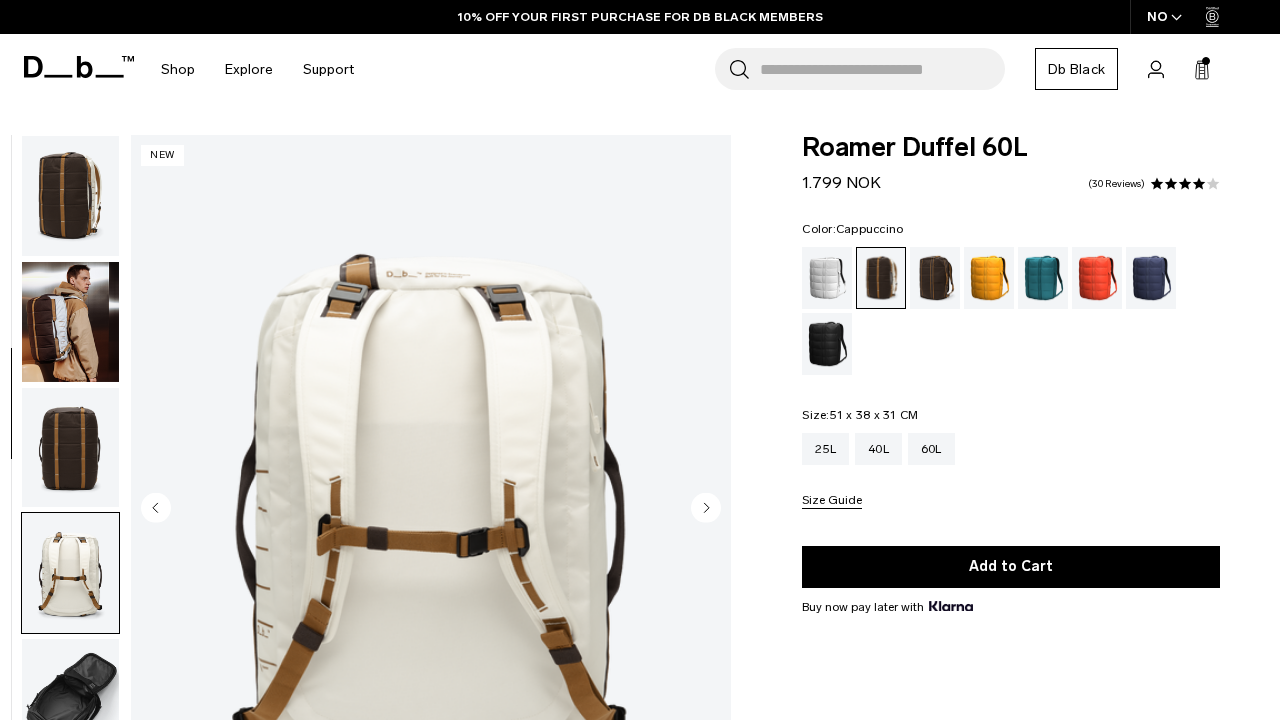 scroll, scrollTop: 0, scrollLeft: 0, axis: both 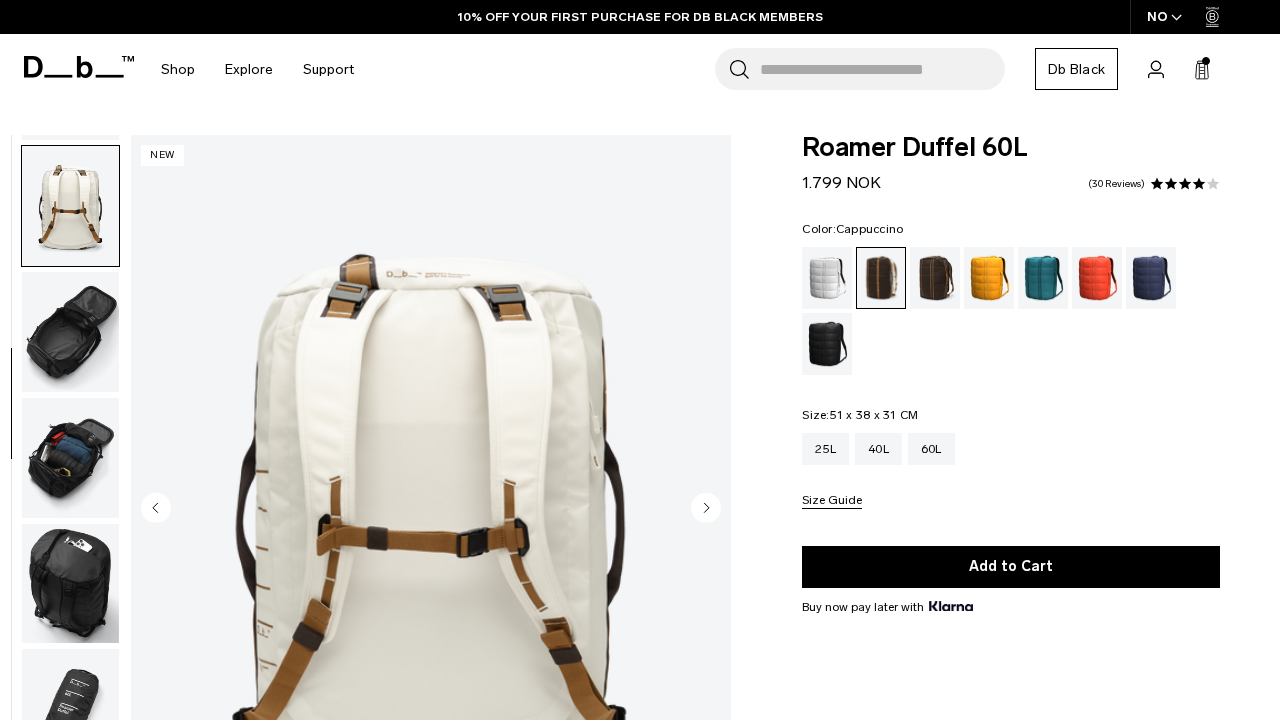 click at bounding box center [70, 458] 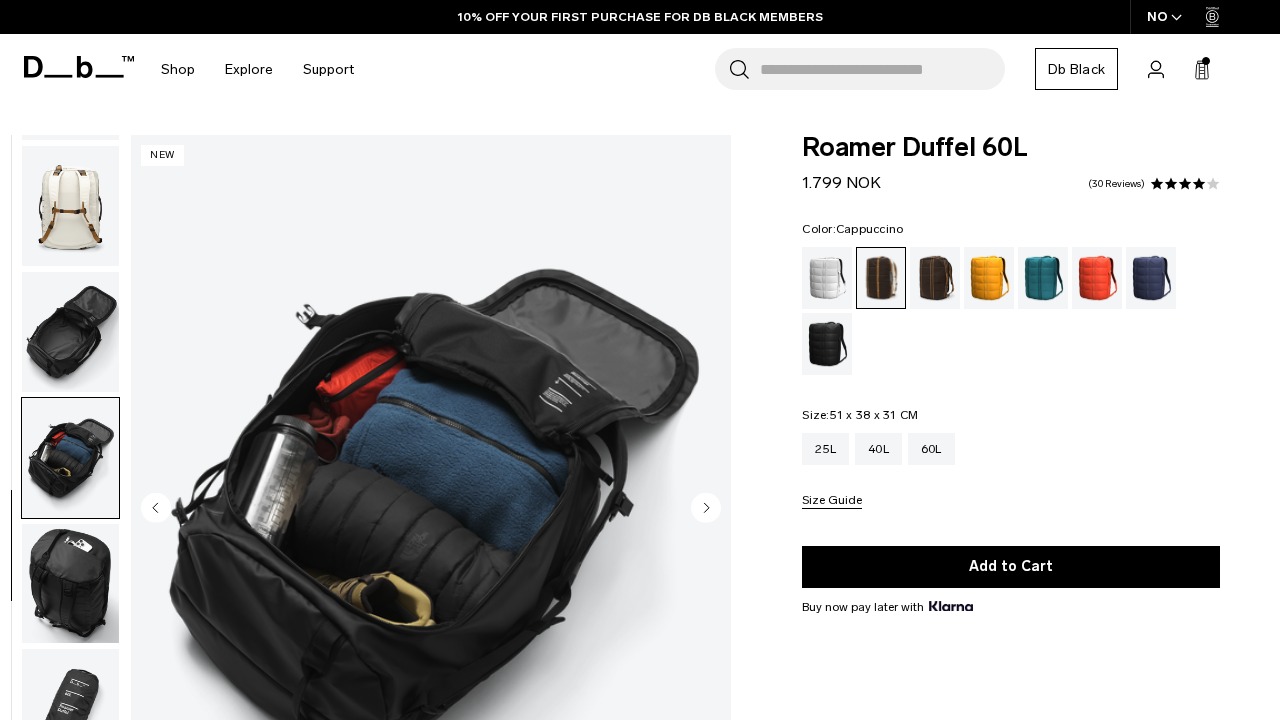 scroll, scrollTop: 518, scrollLeft: 0, axis: vertical 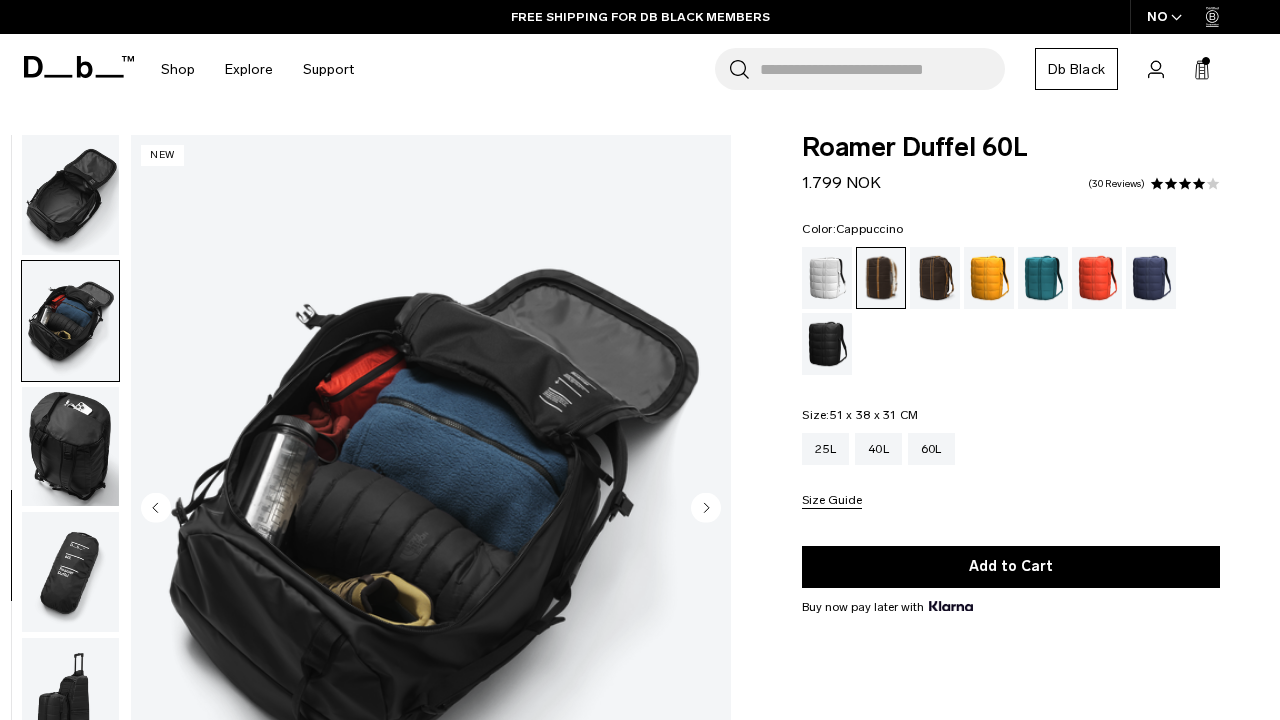 click at bounding box center (70, 447) 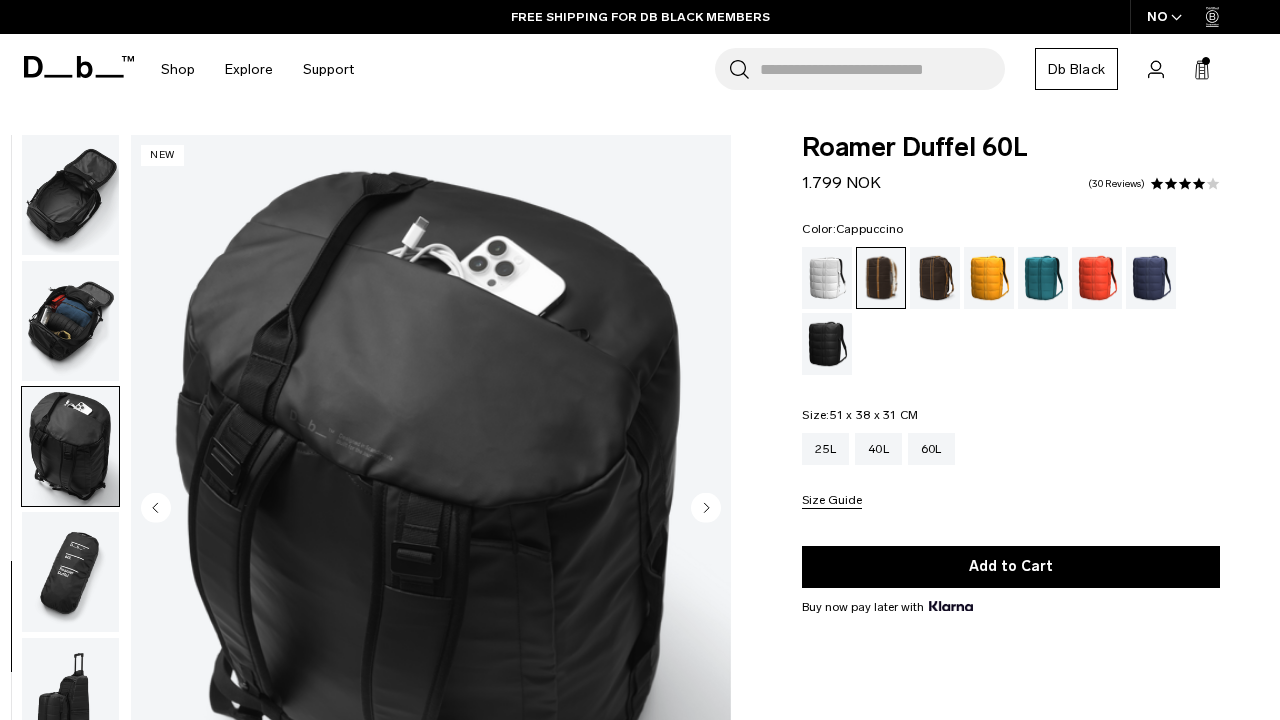 click at bounding box center (70, 321) 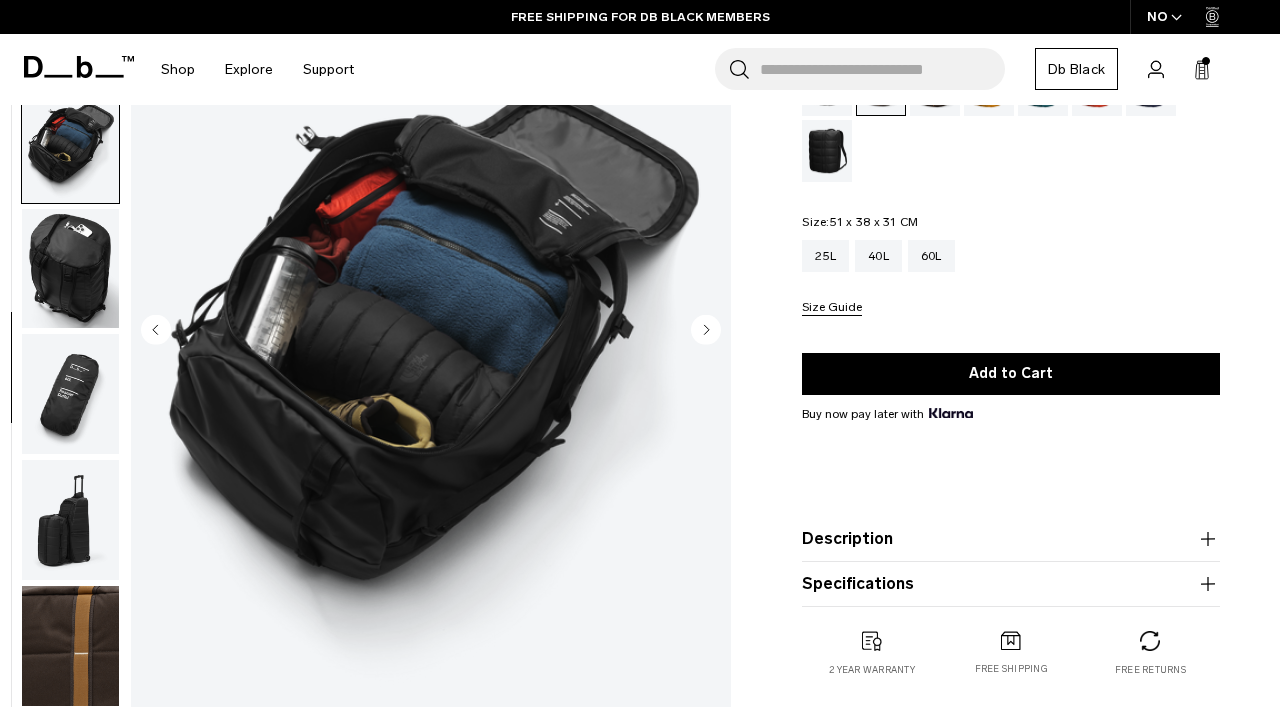 scroll, scrollTop: 318, scrollLeft: 0, axis: vertical 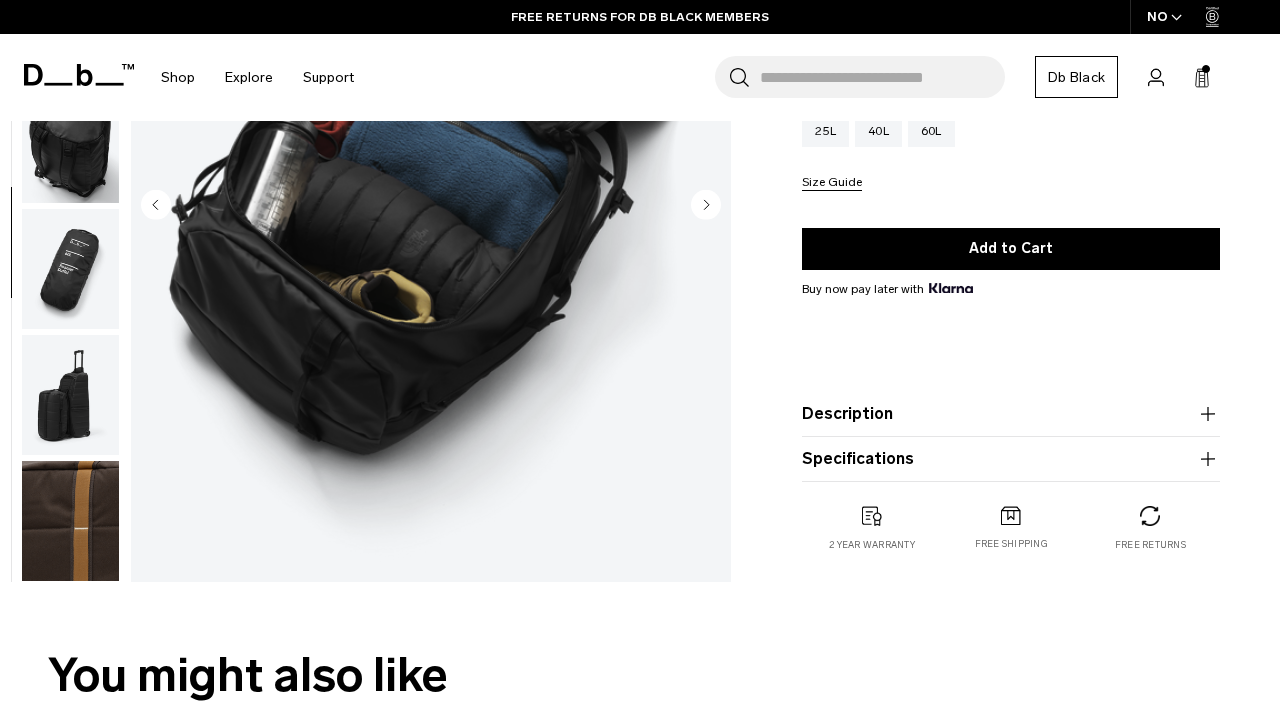 click at bounding box center (70, 395) 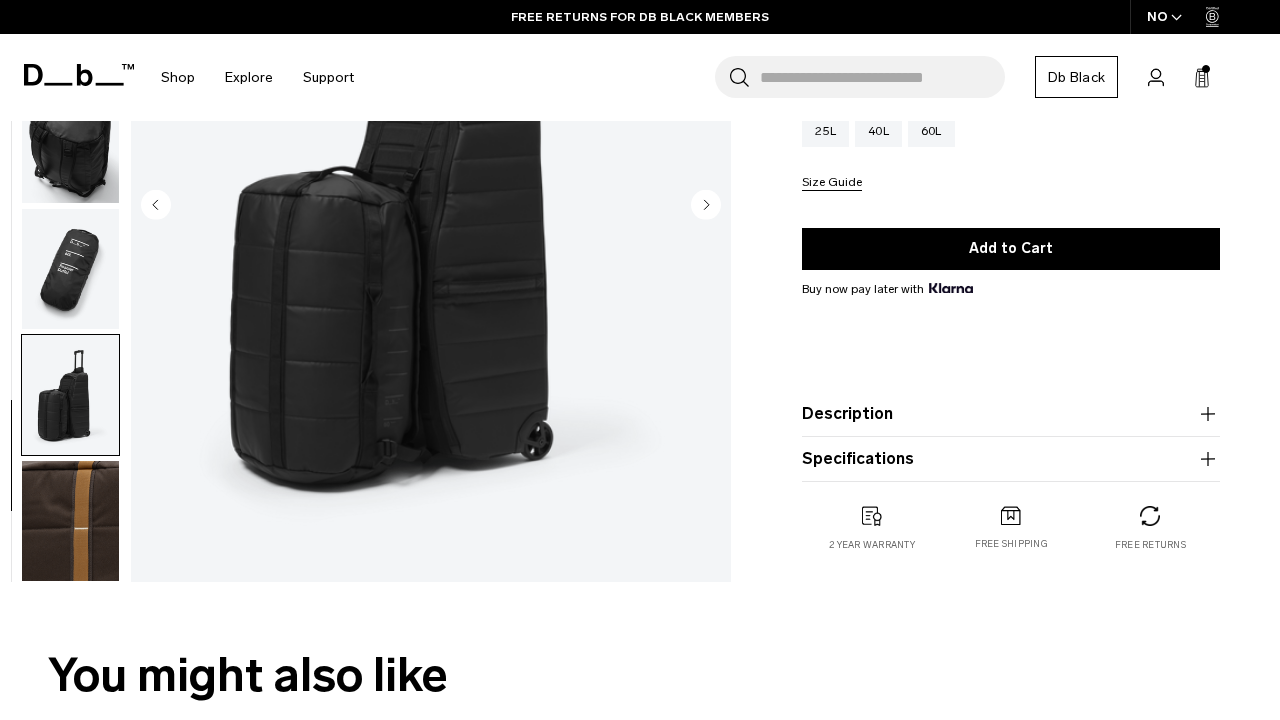 click at bounding box center [70, 521] 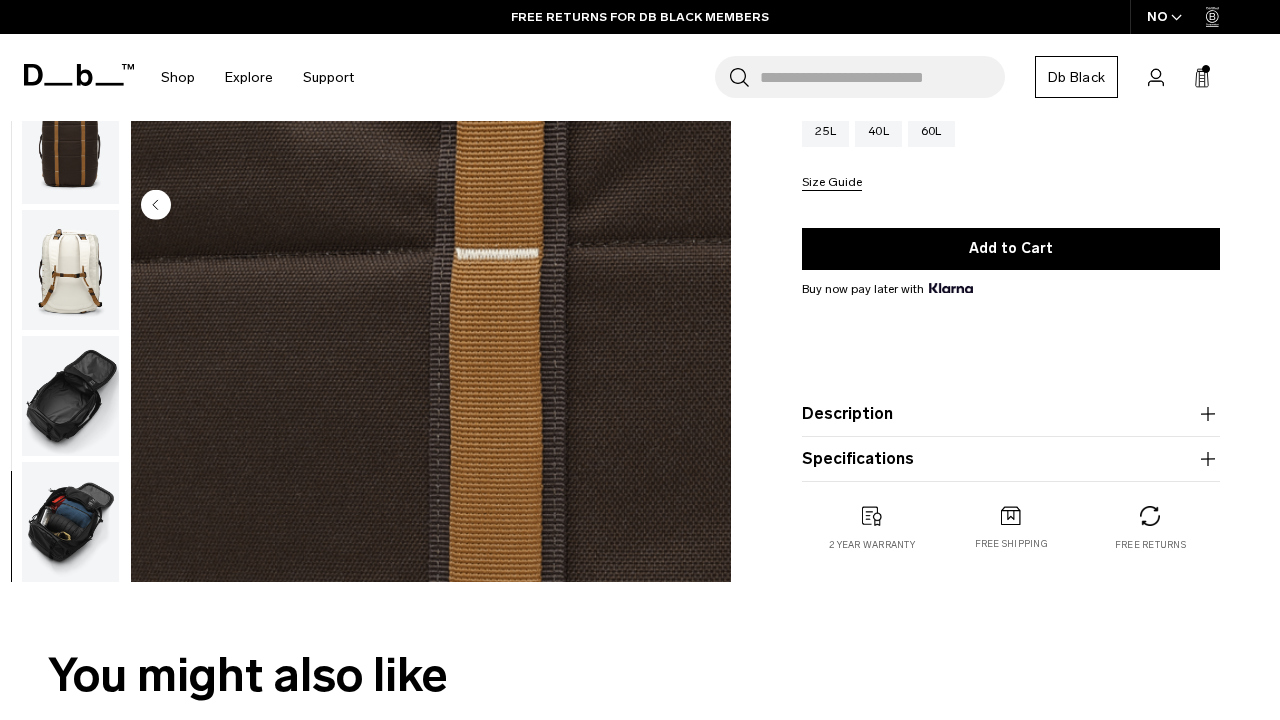 scroll, scrollTop: -1, scrollLeft: 0, axis: vertical 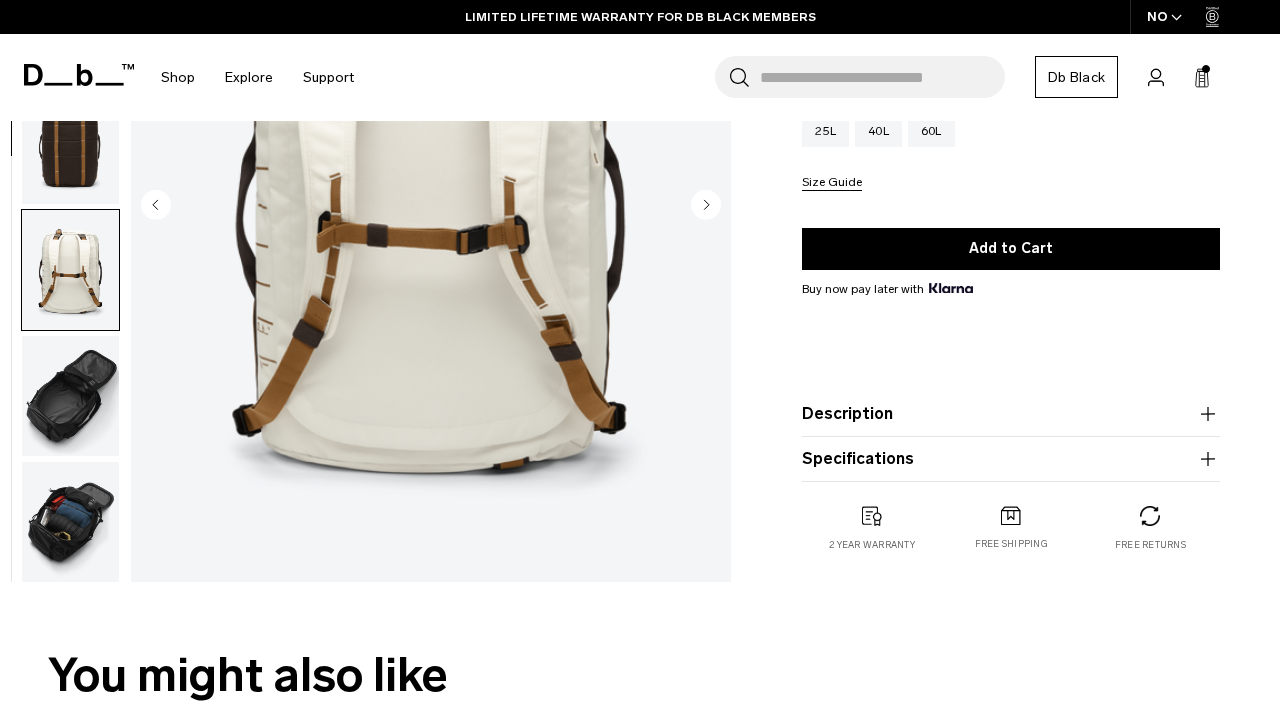 click at bounding box center [70, 144] 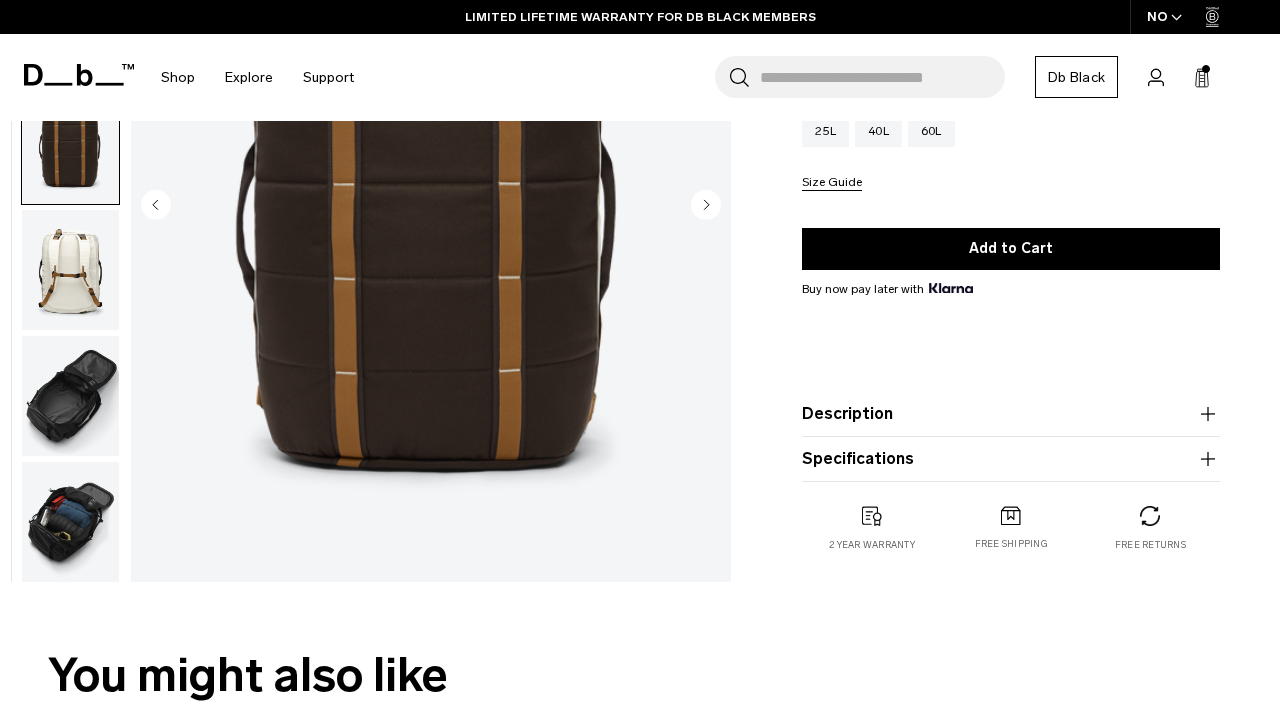 scroll, scrollTop: 0, scrollLeft: 0, axis: both 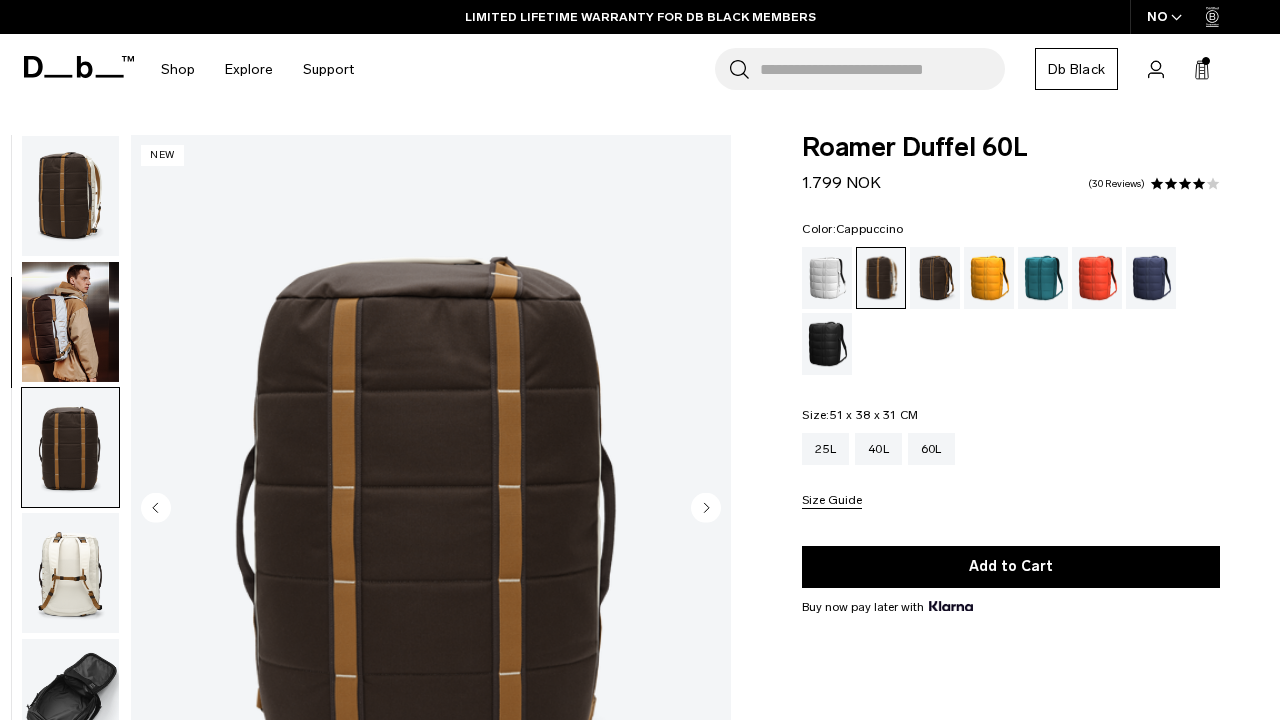 click 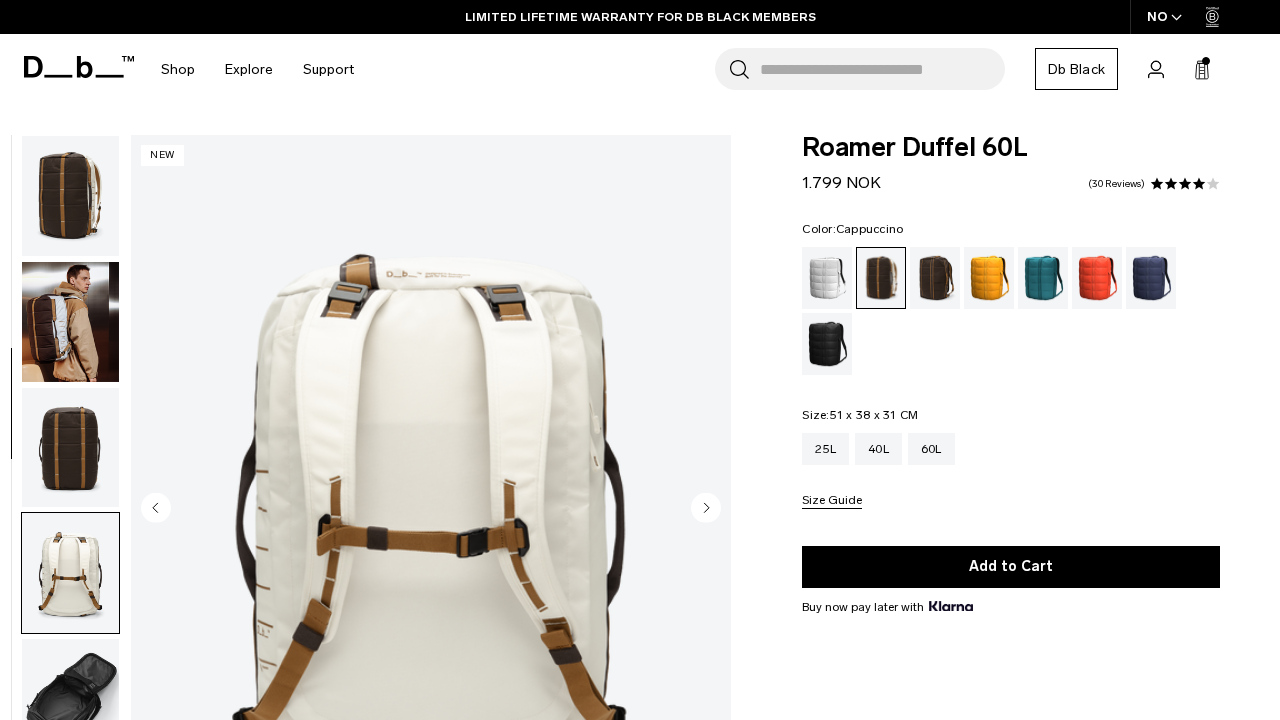 scroll, scrollTop: 382, scrollLeft: 0, axis: vertical 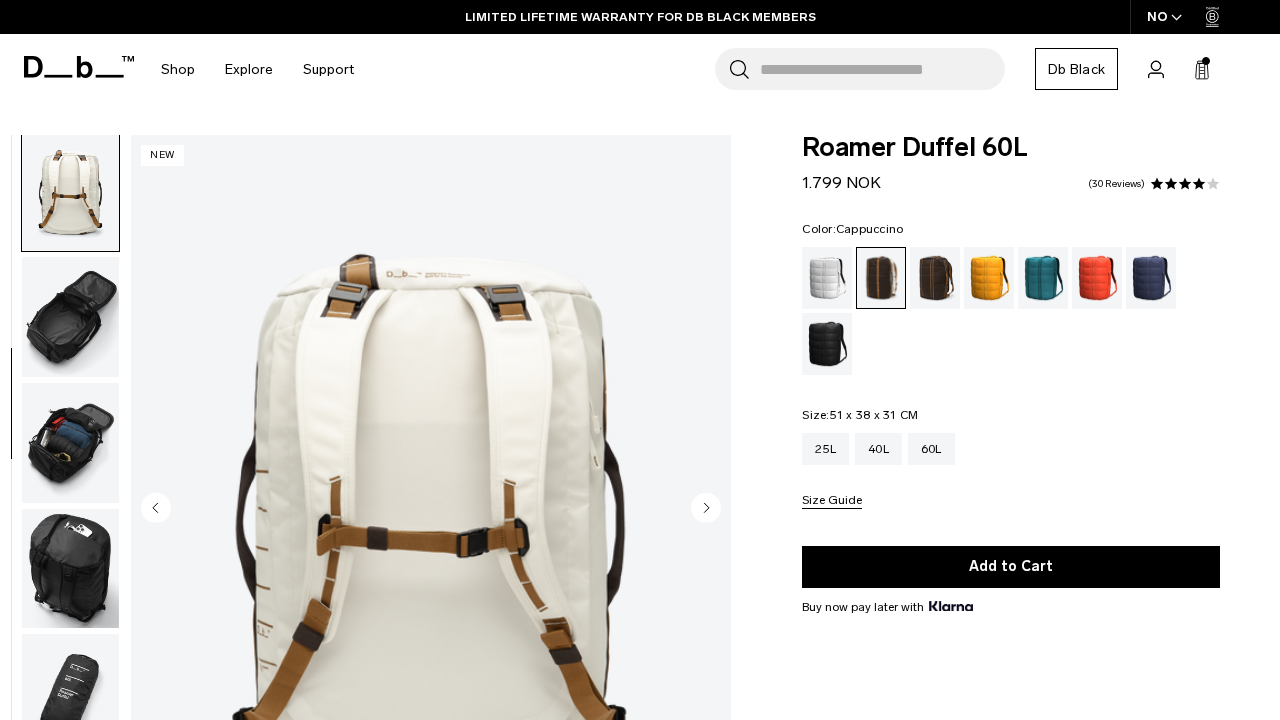 click 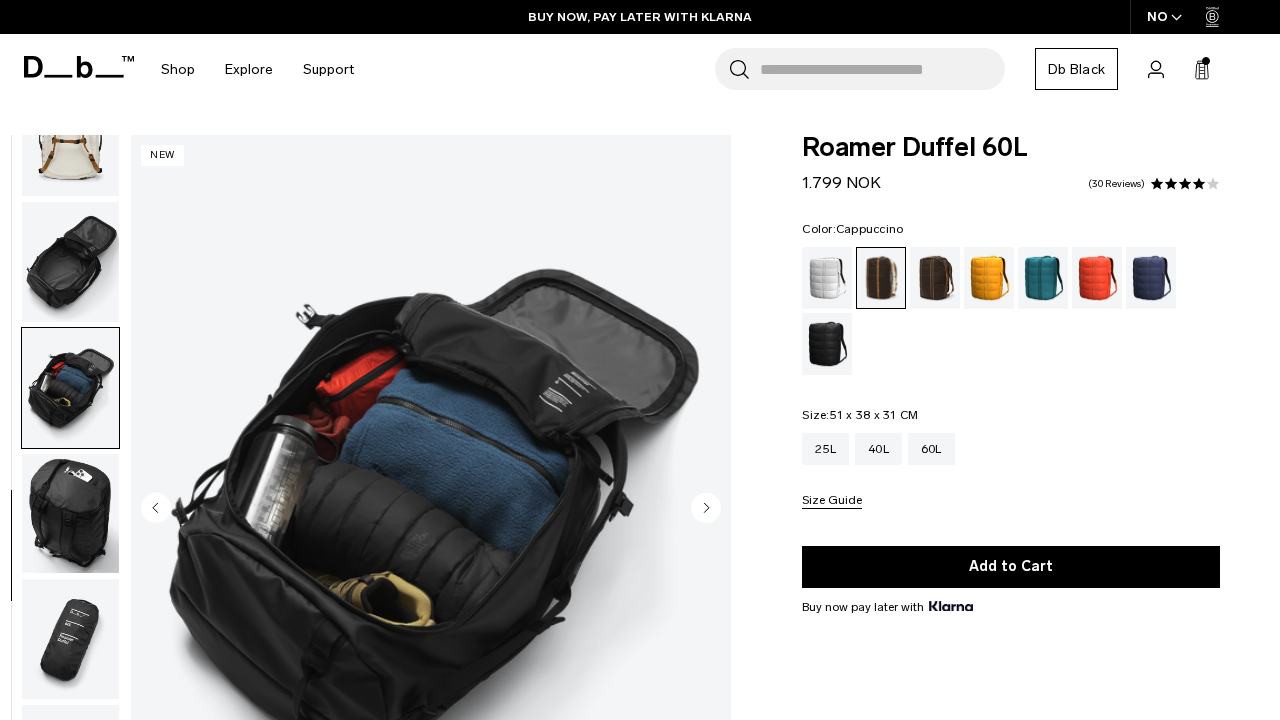 scroll, scrollTop: 518, scrollLeft: 0, axis: vertical 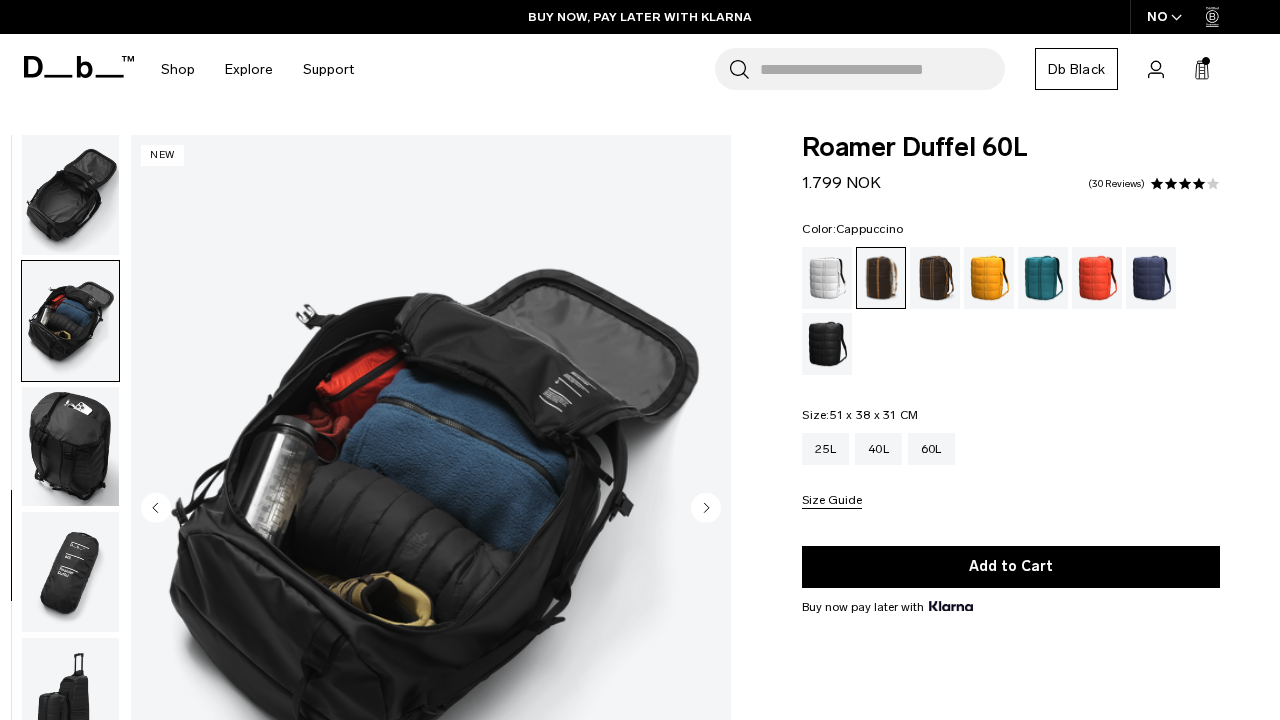 click 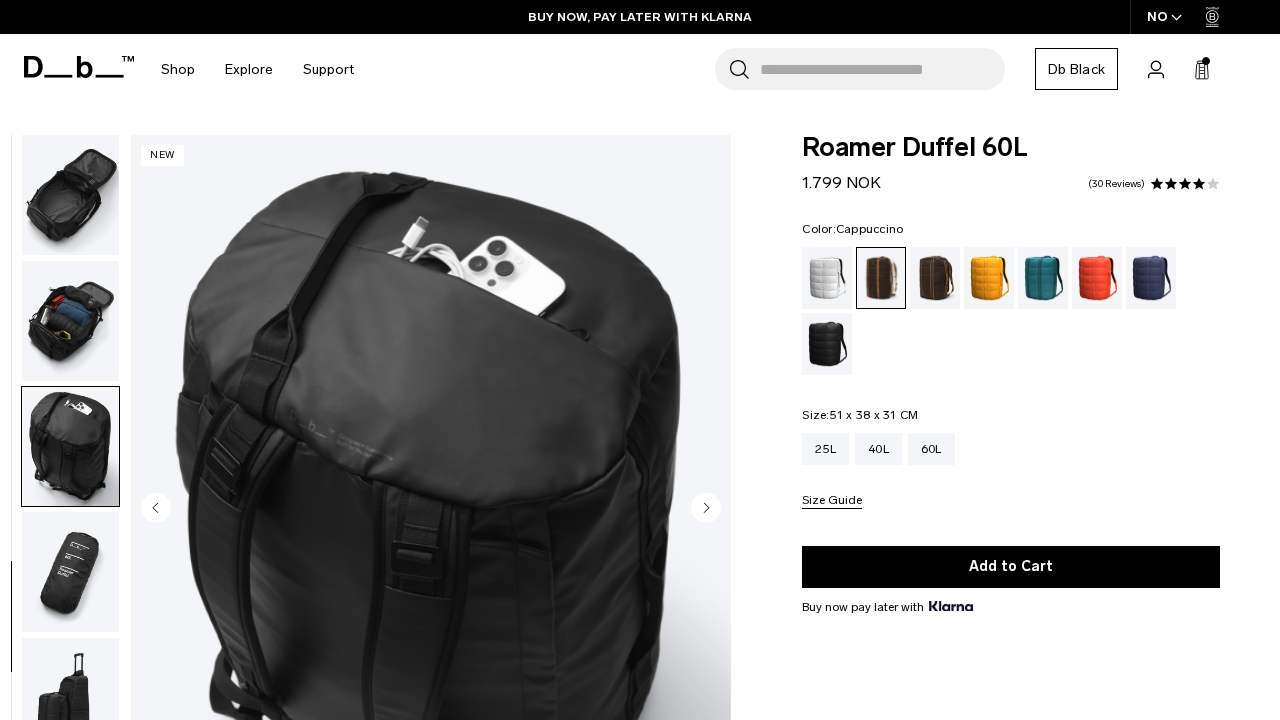 click 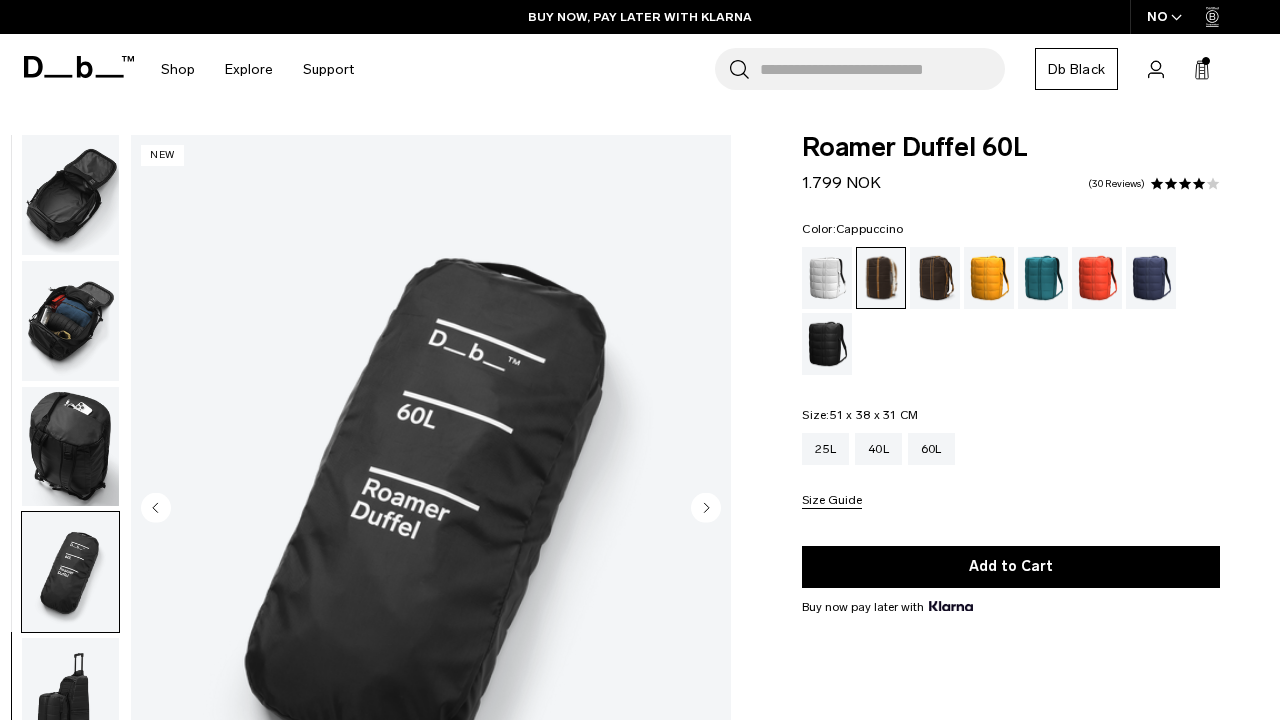 click 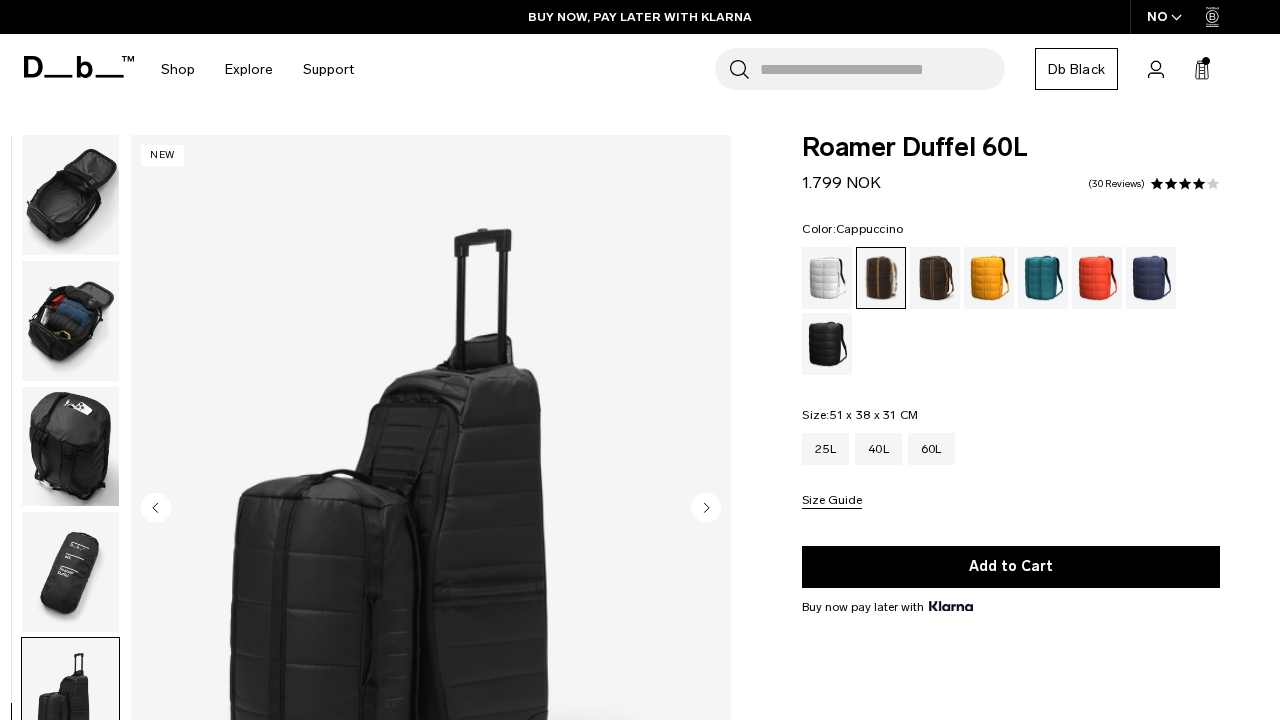 click 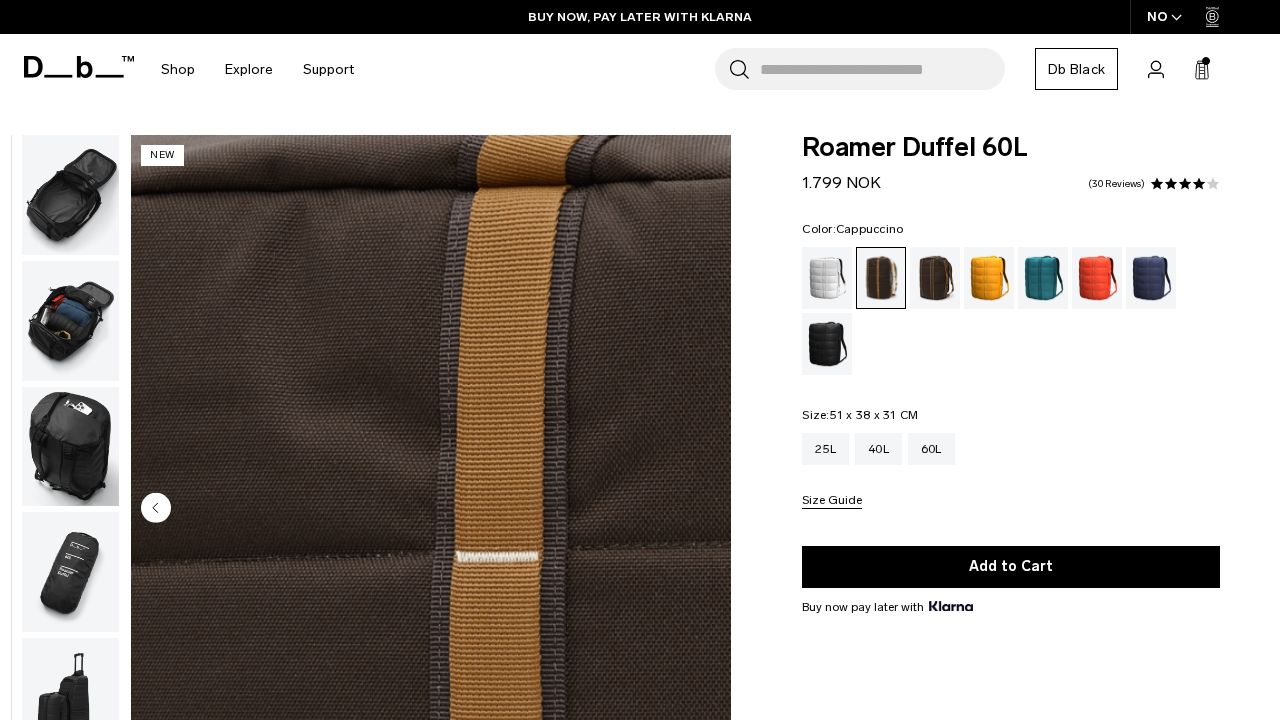 click at bounding box center [431, 509] 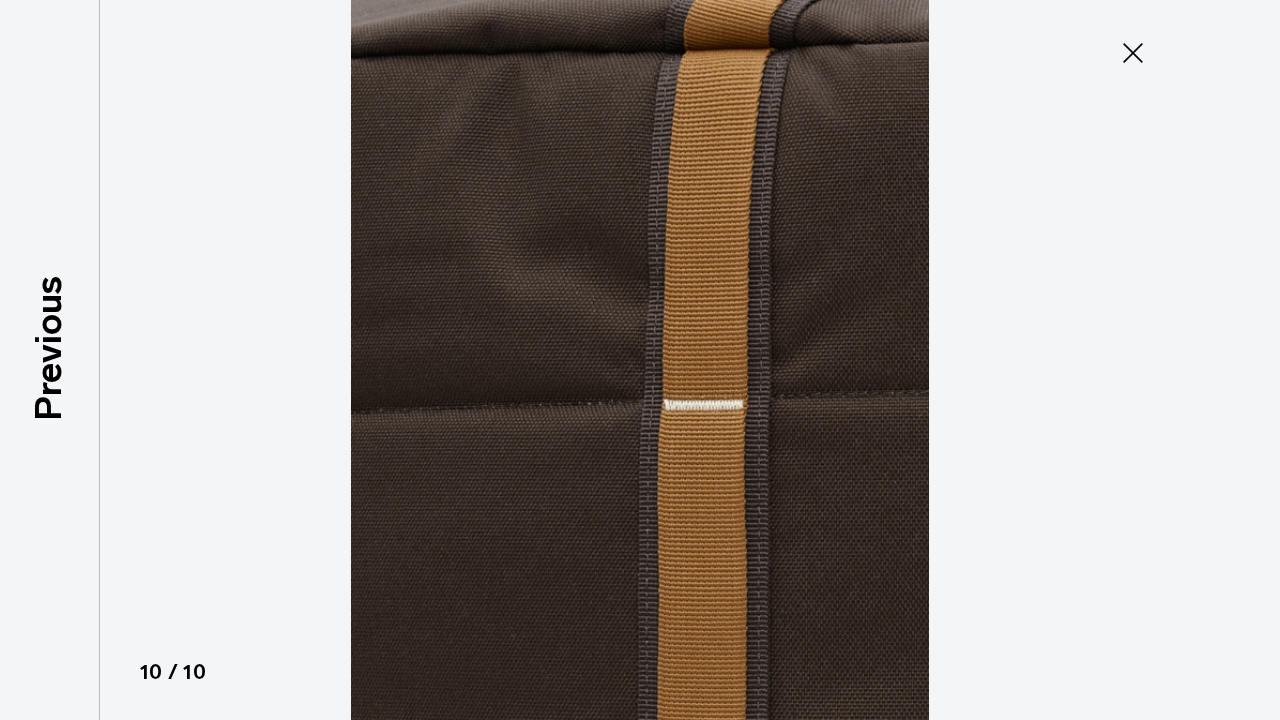 click at bounding box center [640, 360] 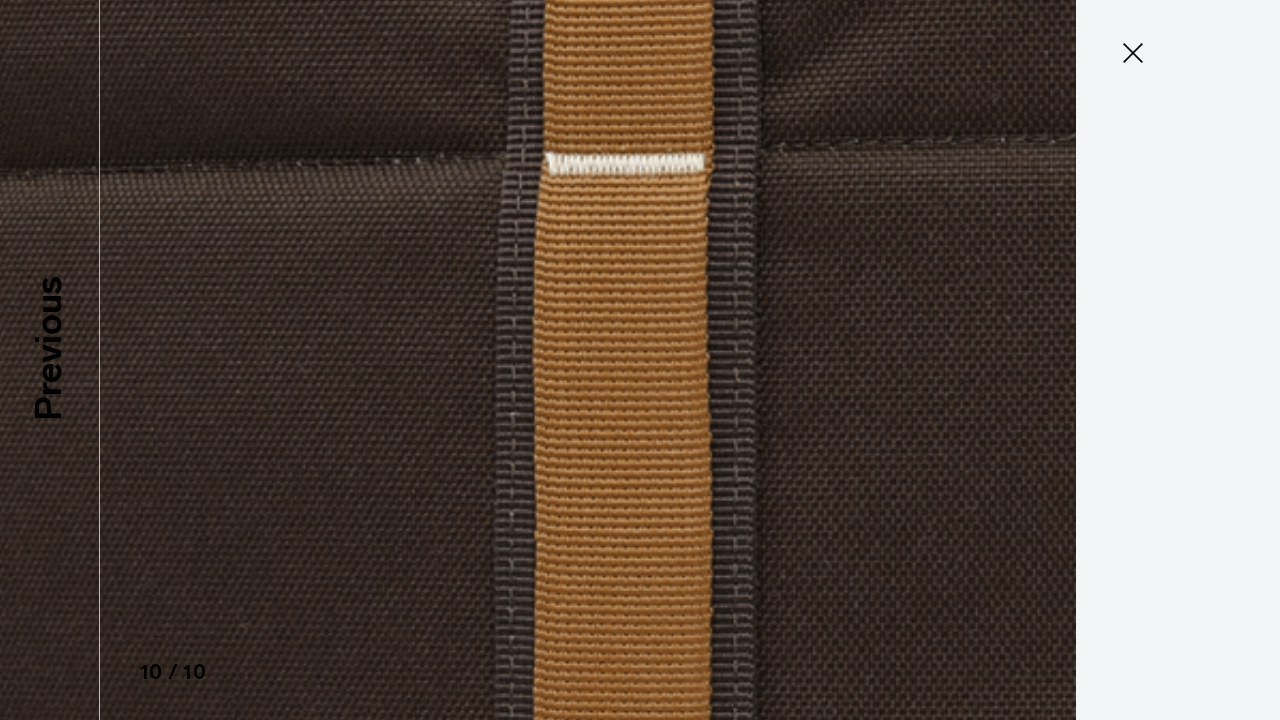 click 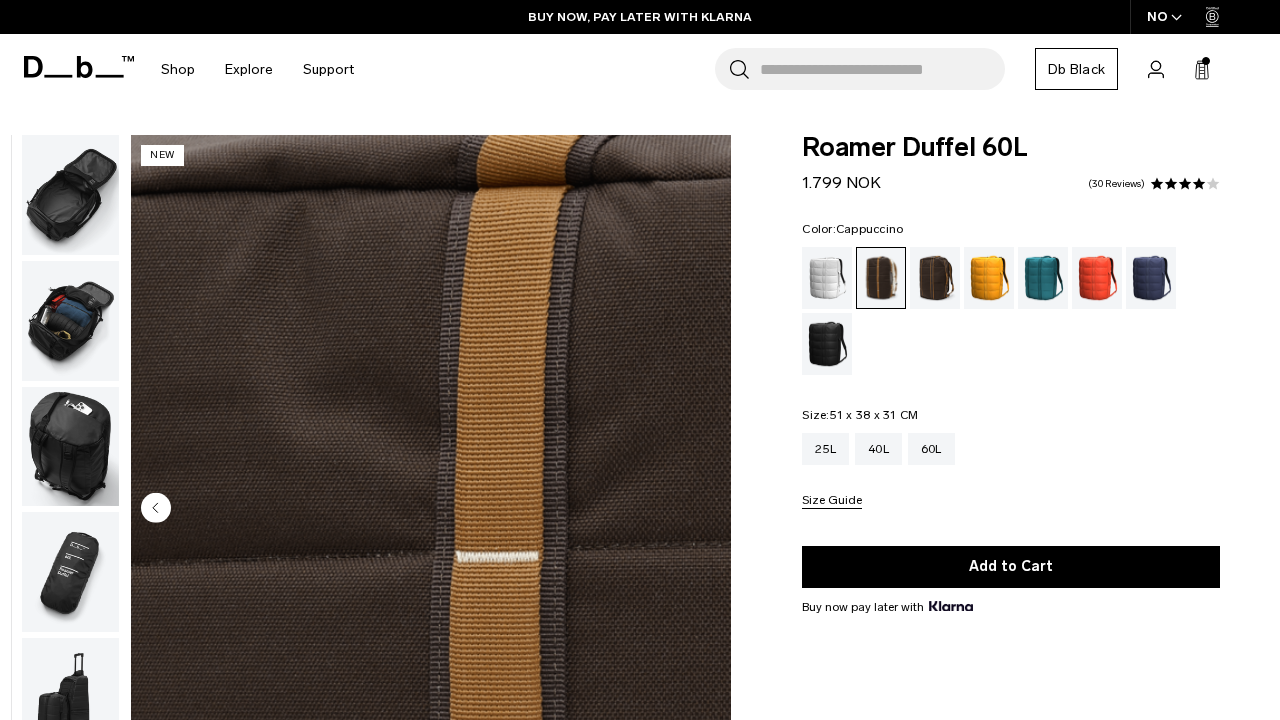 scroll, scrollTop: 0, scrollLeft: 0, axis: both 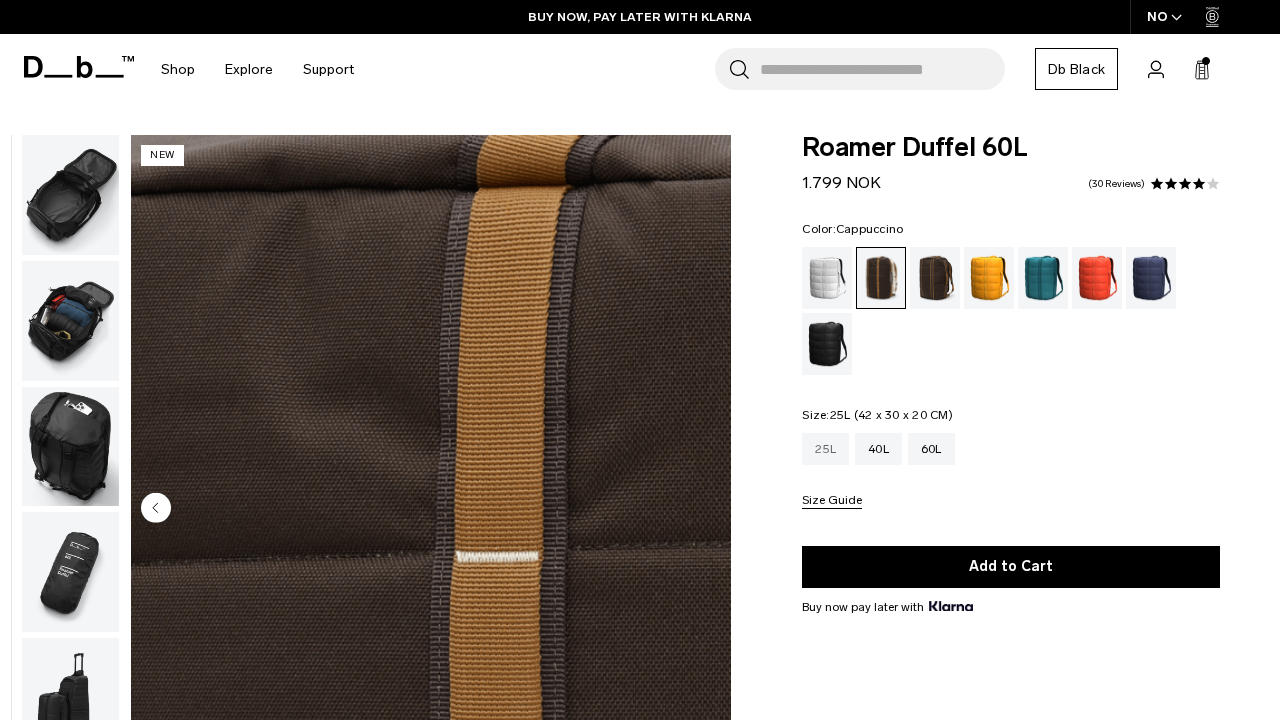 click on "25L" at bounding box center [825, 449] 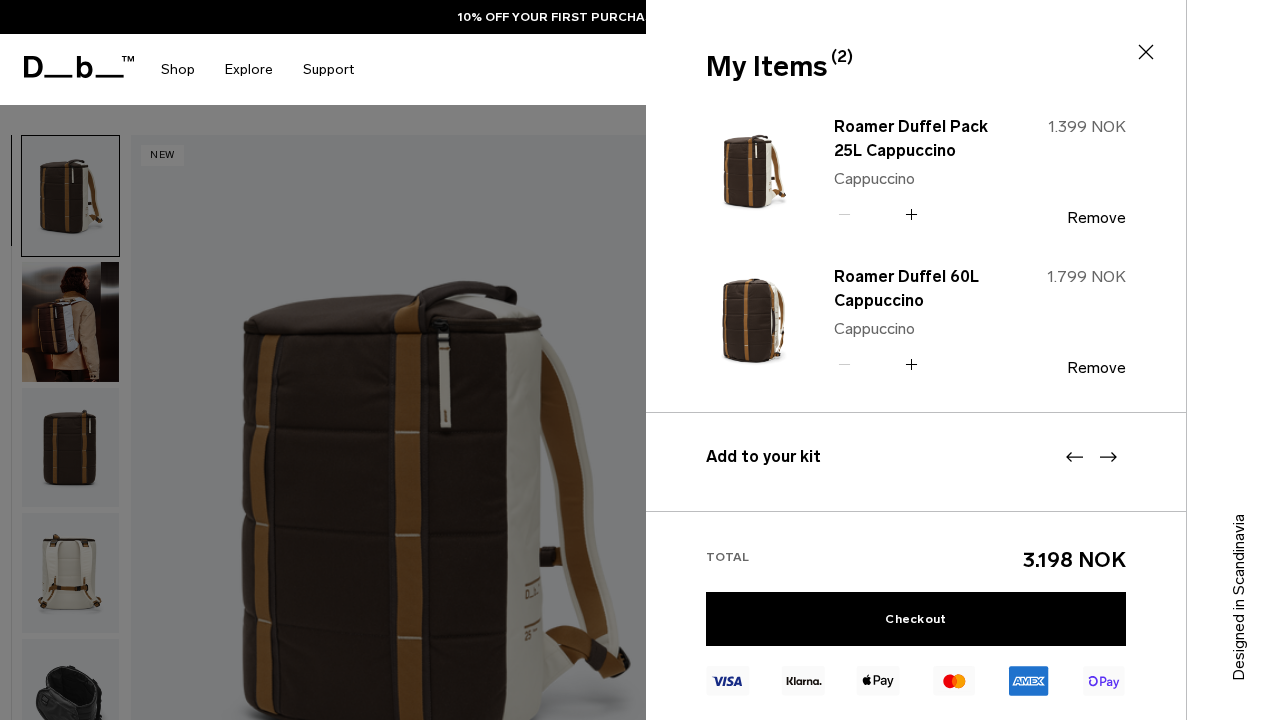 scroll, scrollTop: 0, scrollLeft: 0, axis: both 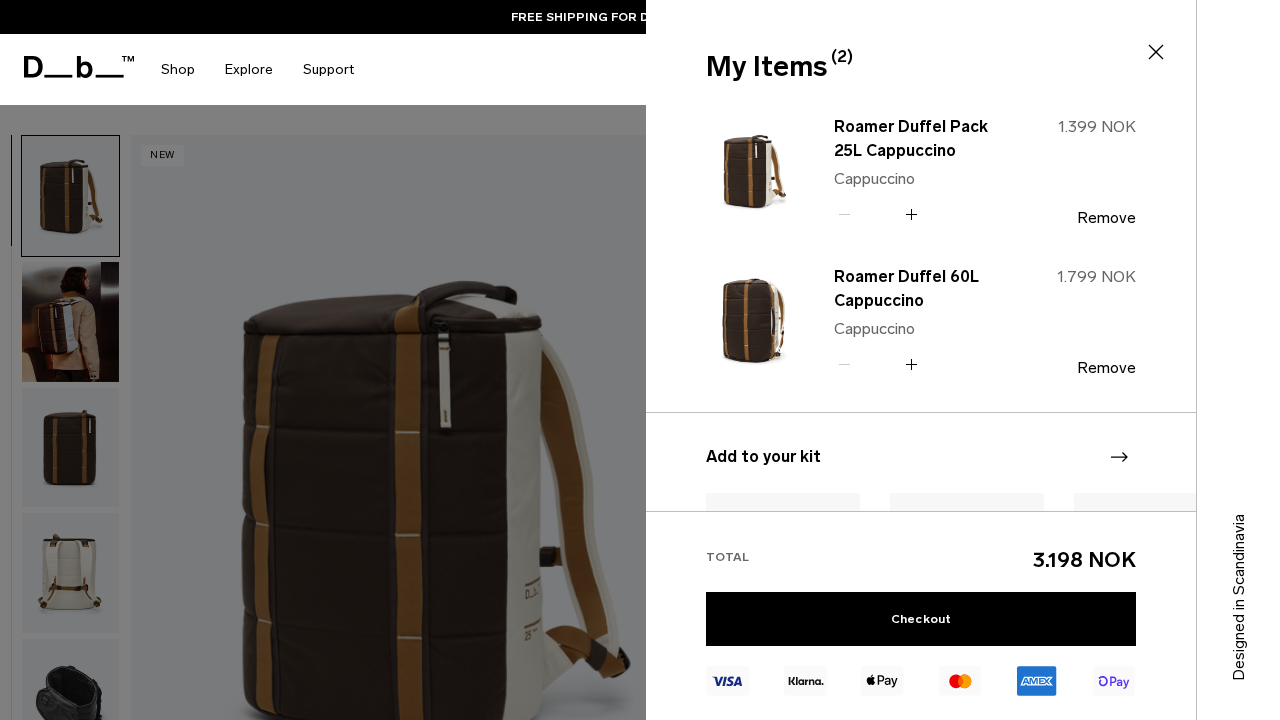 click at bounding box center (640, 360) 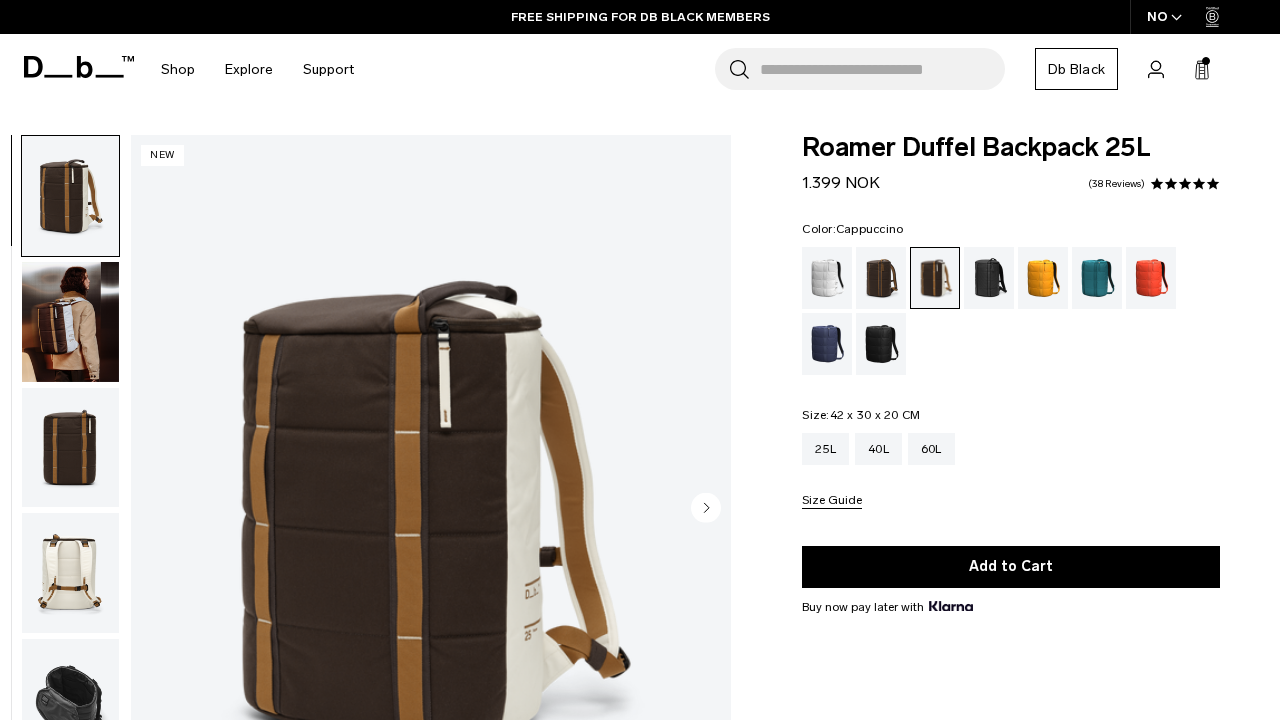 click 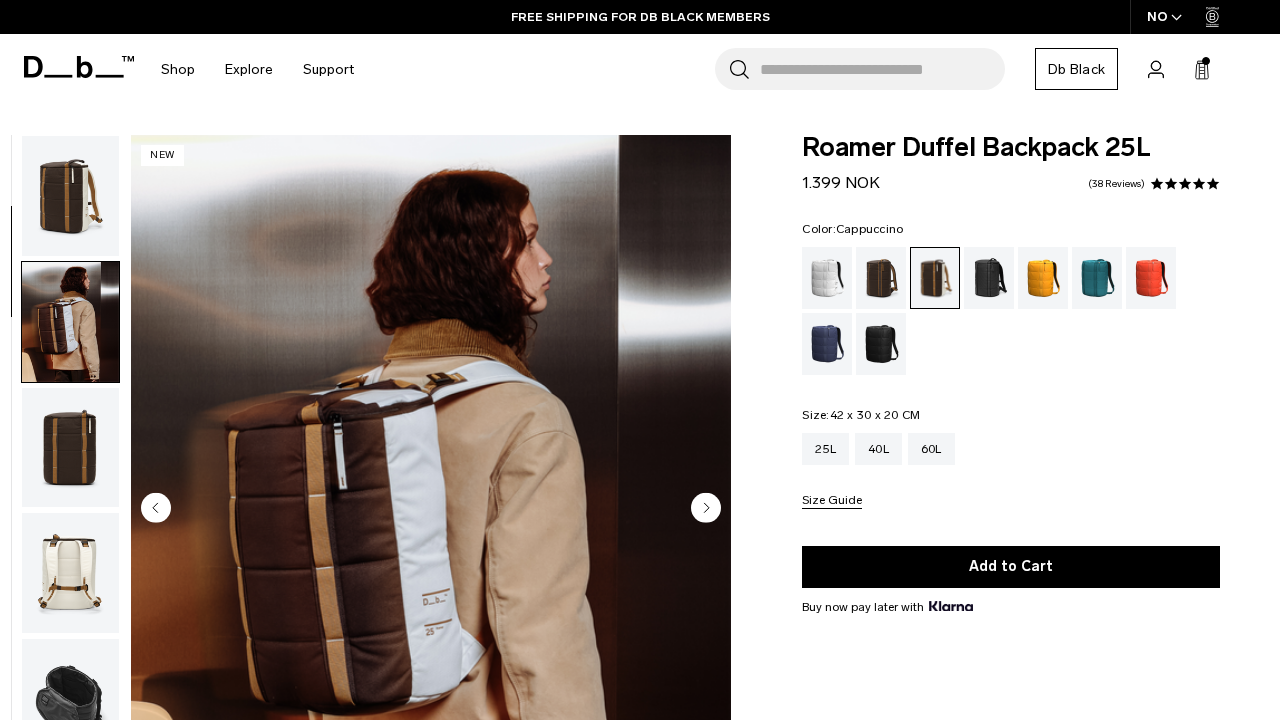 scroll, scrollTop: 127, scrollLeft: 0, axis: vertical 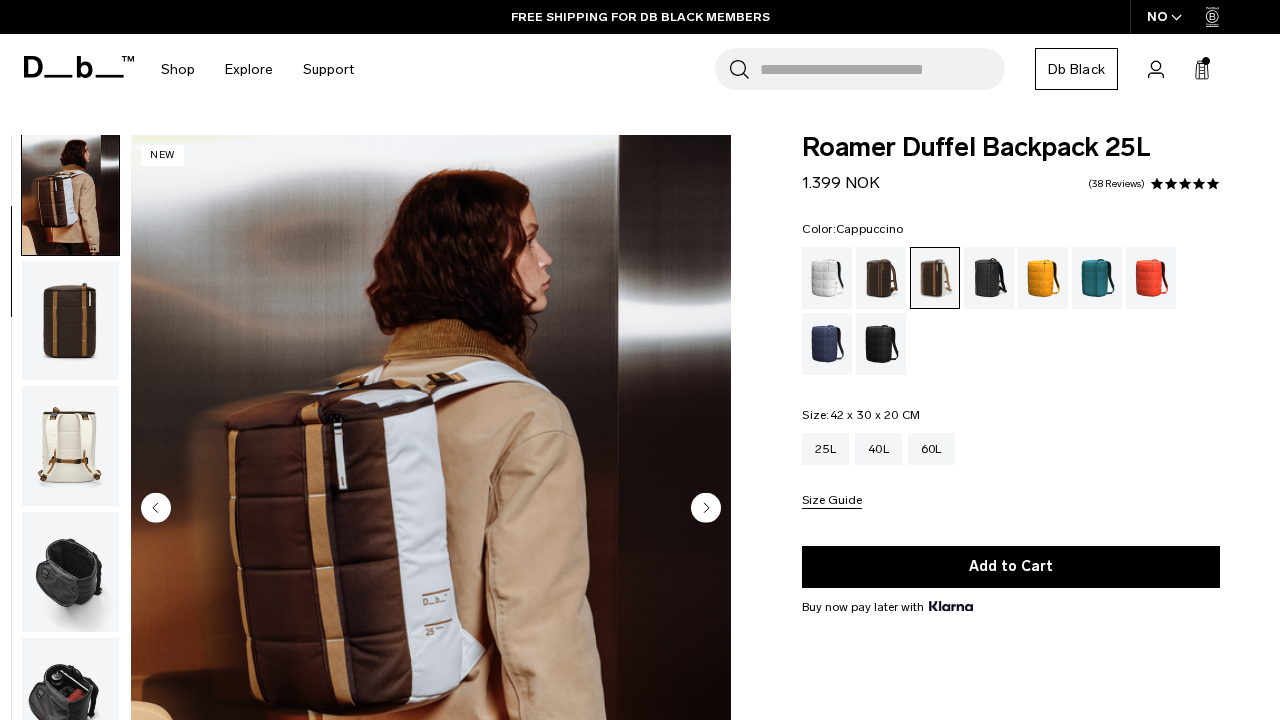click 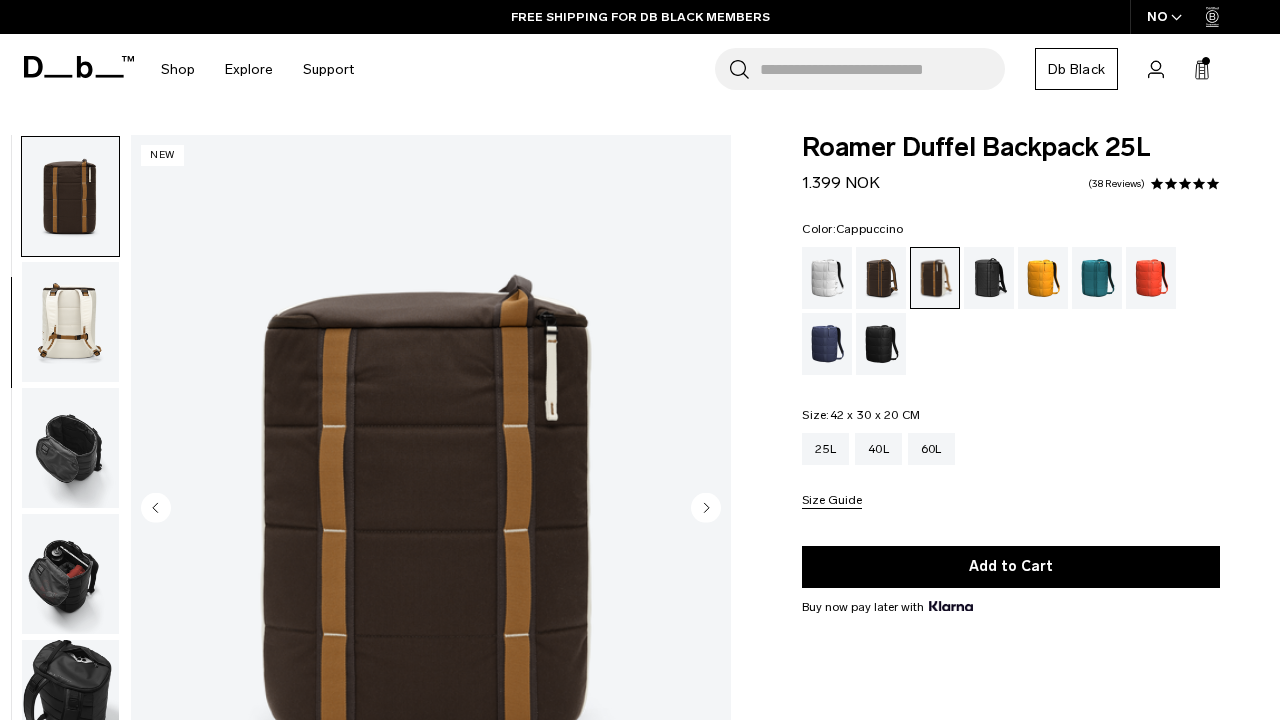 scroll, scrollTop: 253, scrollLeft: 0, axis: vertical 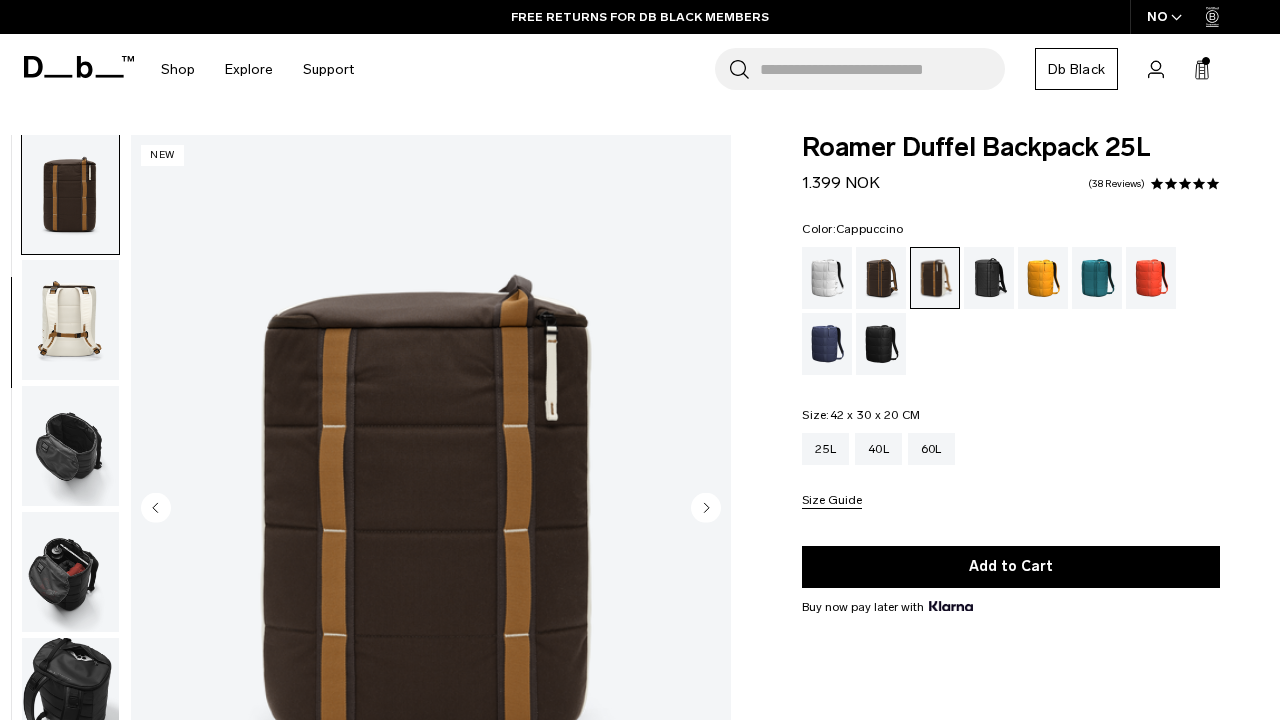 click 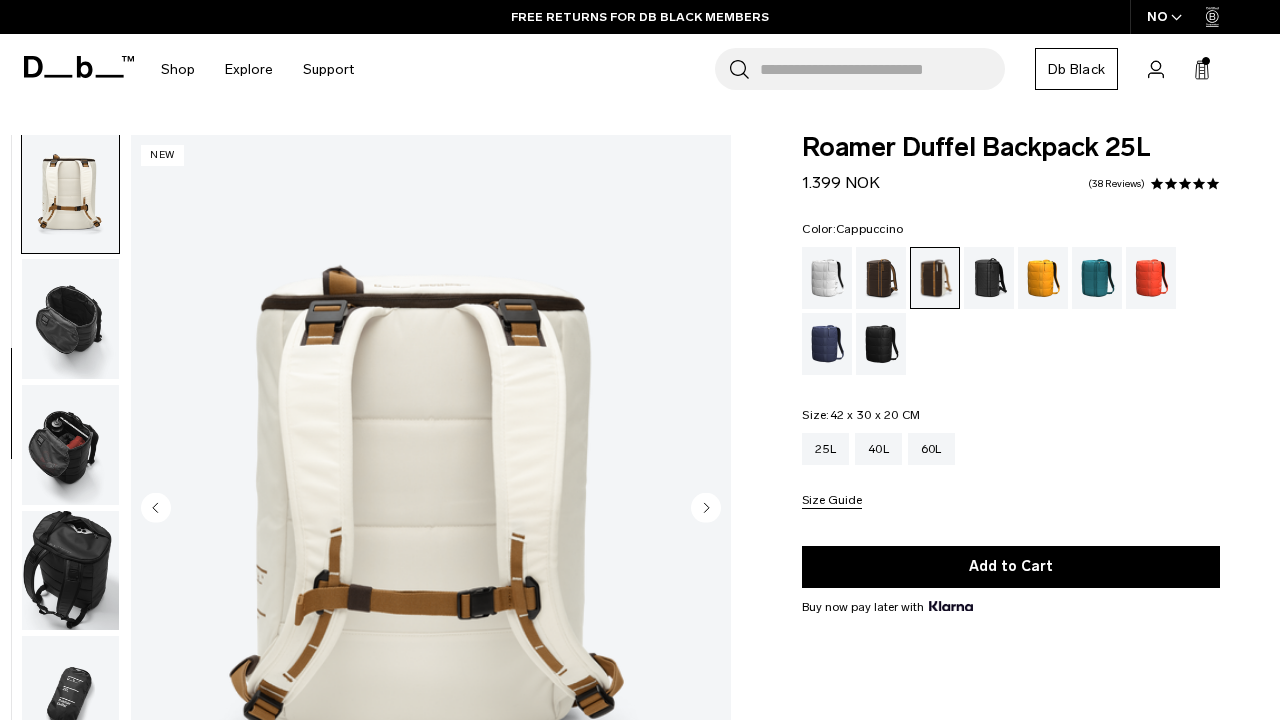 click 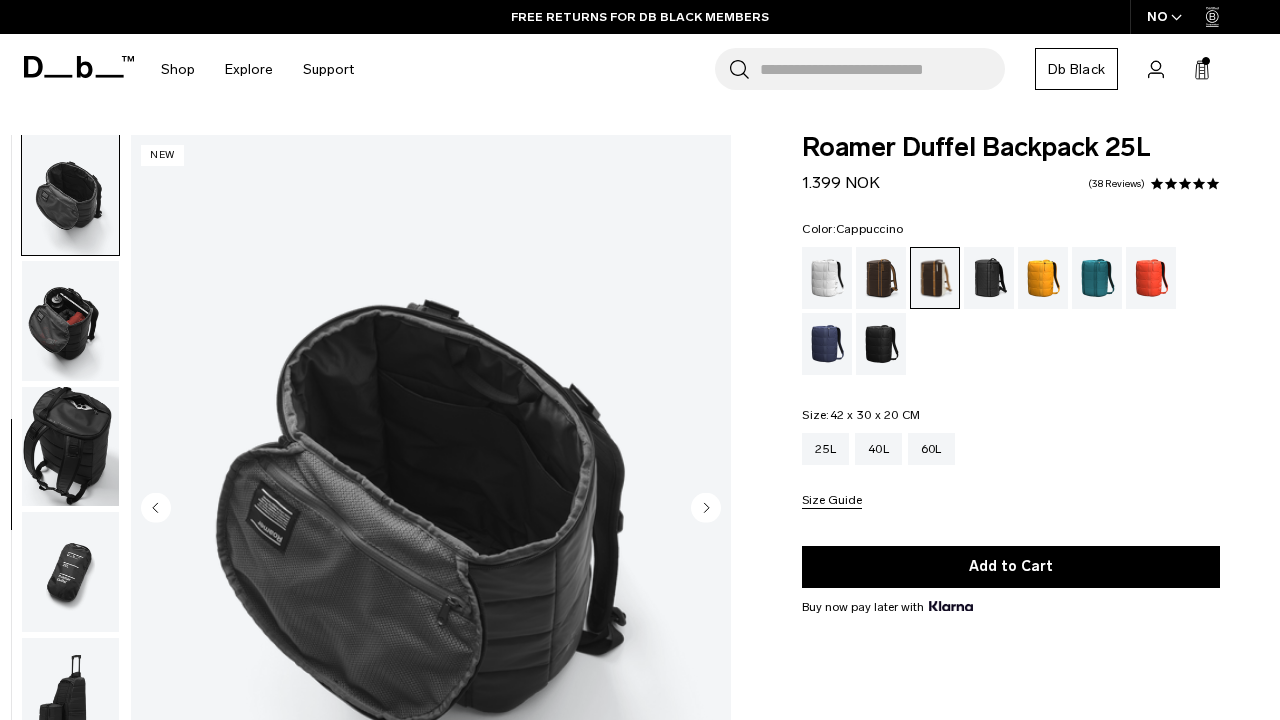 scroll, scrollTop: 507, scrollLeft: 0, axis: vertical 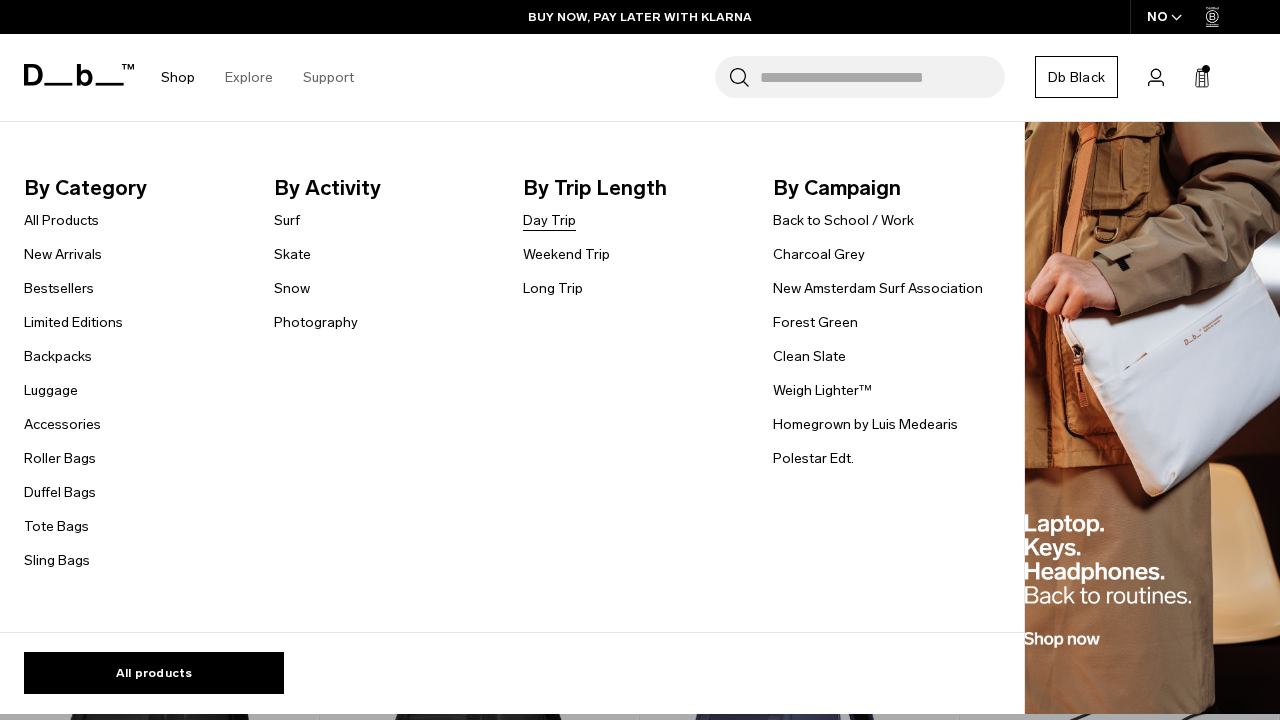click on "Day Trip" at bounding box center (549, 220) 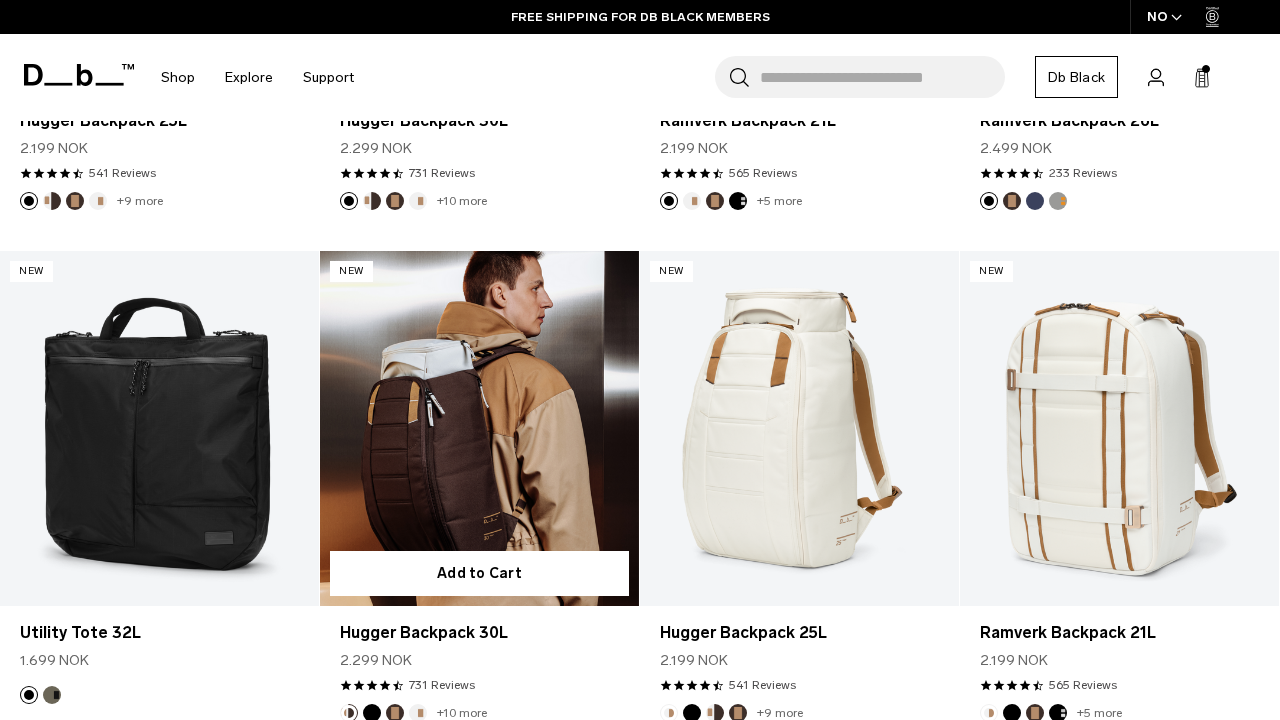 scroll, scrollTop: 659, scrollLeft: 0, axis: vertical 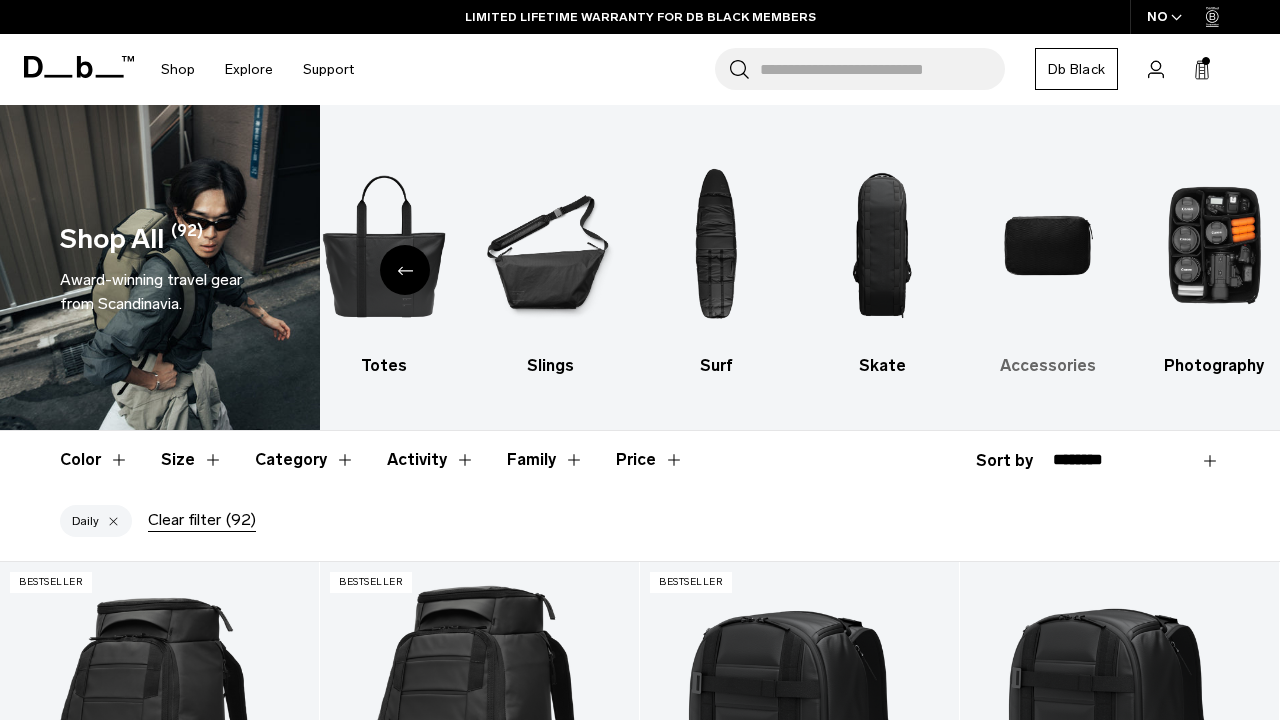 click at bounding box center (1048, 245) 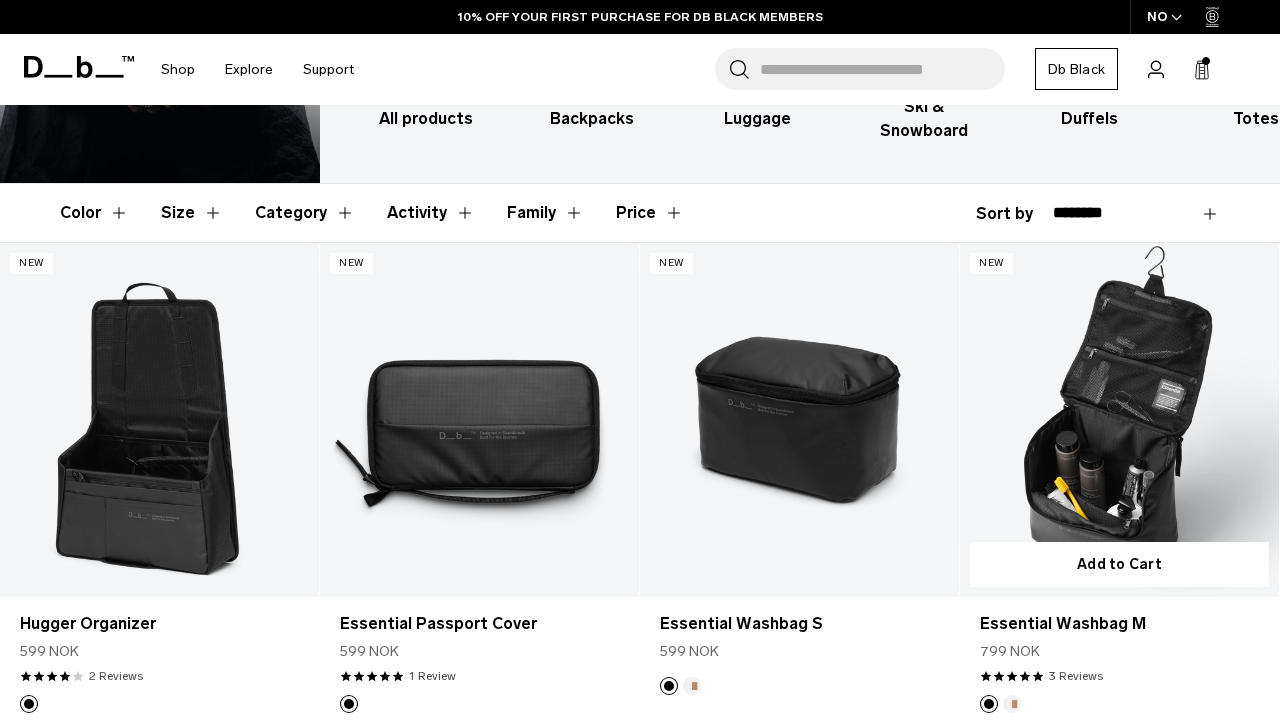 scroll, scrollTop: 247, scrollLeft: 0, axis: vertical 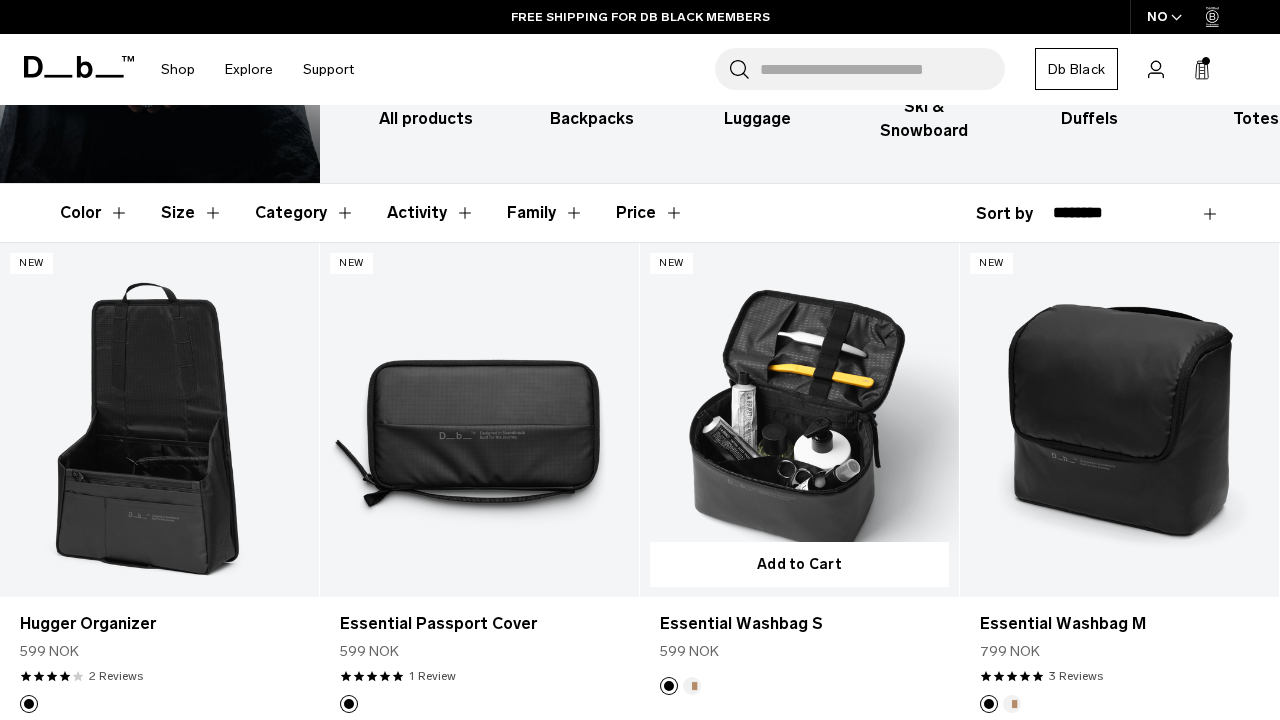 click at bounding box center [692, 686] 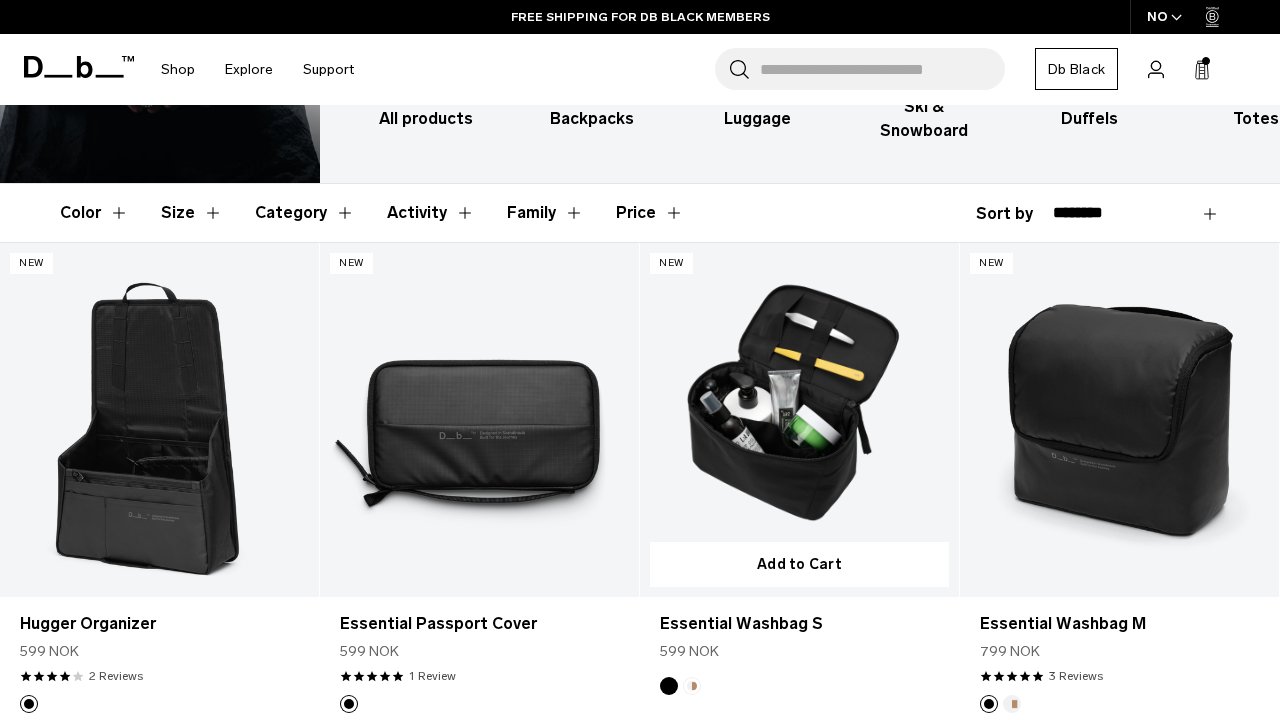 click at bounding box center (680, 686) 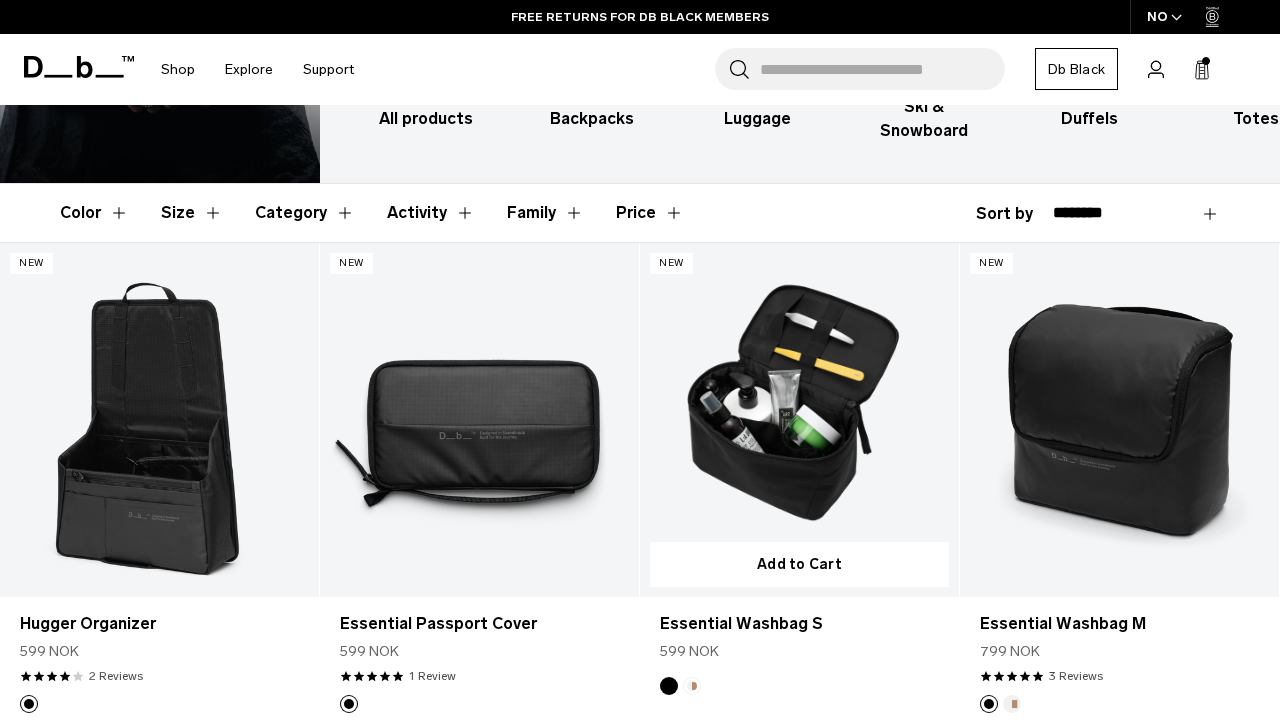 click at bounding box center (799, 420) 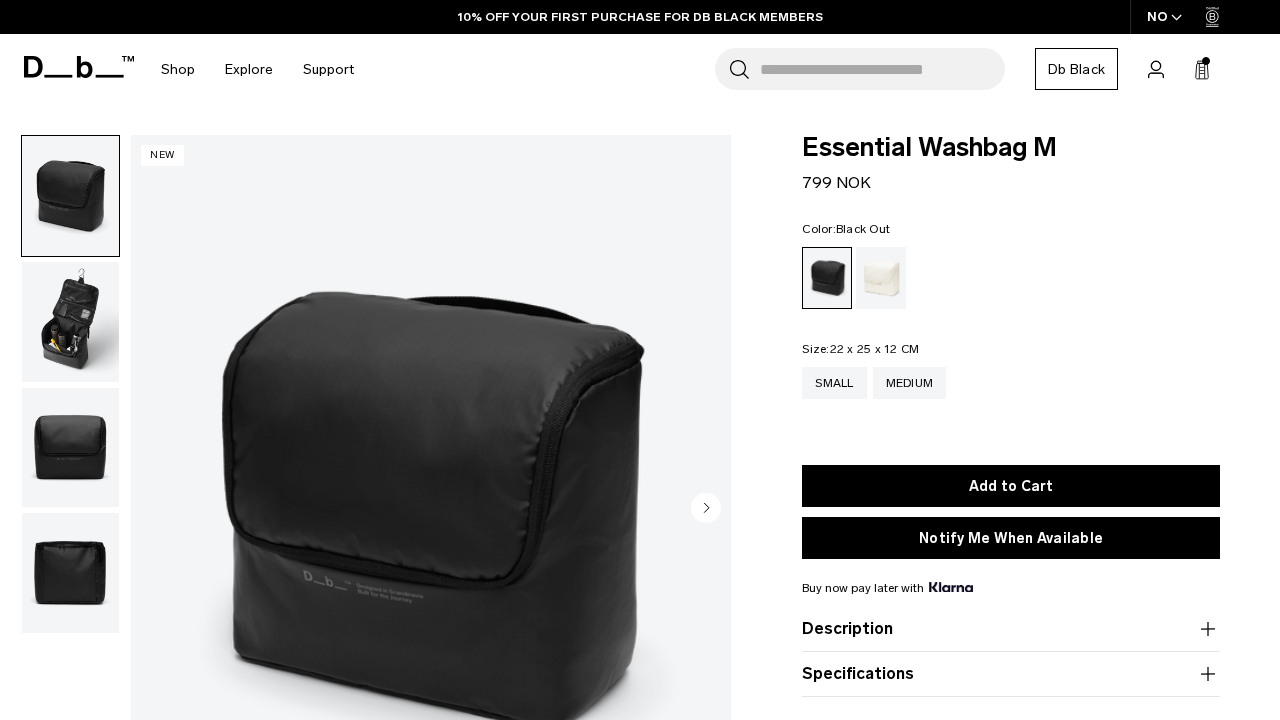 scroll, scrollTop: 0, scrollLeft: 0, axis: both 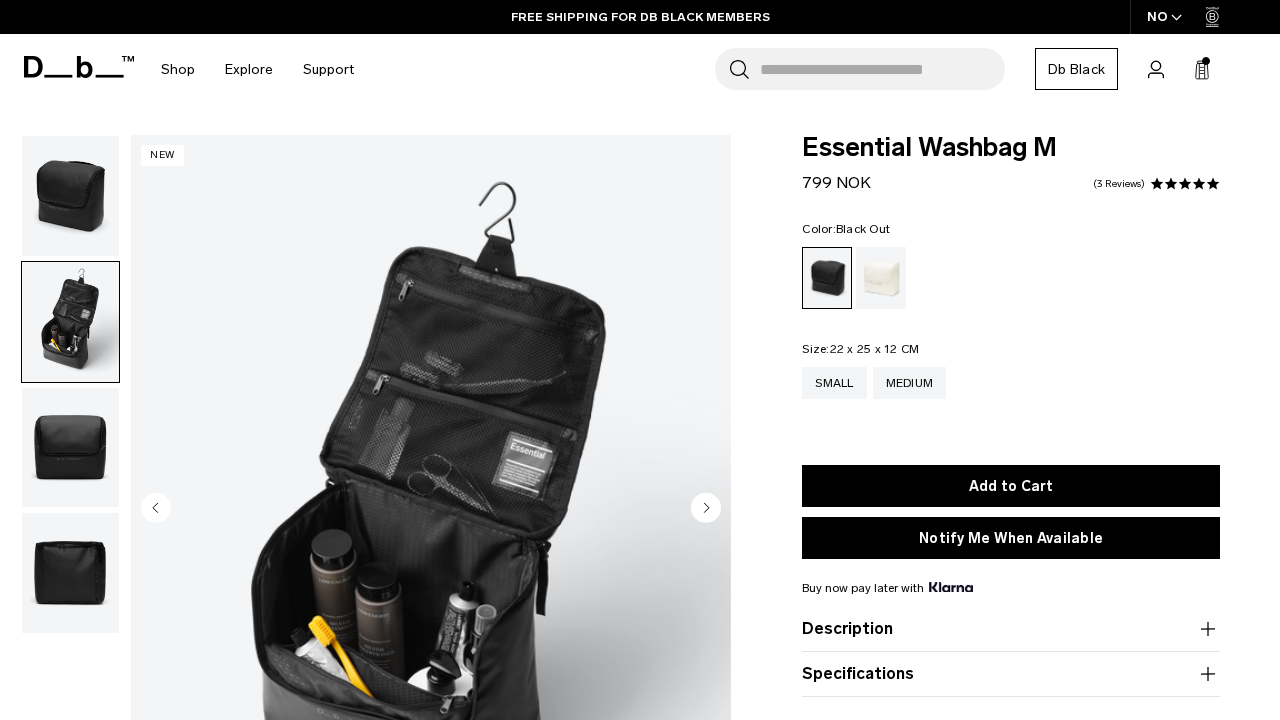 click 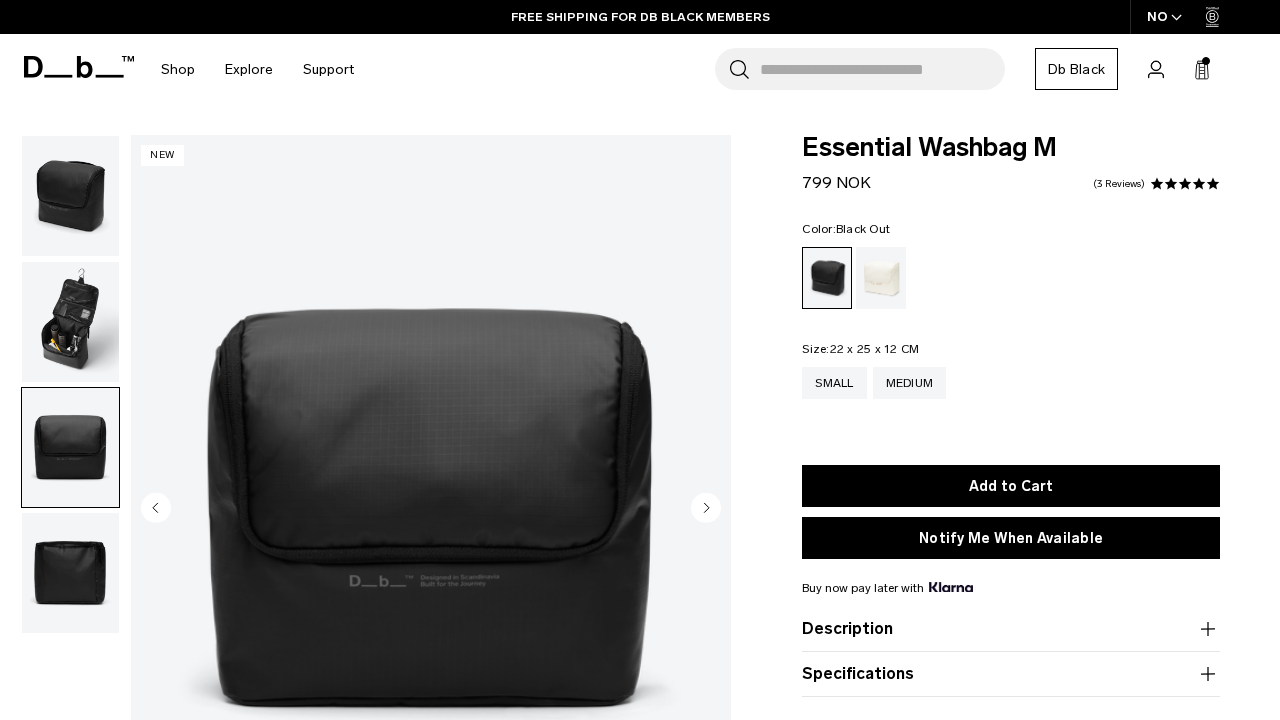 click 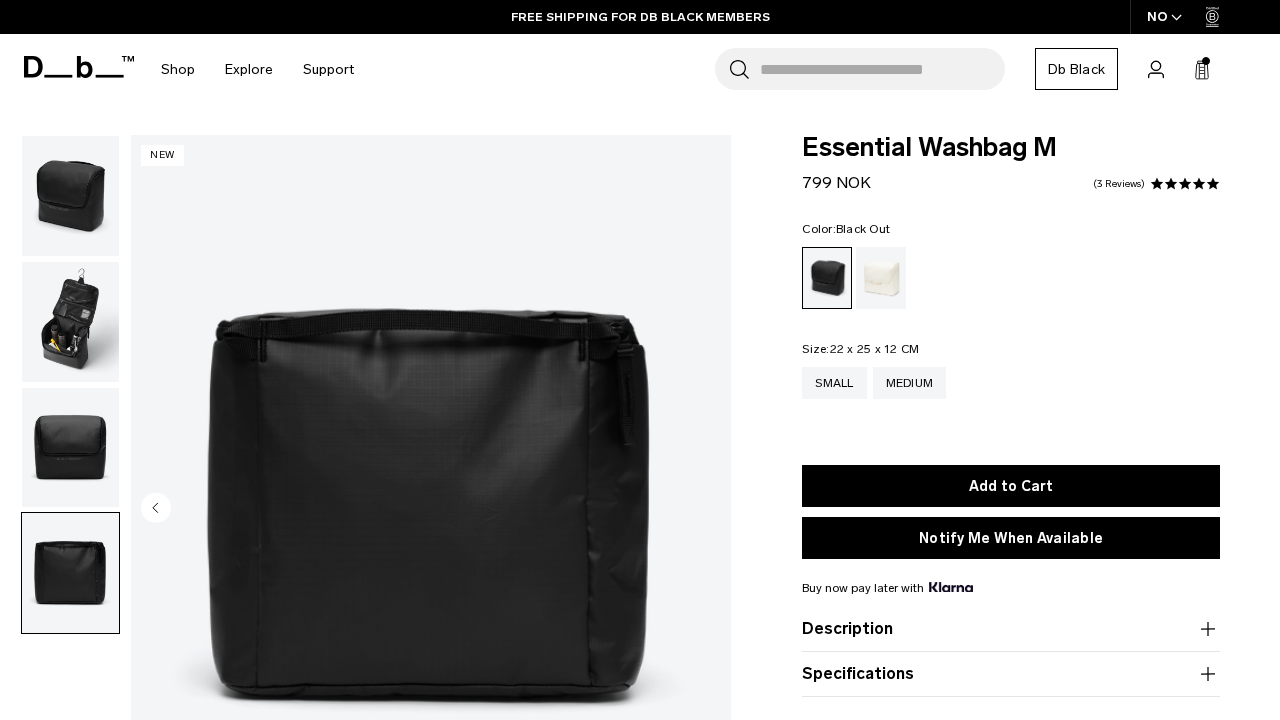 click at bounding box center [431, 509] 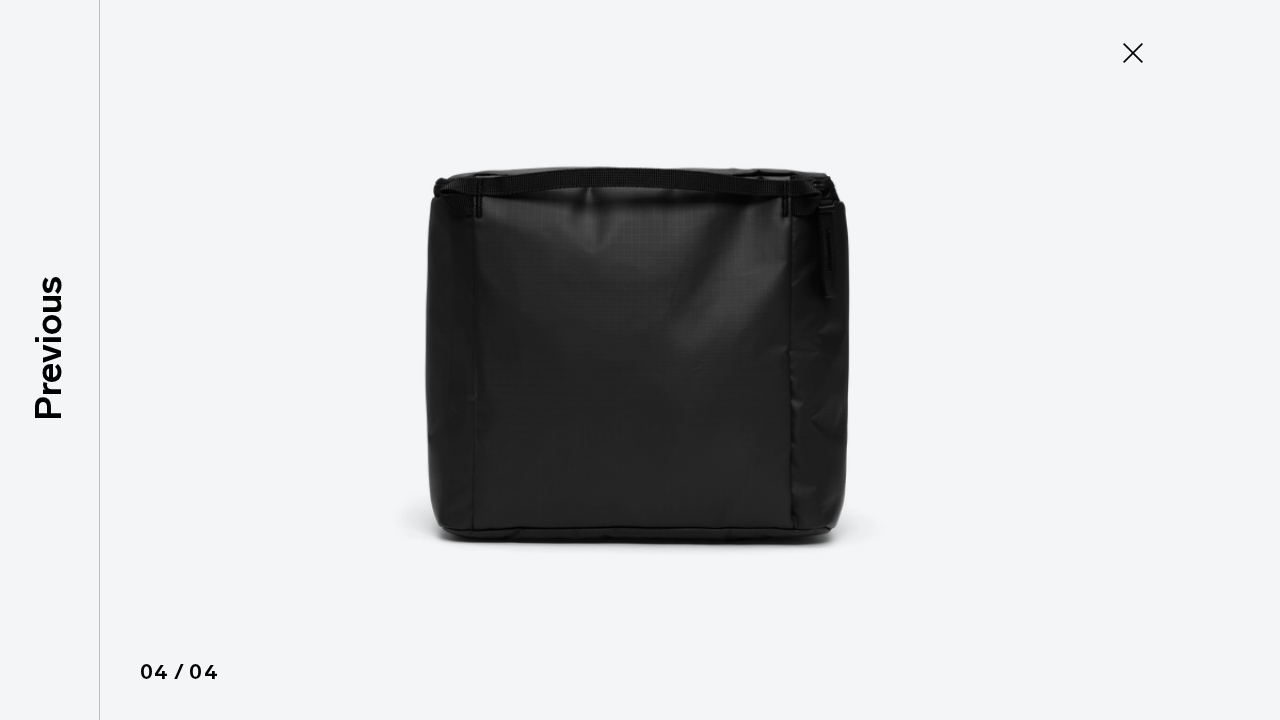 click 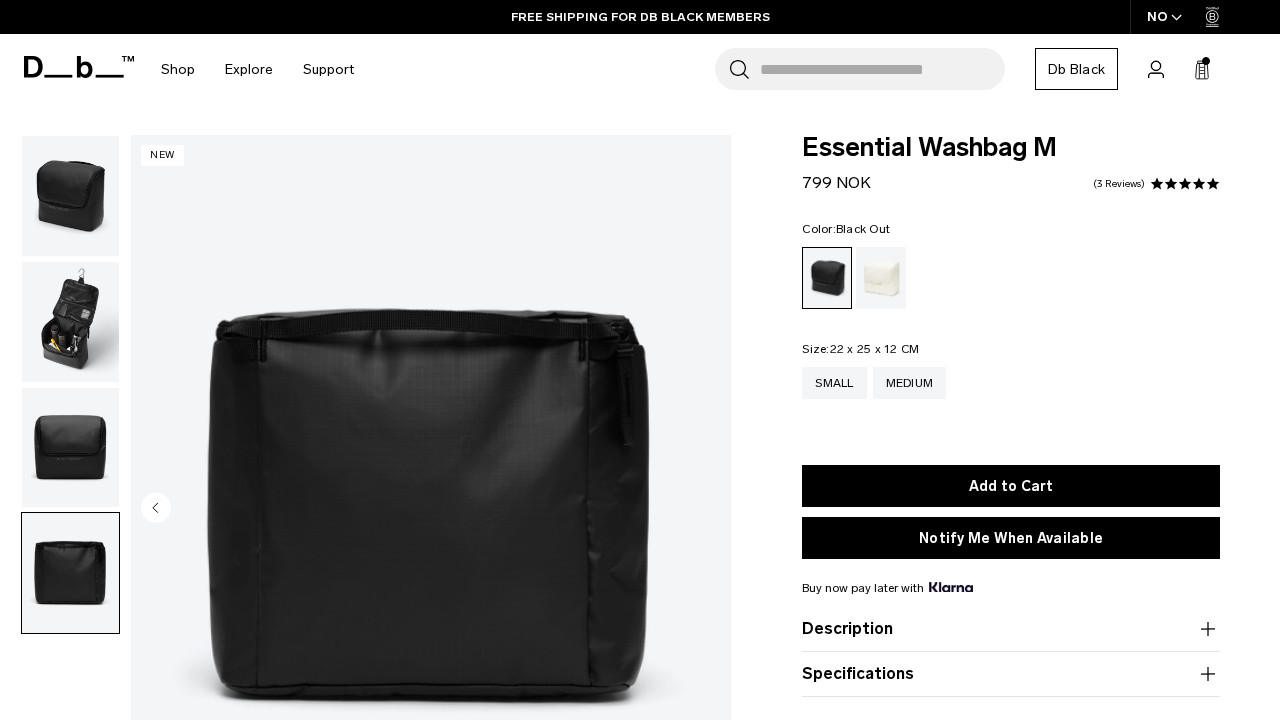 click 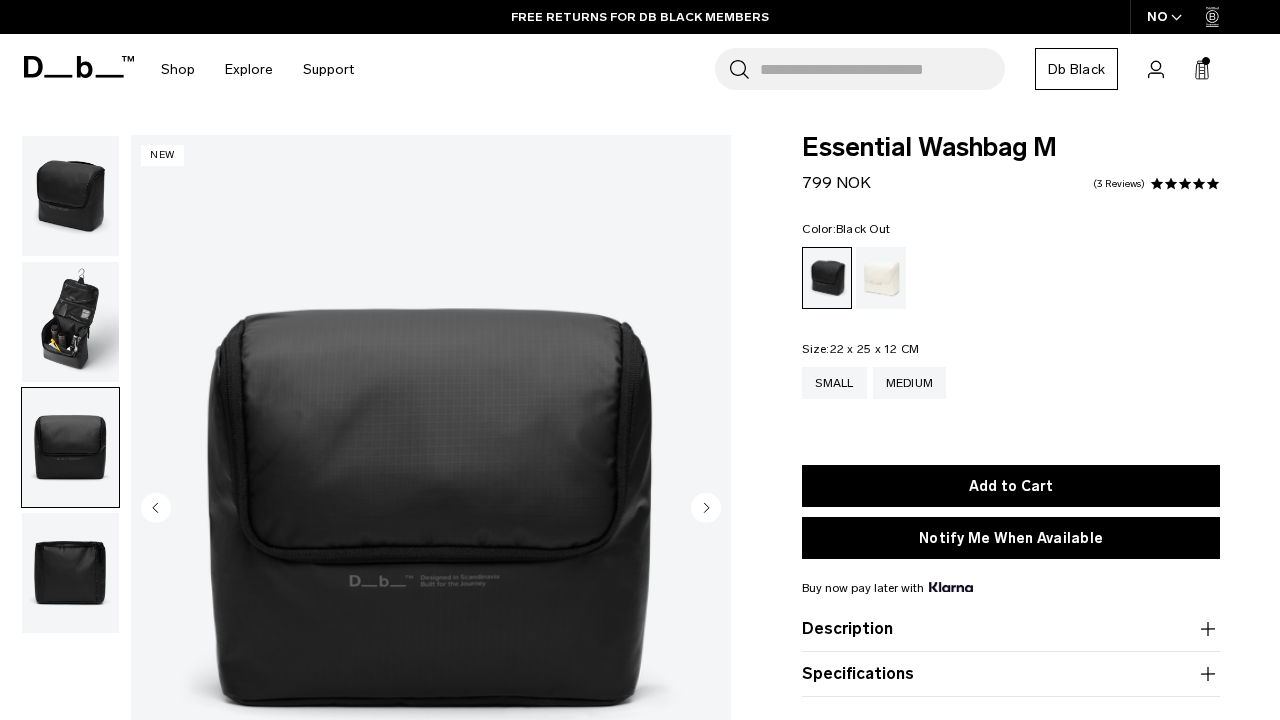 click at bounding box center (431, 509) 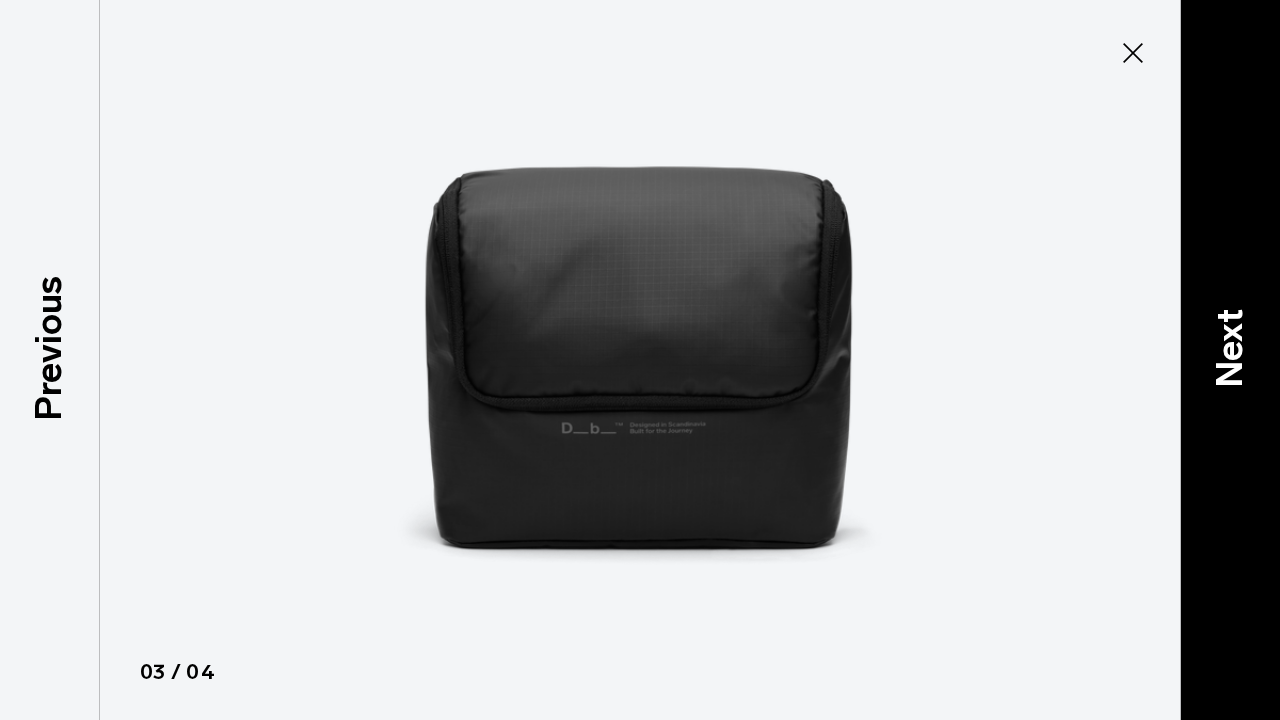 click on "Next" at bounding box center (1230, 347) 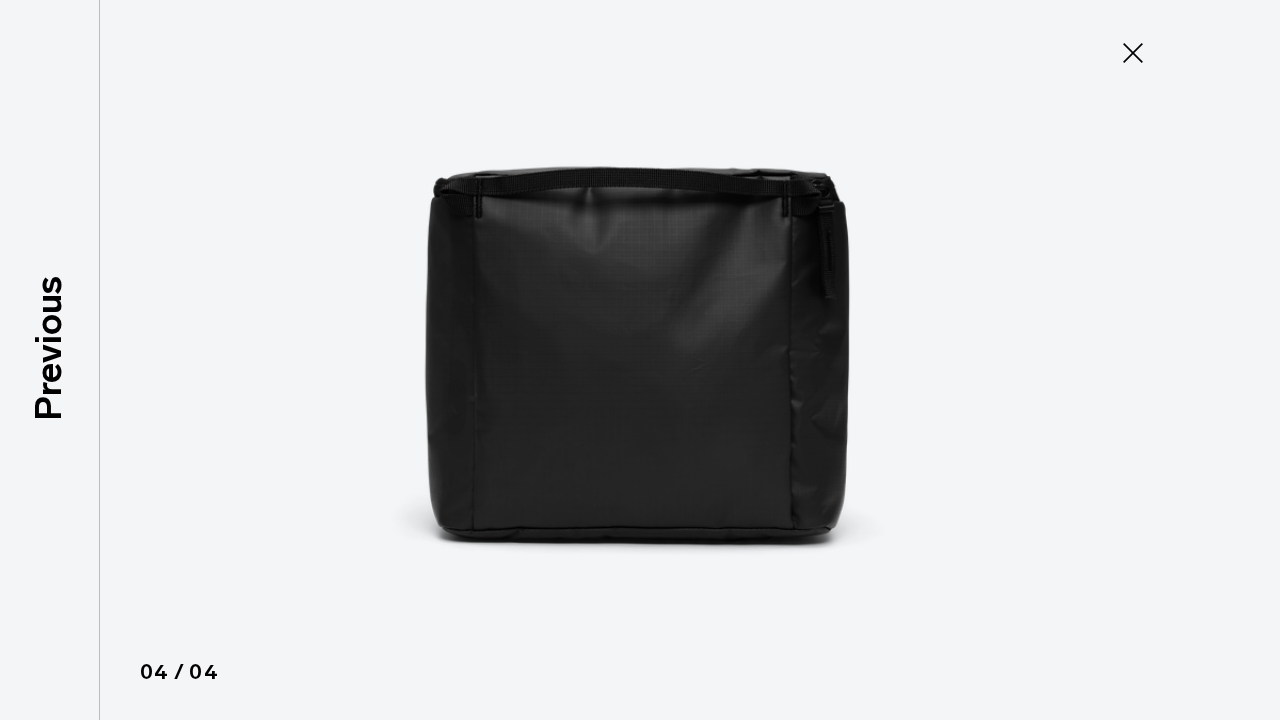 click at bounding box center (640, 360) 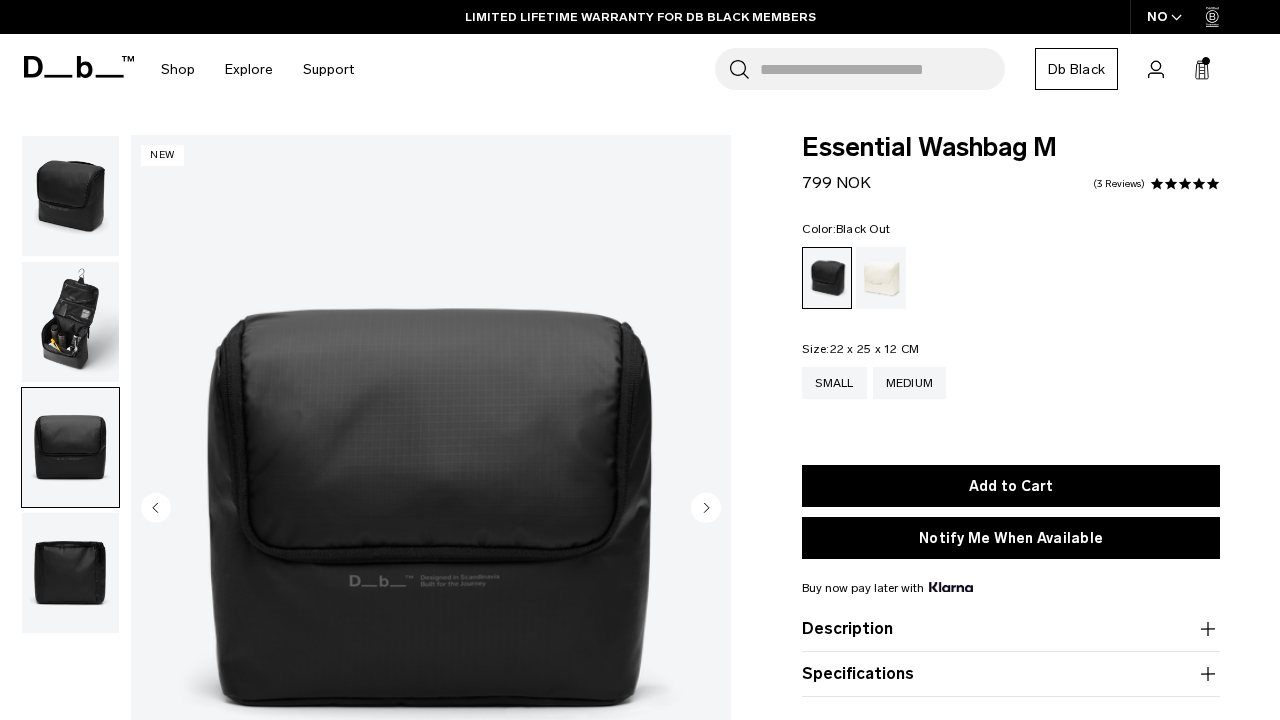 click 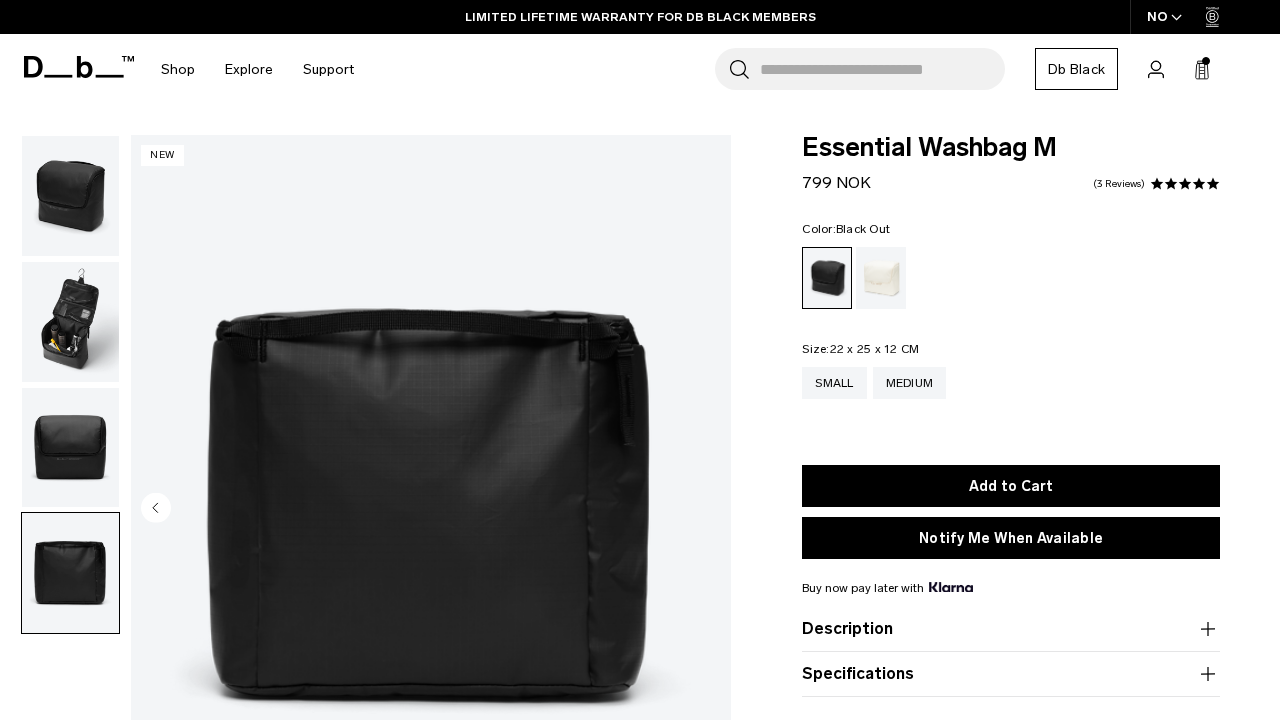 click at bounding box center (431, 509) 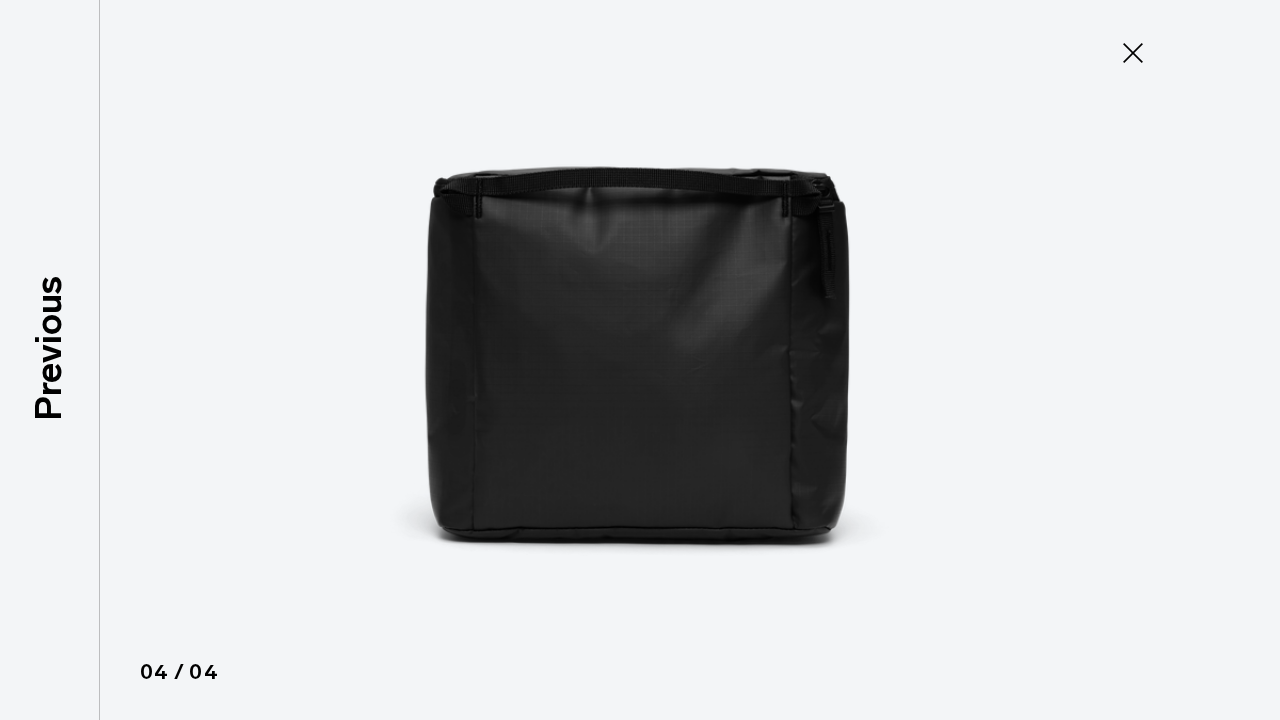 click 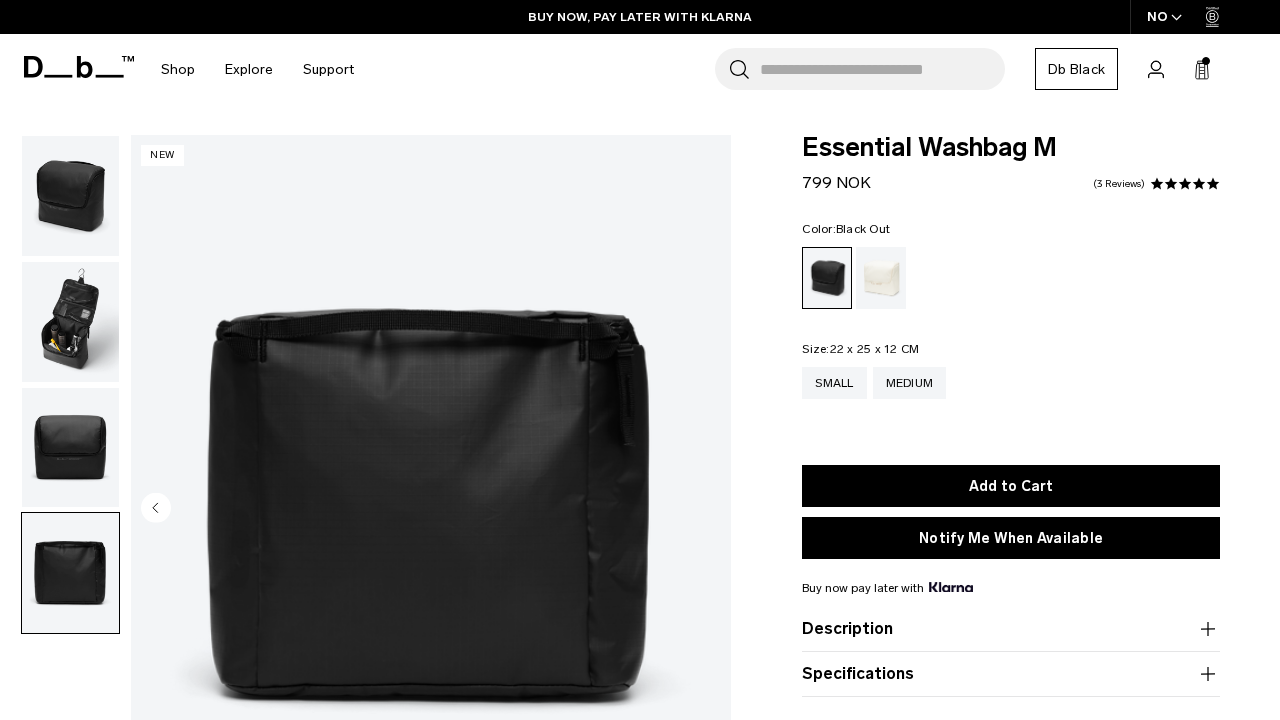 click 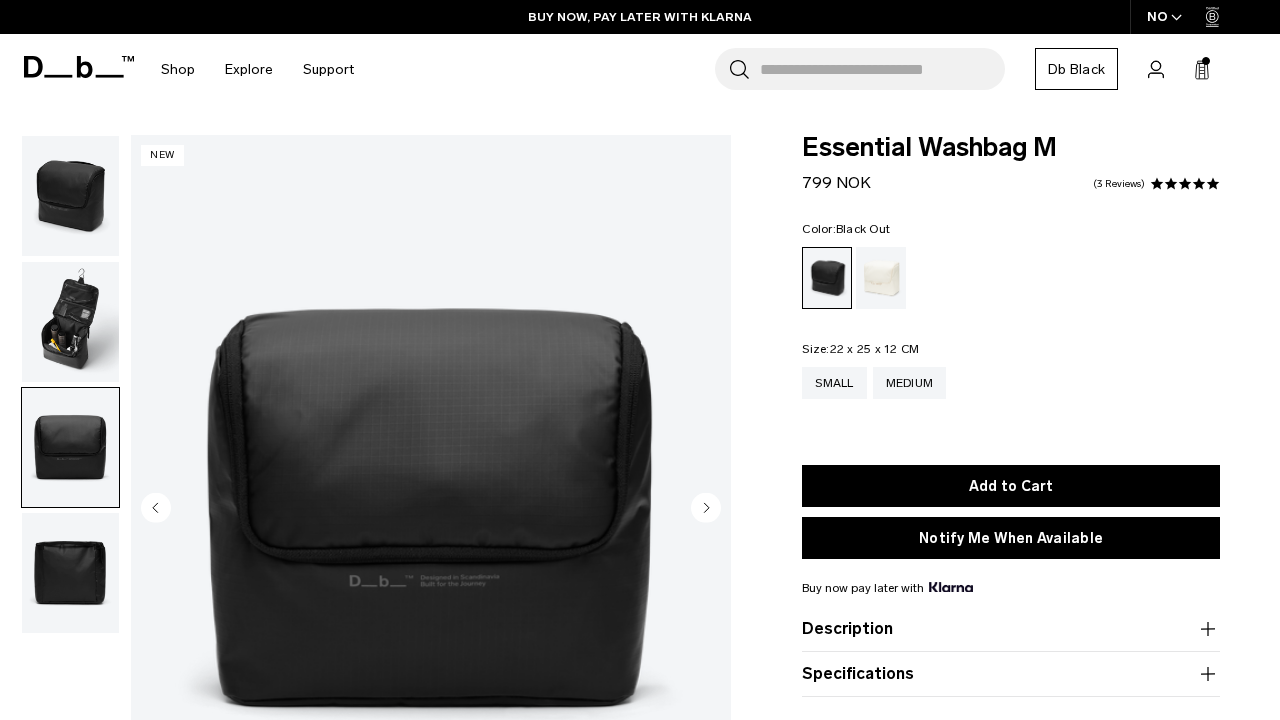 click 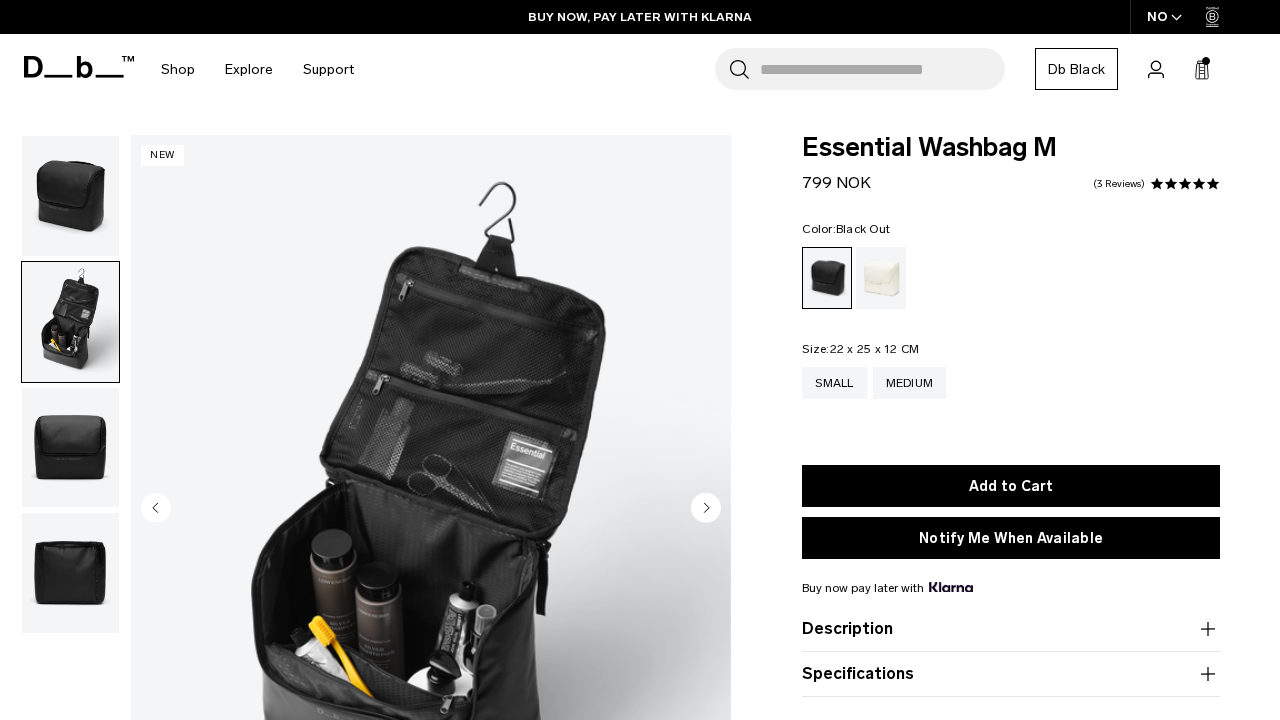 click 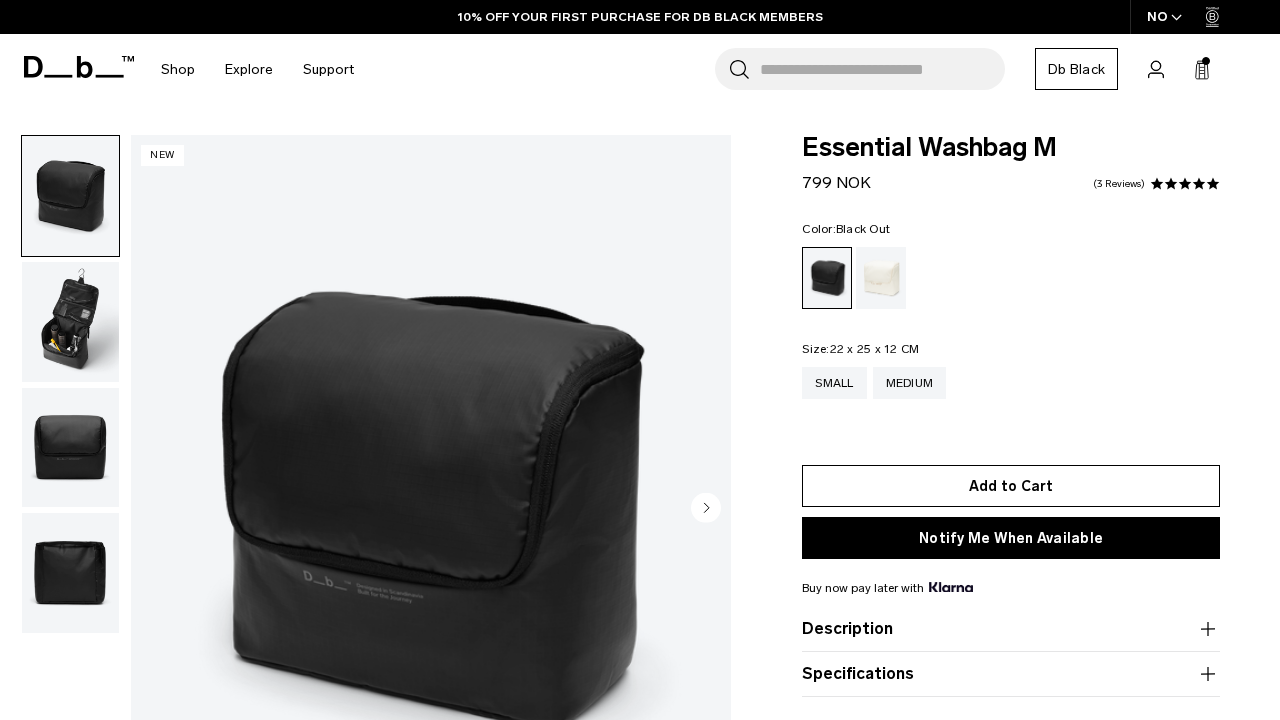 click on "Add to Cart" at bounding box center (1011, 486) 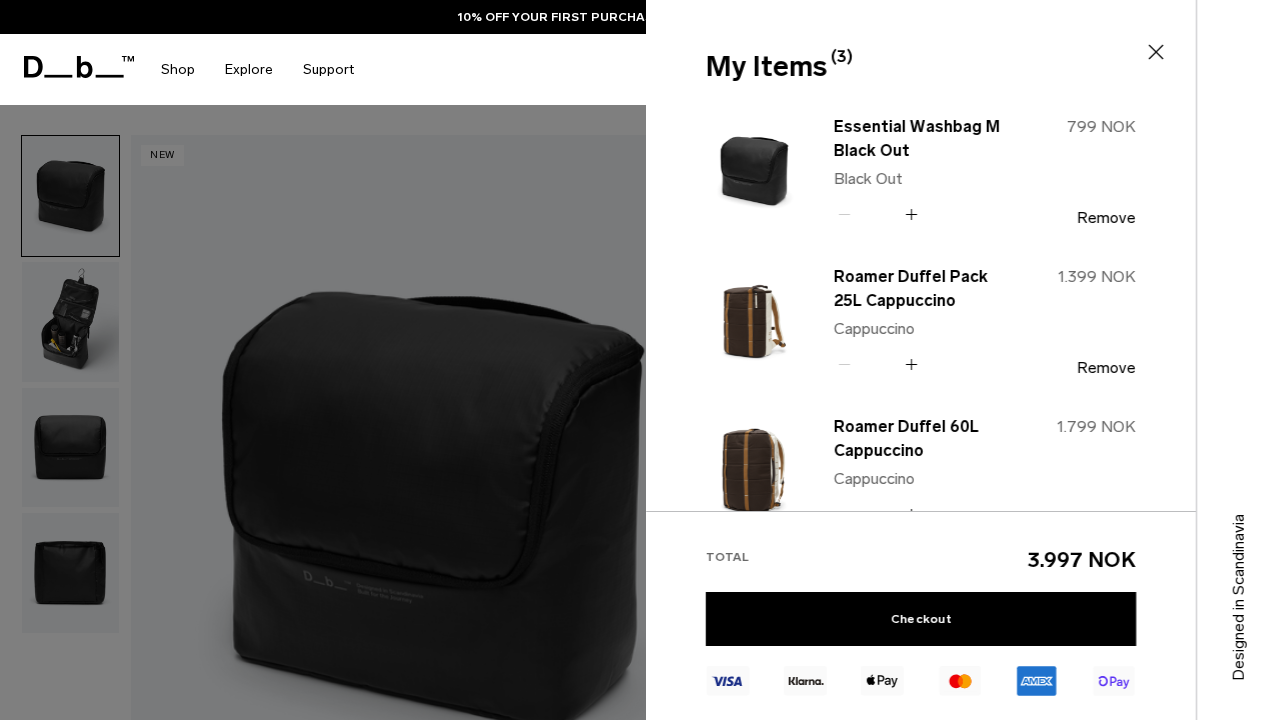 scroll, scrollTop: 123, scrollLeft: 0, axis: vertical 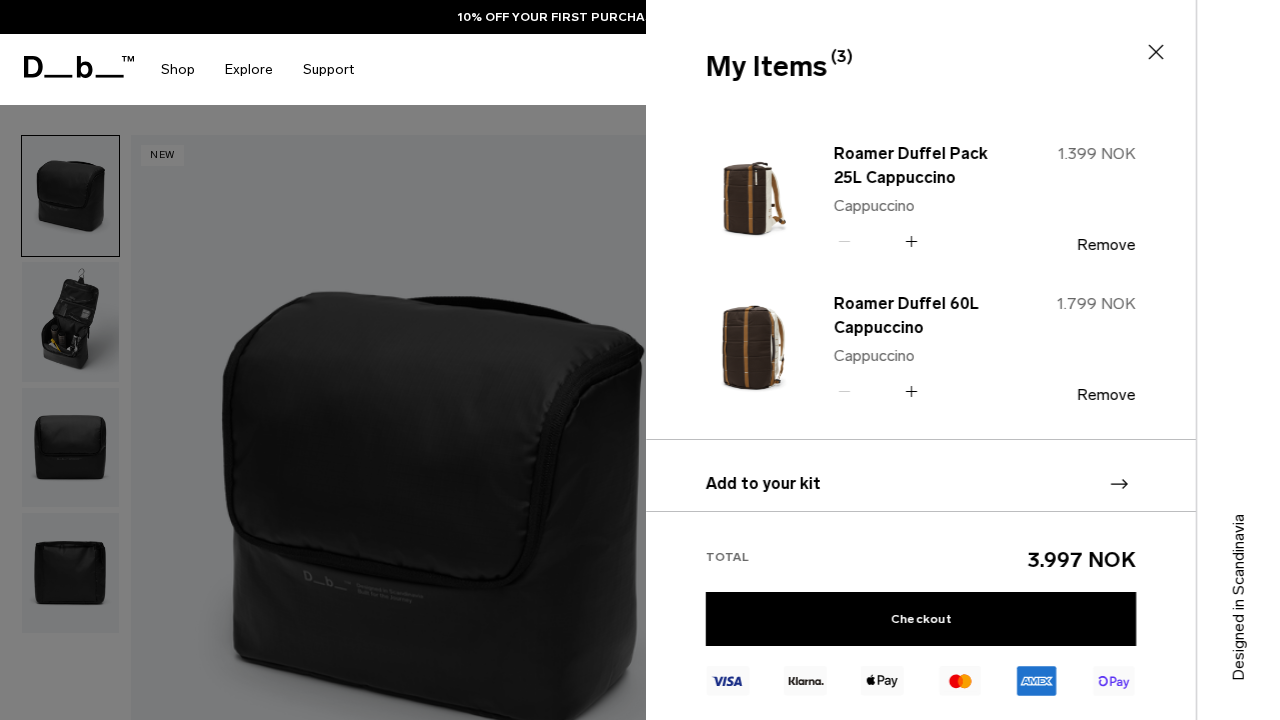 click at bounding box center (640, 360) 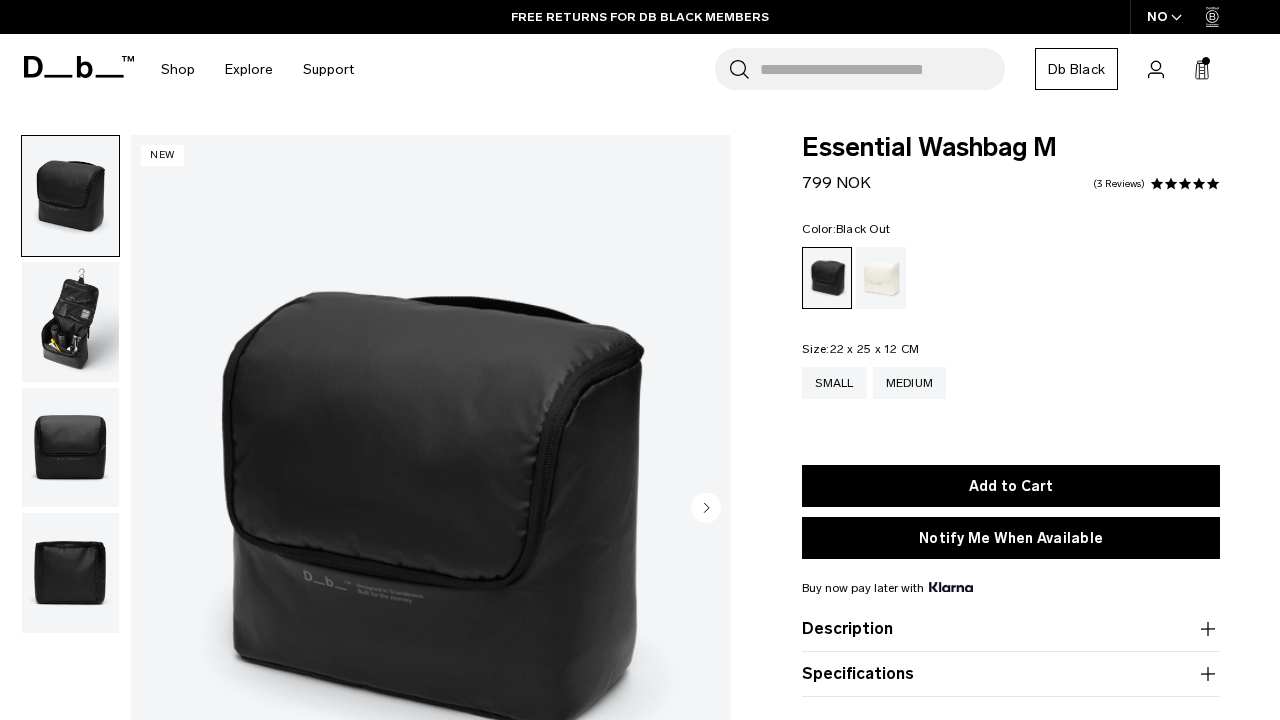 scroll, scrollTop: 0, scrollLeft: 0, axis: both 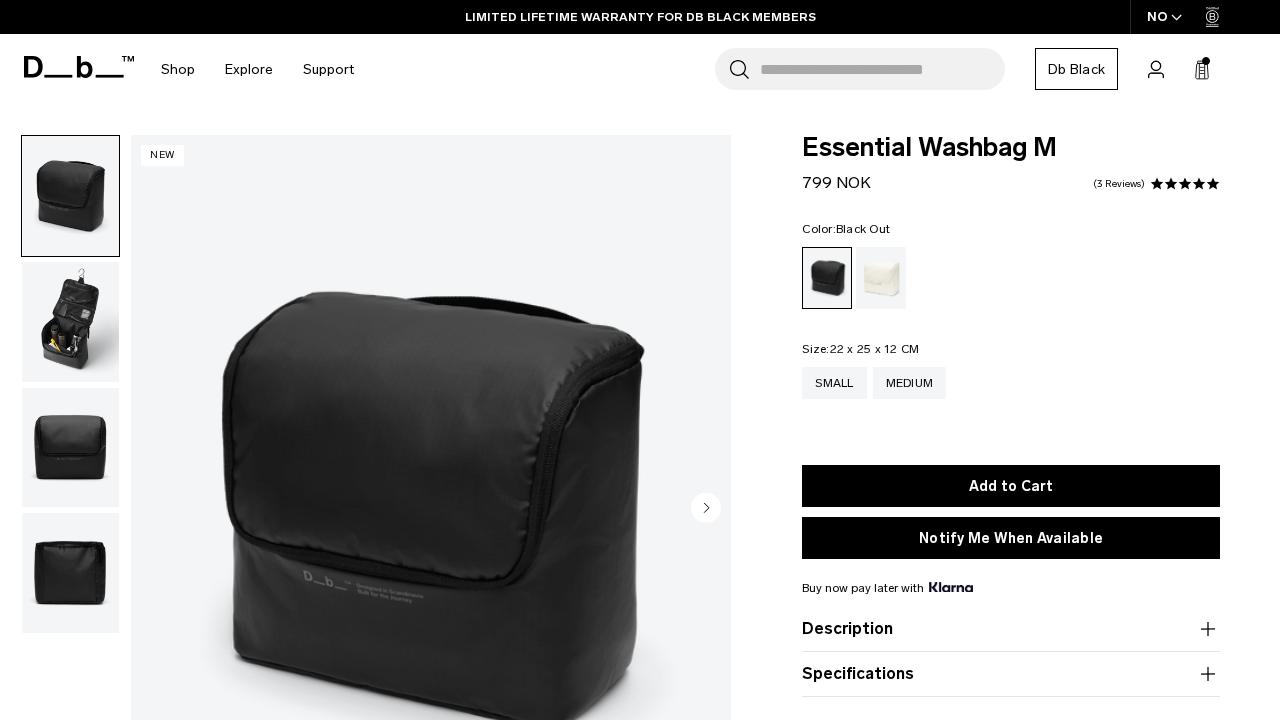 click 